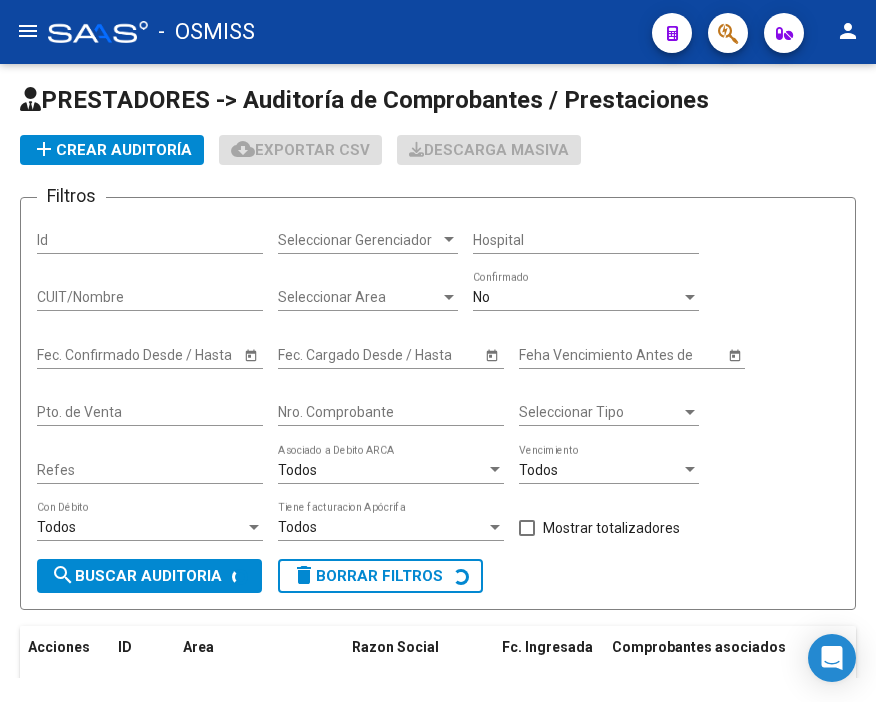 scroll, scrollTop: 0, scrollLeft: 0, axis: both 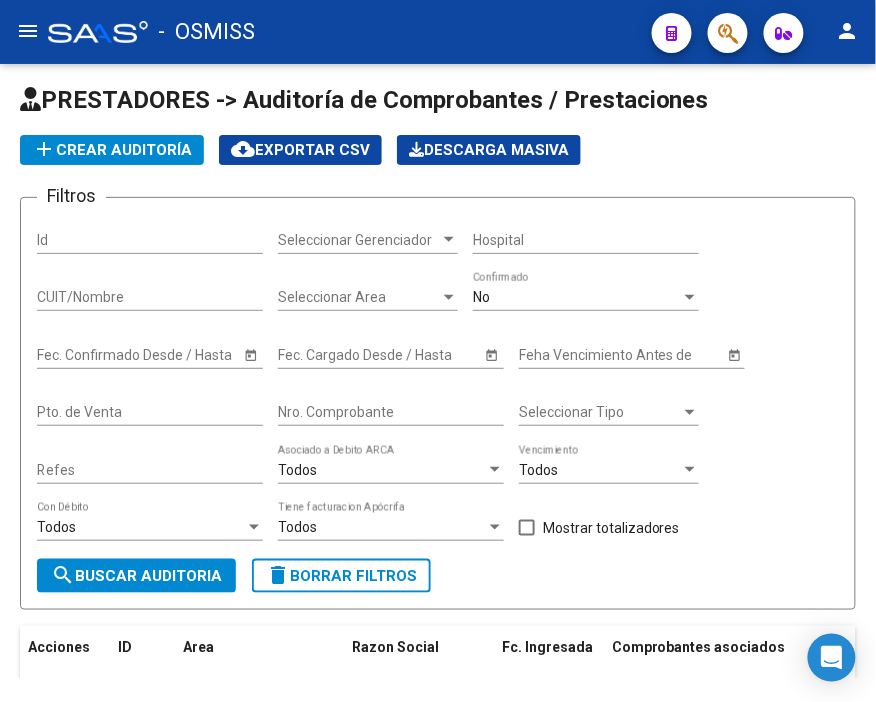 click on "add  Crear Auditoría" 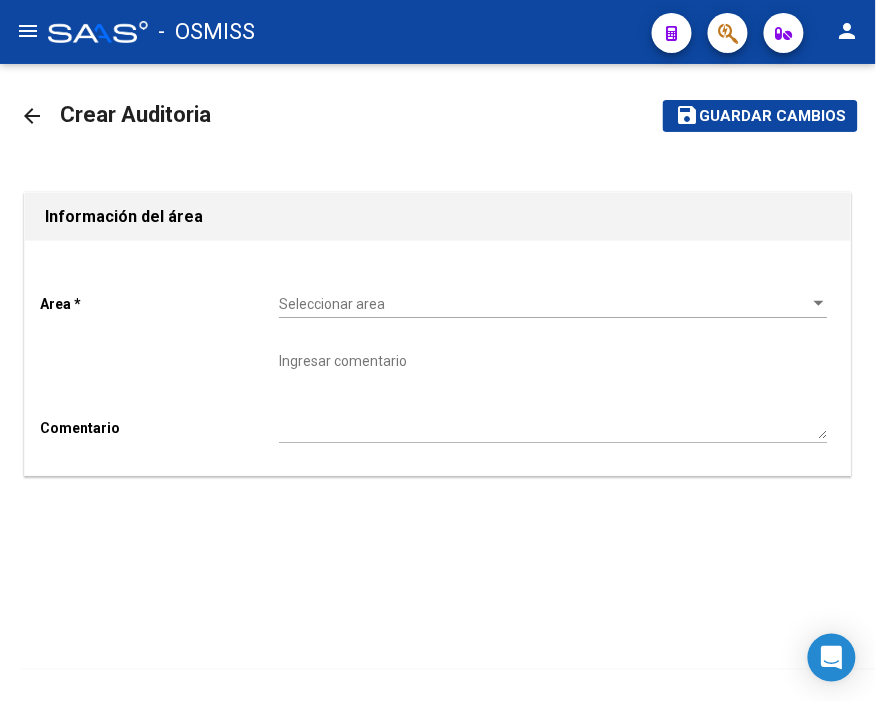 click on "Seleccionar area" at bounding box center (544, 304) 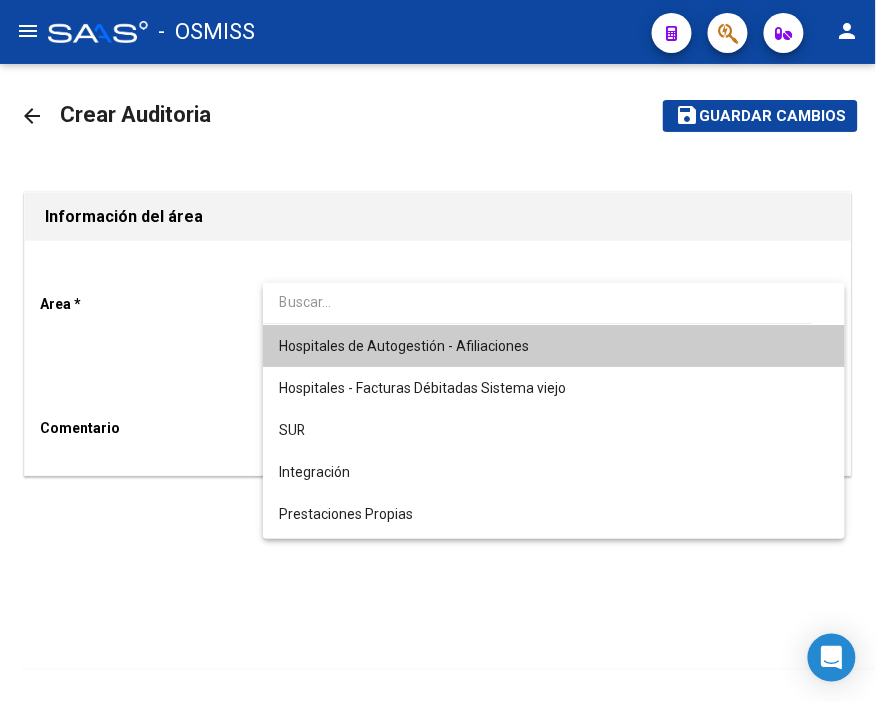 click on "Hospitales de Autogestión - Afiliaciones" at bounding box center (554, 346) 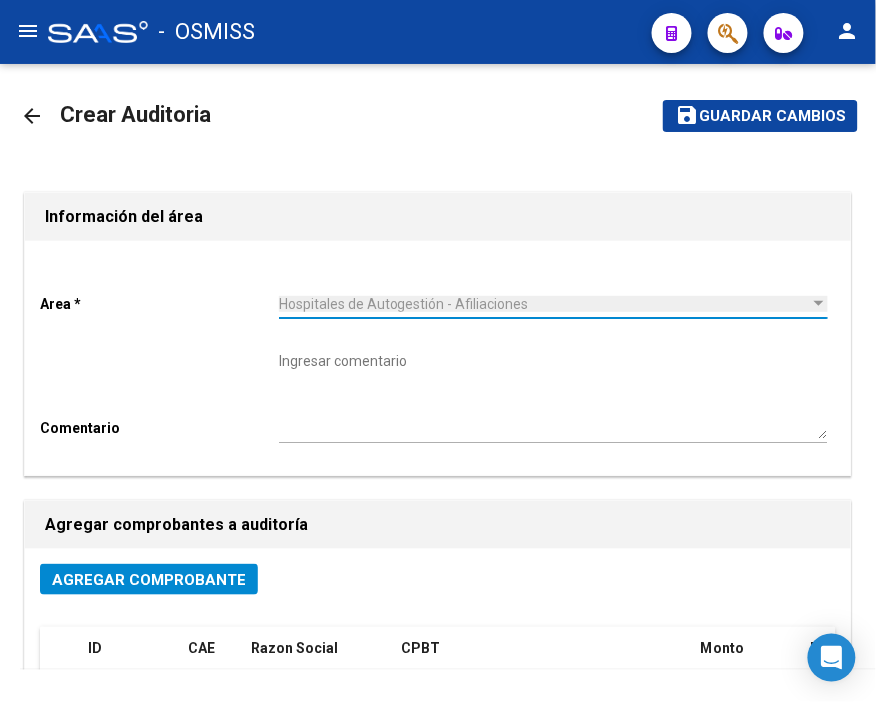 click on "Agregar Comprobante" 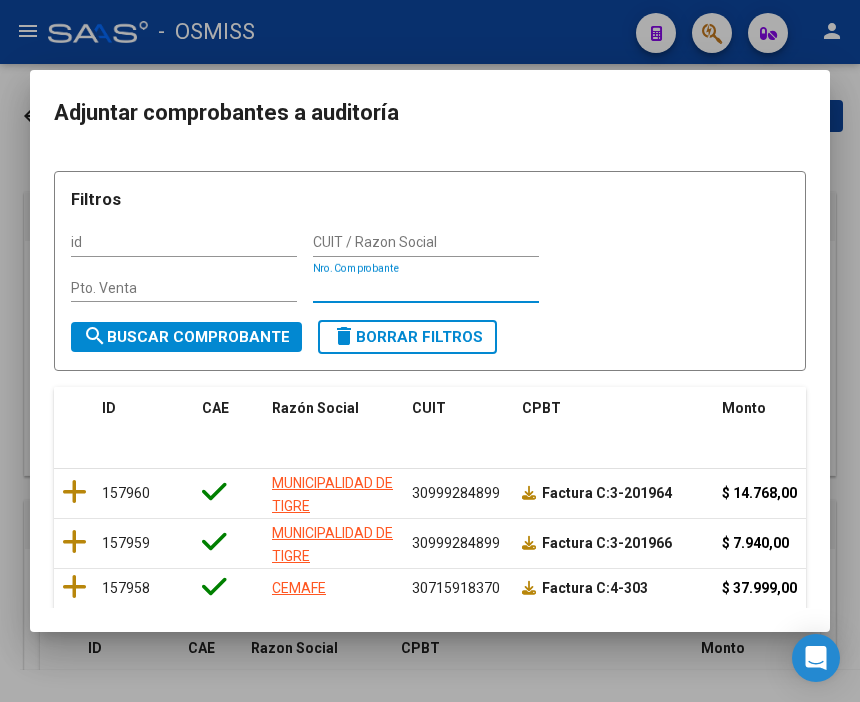 click on "Nro. Comprobante" at bounding box center (426, 288) 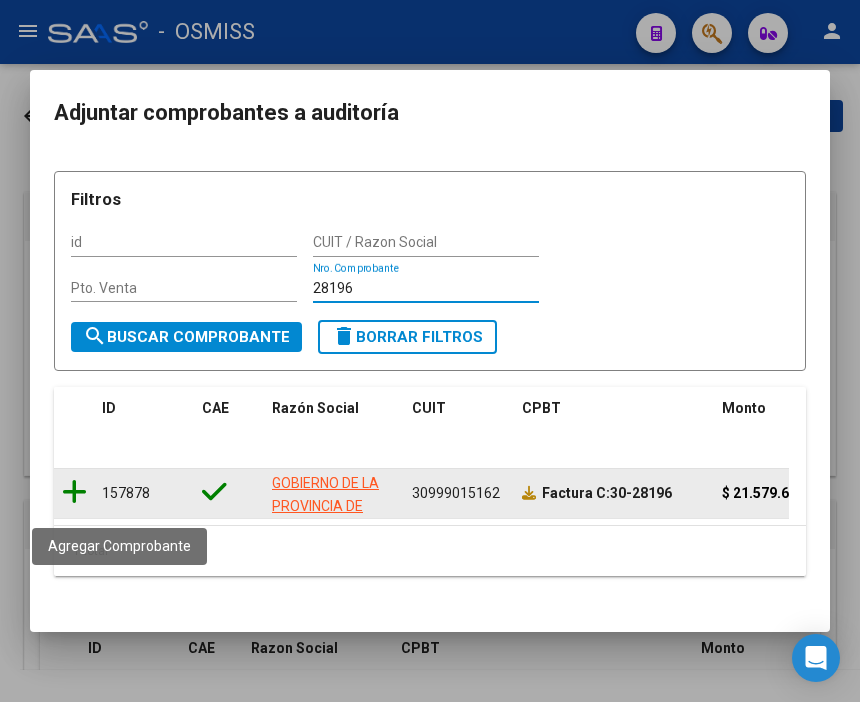 type on "28196" 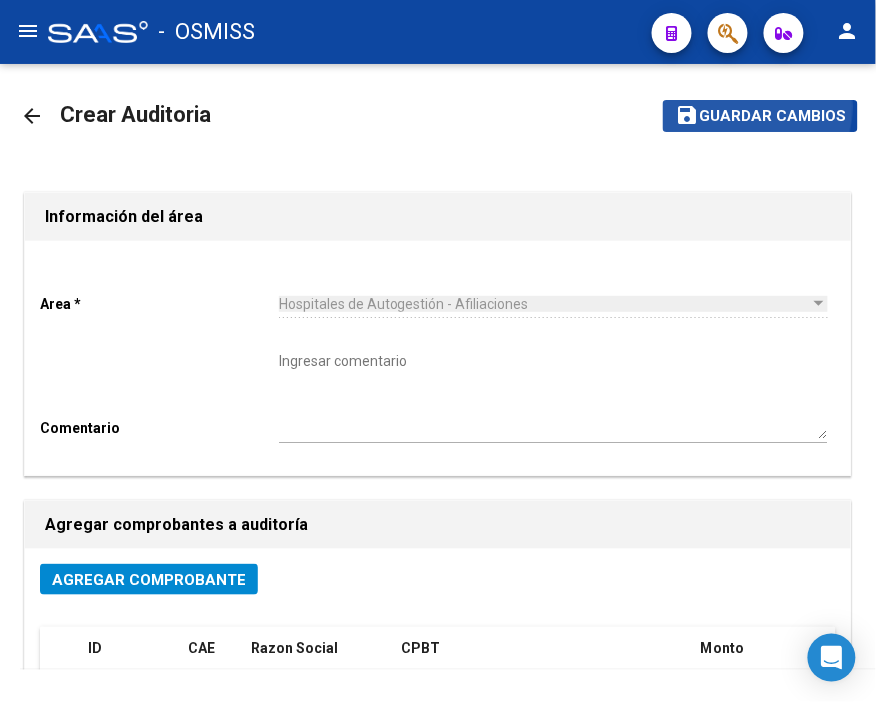 click on "Guardar cambios" 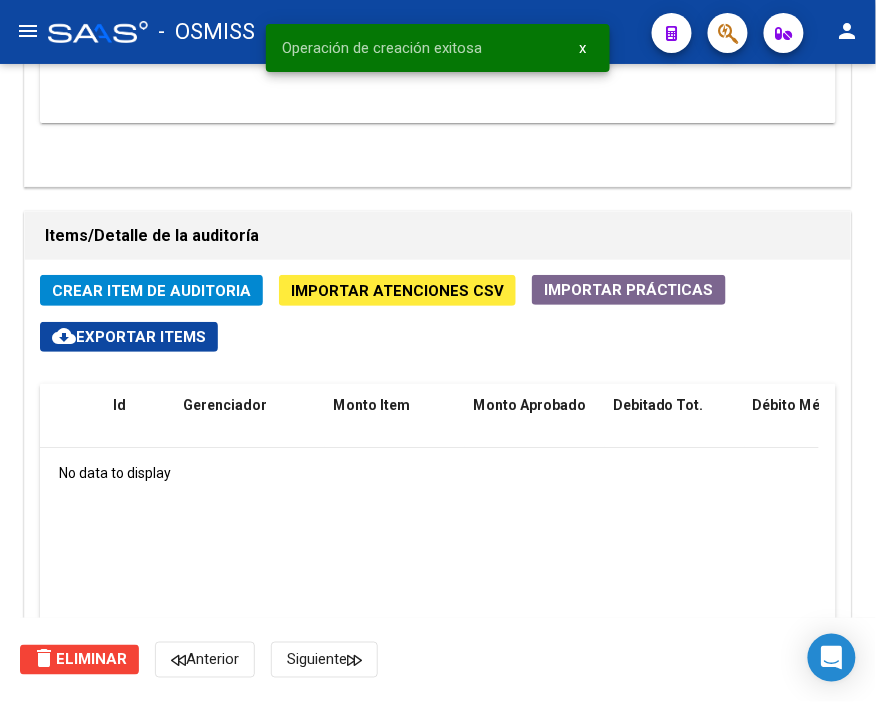 scroll, scrollTop: 1333, scrollLeft: 0, axis: vertical 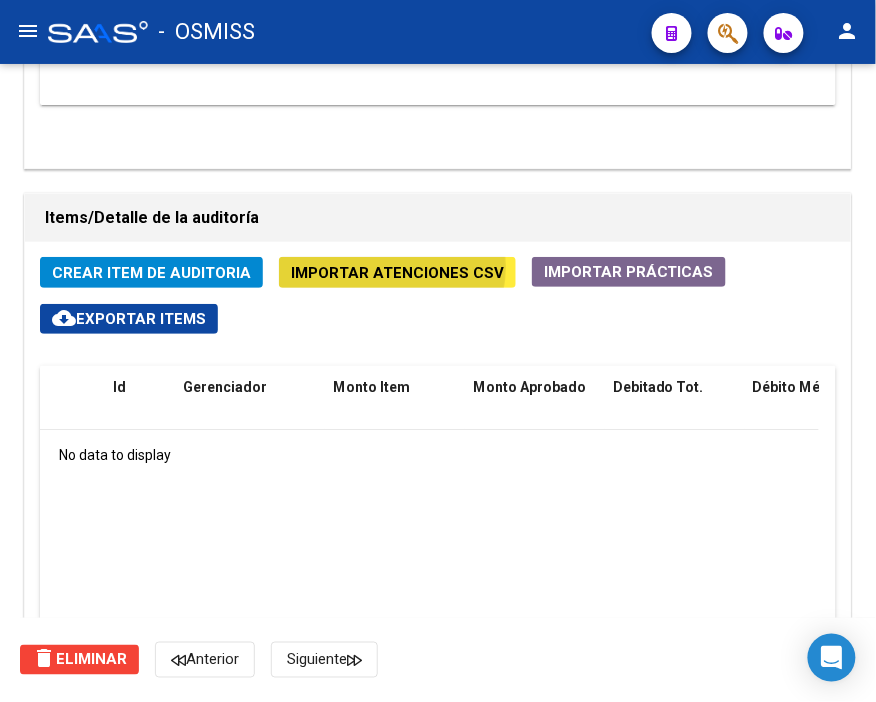 click on "Importar Atenciones CSV" 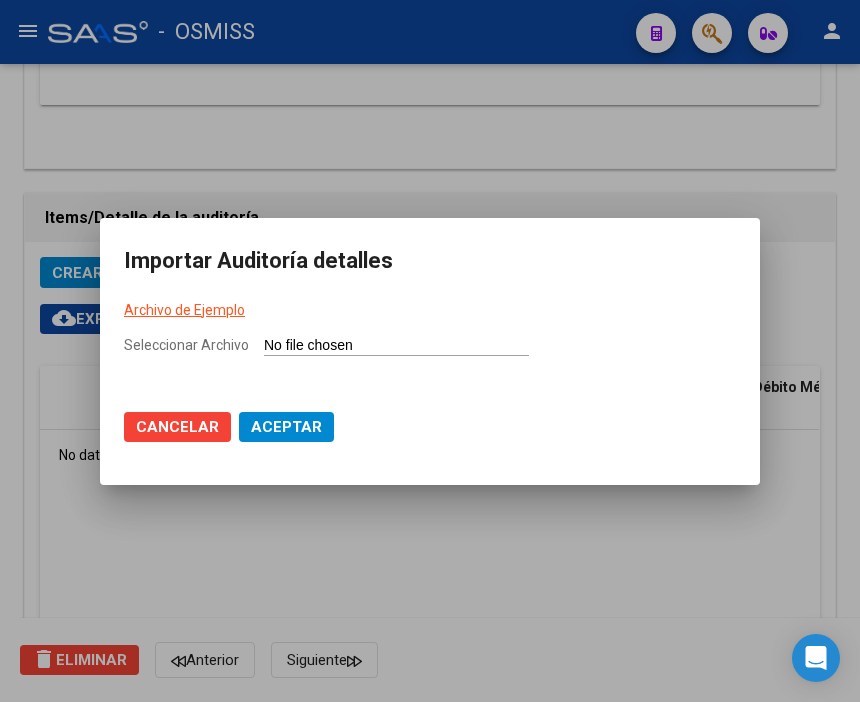 click on "Archivo de Ejemplo" at bounding box center [184, 310] 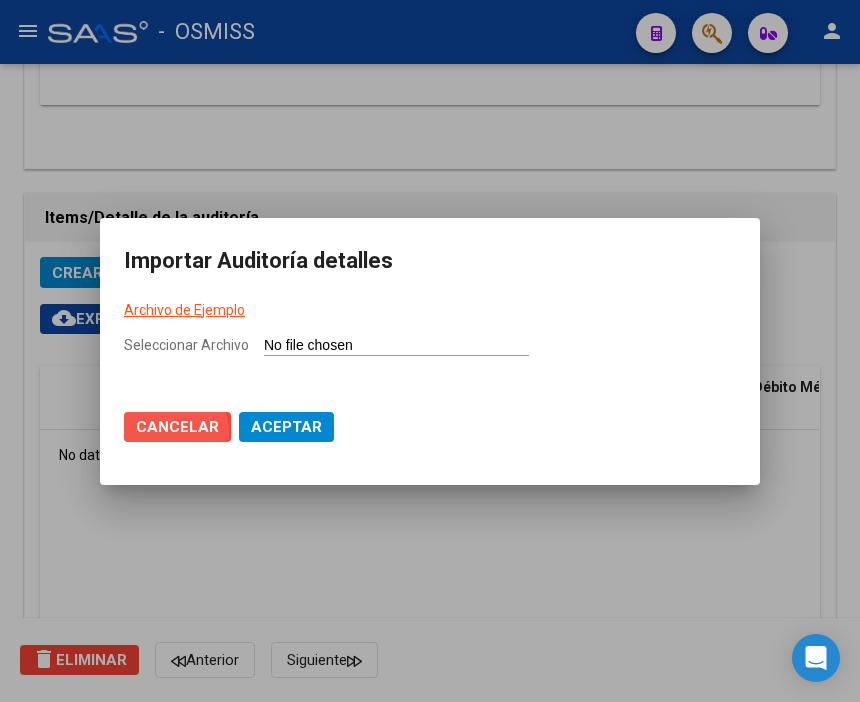 click on "Cancelar" 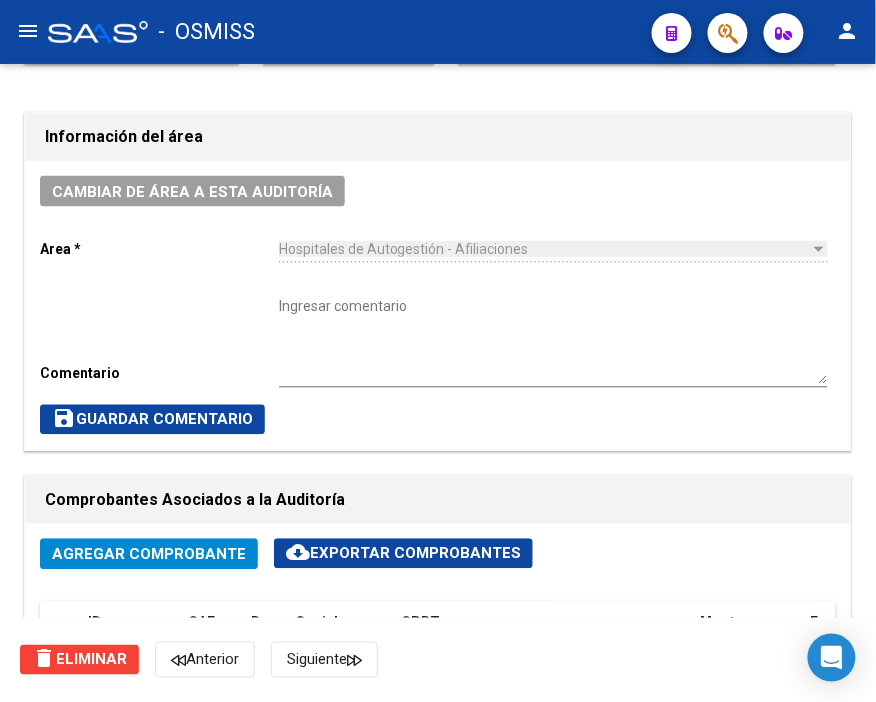 scroll, scrollTop: 555, scrollLeft: 0, axis: vertical 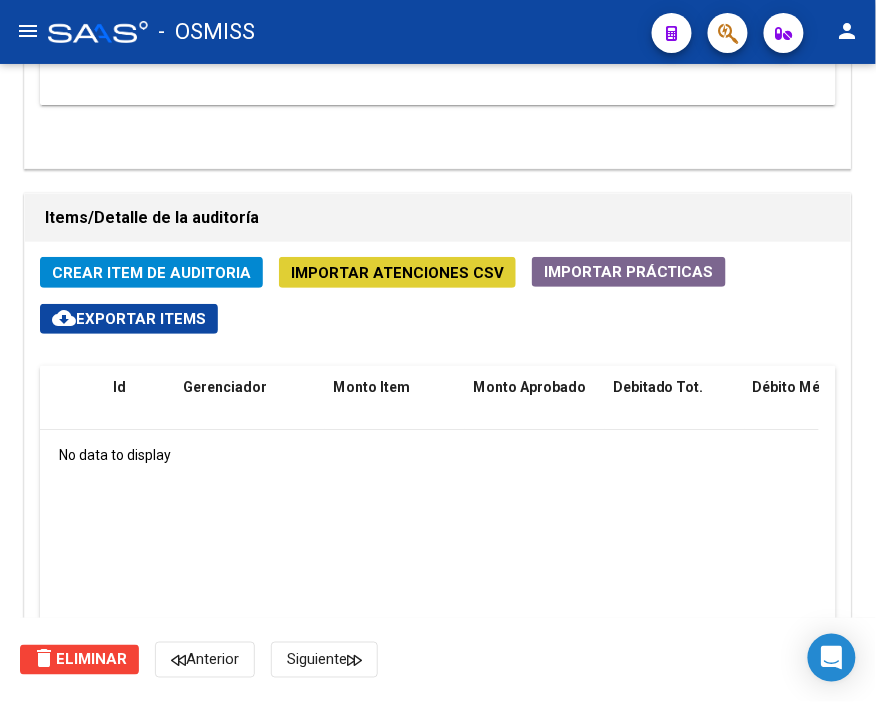 click on "Importar Atenciones CSV" 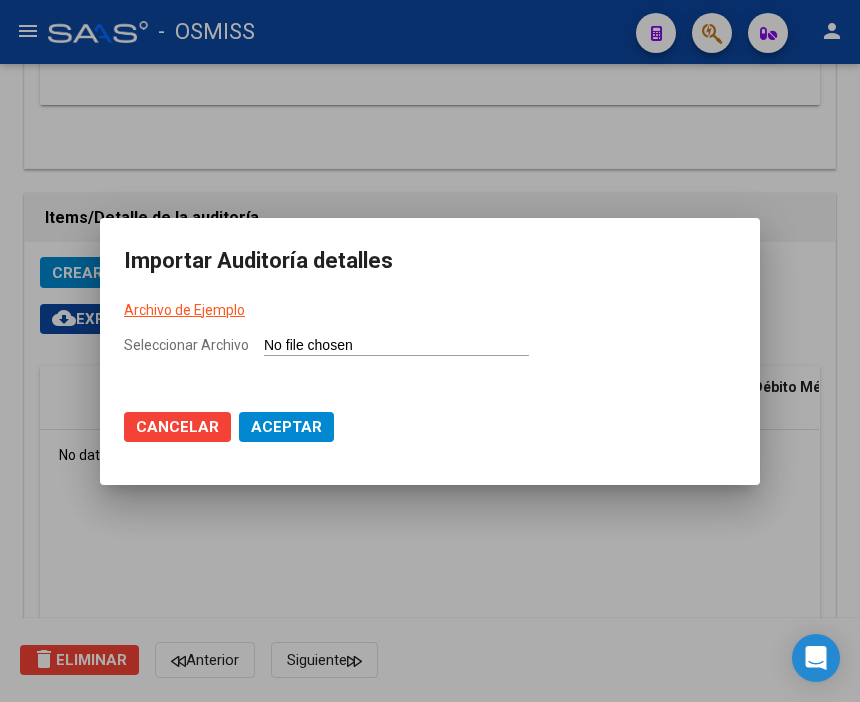 click on "Seleccionar Archivo" at bounding box center (396, 346) 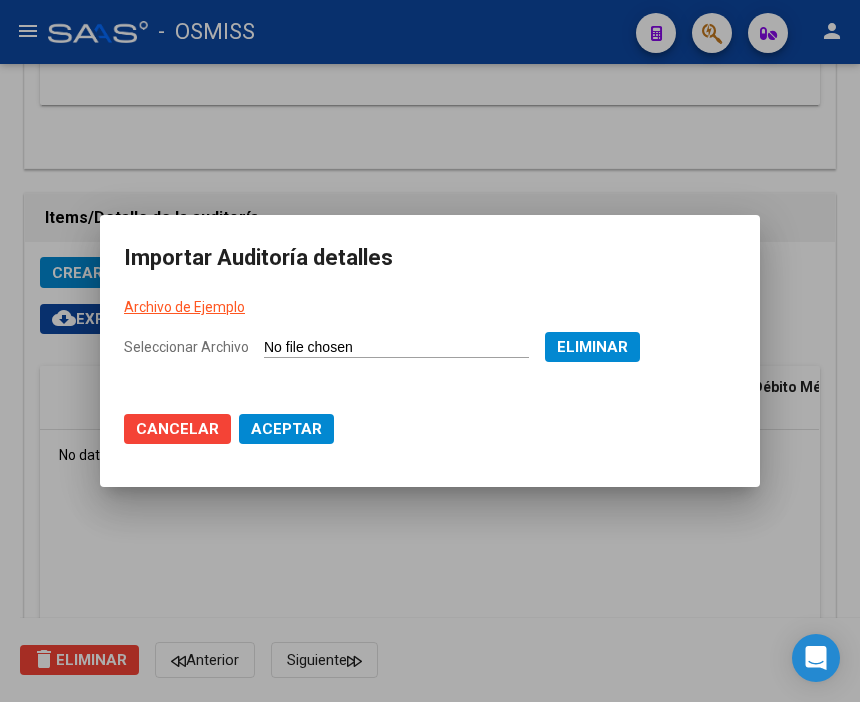 click on "Aceptar" 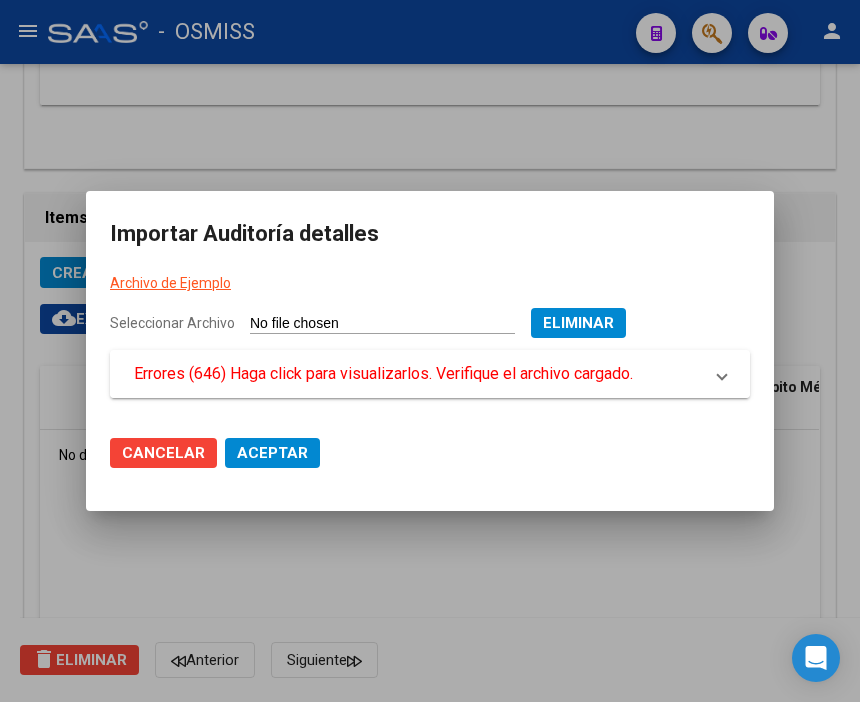 click on "Errores (646) Haga click para visualizarlos. Verifique el archivo cargado." at bounding box center [383, 374] 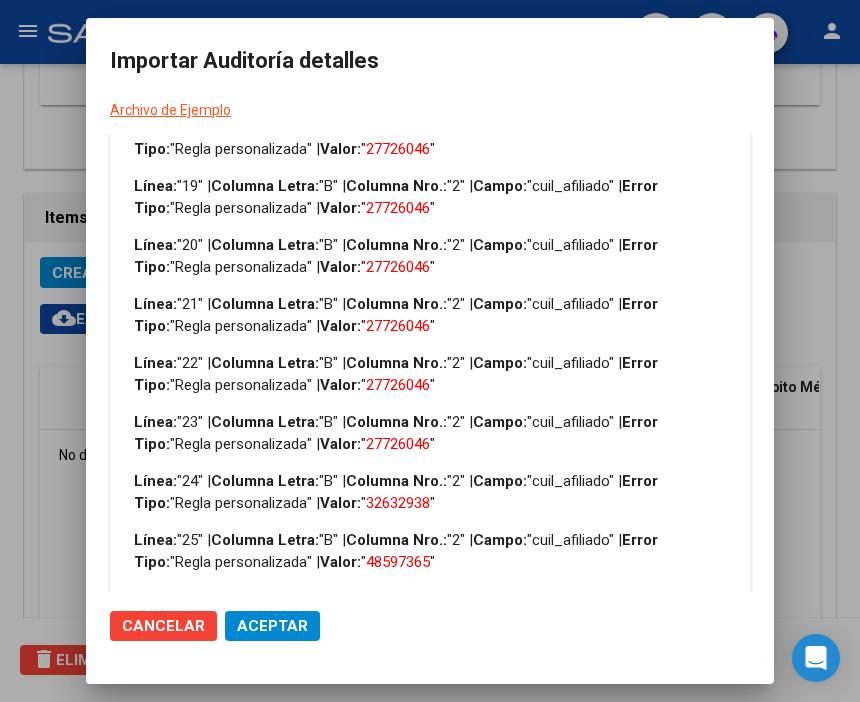 scroll, scrollTop: 1111, scrollLeft: 0, axis: vertical 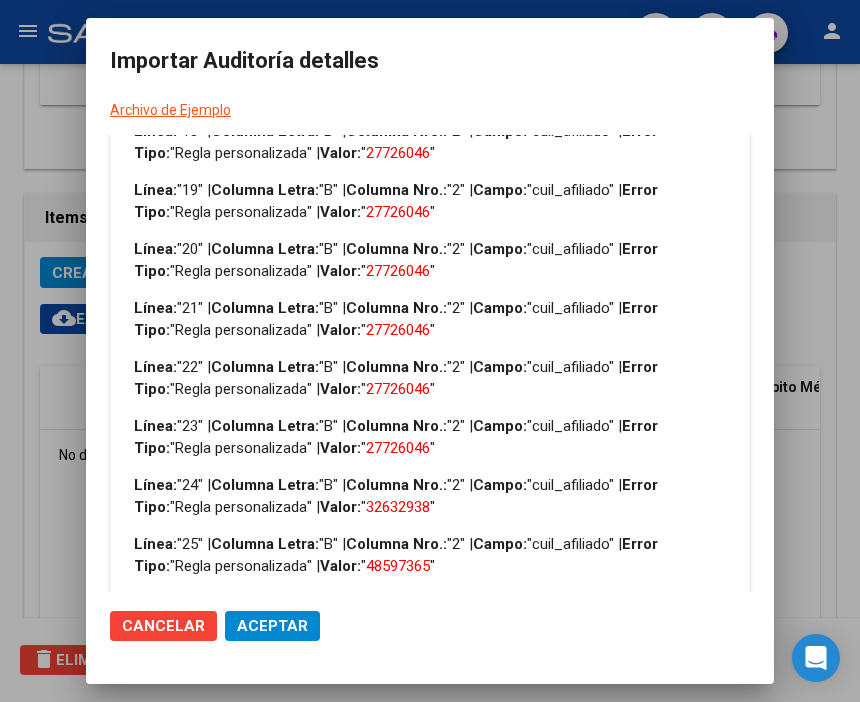 click at bounding box center (430, 351) 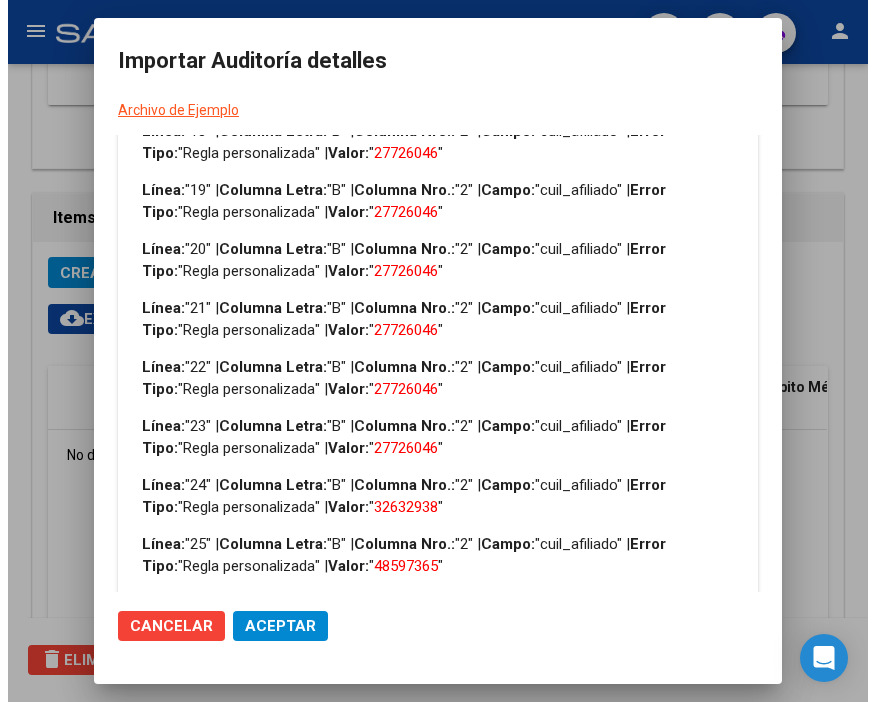 scroll, scrollTop: 0, scrollLeft: 0, axis: both 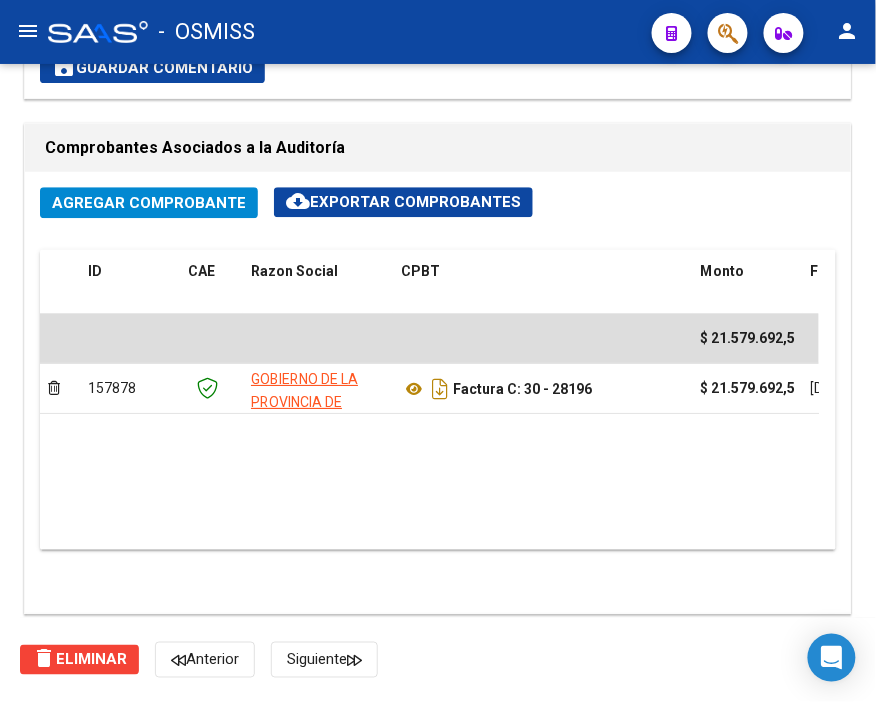 click on "delete  Eliminar
[PERSON_NAME]" 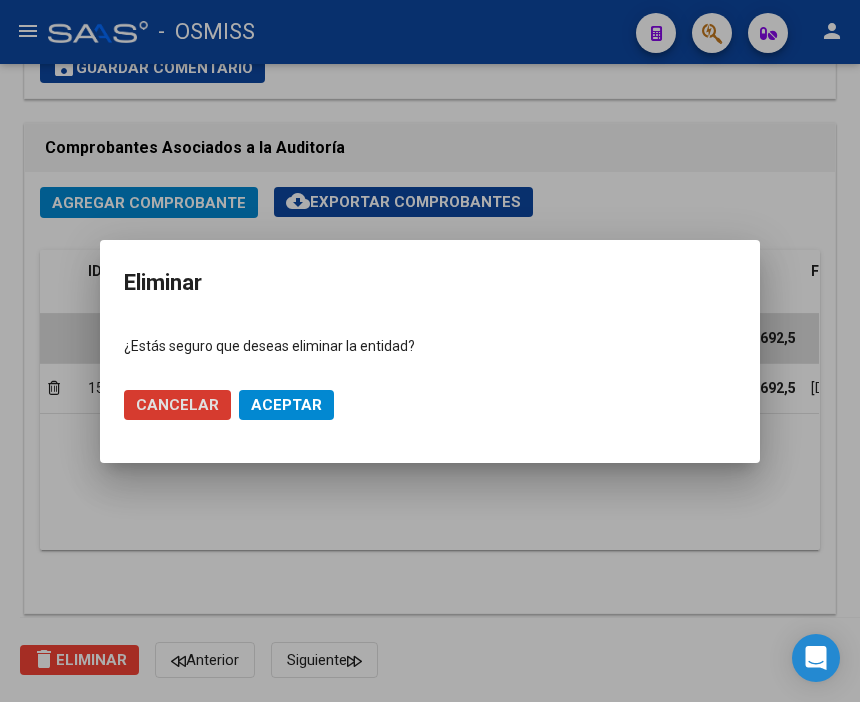 click on "Aceptar" 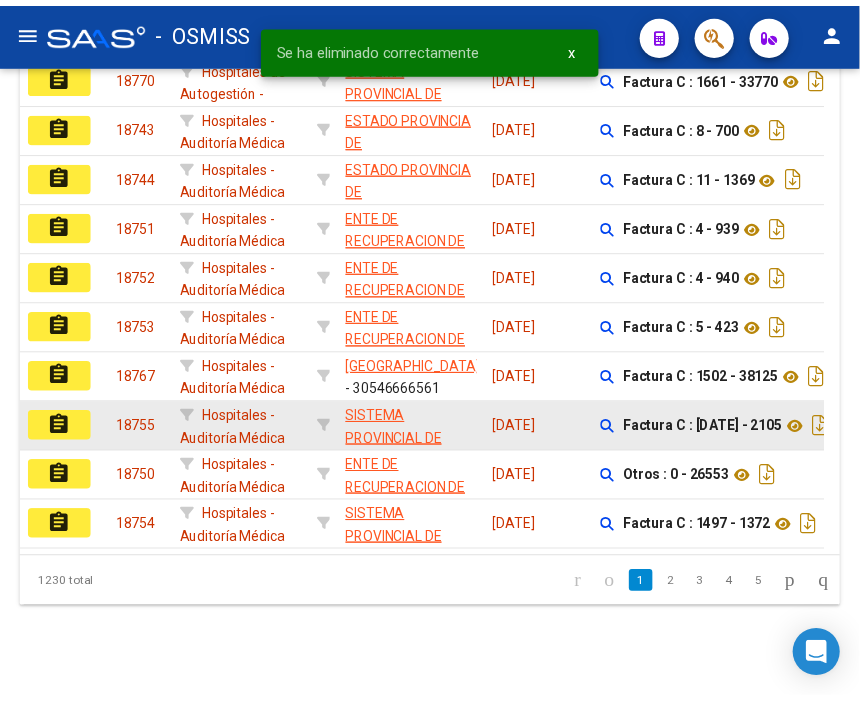 scroll, scrollTop: 0, scrollLeft: 0, axis: both 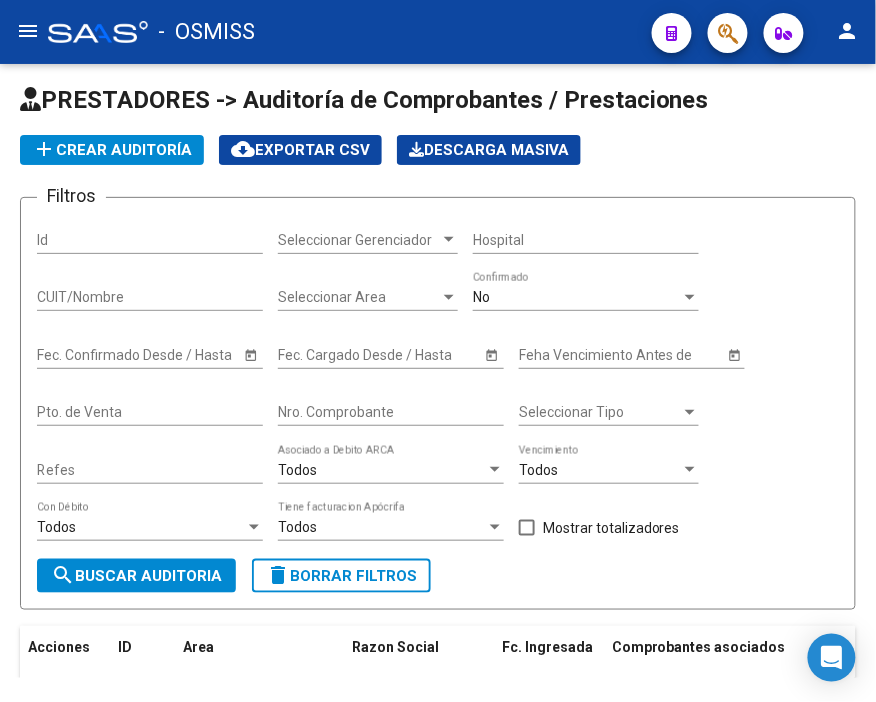 click on "add  Crear Auditoría" 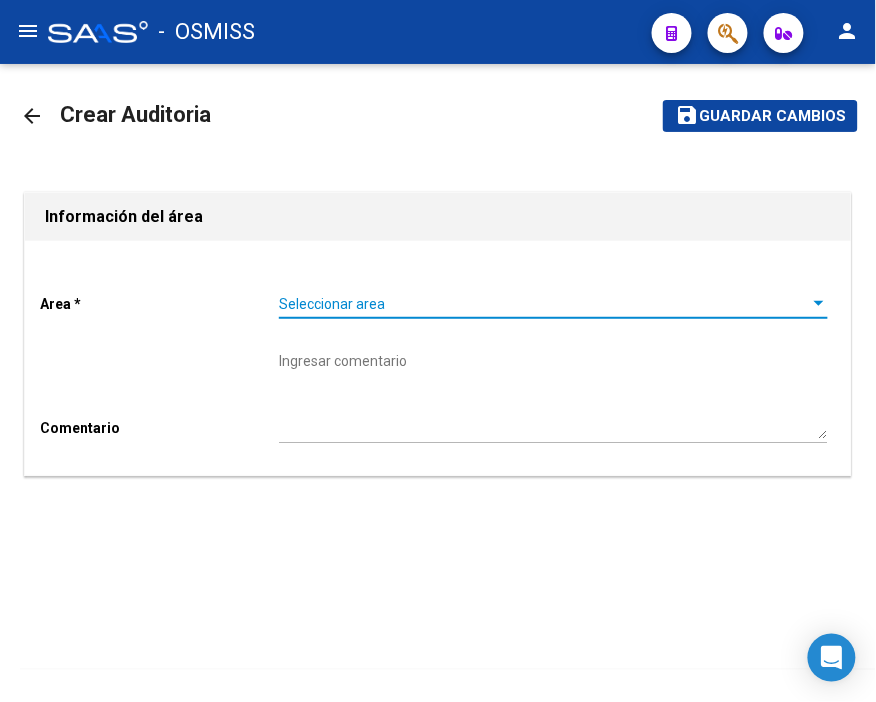 click on "Seleccionar area" at bounding box center (544, 304) 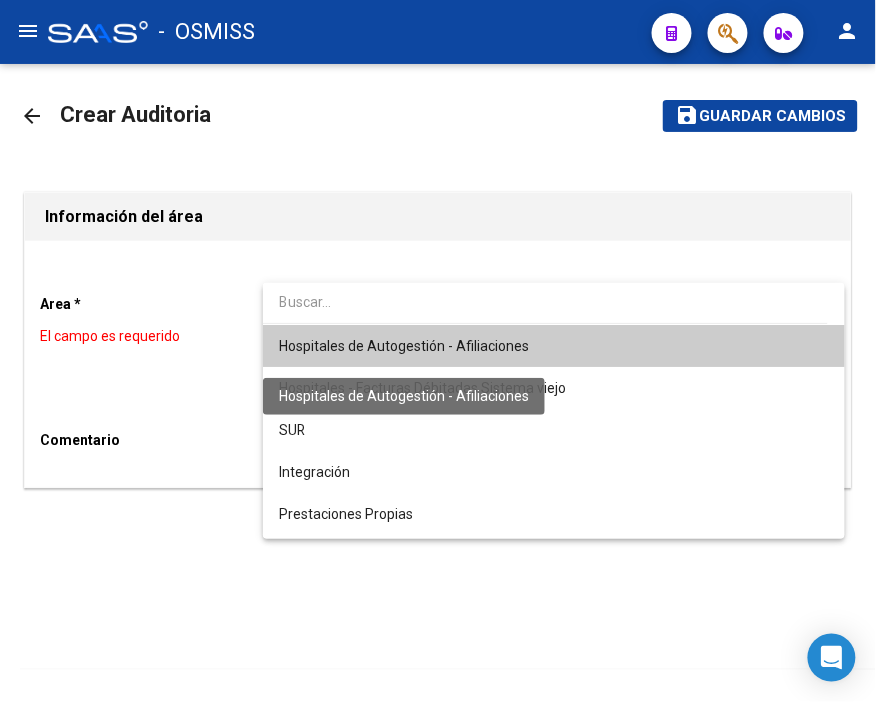 click on "Hospitales de Autogestión - Afiliaciones" at bounding box center (404, 346) 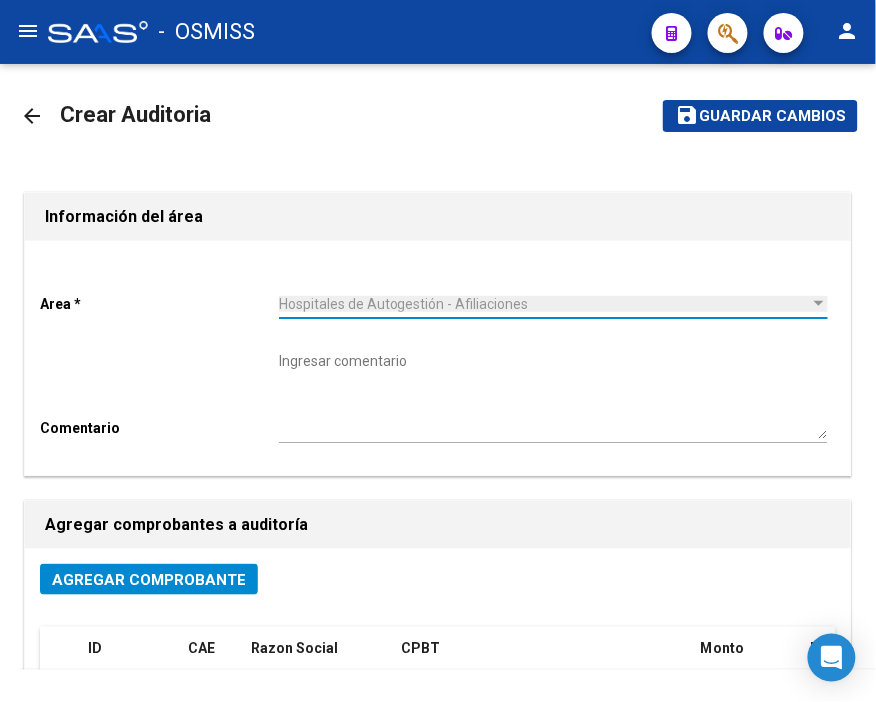 click on "Agregar Comprobante" 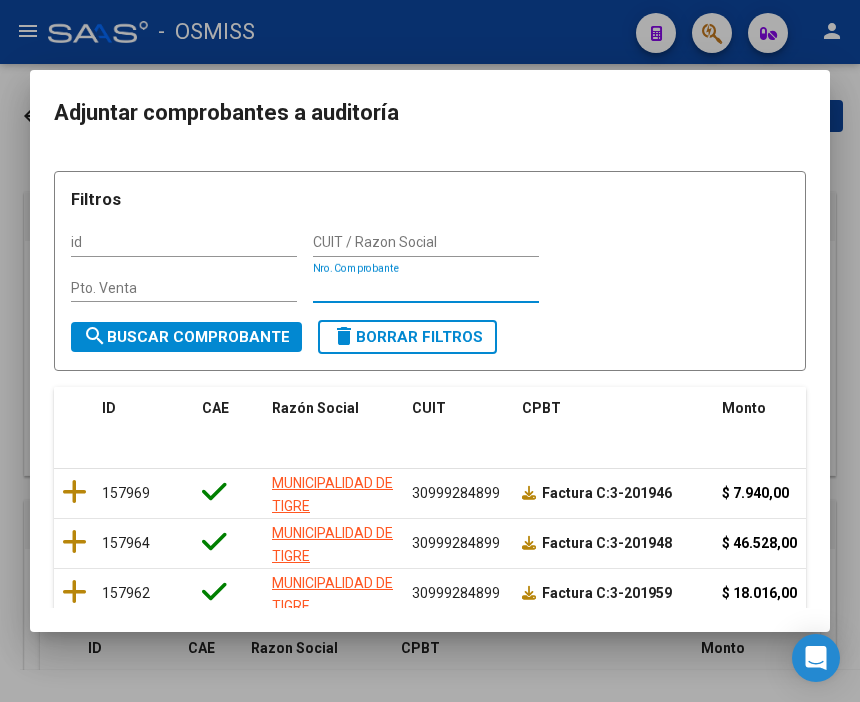 click on "Nro. Comprobante" at bounding box center [426, 288] 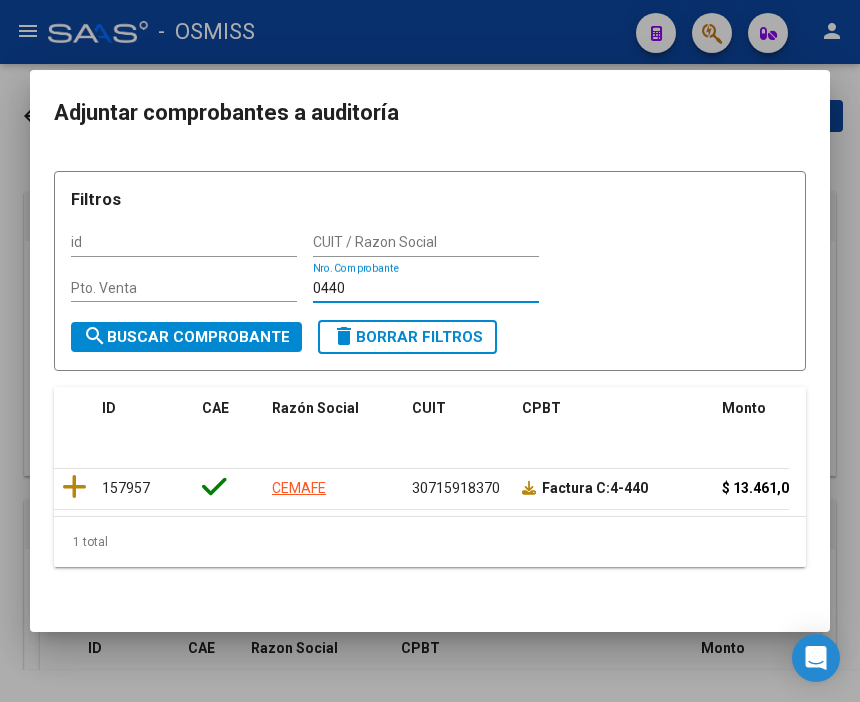 type on "0440" 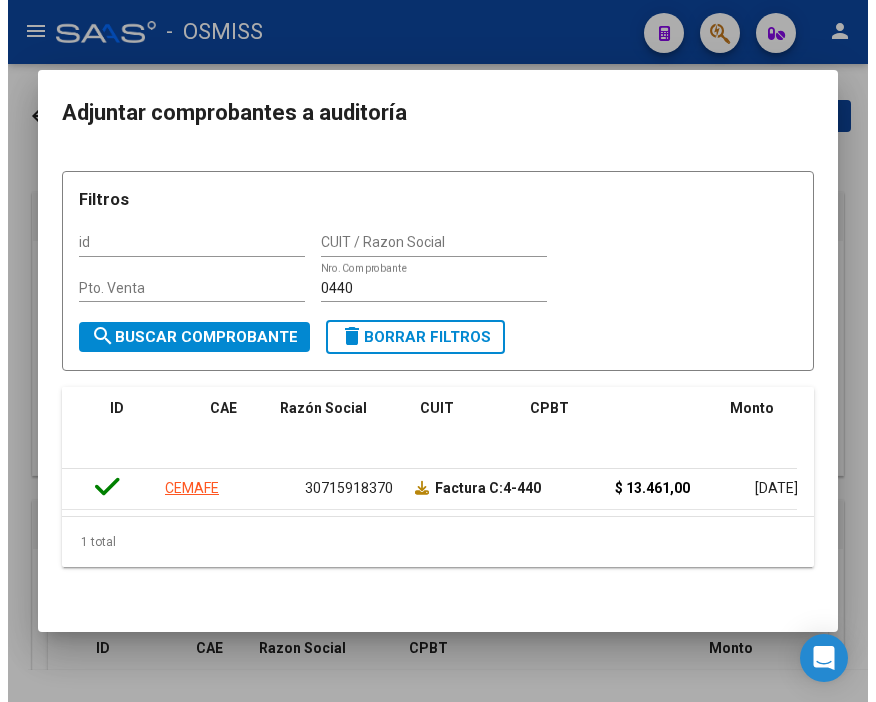 scroll, scrollTop: 0, scrollLeft: 0, axis: both 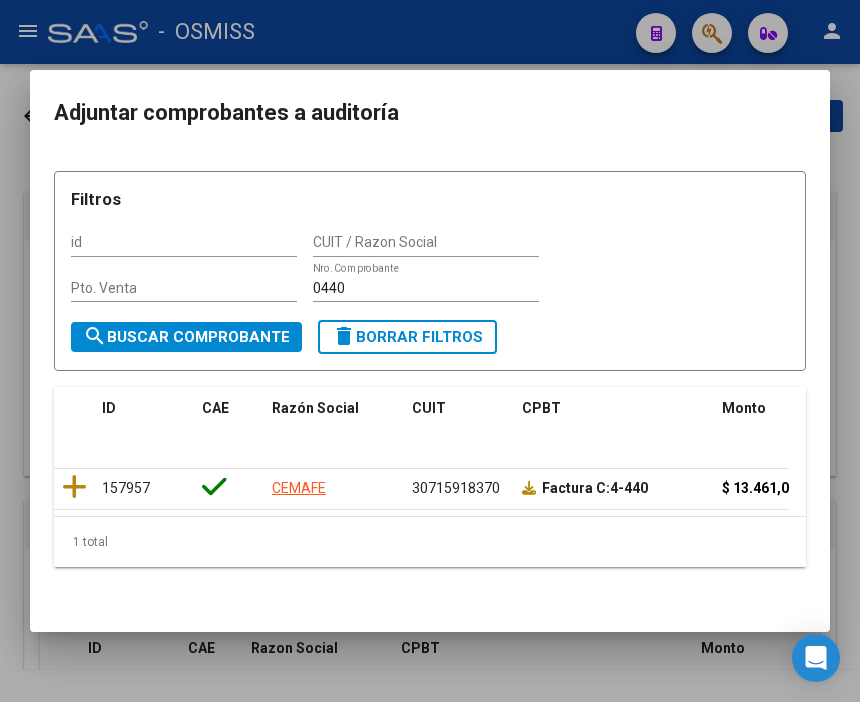 click at bounding box center [430, 351] 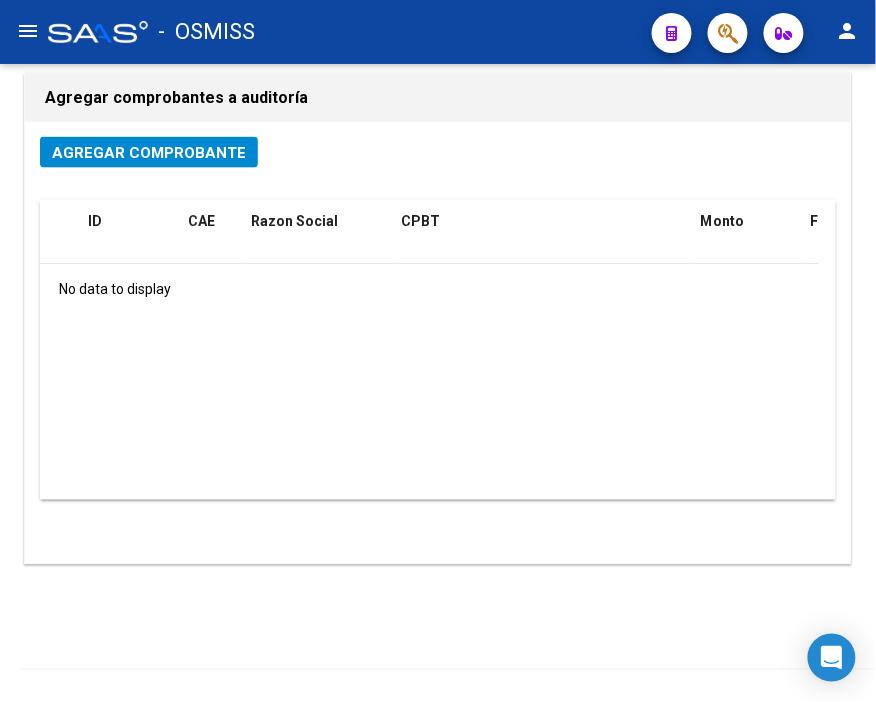 scroll, scrollTop: 0, scrollLeft: 0, axis: both 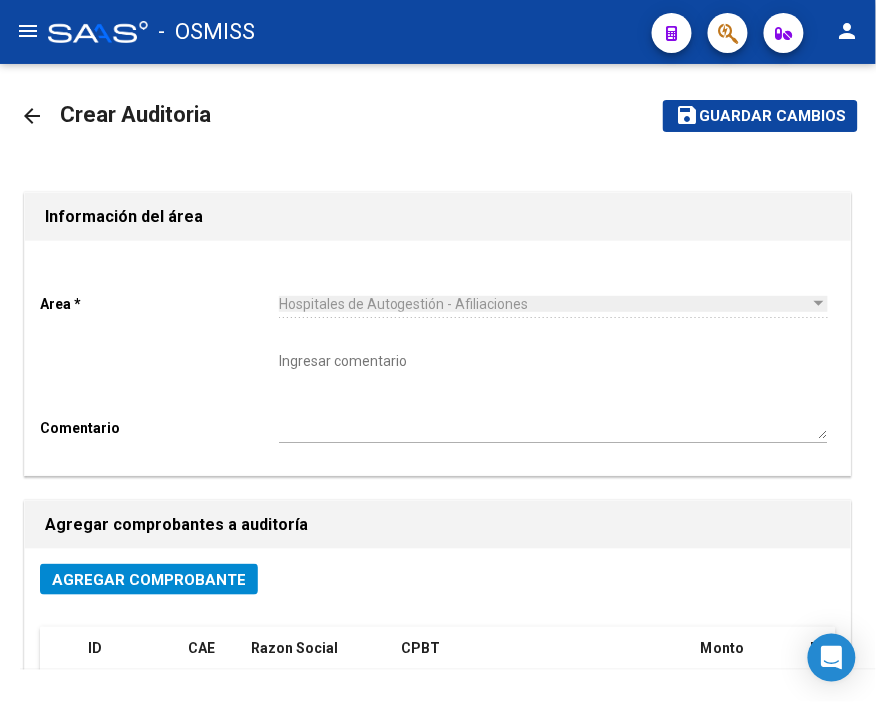 click on "Agregar Comprobante" 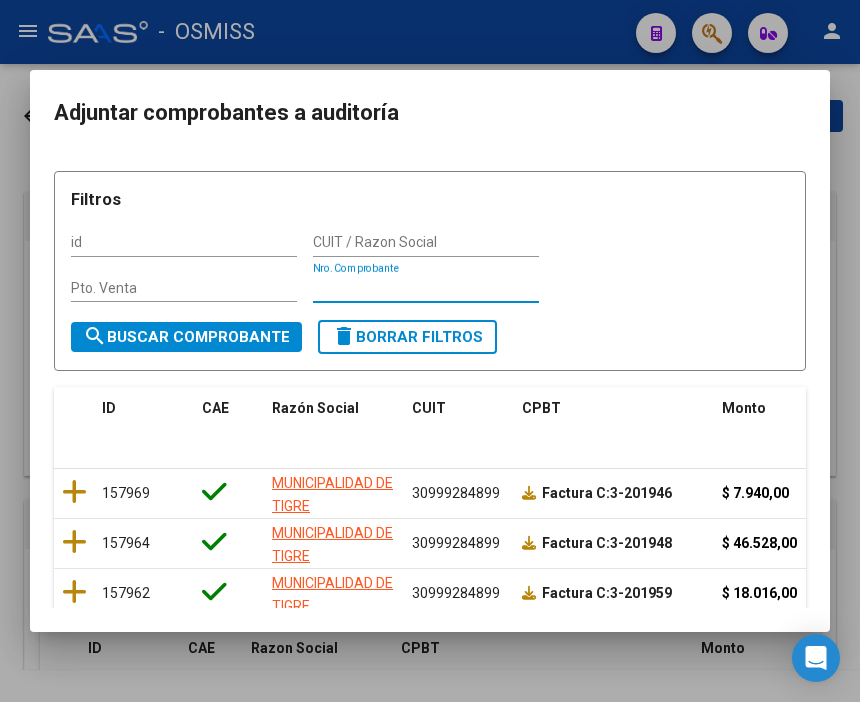 click on "Nro. Comprobante" at bounding box center (426, 288) 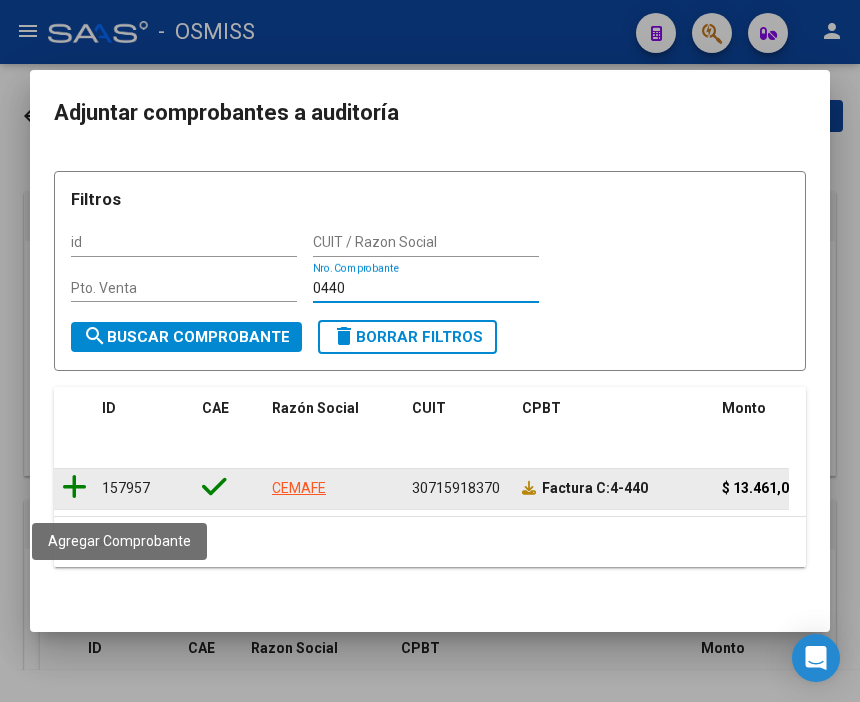 type on "0440" 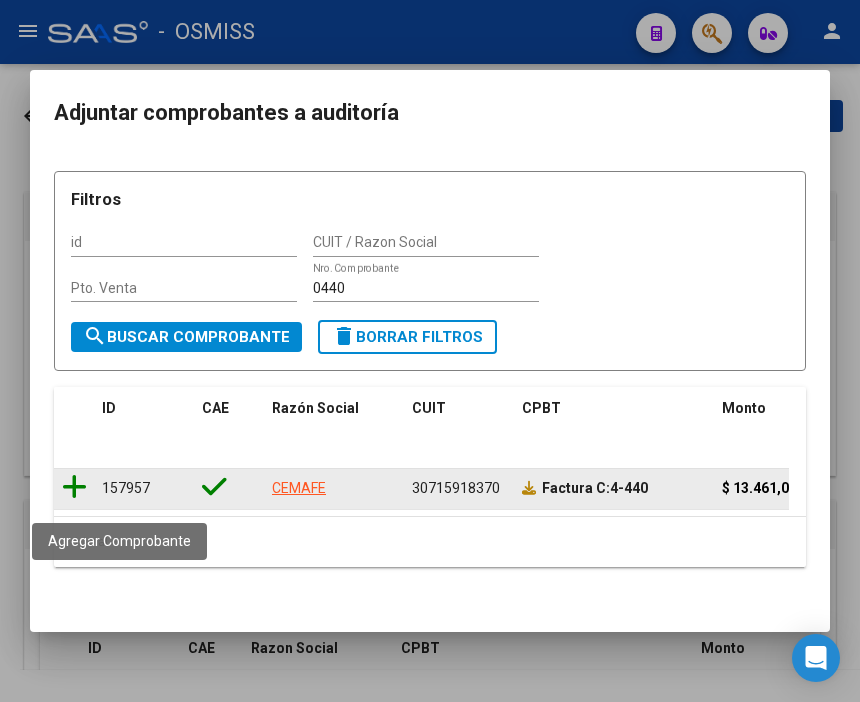 click 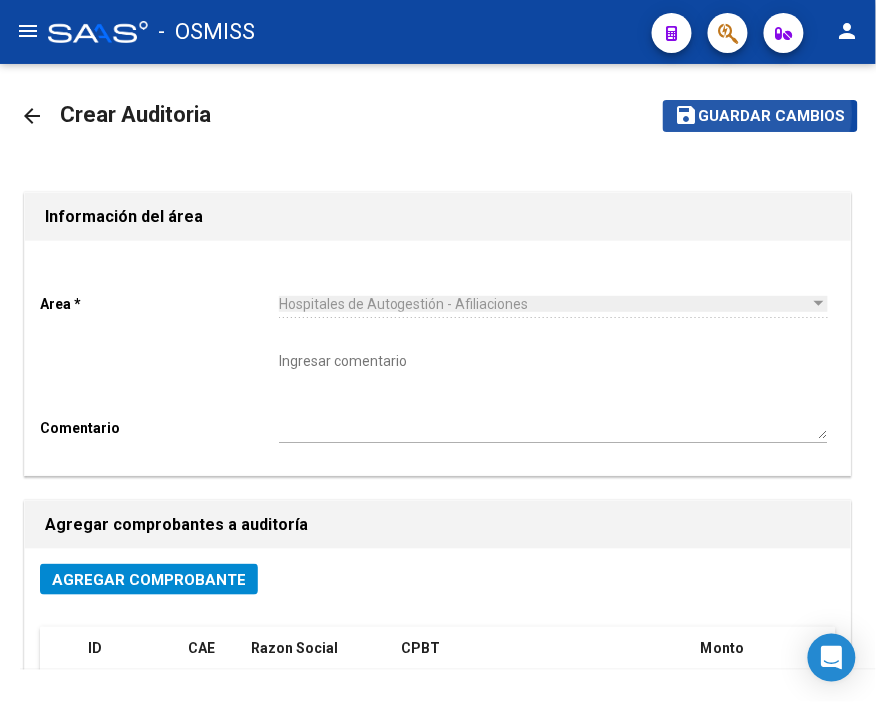 click on "Guardar cambios" 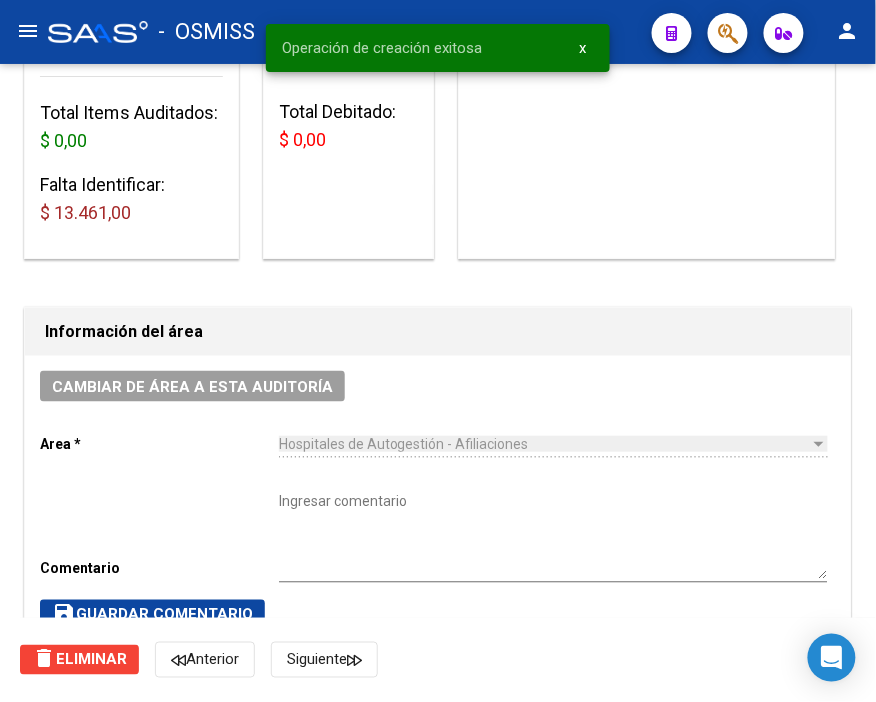 scroll, scrollTop: 444, scrollLeft: 0, axis: vertical 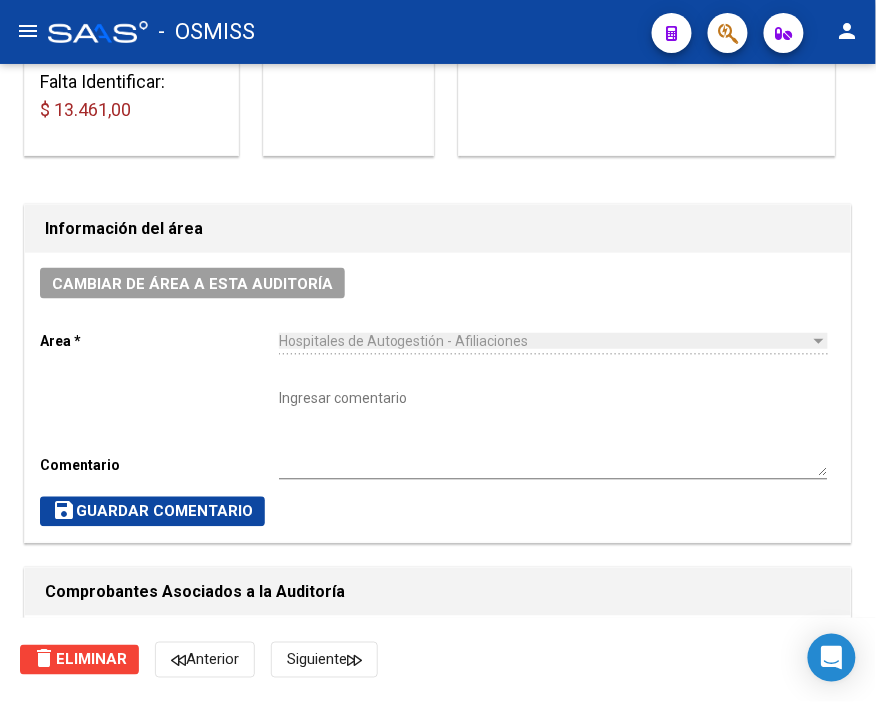 click on "-   OSMISS" 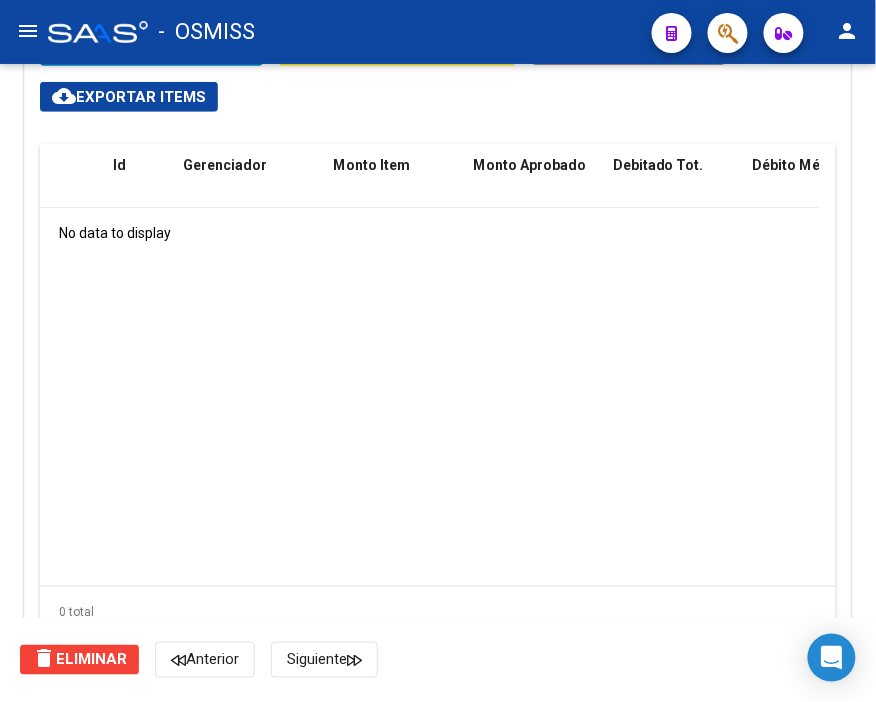 scroll, scrollTop: 1444, scrollLeft: 0, axis: vertical 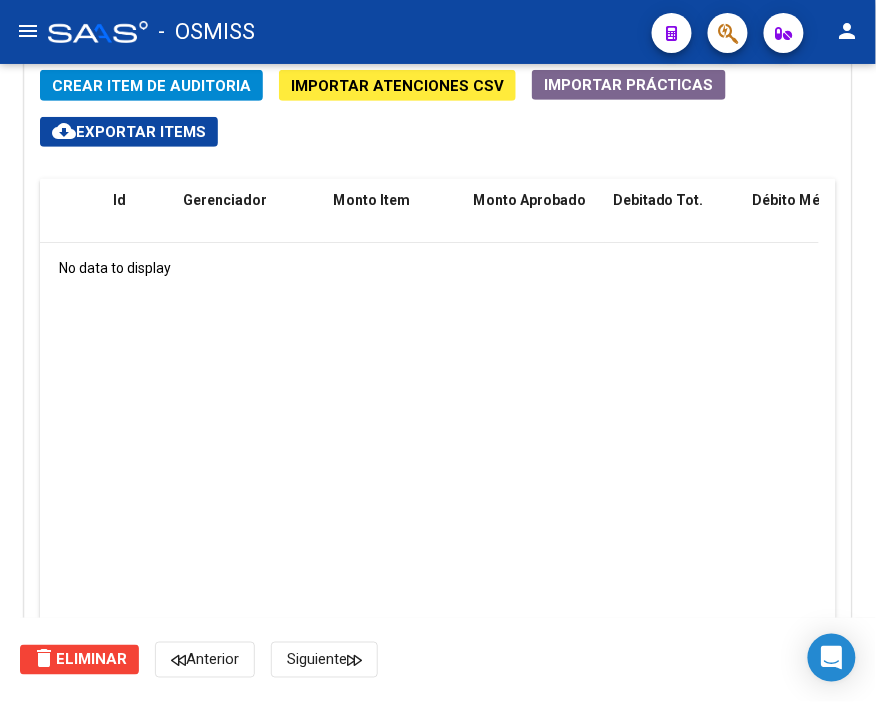 click on "Crear Item de Auditoria" 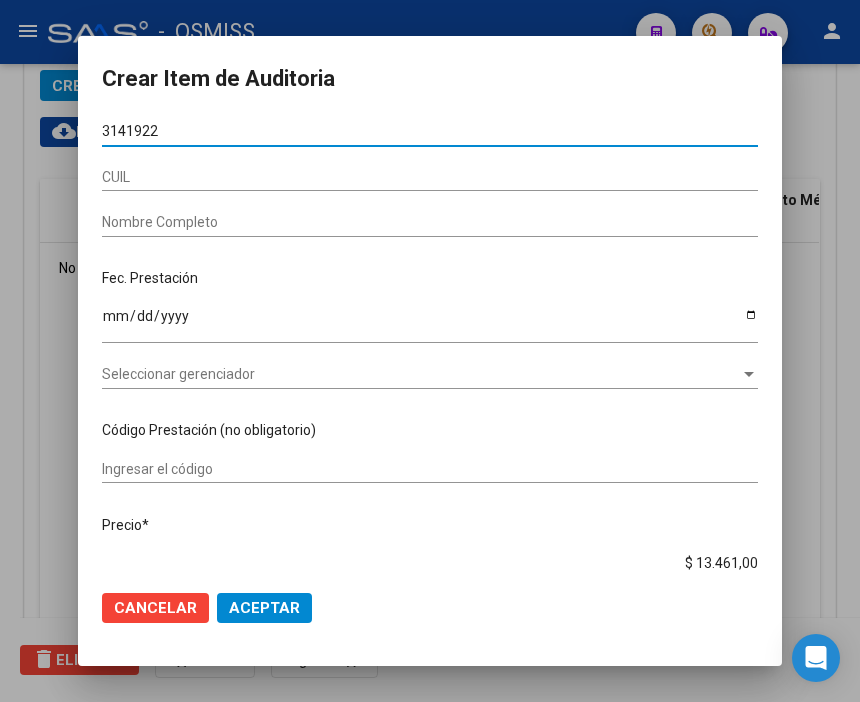 type on "31419220" 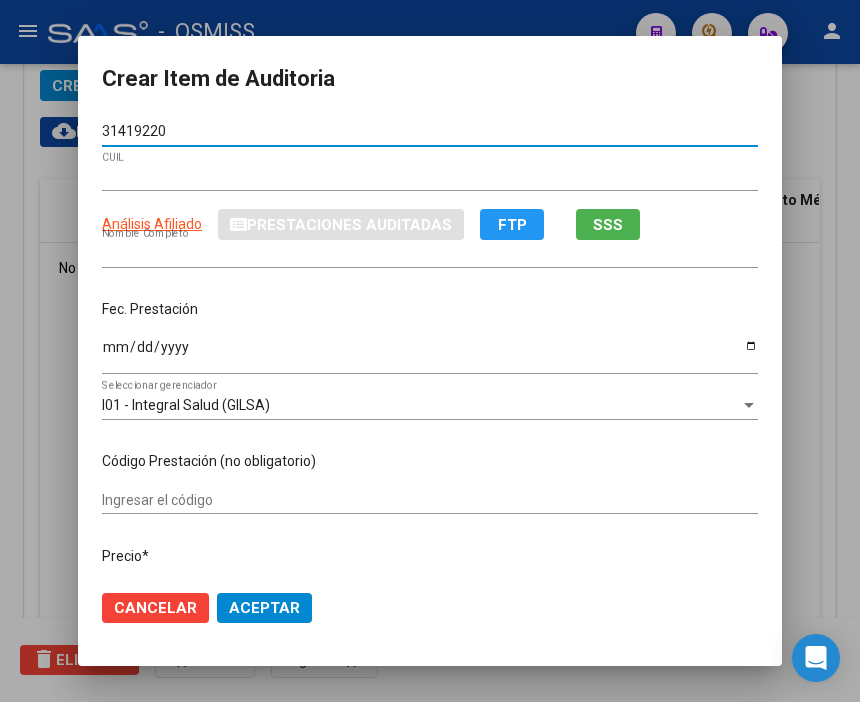 type on "20314192207" 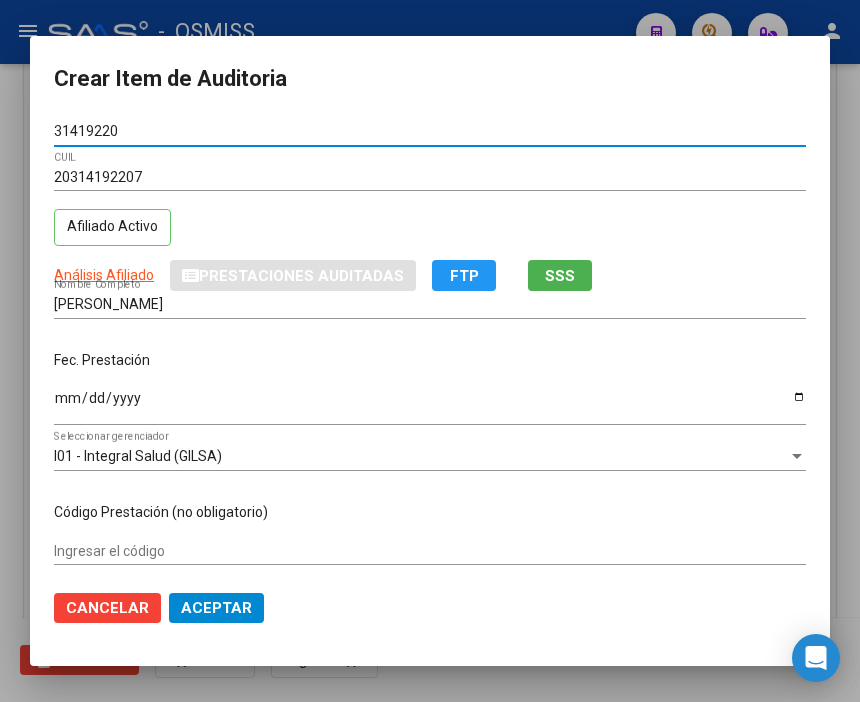 type on "31419220" 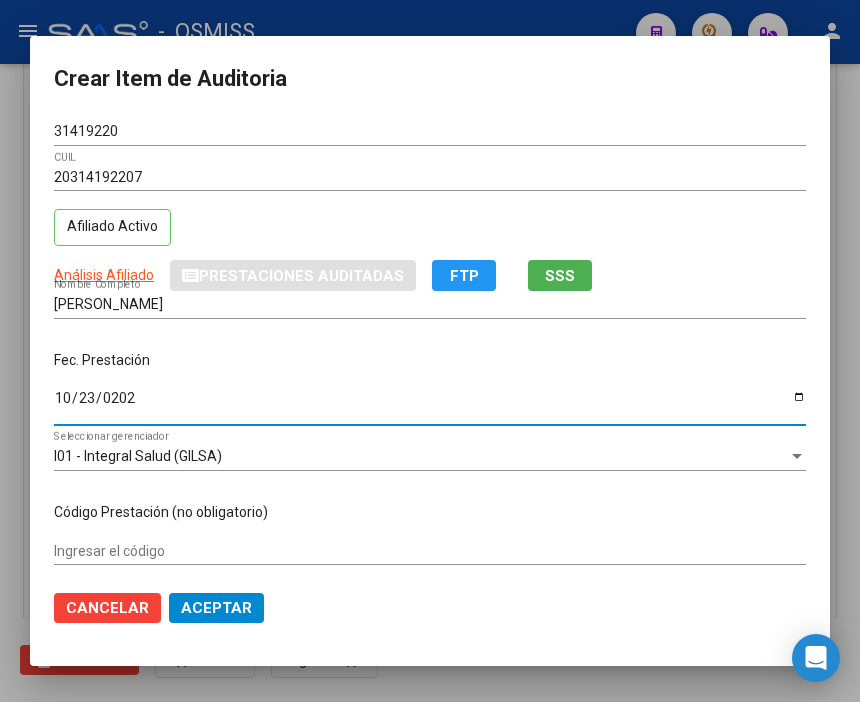 type on "[DATE]" 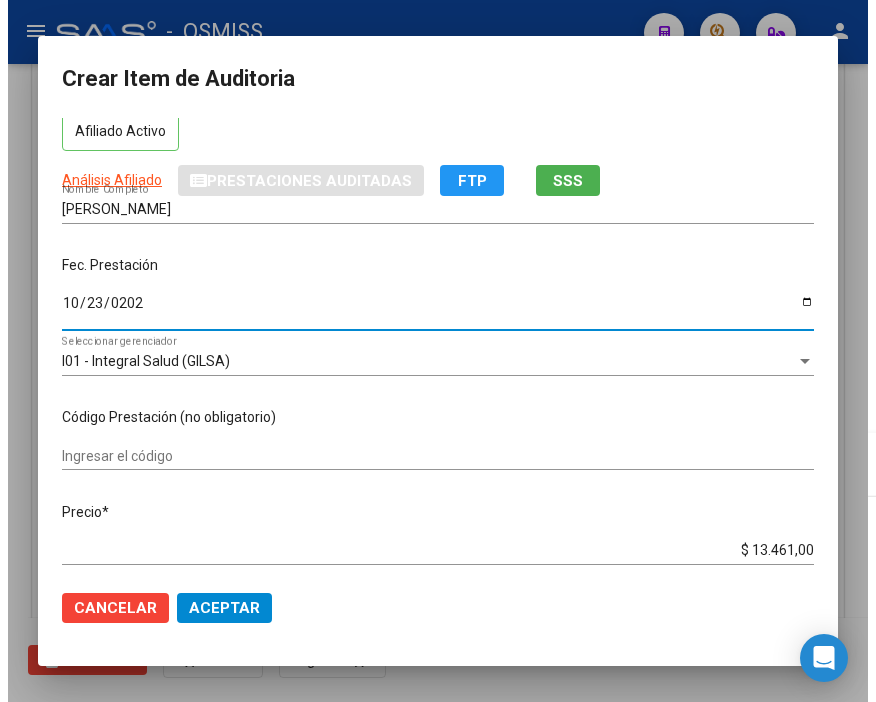 scroll, scrollTop: 222, scrollLeft: 0, axis: vertical 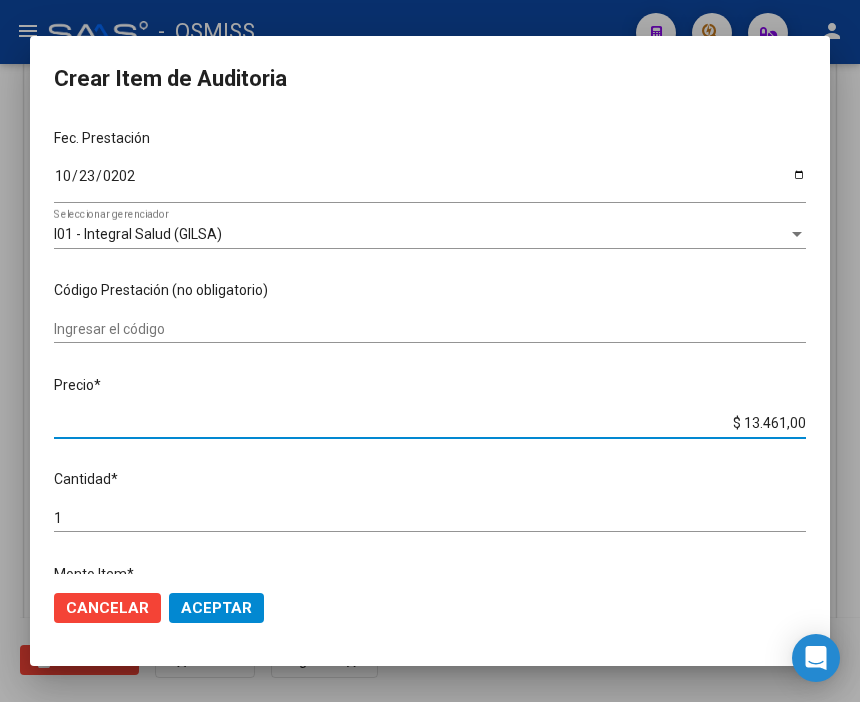 drag, startPoint x: 697, startPoint y: 418, endPoint x: 816, endPoint y: 420, distance: 119.01681 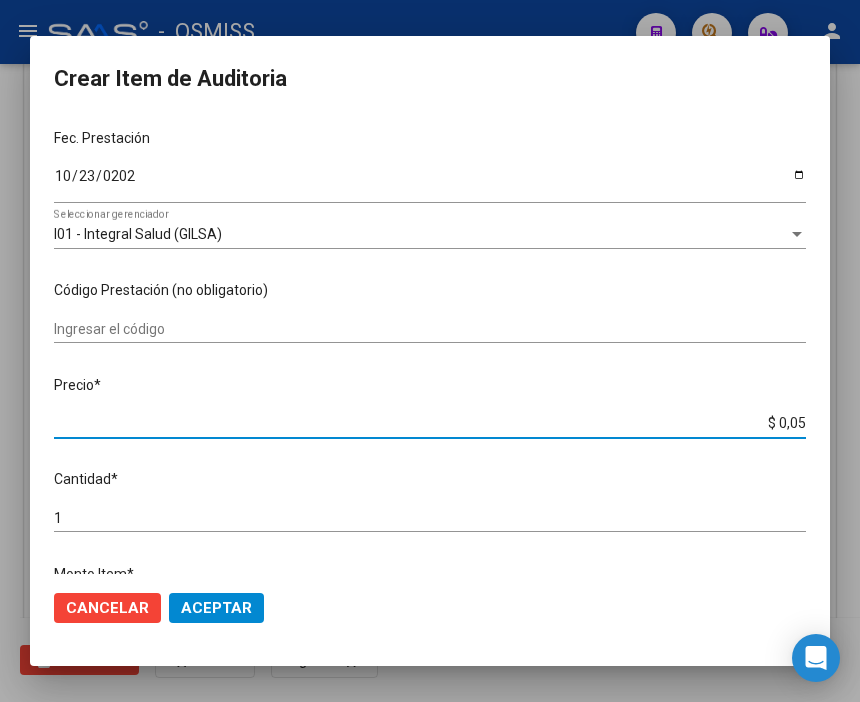type on "$ 0,05" 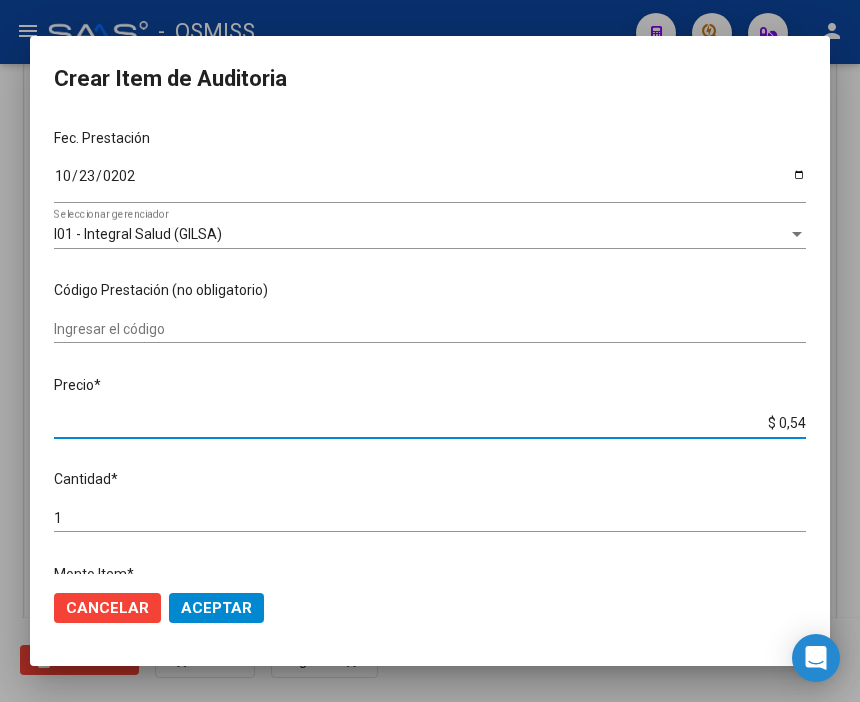 type on "$ 5,46" 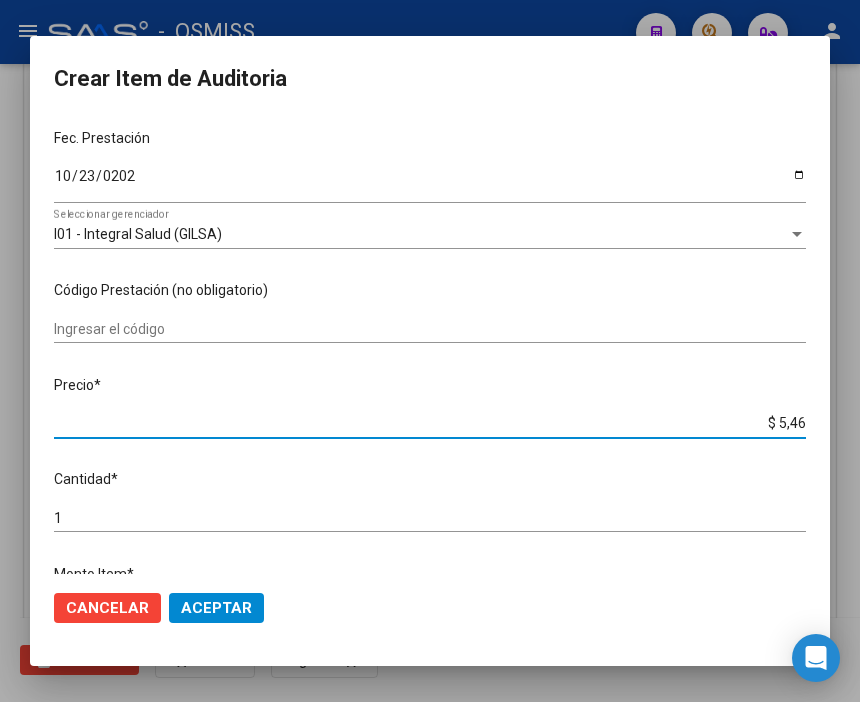 type on "$ 54,65" 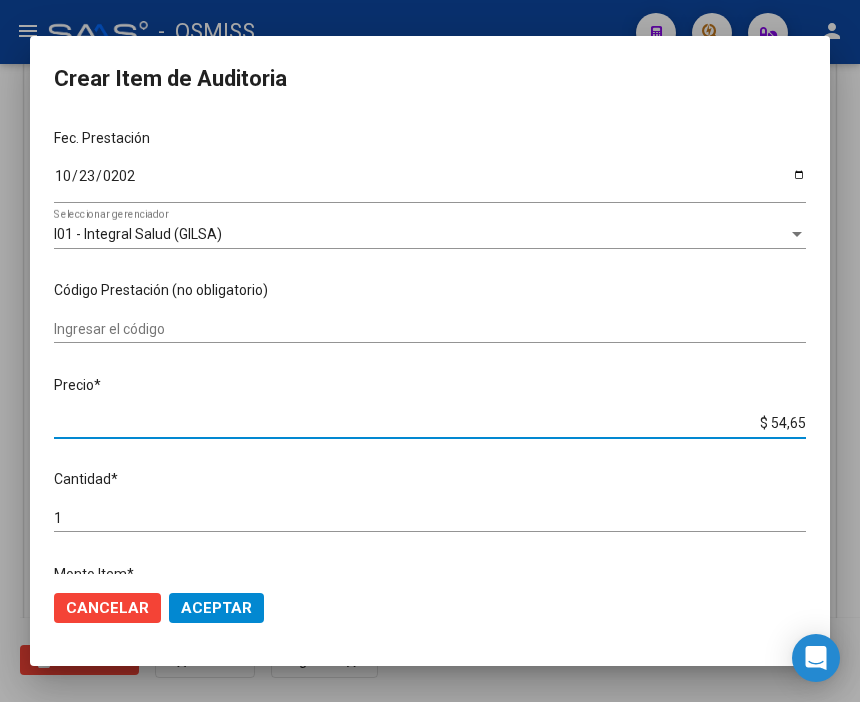 type on "$ 546,50" 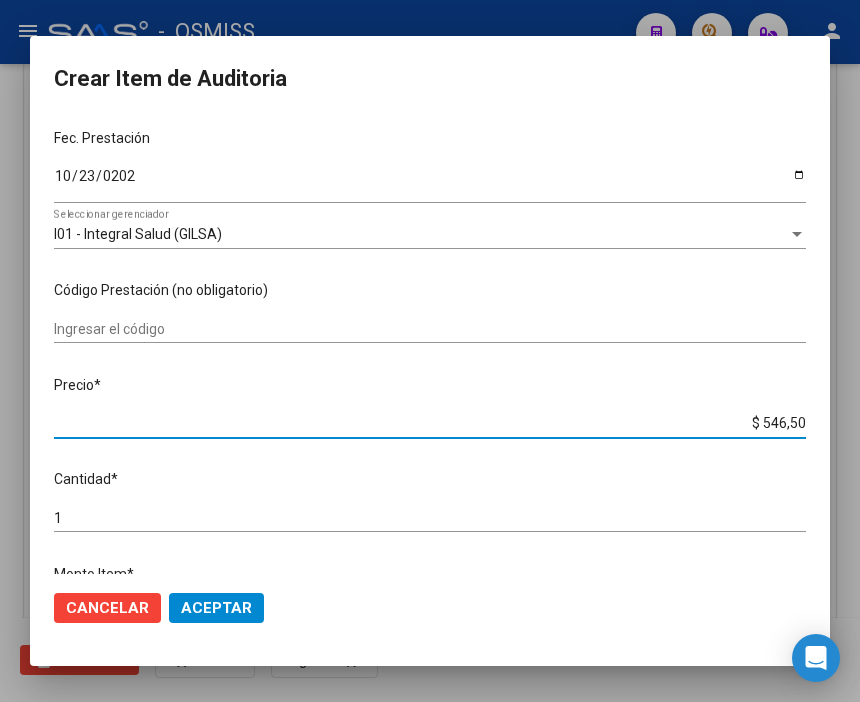 type on "$ 5.465,00" 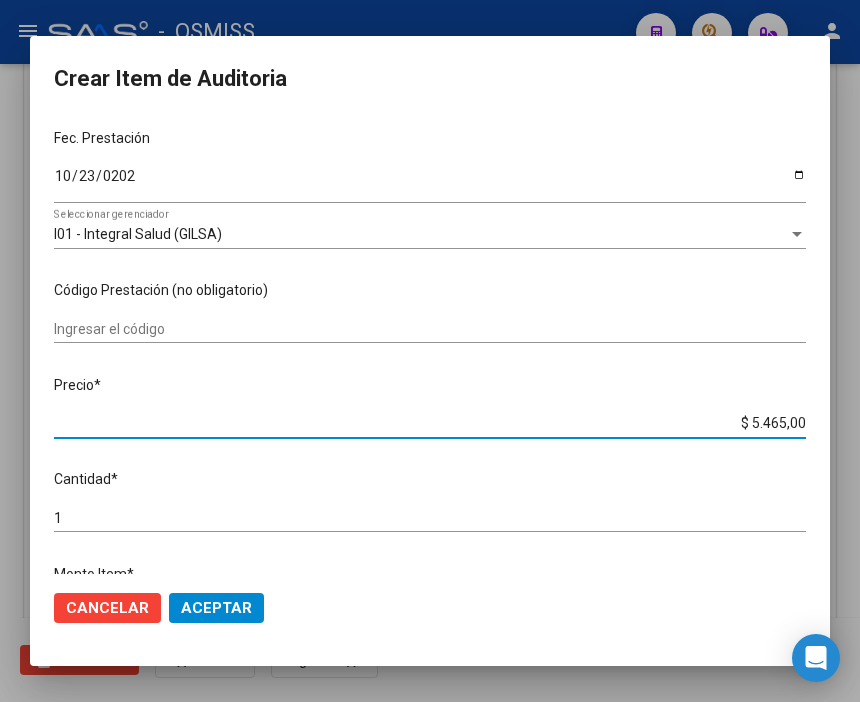 click on "Aceptar" 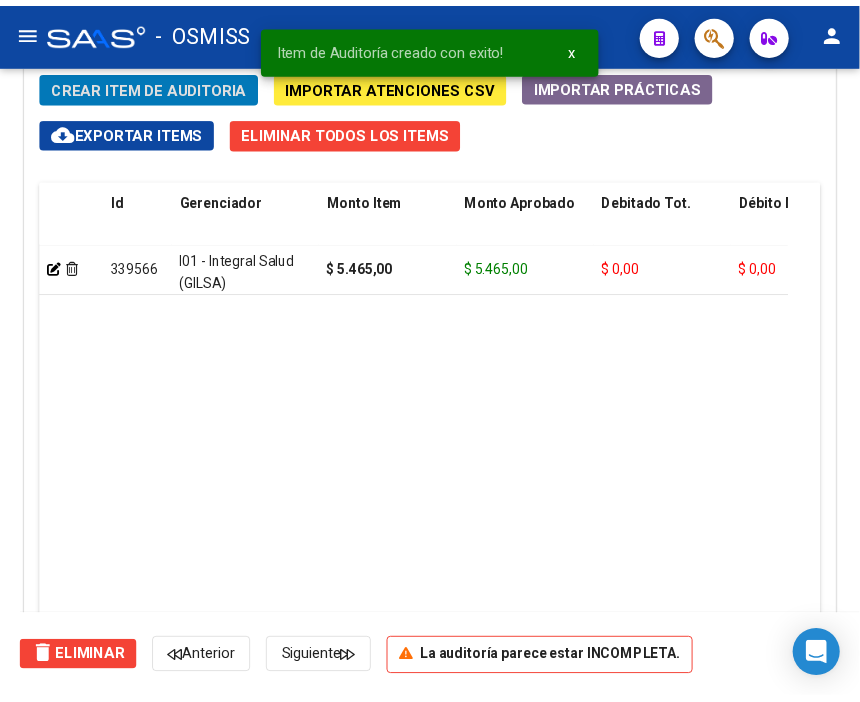 scroll, scrollTop: 1552, scrollLeft: 0, axis: vertical 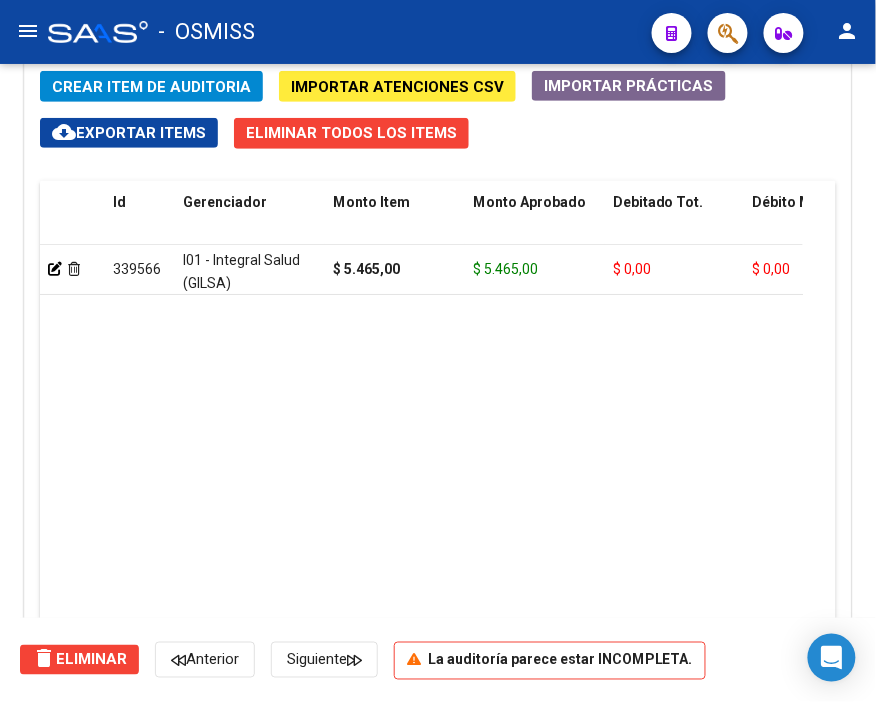click on "Crear Item de Auditoria" 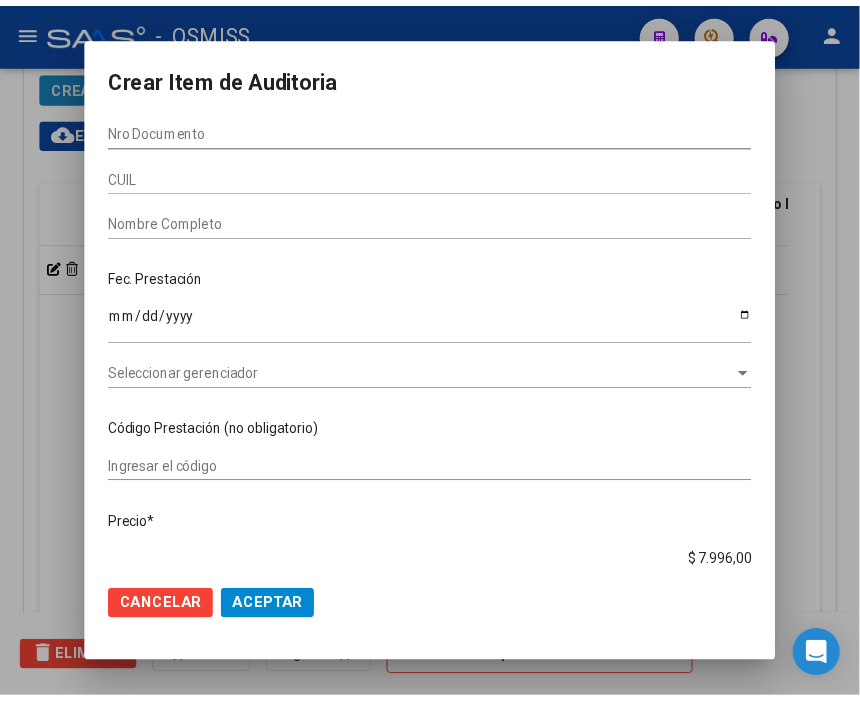 scroll, scrollTop: 1880, scrollLeft: 0, axis: vertical 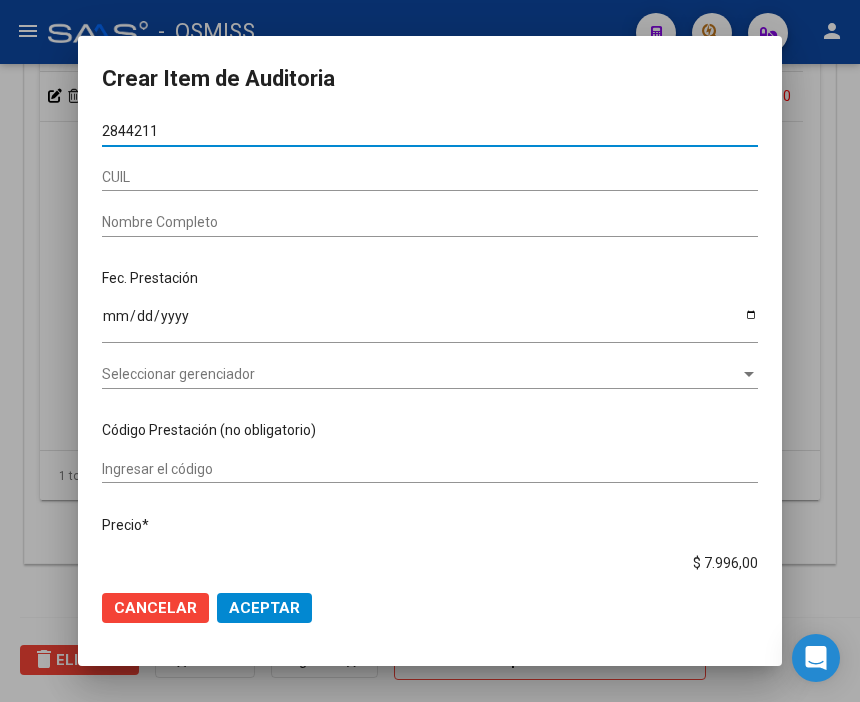 type on "28442116" 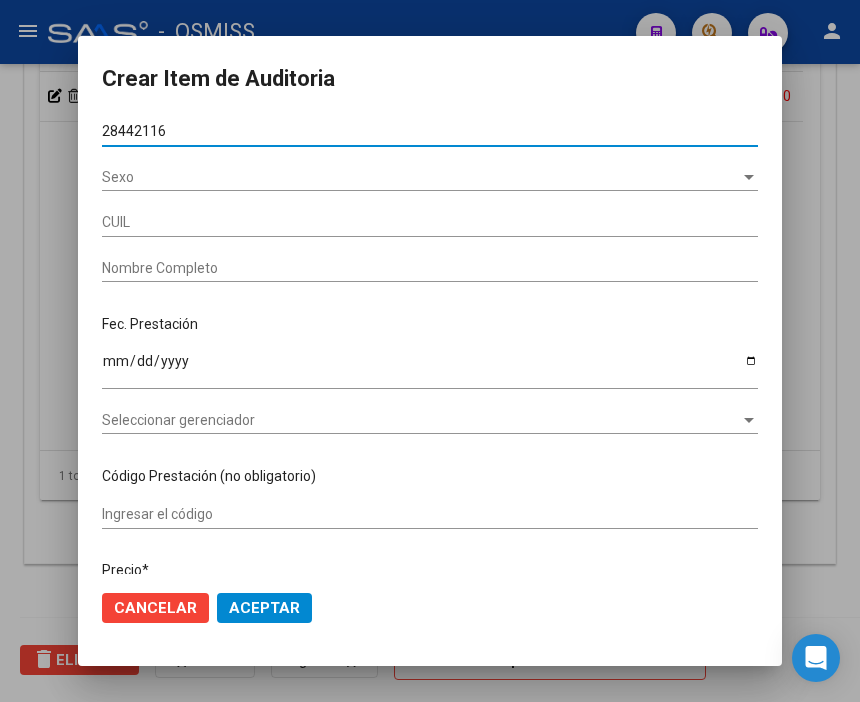 type on "20284421168" 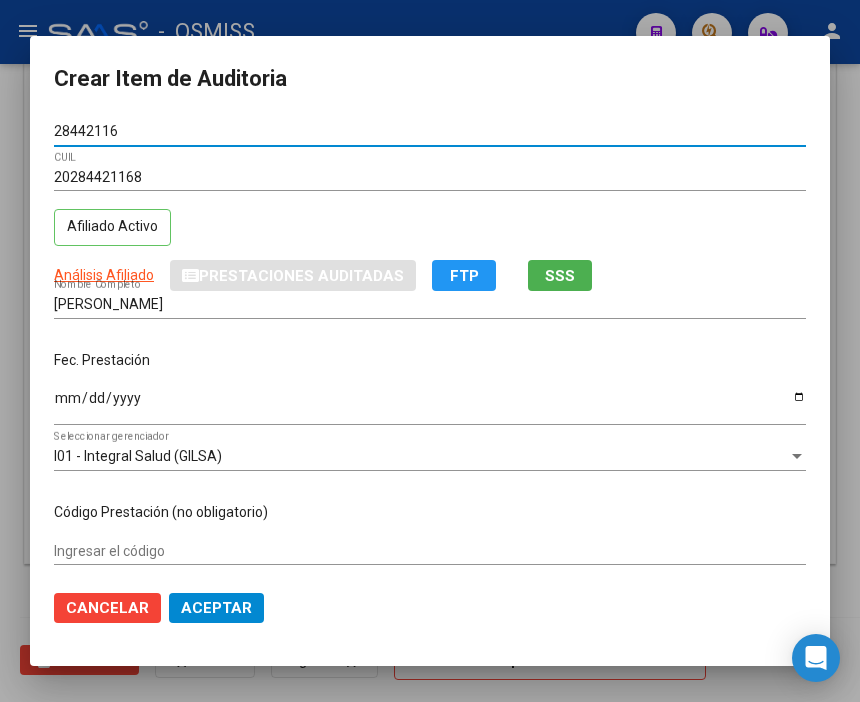 type on "28442116" 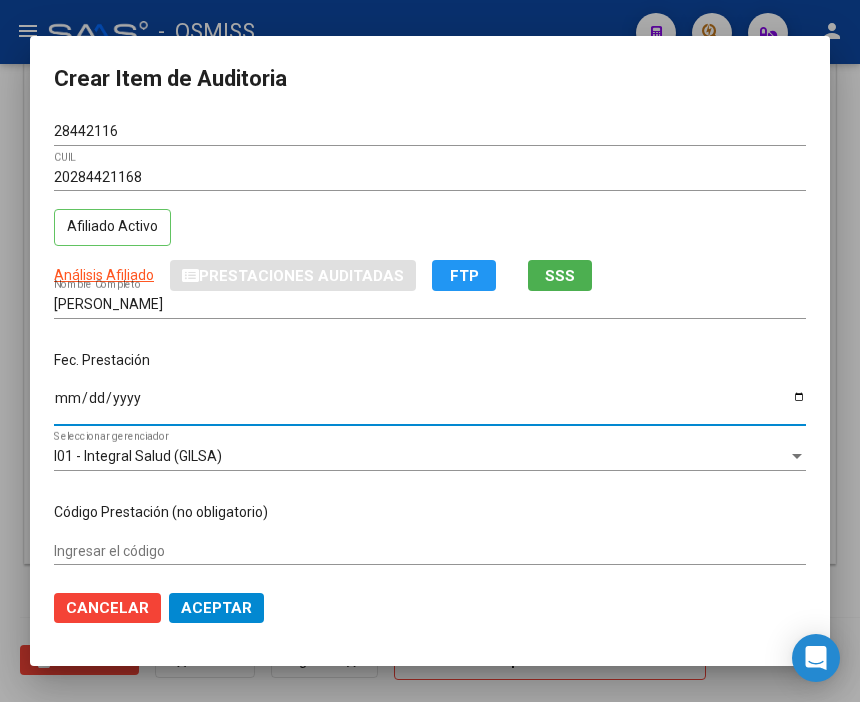 click on "Ingresar la fecha" at bounding box center [430, 405] 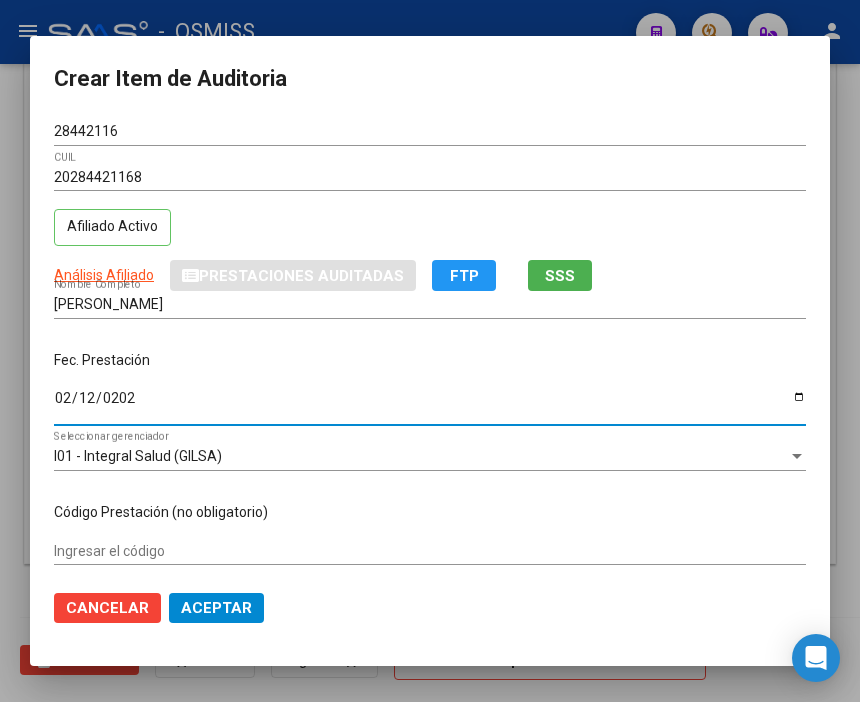 type on "[DATE]" 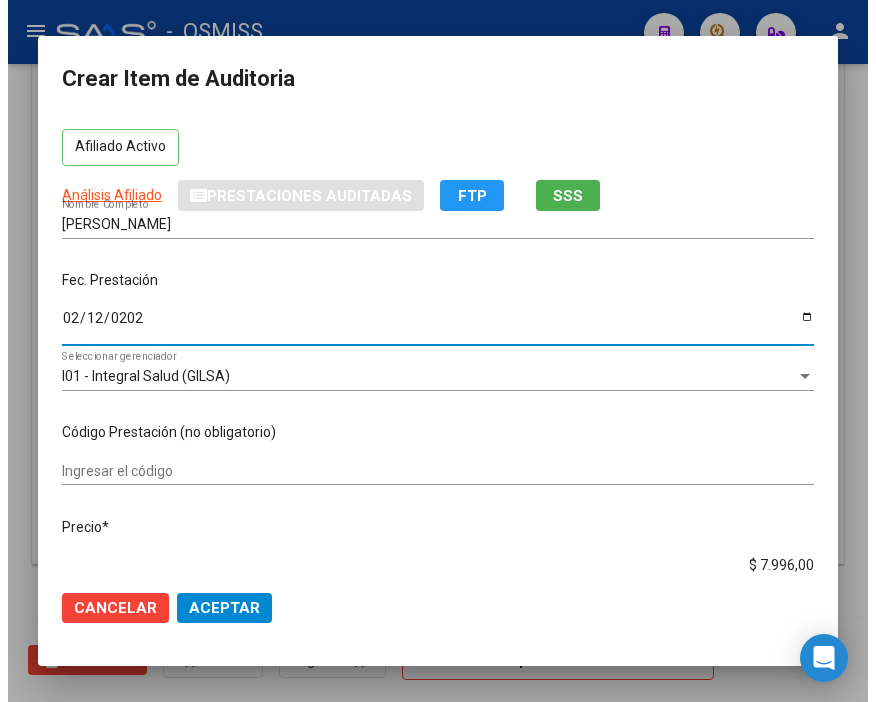 scroll, scrollTop: 222, scrollLeft: 0, axis: vertical 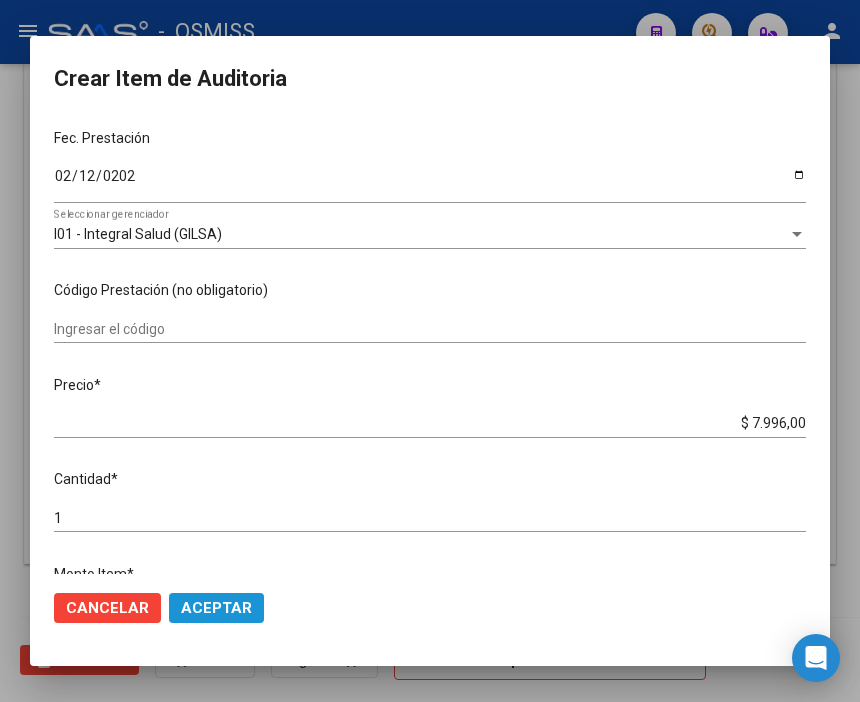 click on "Aceptar" 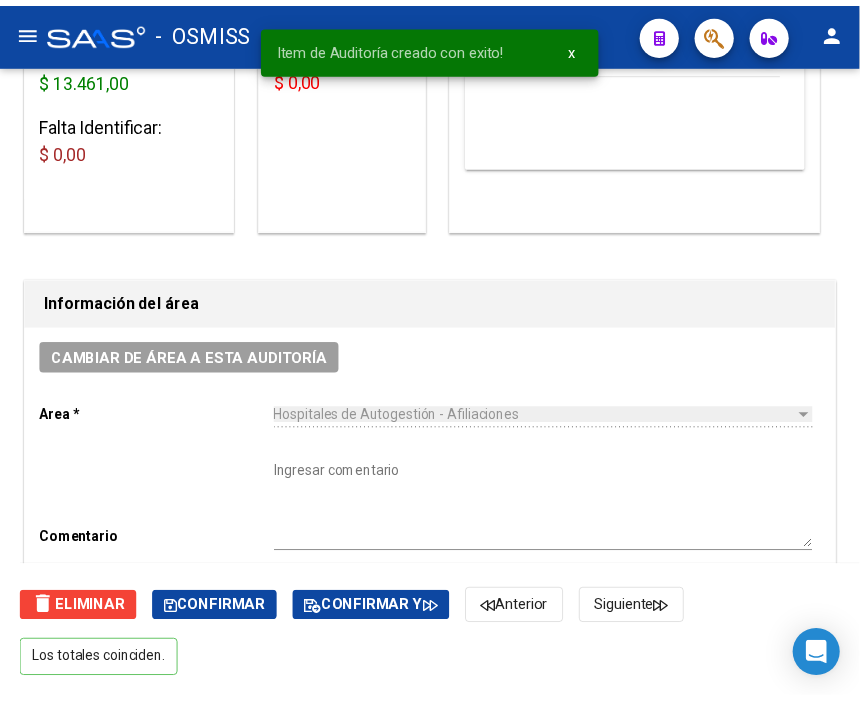scroll, scrollTop: 441, scrollLeft: 0, axis: vertical 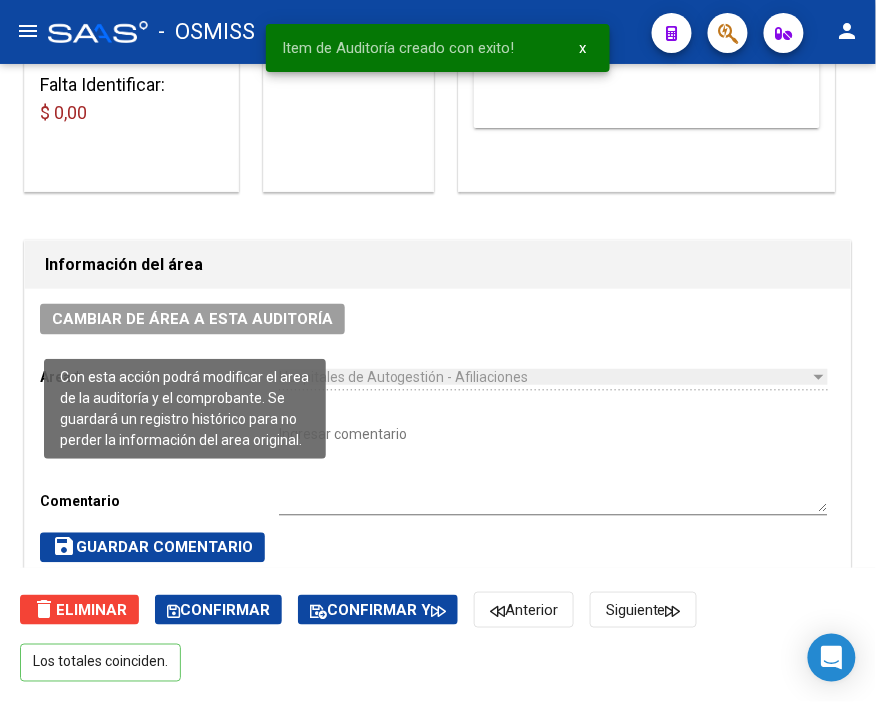 click on "Cambiar de área a esta auditoría" 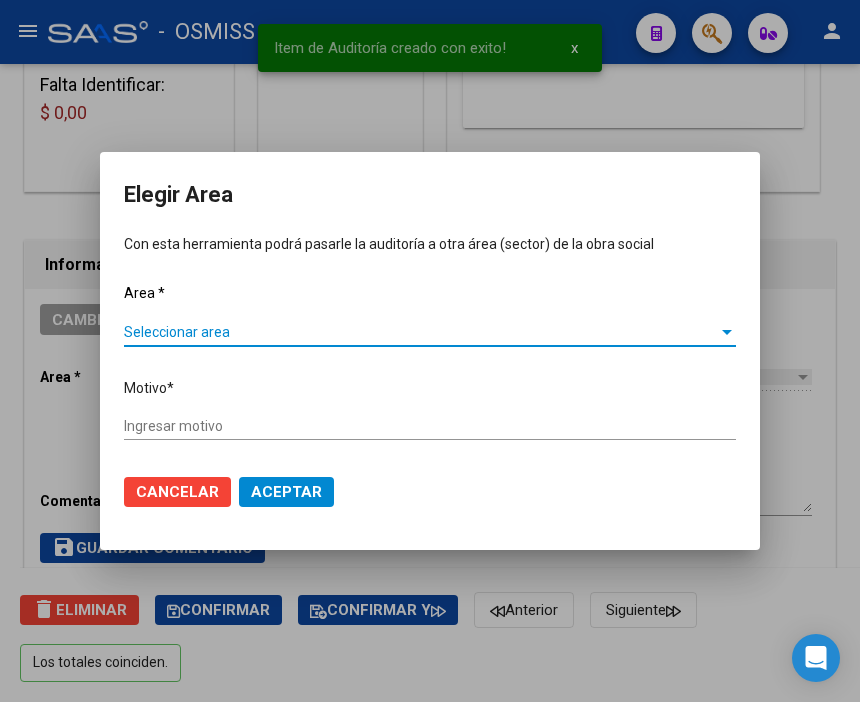 click on "Seleccionar area" at bounding box center (421, 332) 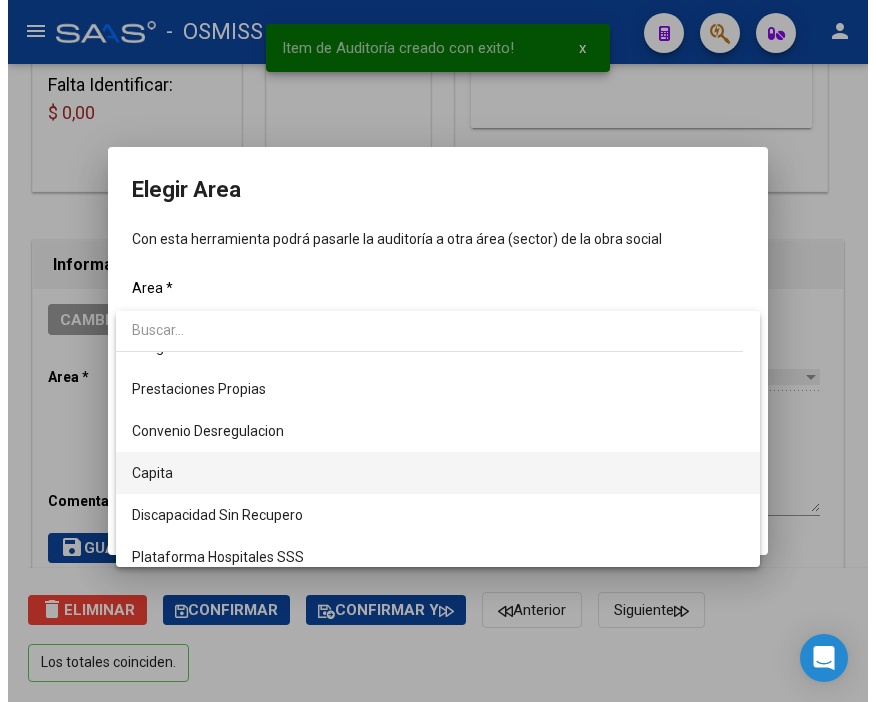 scroll, scrollTop: 222, scrollLeft: 0, axis: vertical 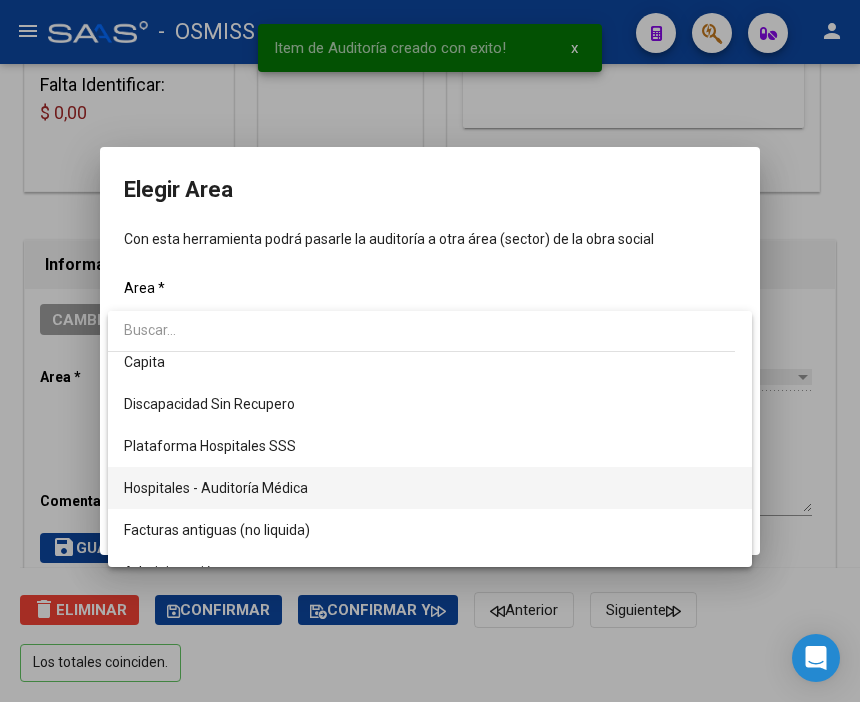 click on "Hospitales - Auditoría Médica" at bounding box center [430, 488] 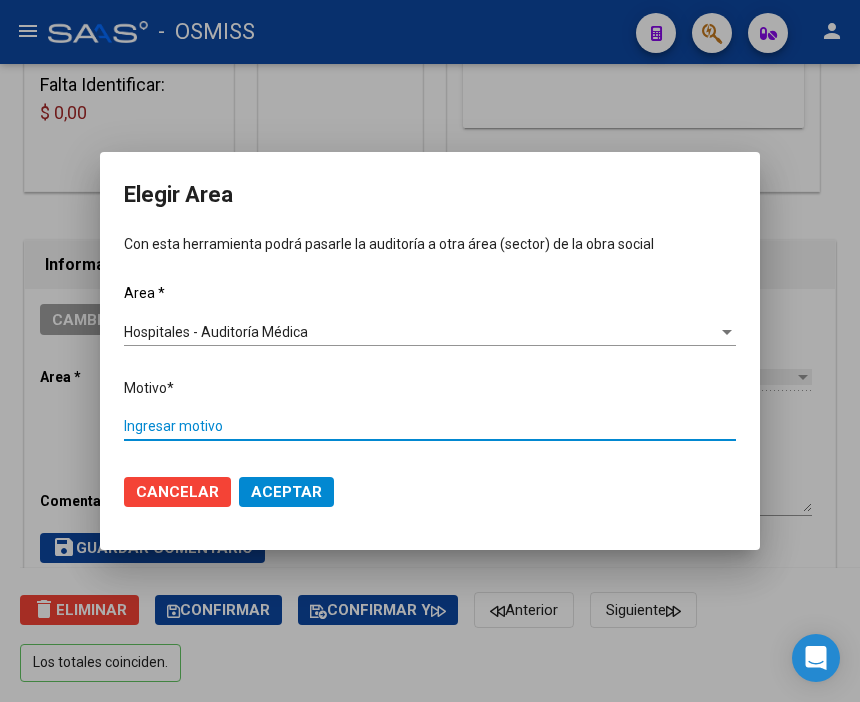 click on "Ingresar motivo" at bounding box center [430, 426] 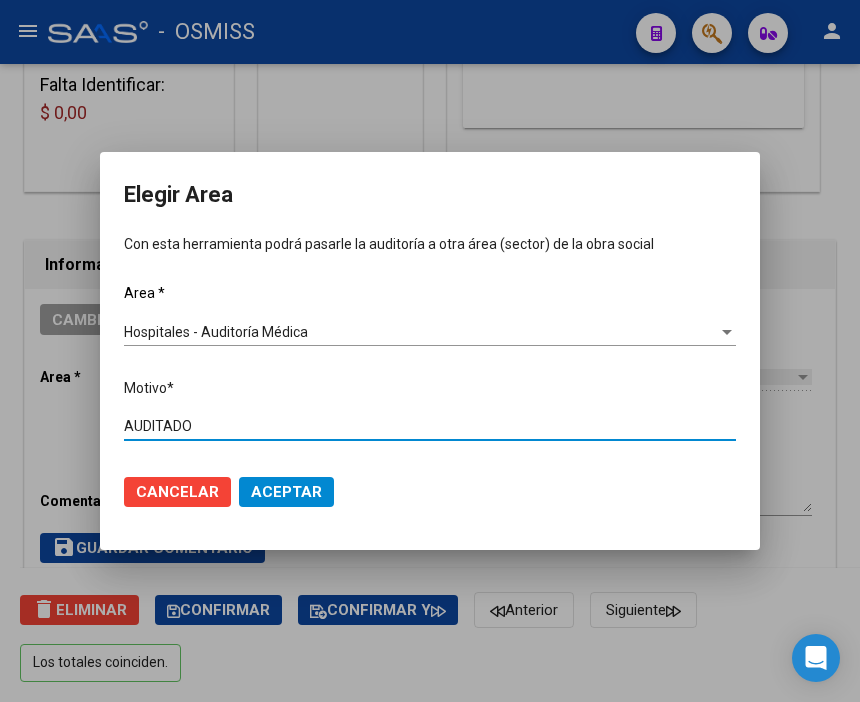 type on "AUDITADO" 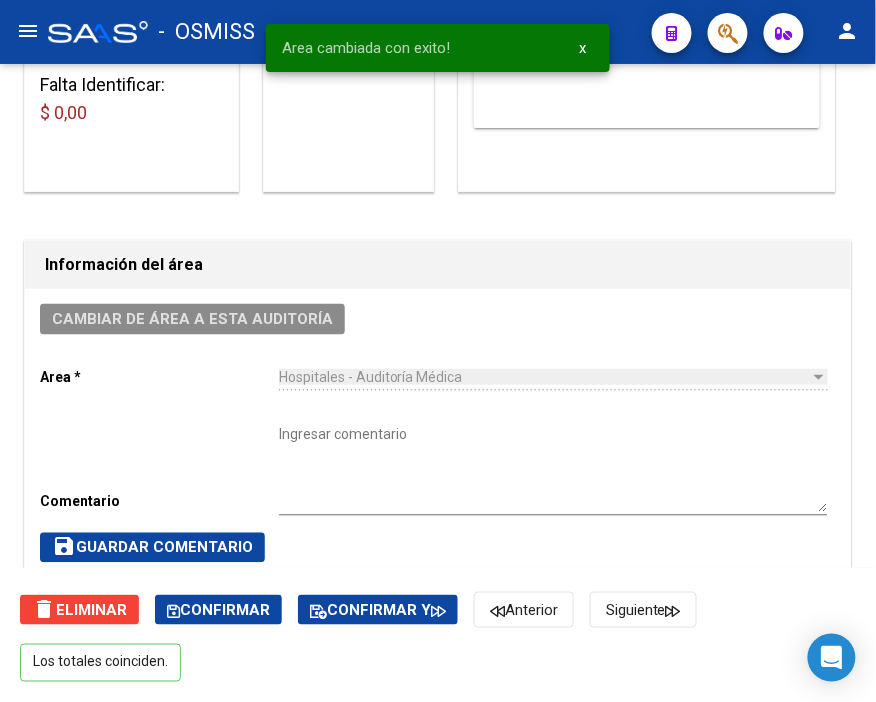 scroll, scrollTop: 0, scrollLeft: 0, axis: both 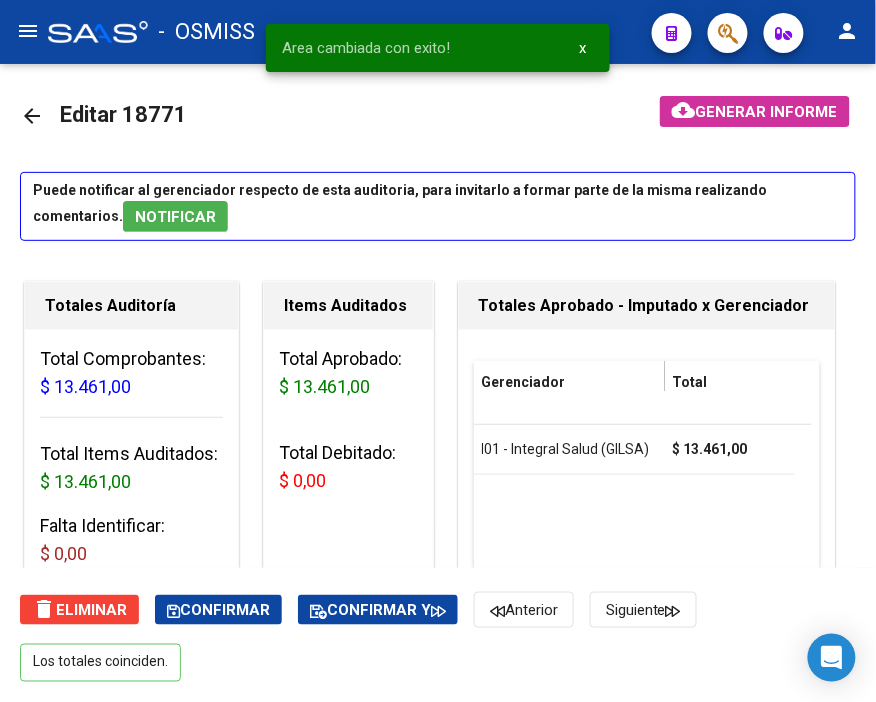 click on "arrow_back" 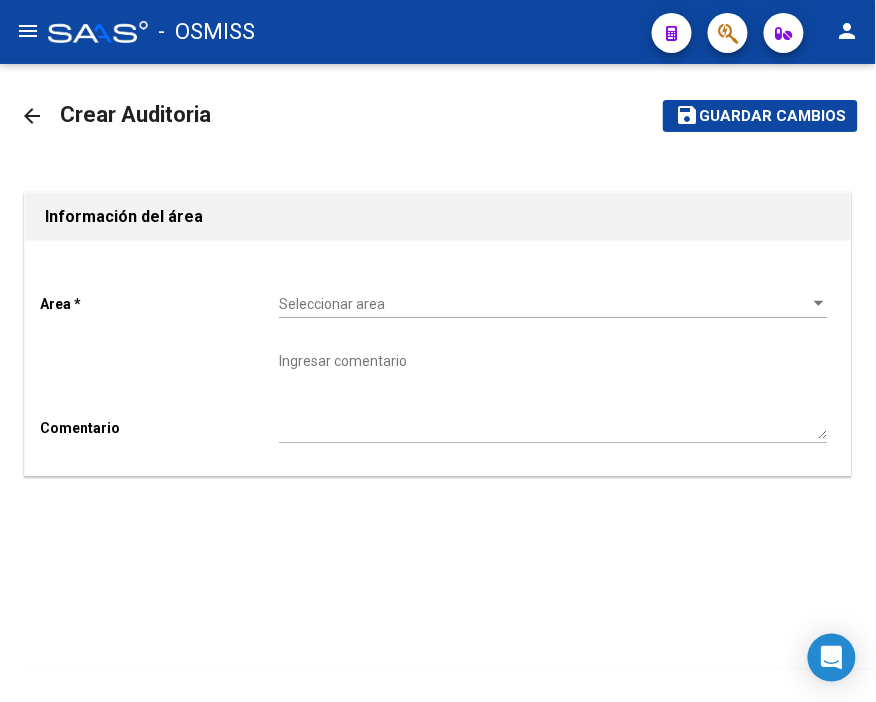 click on "Seleccionar area" at bounding box center [544, 304] 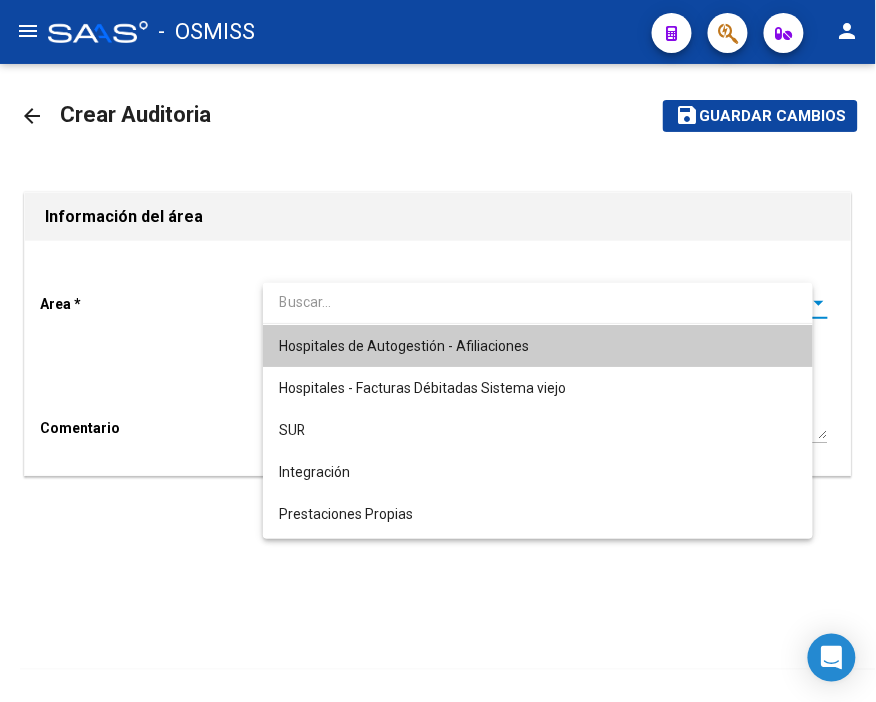 click on "Hospitales de Autogestión - Afiliaciones" at bounding box center (404, 346) 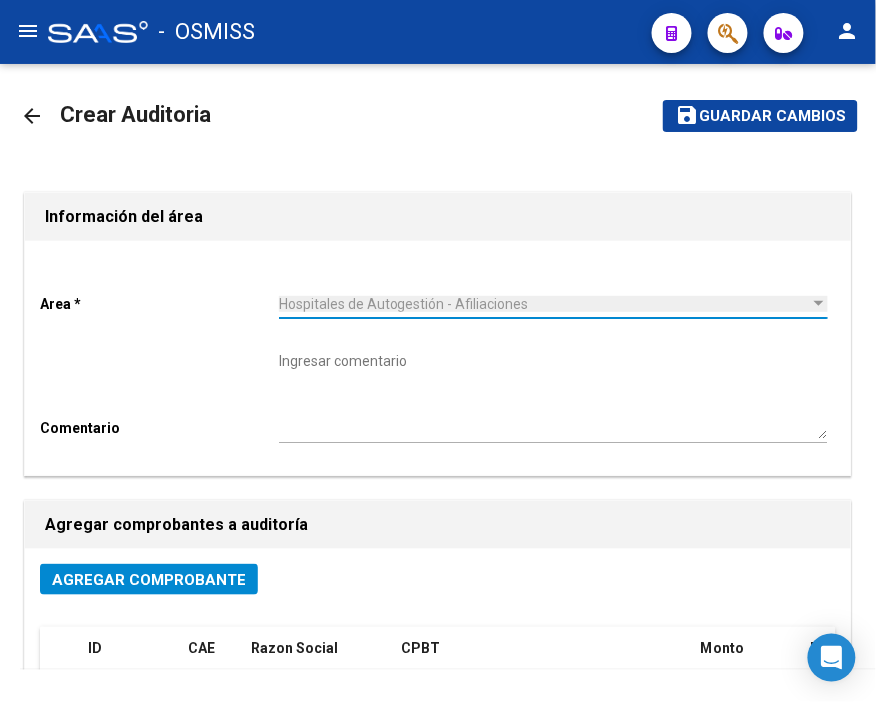 click on "Agregar Comprobante" 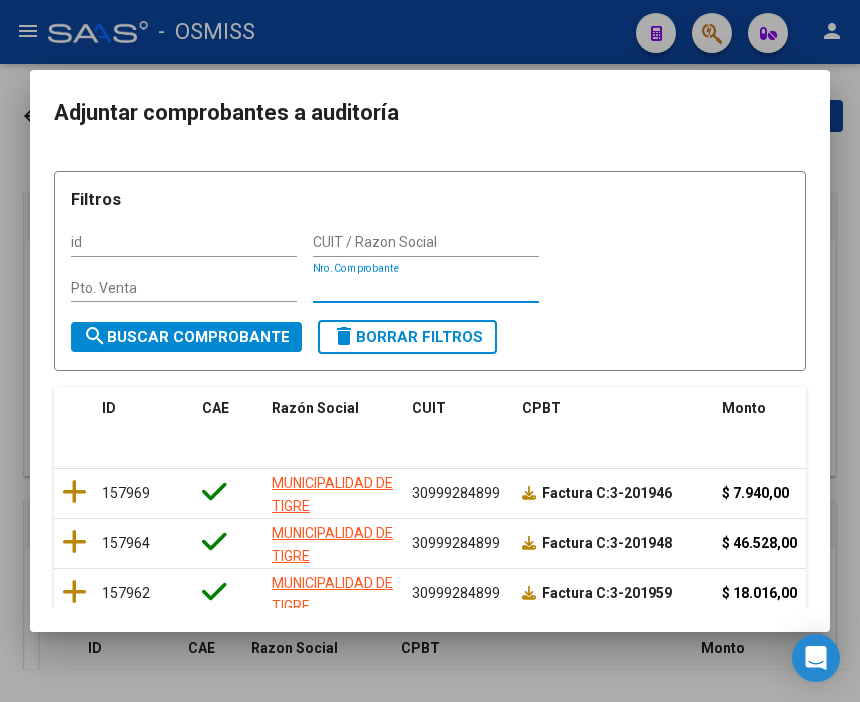 click on "Nro. Comprobante" at bounding box center [426, 288] 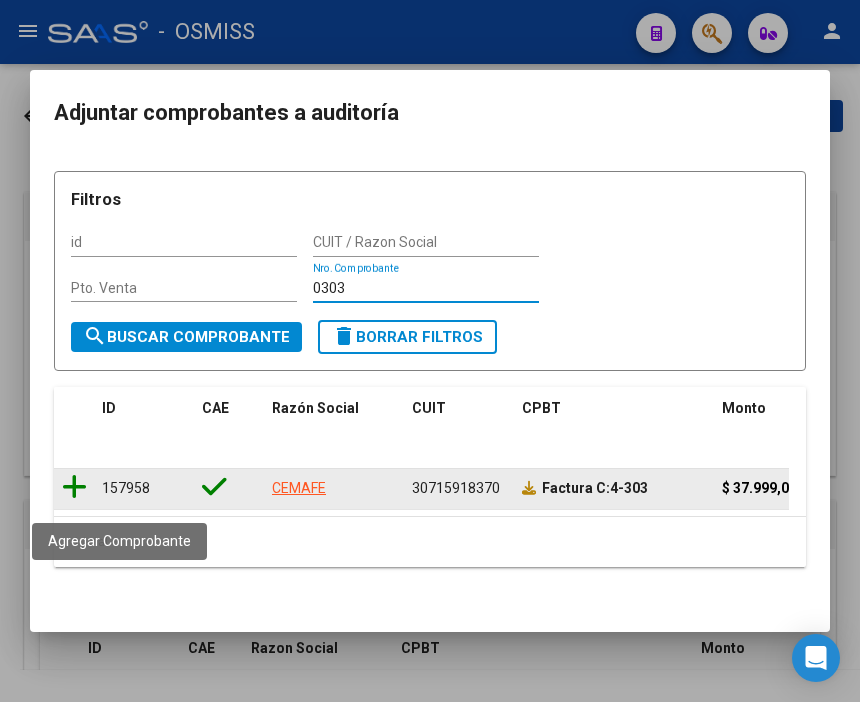 type on "0303" 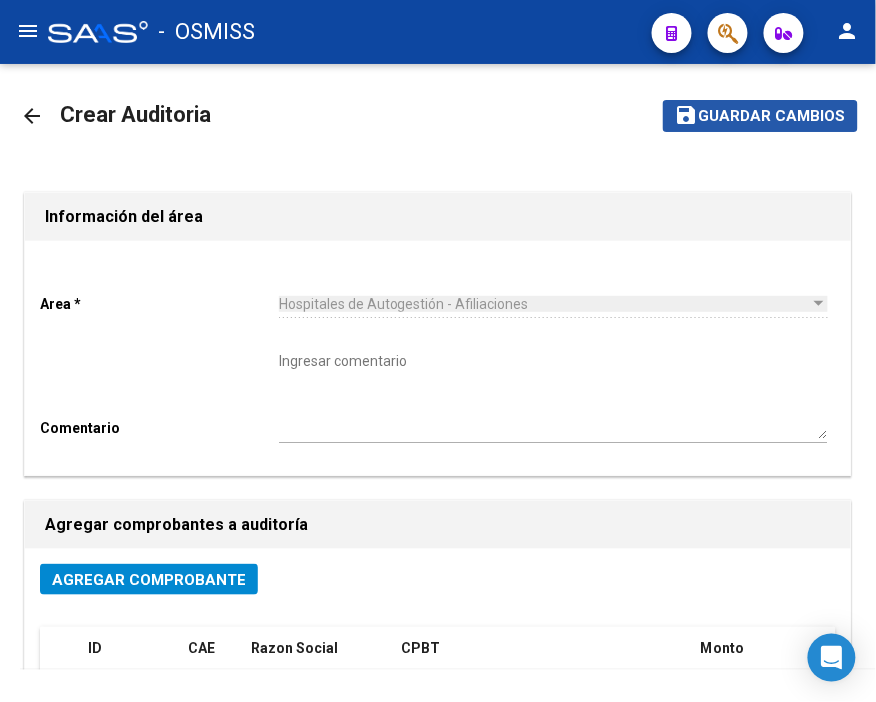 click on "Guardar cambios" 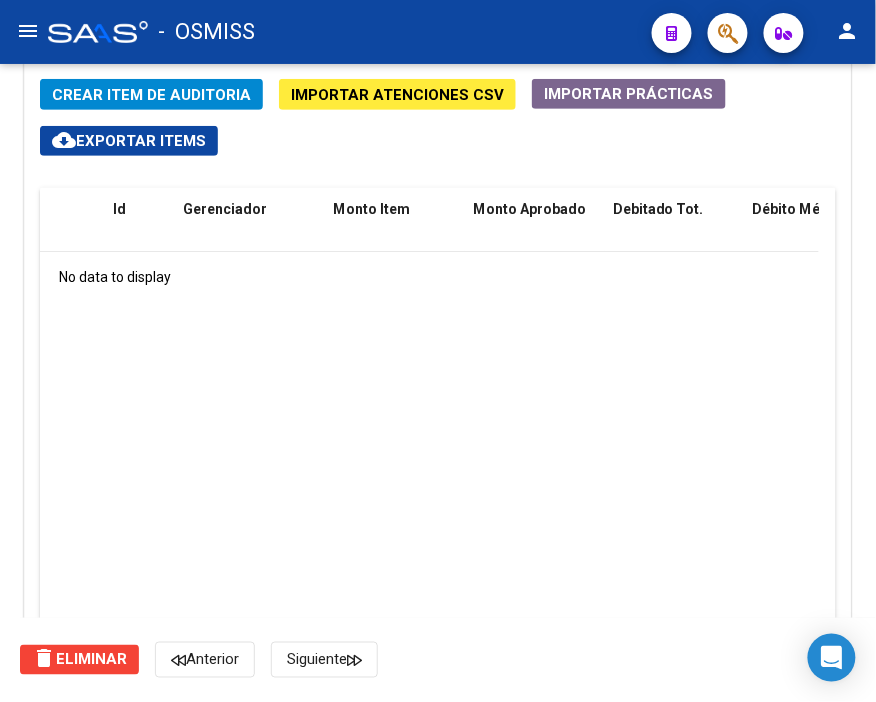 scroll, scrollTop: 1520, scrollLeft: 0, axis: vertical 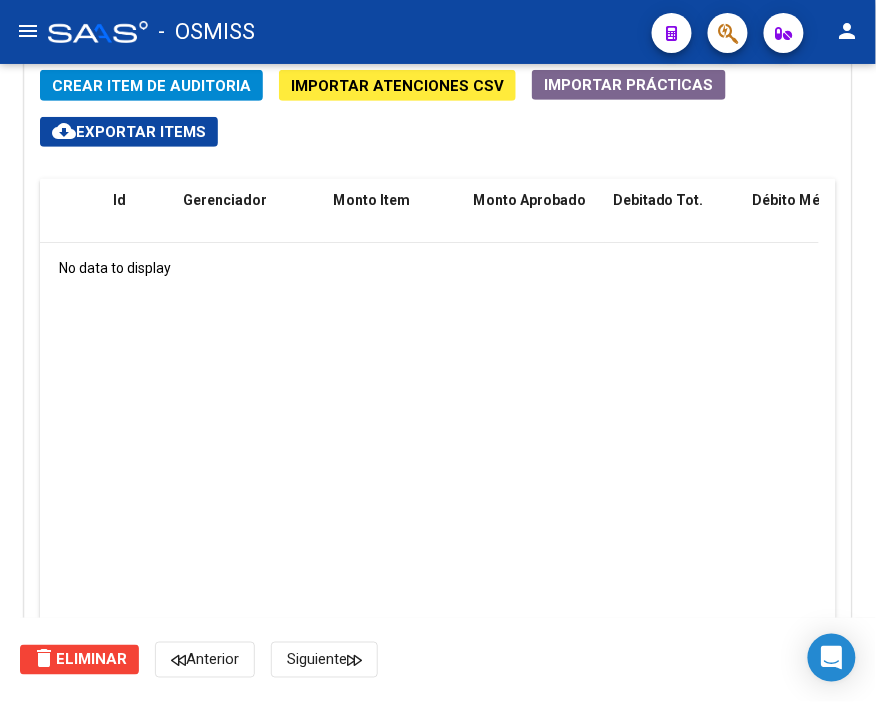 click on "No data to display" 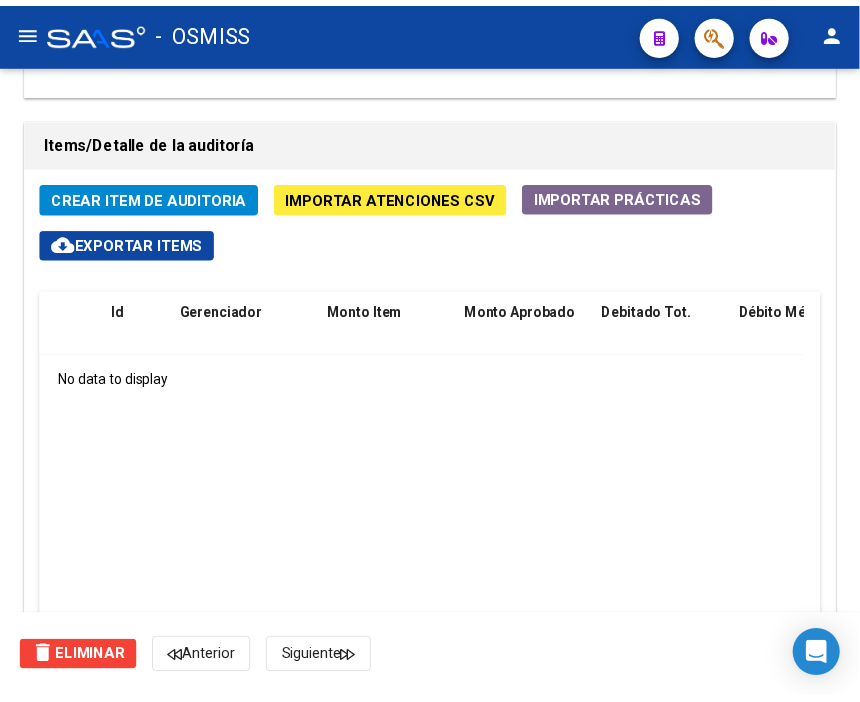scroll, scrollTop: 1520, scrollLeft: 0, axis: vertical 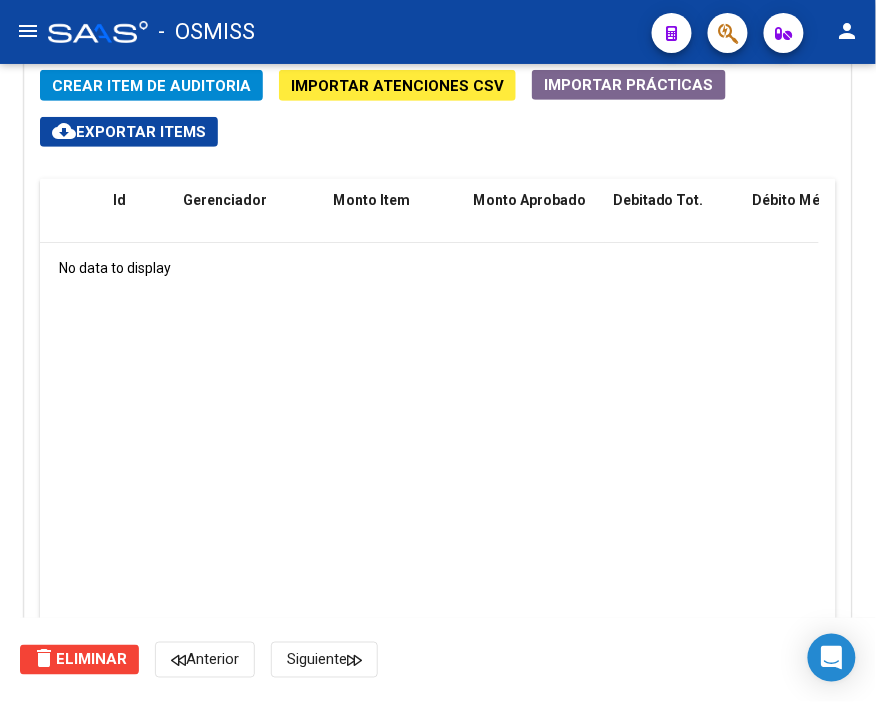 click on "-   OSMISS" 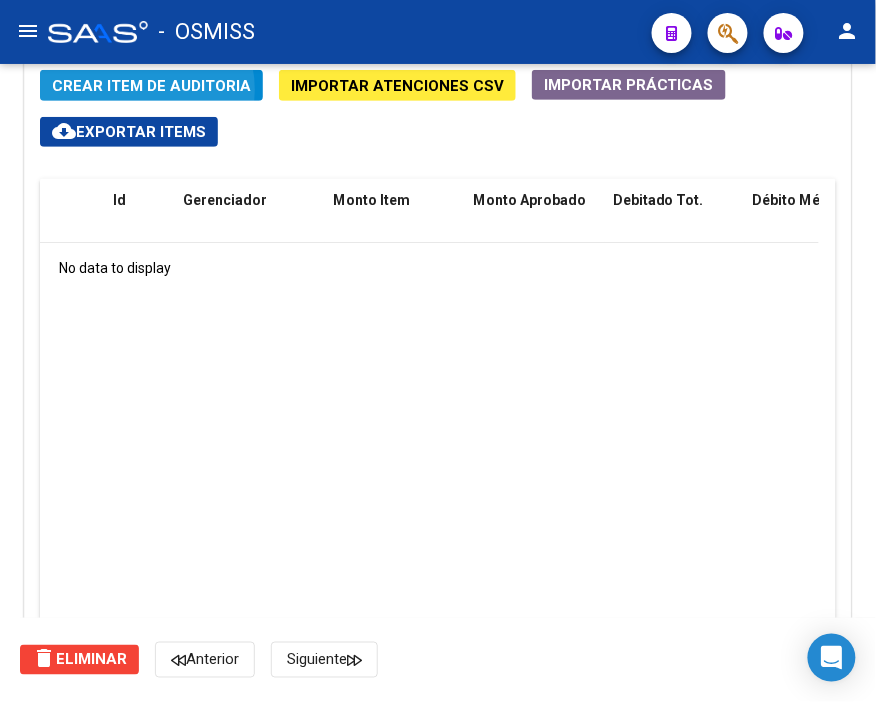 click on "Crear Item de Auditoria" 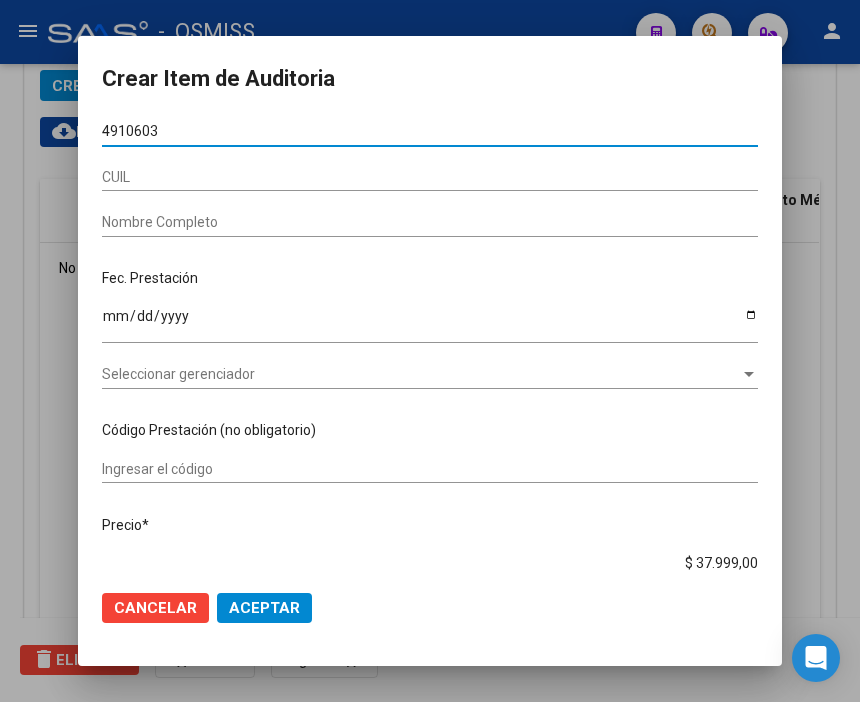 type on "49106031" 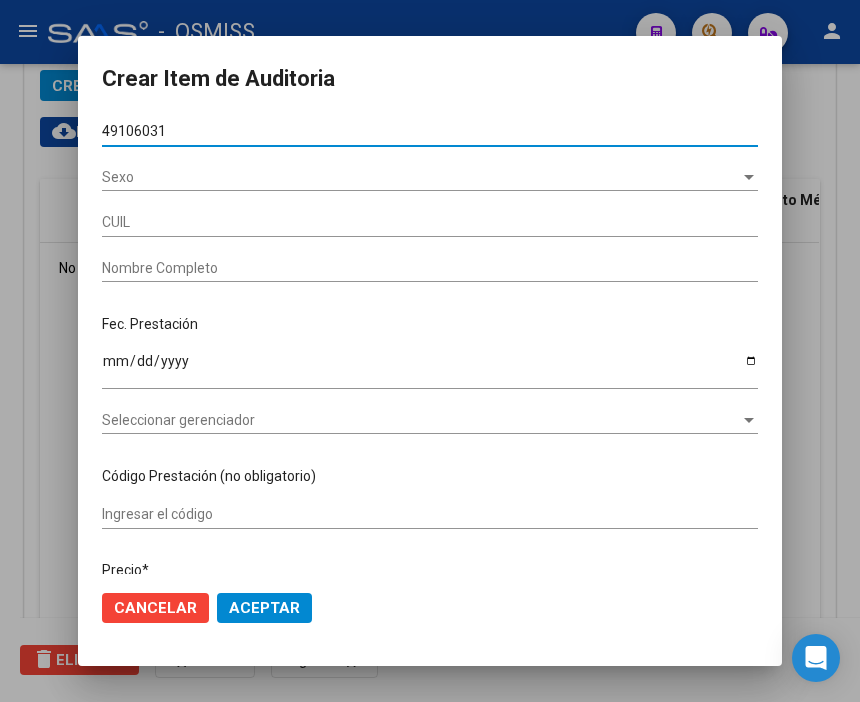 type on "27491060315" 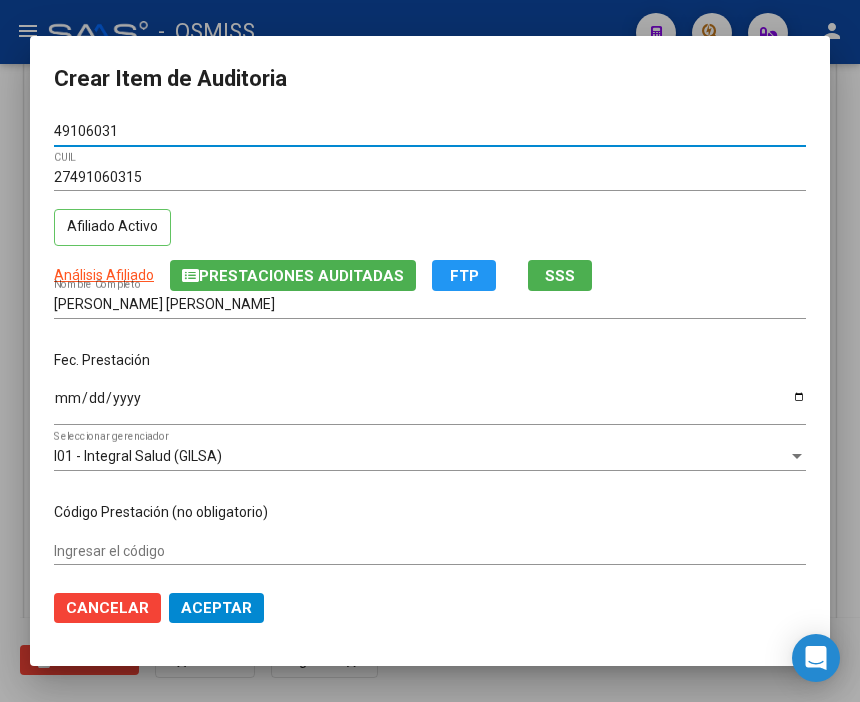 type on "49106031" 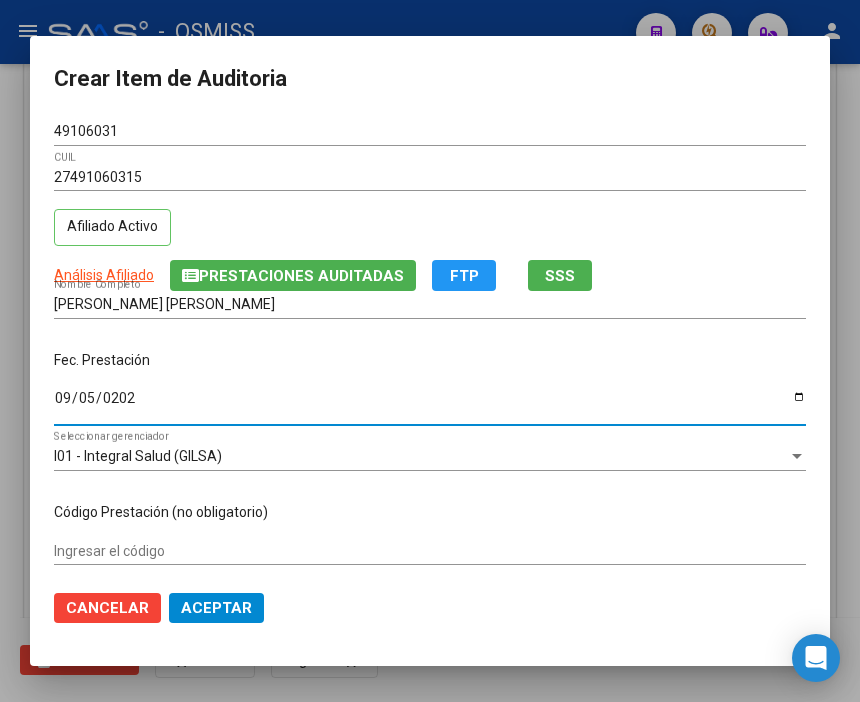 type on "[DATE]" 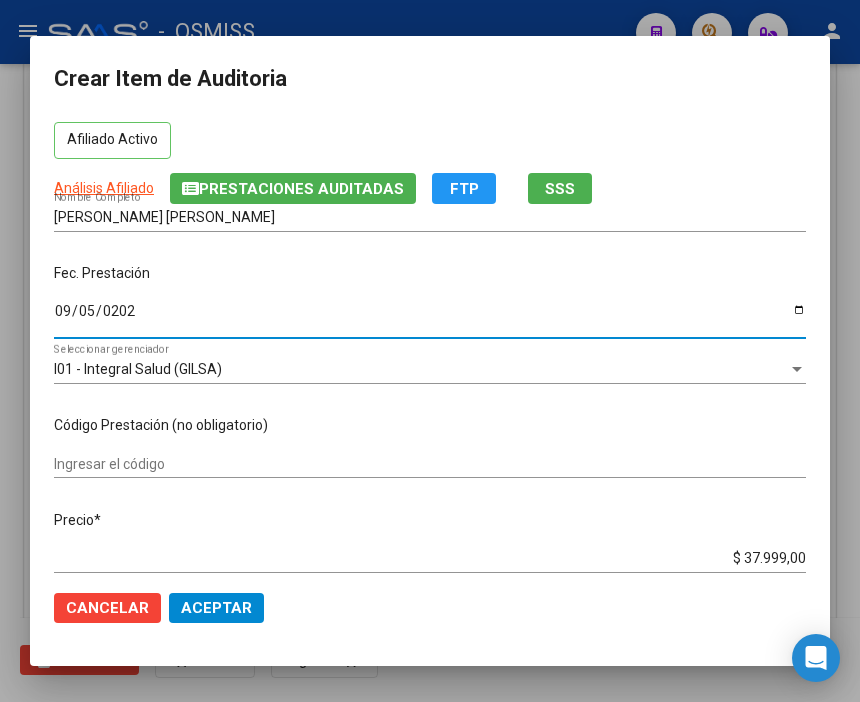 scroll, scrollTop: 222, scrollLeft: 0, axis: vertical 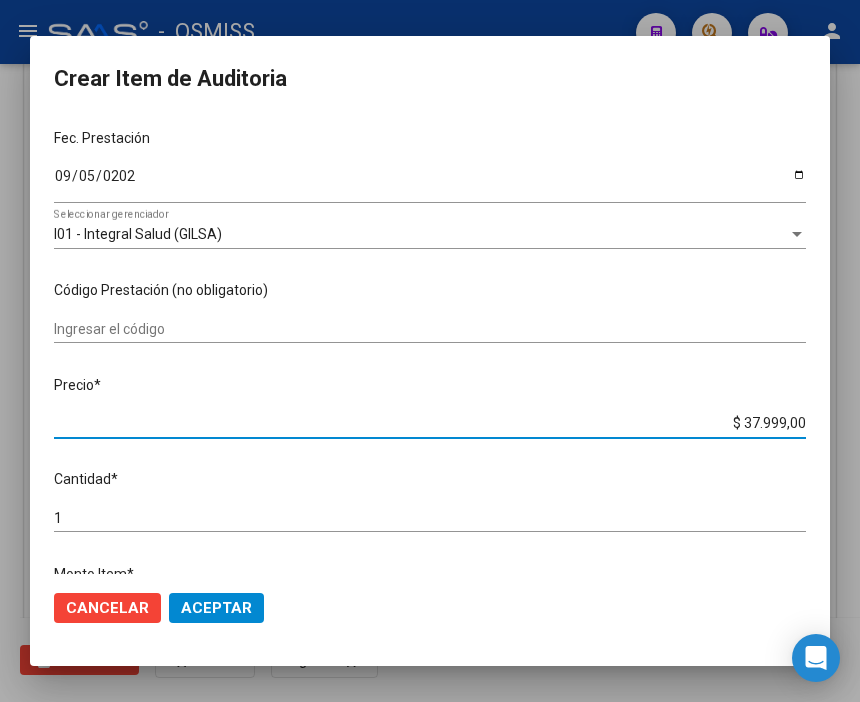 drag, startPoint x: 697, startPoint y: 414, endPoint x: 864, endPoint y: 408, distance: 167.10774 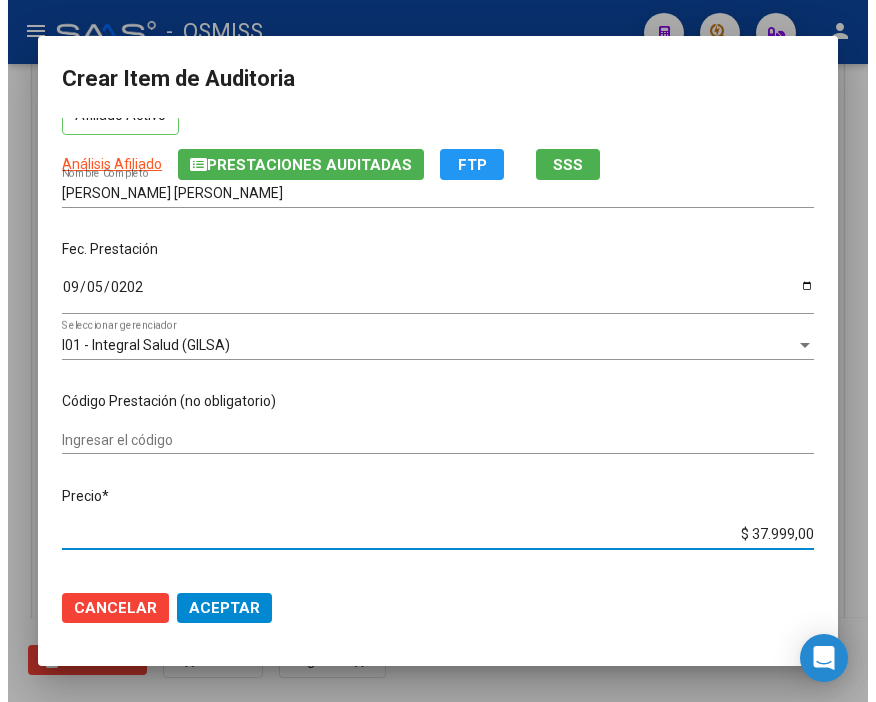 scroll, scrollTop: 222, scrollLeft: 0, axis: vertical 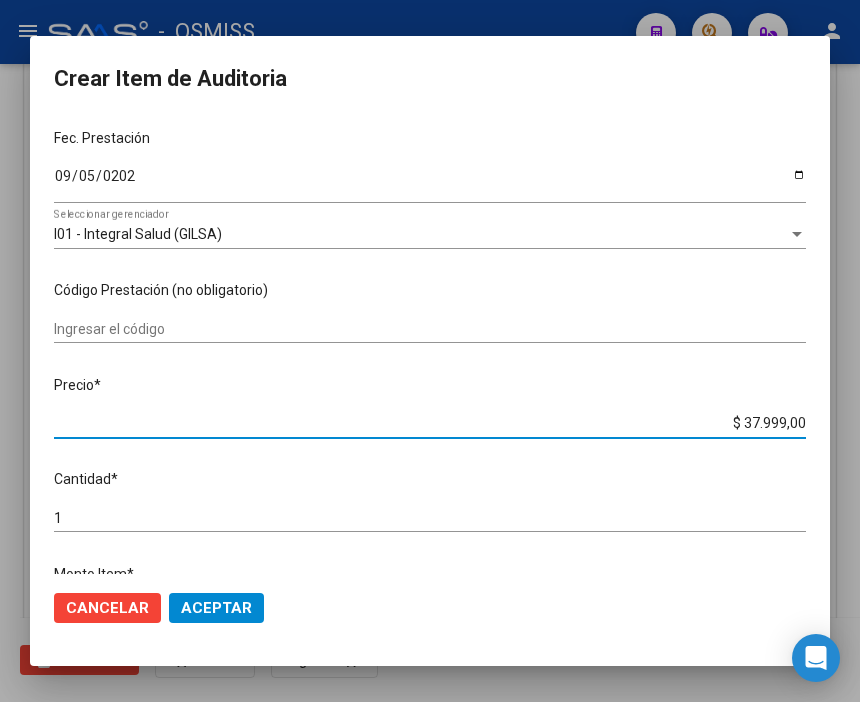 type on "$ 0,01" 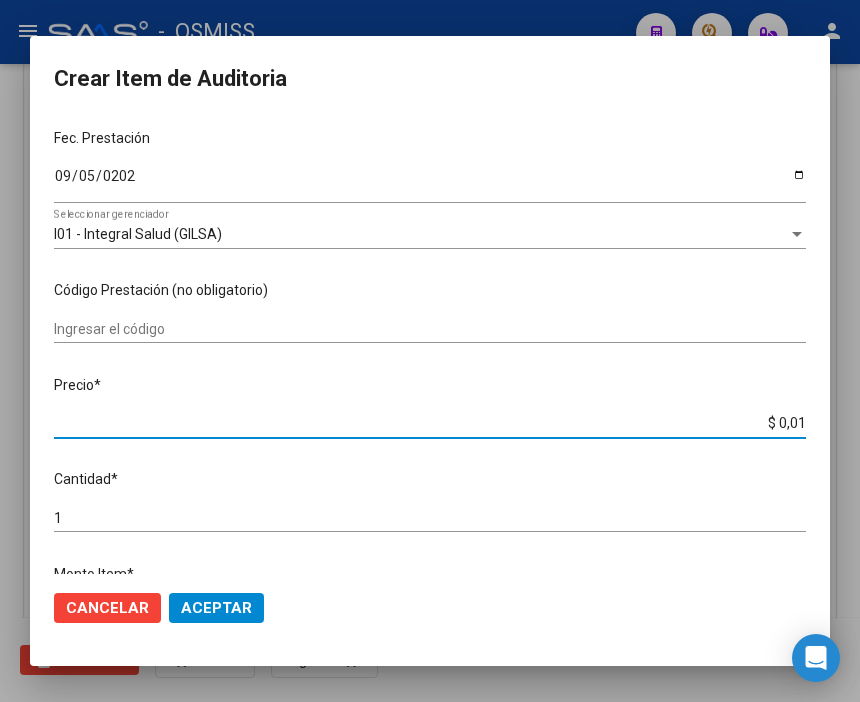 type on "$ 0,15" 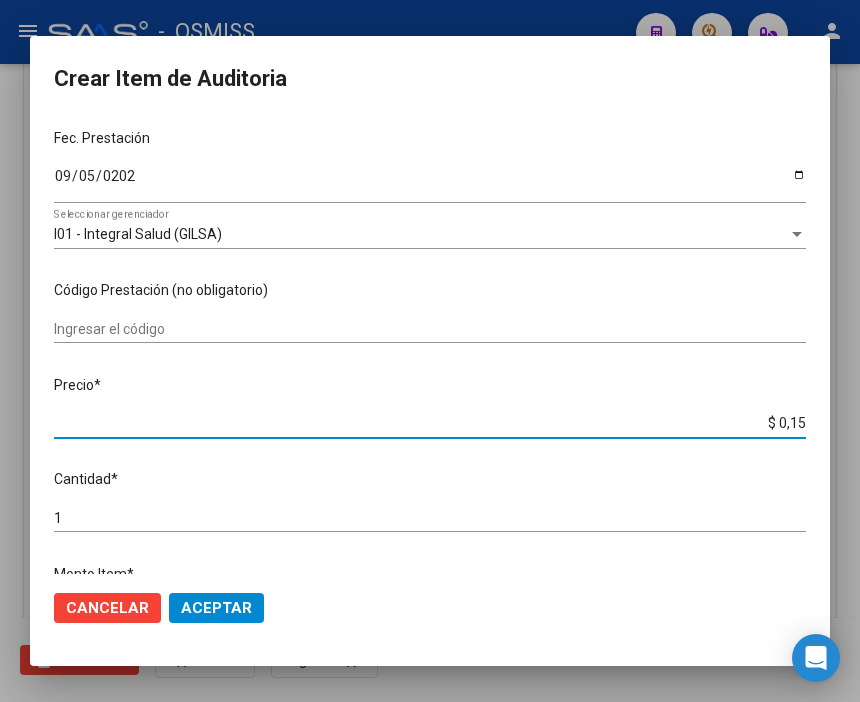 type on "$ 1,54" 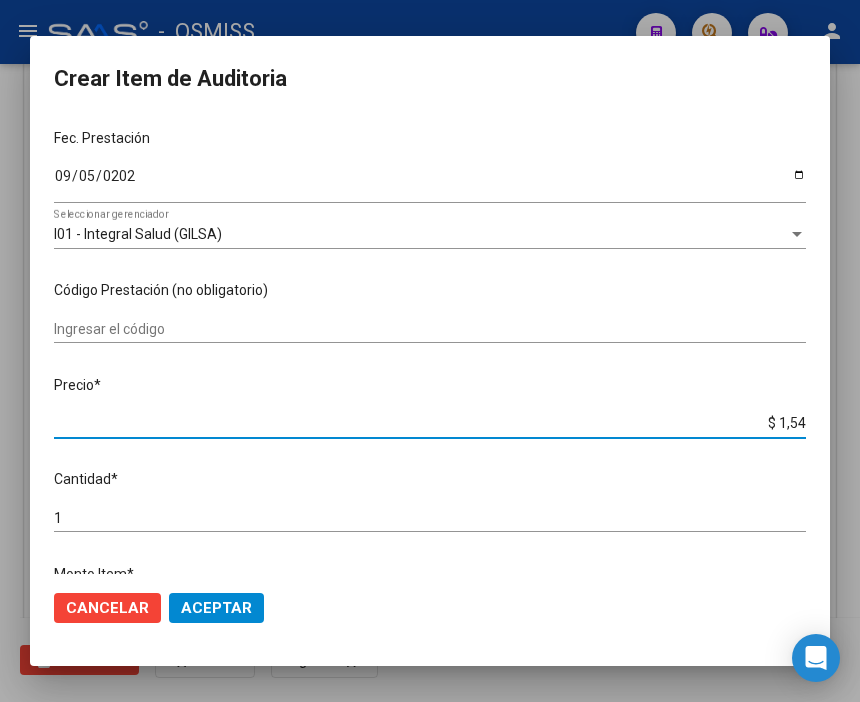 type on "$ 15,40" 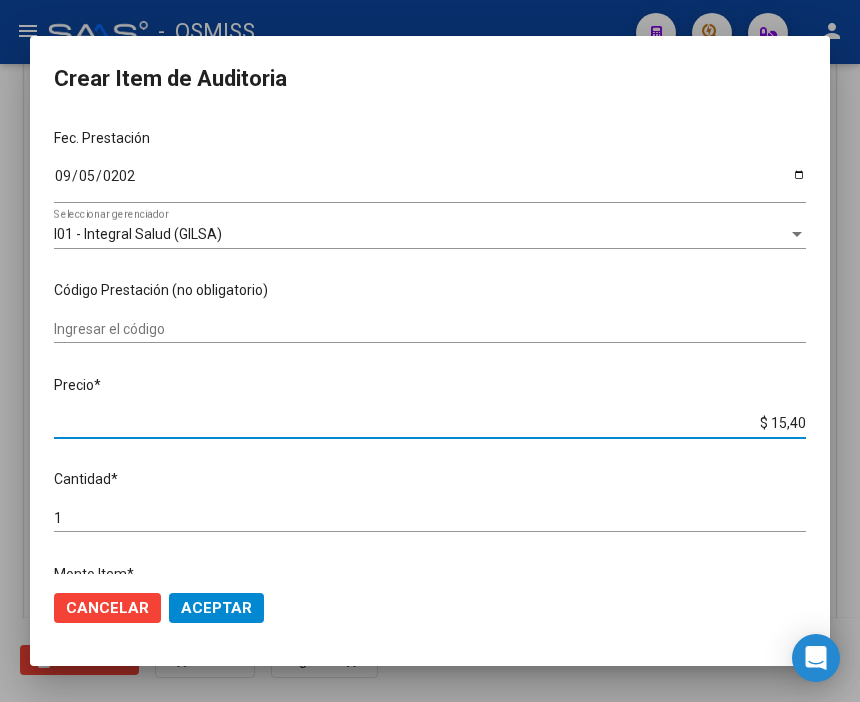 type on "$ 154,09" 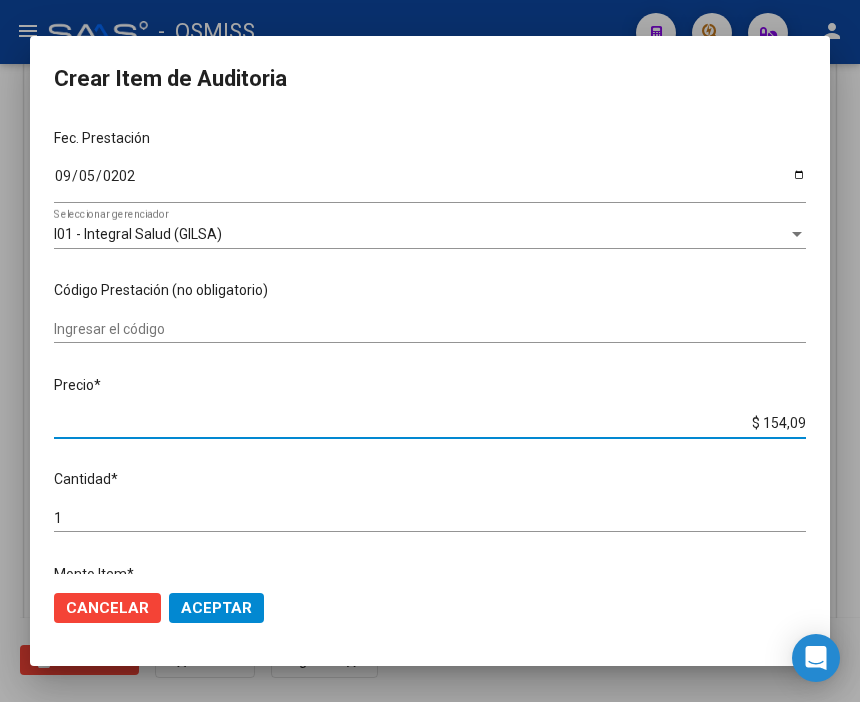 type on "$ 1.540,90" 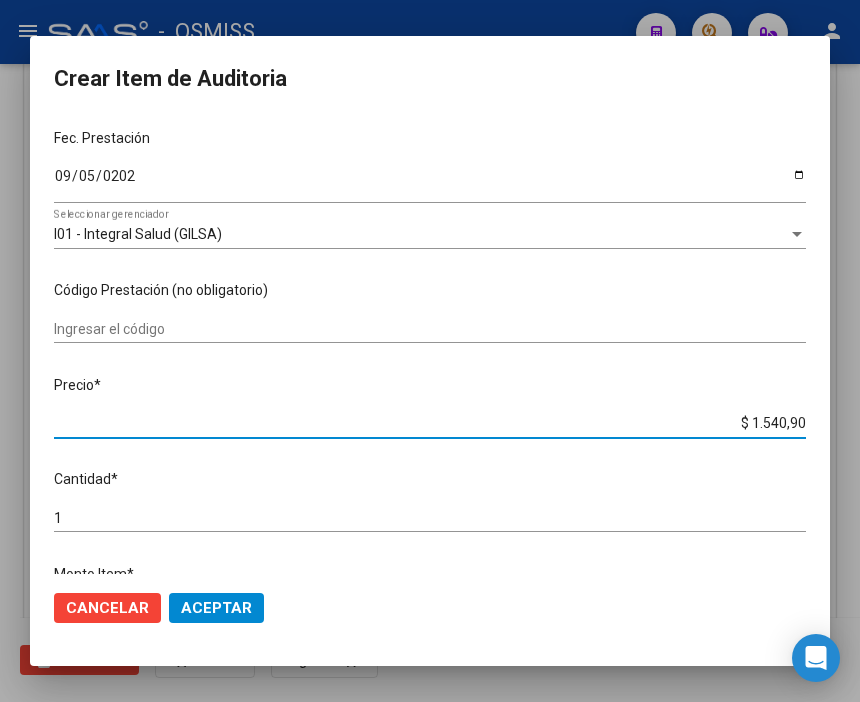 type on "$ 15.409,00" 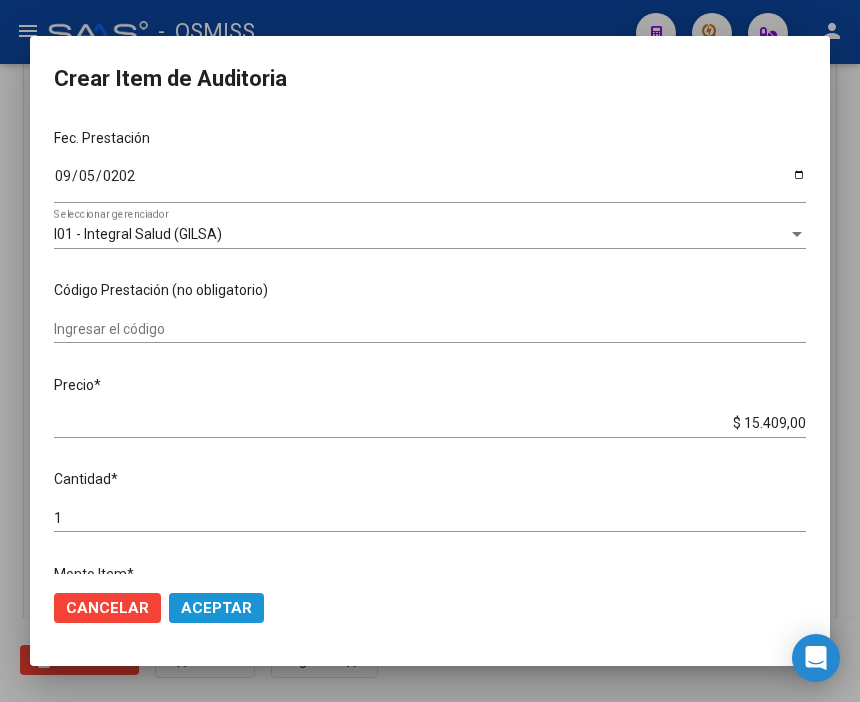 click on "Aceptar" 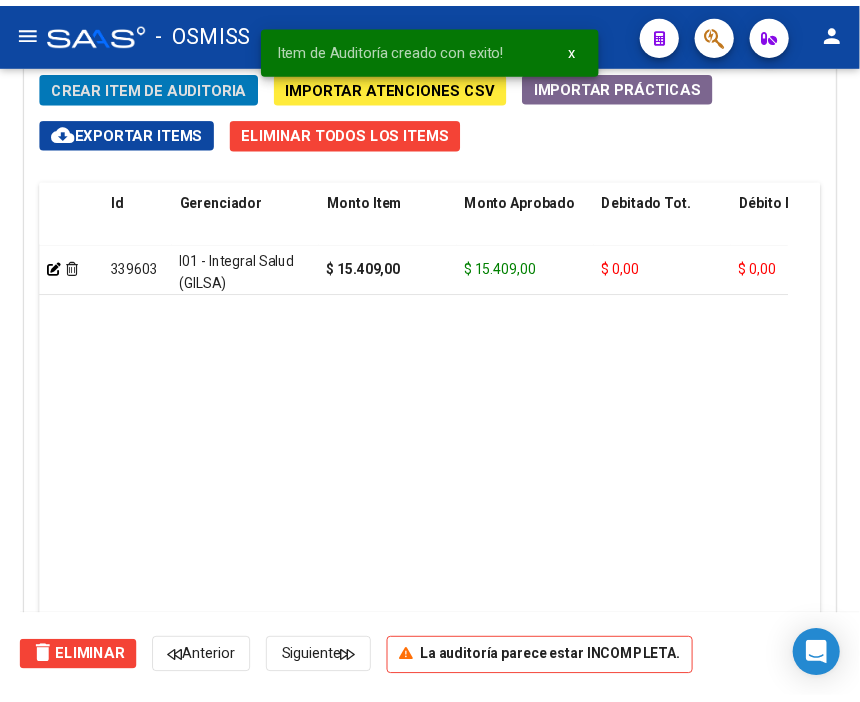 scroll, scrollTop: 1552, scrollLeft: 0, axis: vertical 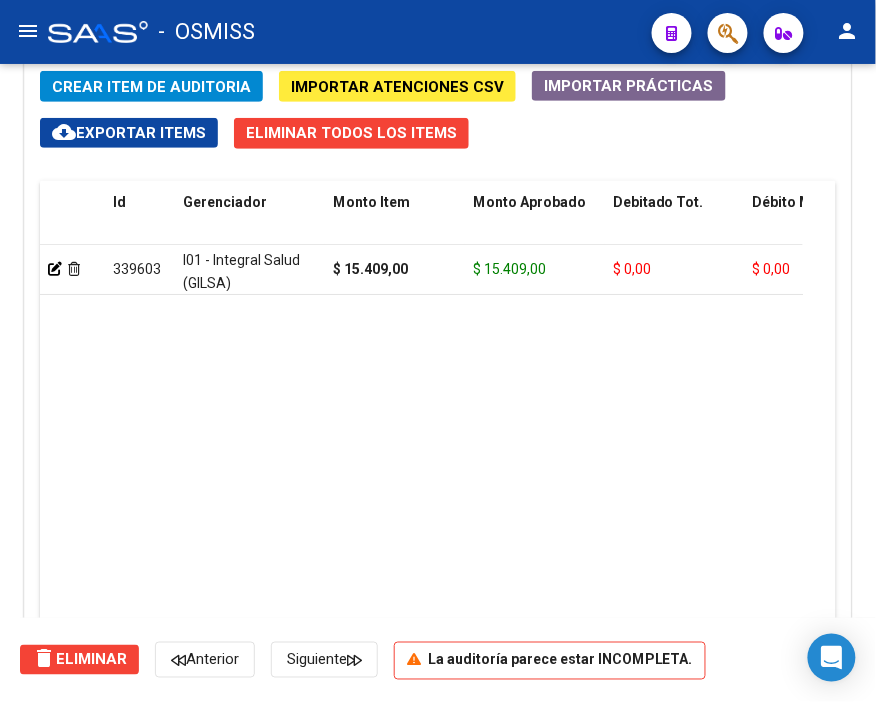 click on "-   OSMISS" 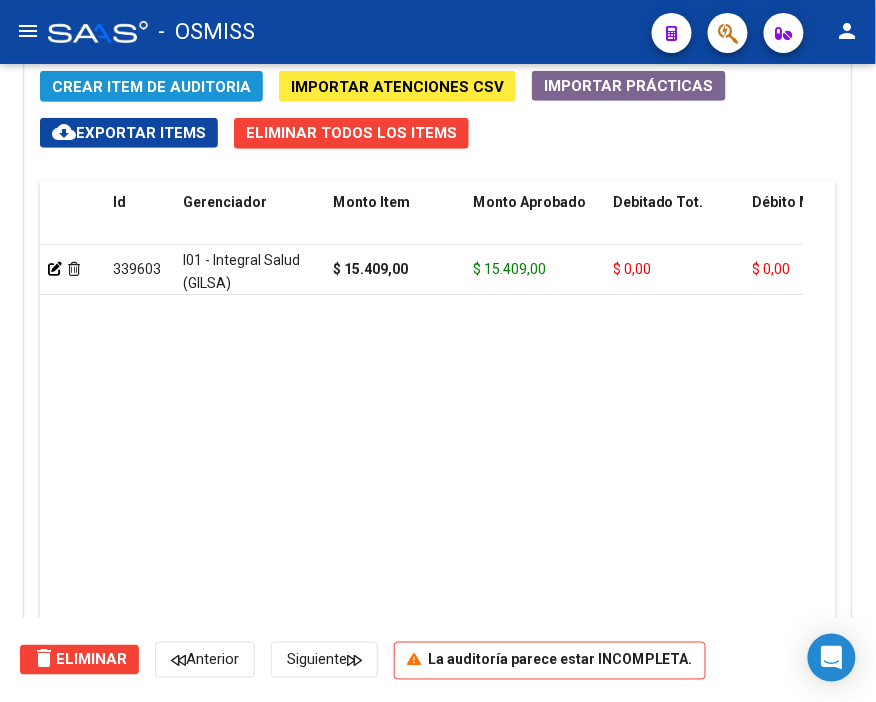 click on "Crear Item de Auditoria" 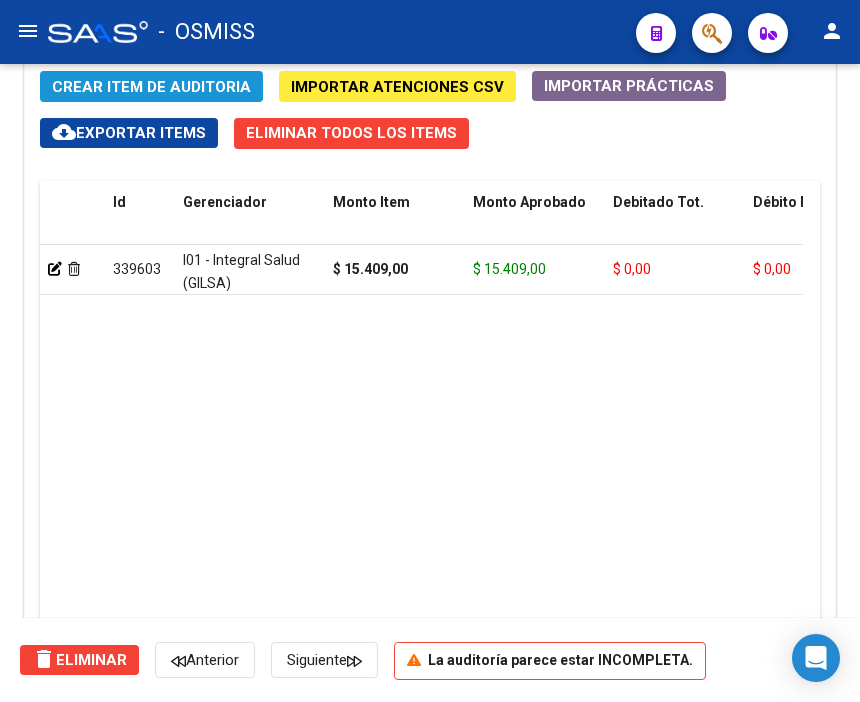 scroll, scrollTop: 1880, scrollLeft: 0, axis: vertical 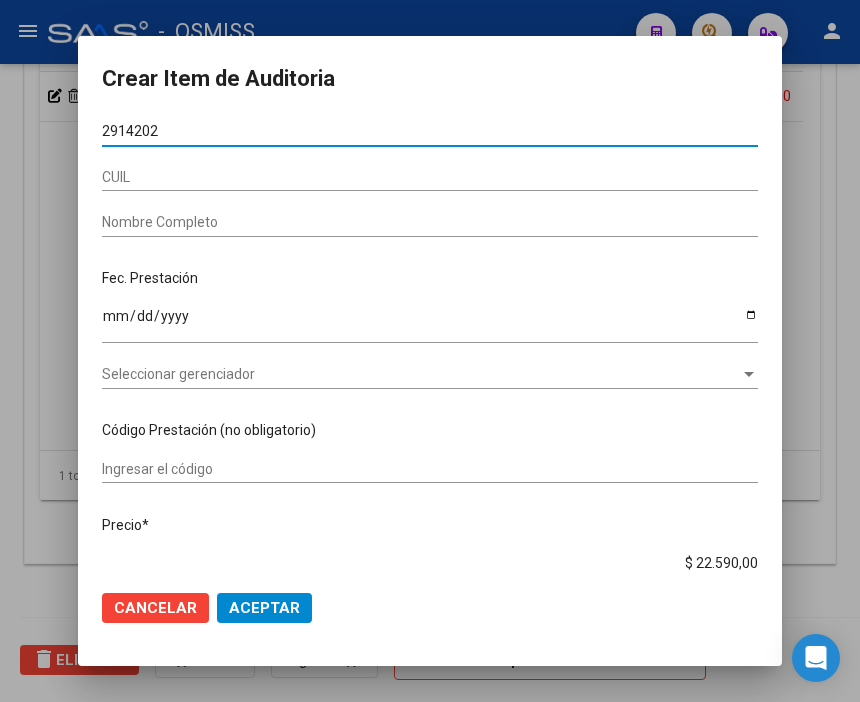 type on "29142025" 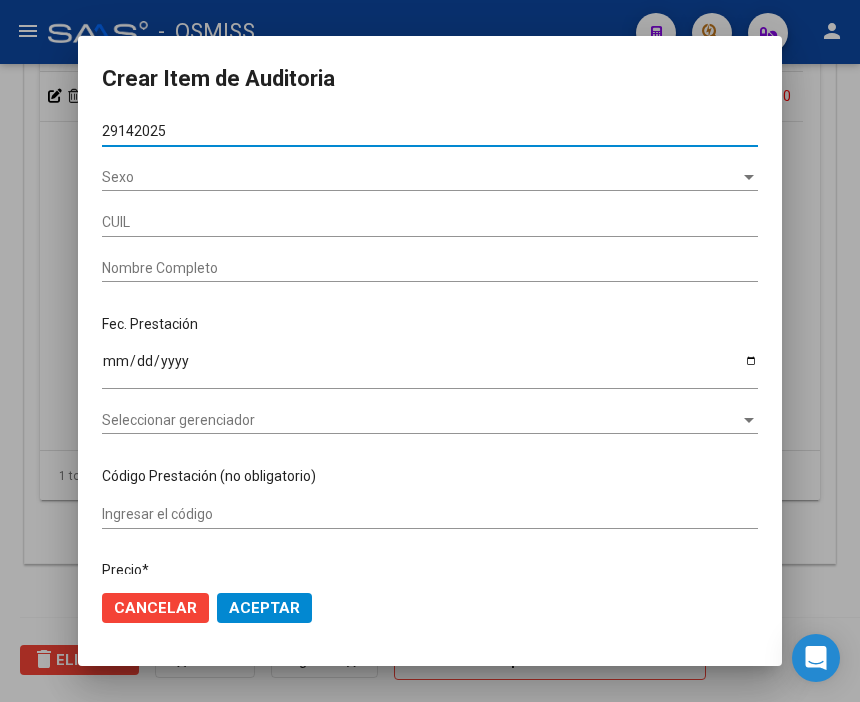 type on "27291420252" 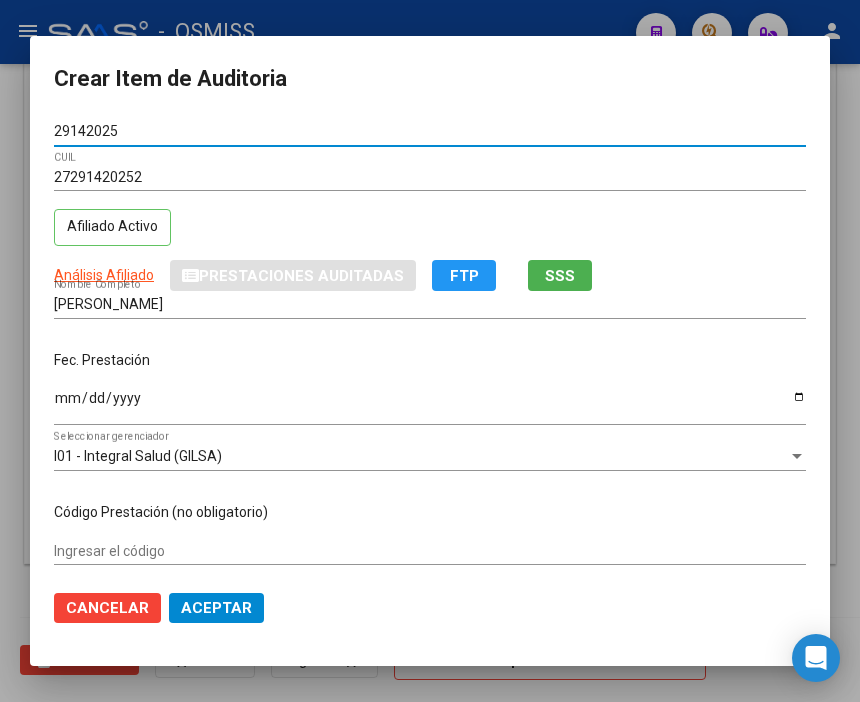 type on "29142025" 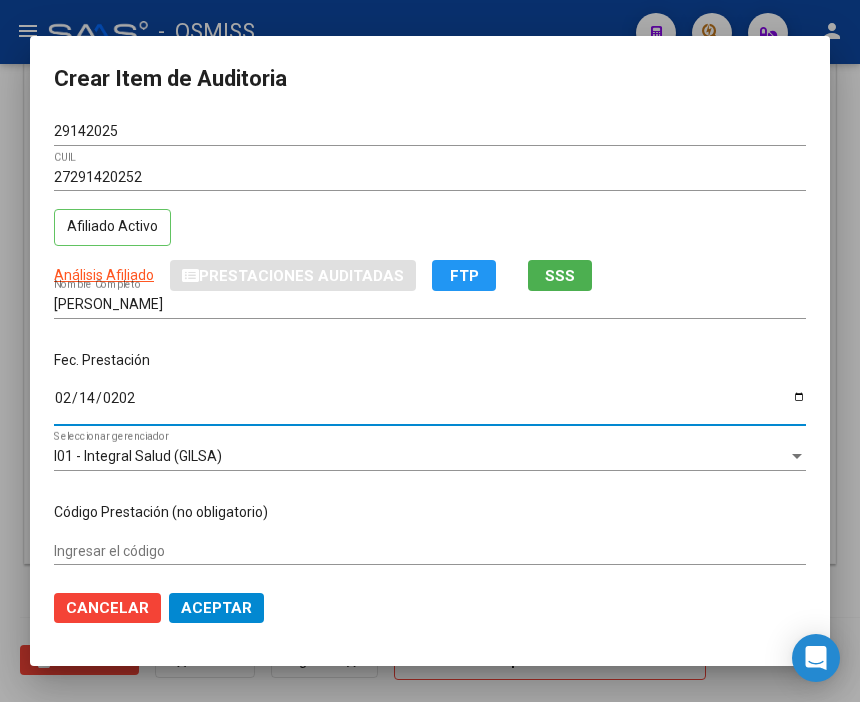 type on "[DATE]" 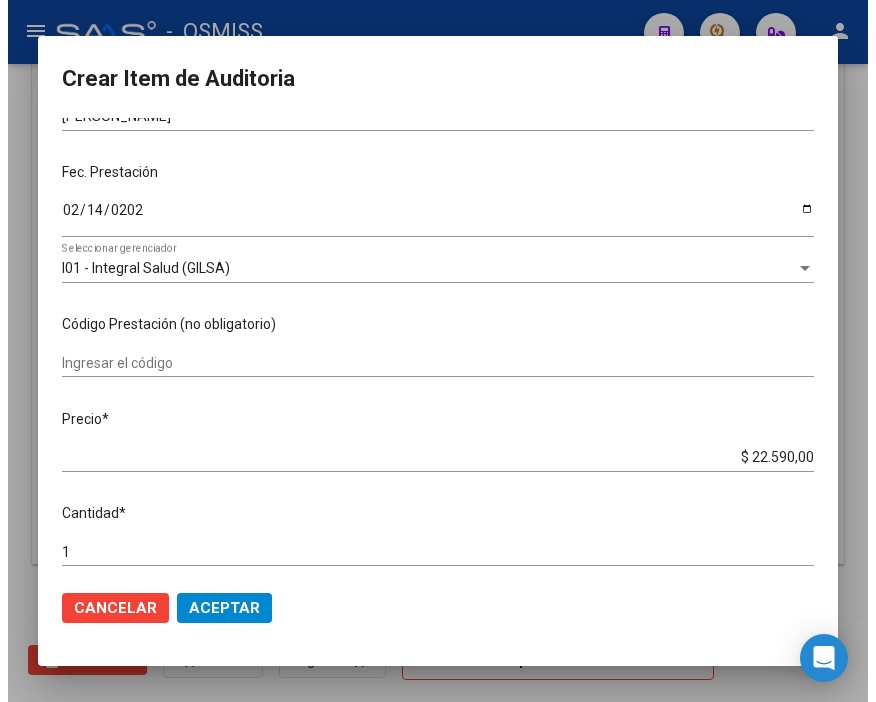 scroll, scrollTop: 222, scrollLeft: 0, axis: vertical 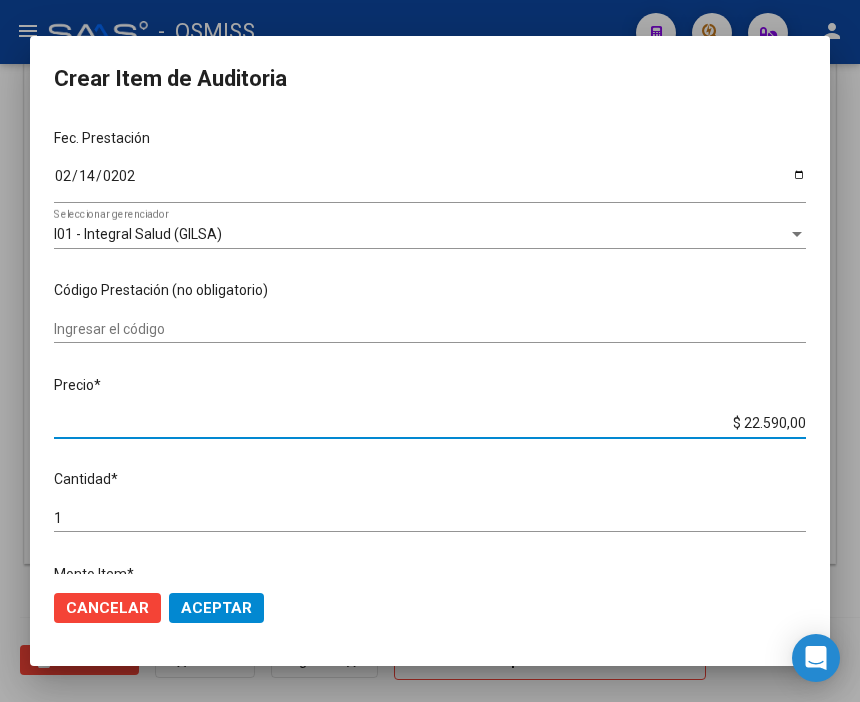 drag, startPoint x: 691, startPoint y: 416, endPoint x: 872, endPoint y: 423, distance: 181.13531 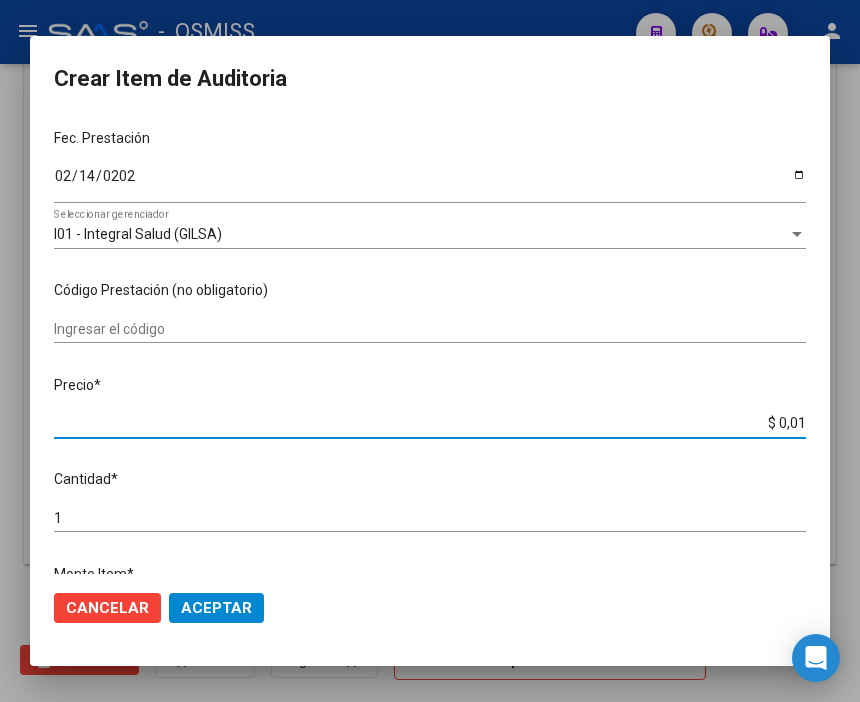 type on "$ 0,12" 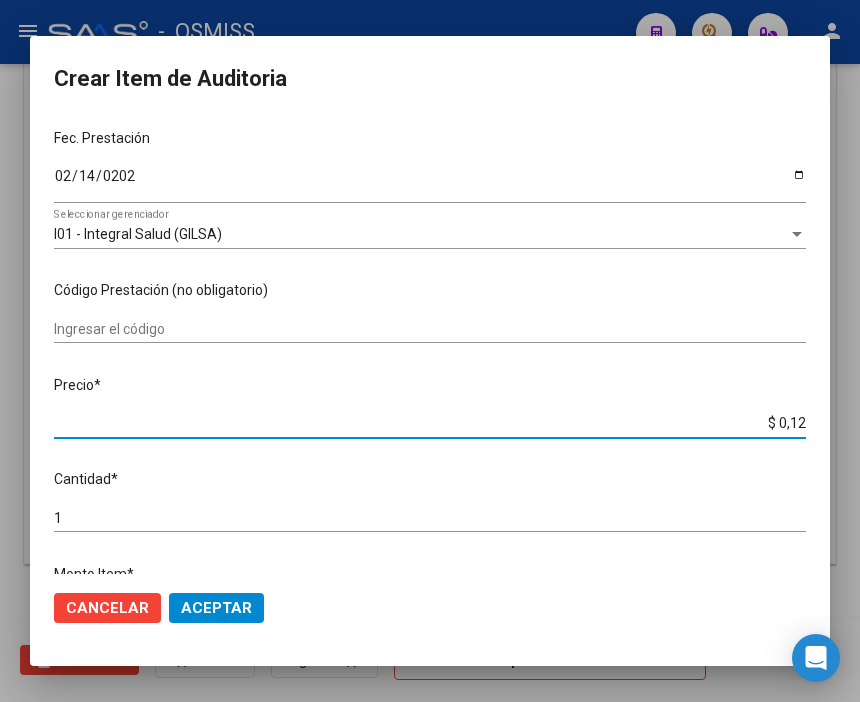 type on "$ 1,26" 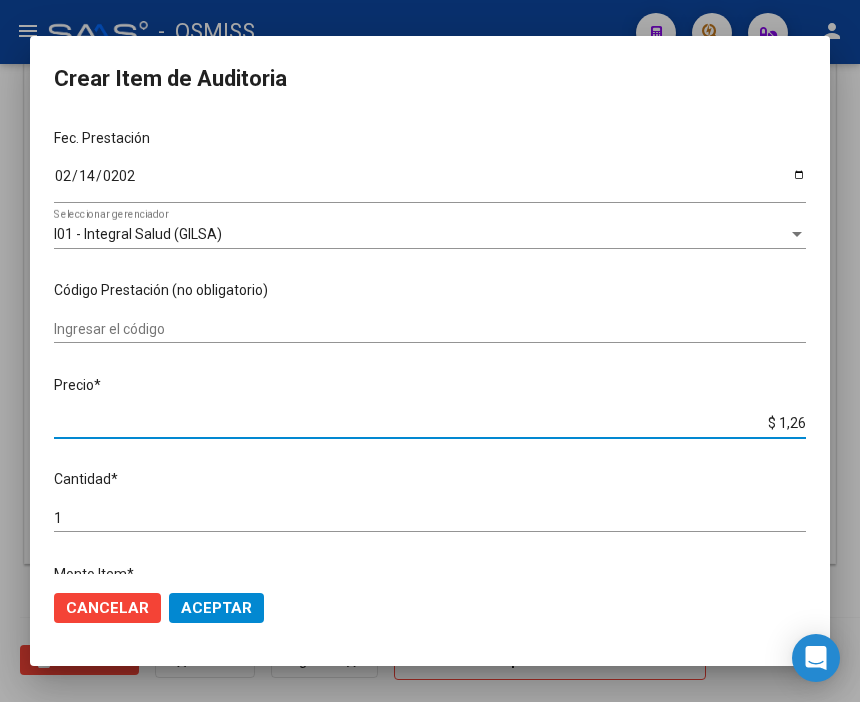 type on "$ 12,67" 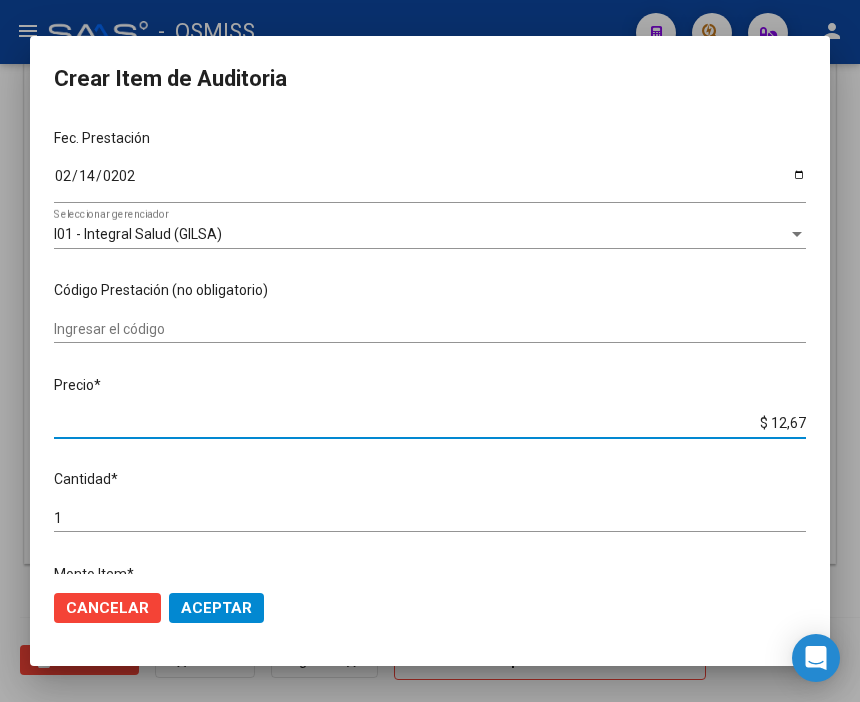 type on "$ 126,70" 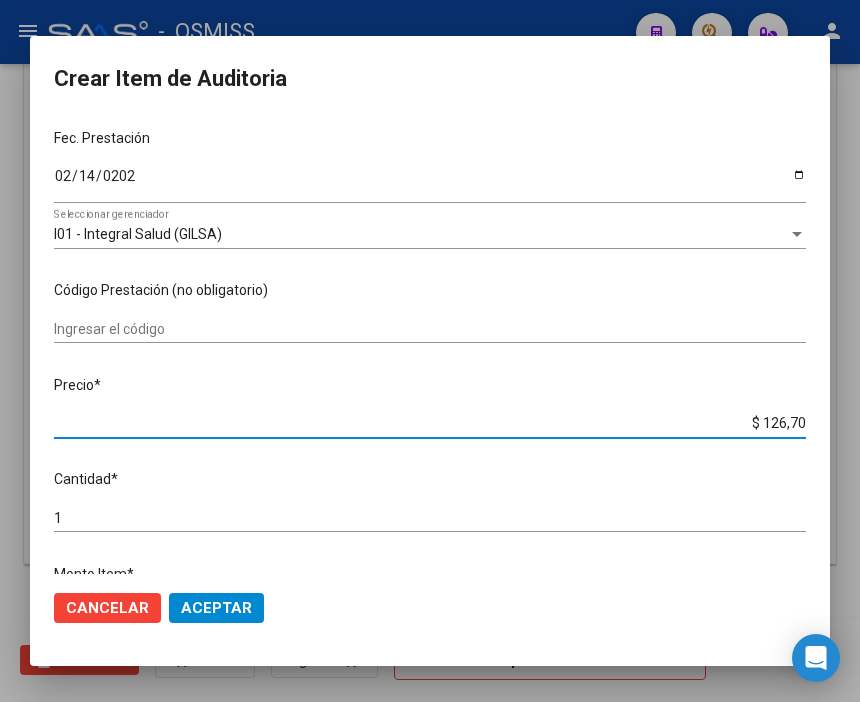 type on "$ 126,70" 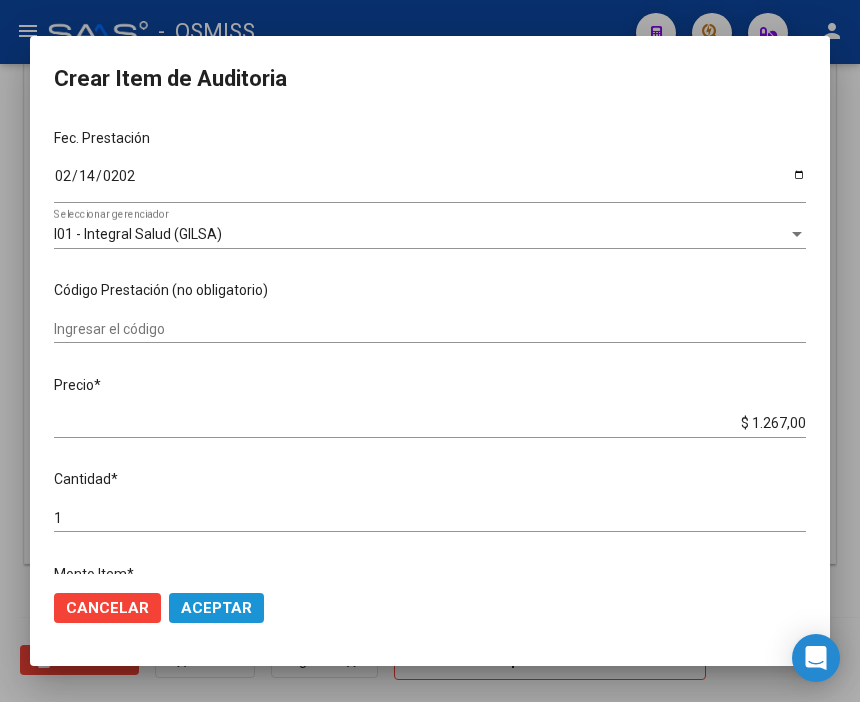 click on "Aceptar" 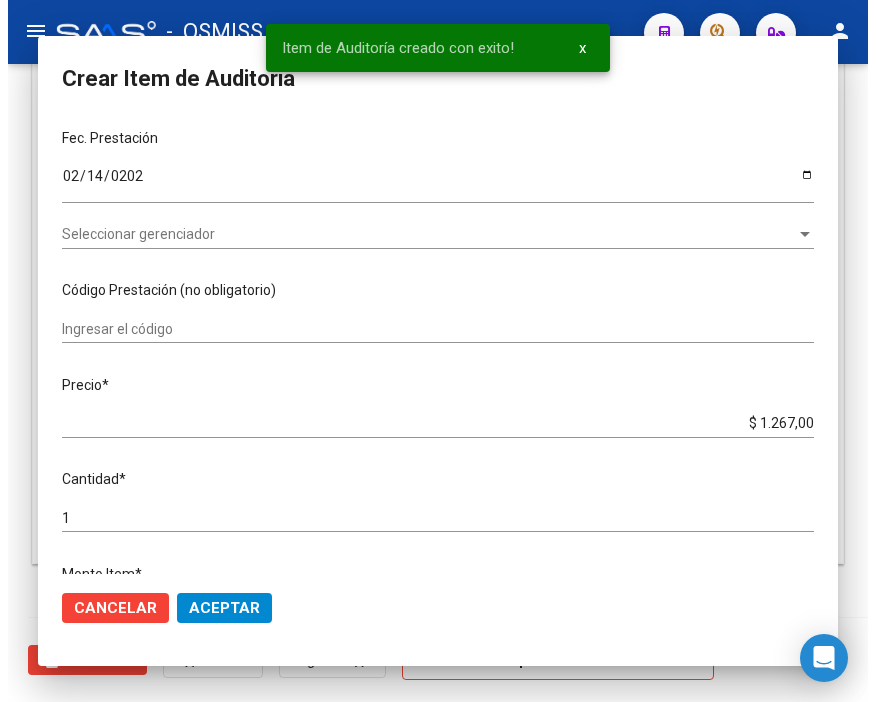 scroll, scrollTop: 1552, scrollLeft: 0, axis: vertical 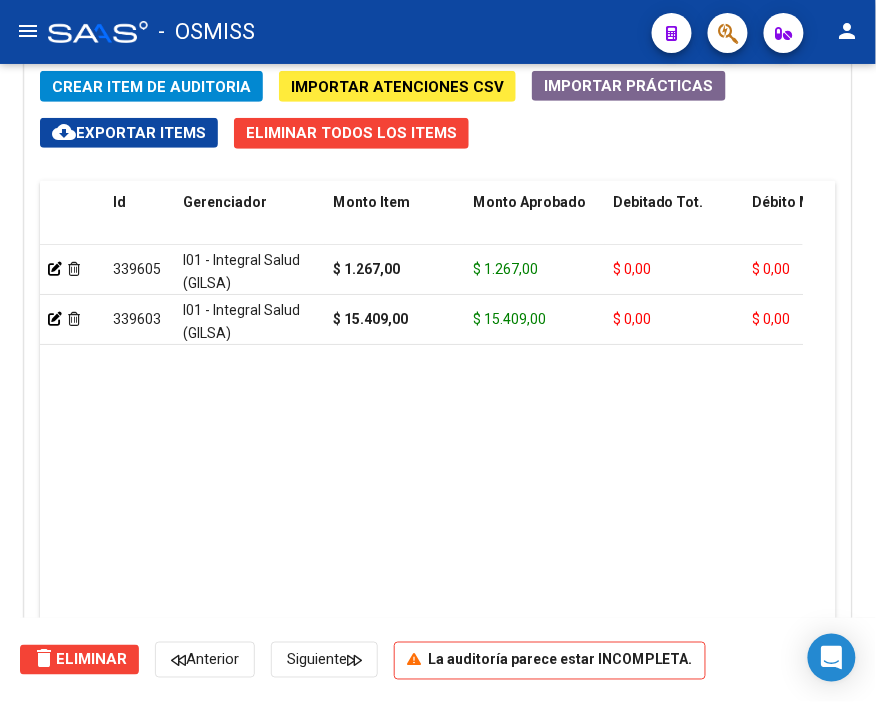 click on "Crear Item de Auditoria Importar Atenciones CSV  Importar Prácticas
cloud_download  Exportar Items   Eliminar Todos los Items  Id Gerenciador Monto Item Monto Aprobado Debitado Tot. Débito Médico Débito Afiliatorio Comentario Comentario Gerenciador Descripción Afiliado Estado CUIL Documento Nombre Completo Fec. Prestación Atencion Tipo Nomenclador Código Nomenclador Nombre Usuario Creado Area Creado Area Modificado     339605  I01 - Integral Salud (GILSA) $ 1.267,00 $ 1.267,00 $ 0,00 $ 0,00 $ 0,00         27291420252  29142025   [PERSON_NAME]           [DATE]  [PERSON_NAME]   [DATE]      339603  I01 - Integral Salud (GILSA) $ 15.409,00 $ 15.409,00 $ 0,00 $ 0,00 $ 0,00         27491060315  49106031   [PERSON_NAME] [PERSON_NAME]                [DATE]  [PERSON_NAME]   [DATE]   2 total   1" 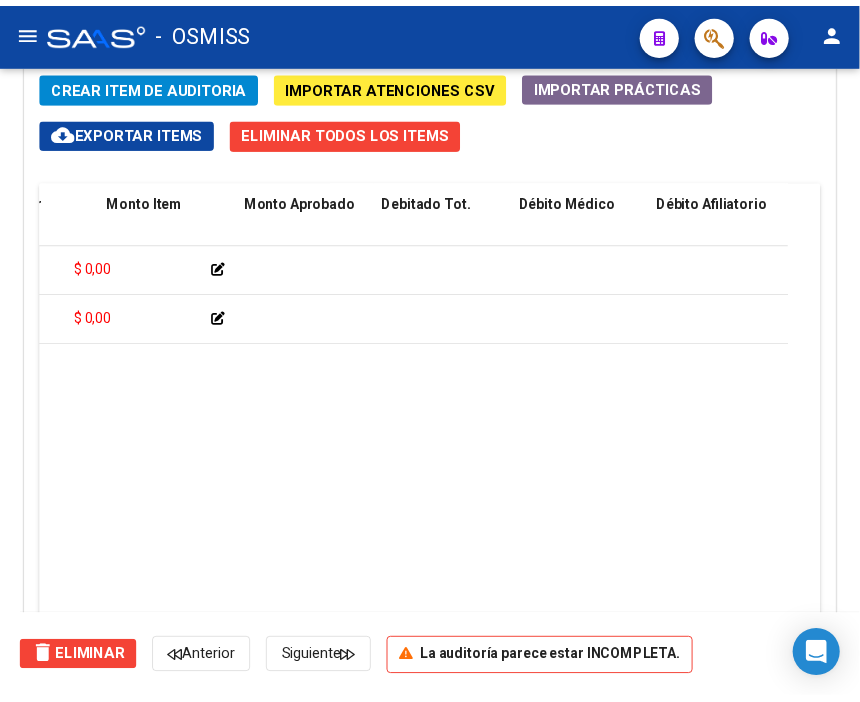 scroll, scrollTop: 0, scrollLeft: 0, axis: both 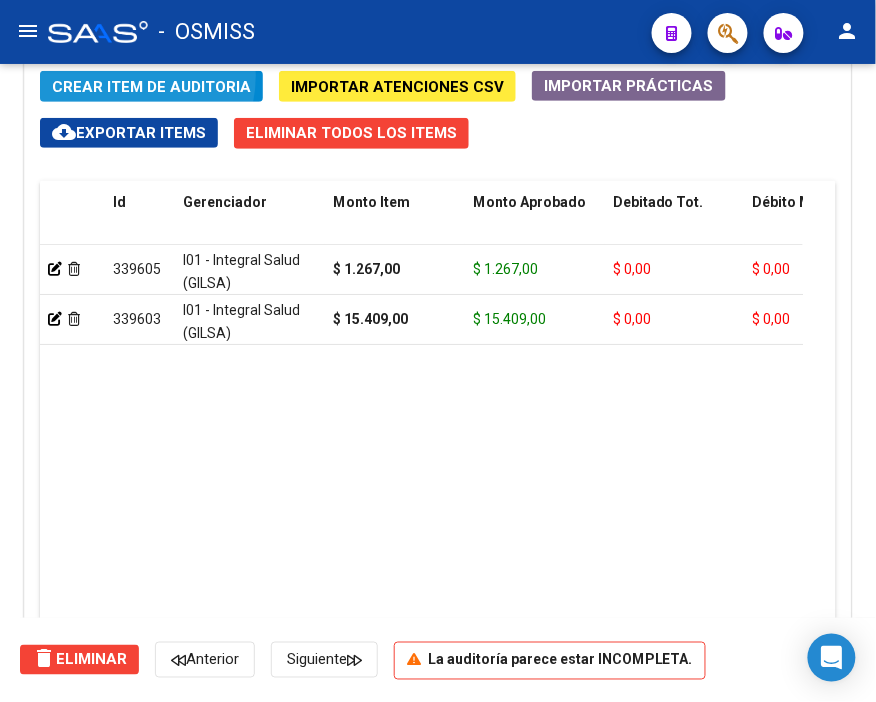 click on "Crear Item de Auditoria" 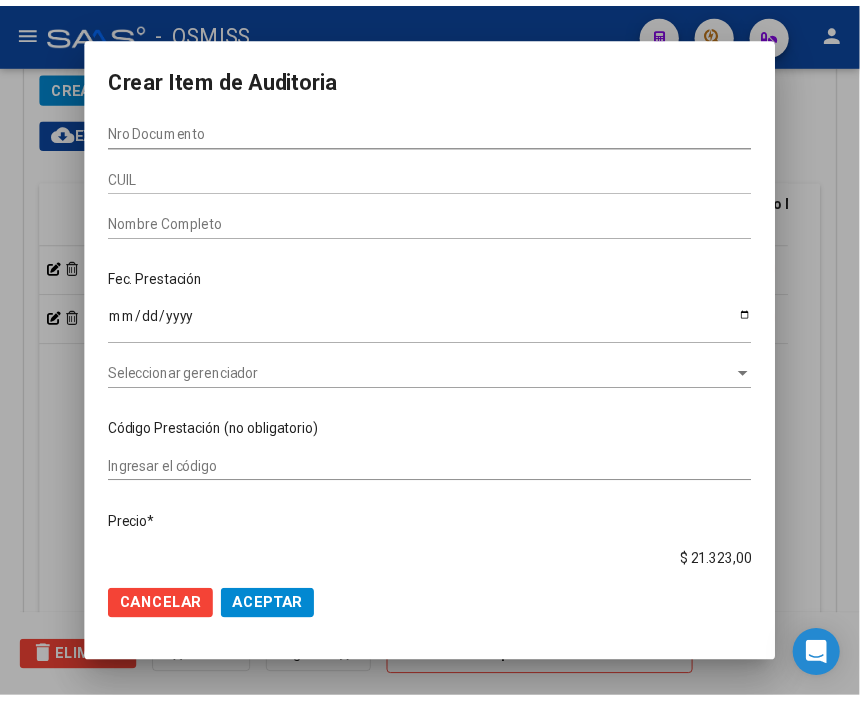 scroll, scrollTop: 1880, scrollLeft: 0, axis: vertical 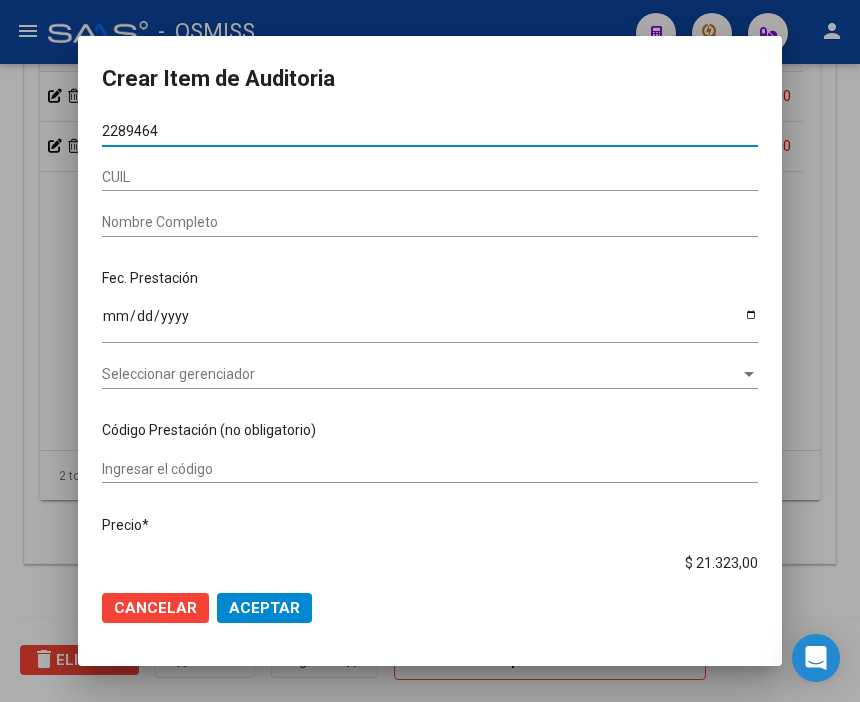 type on "22894649" 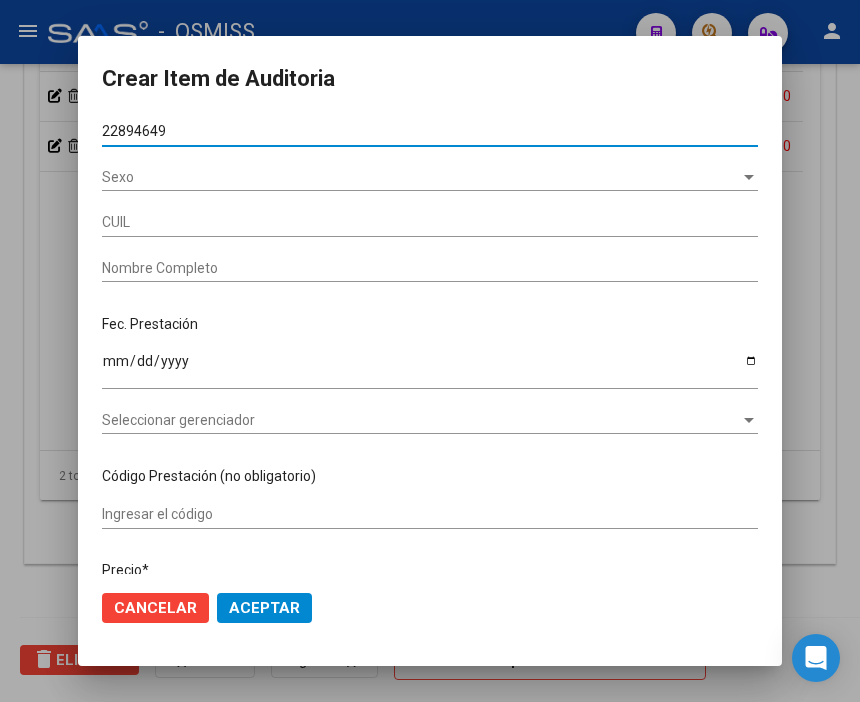 type on "20228946495" 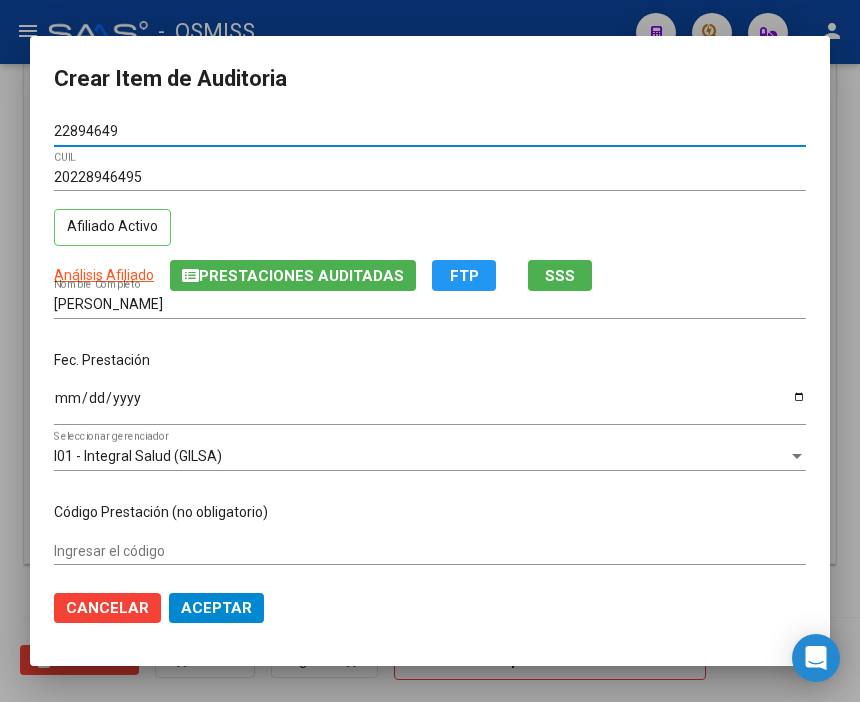 type on "22894649" 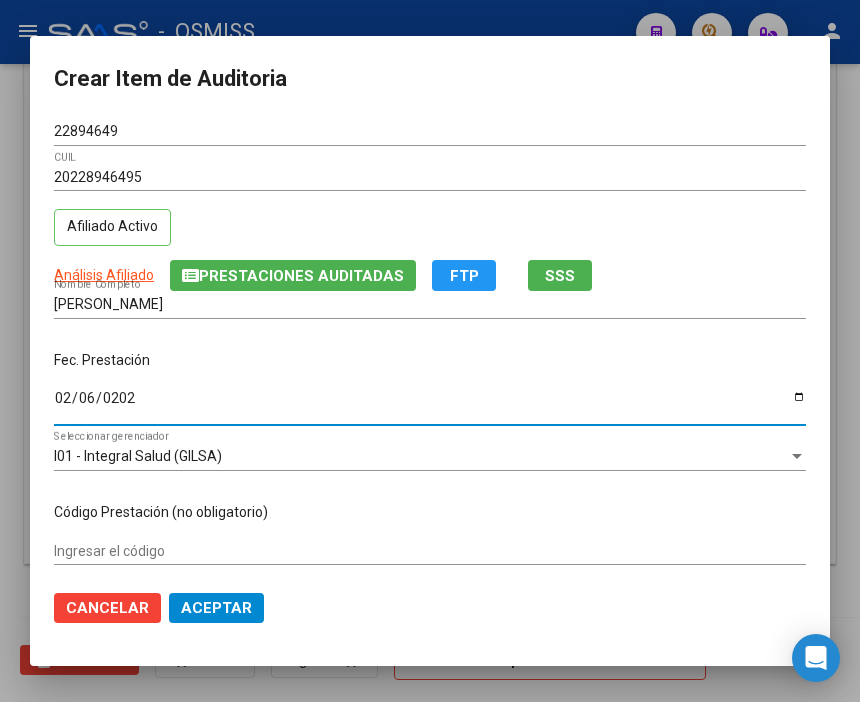 type on "[DATE]" 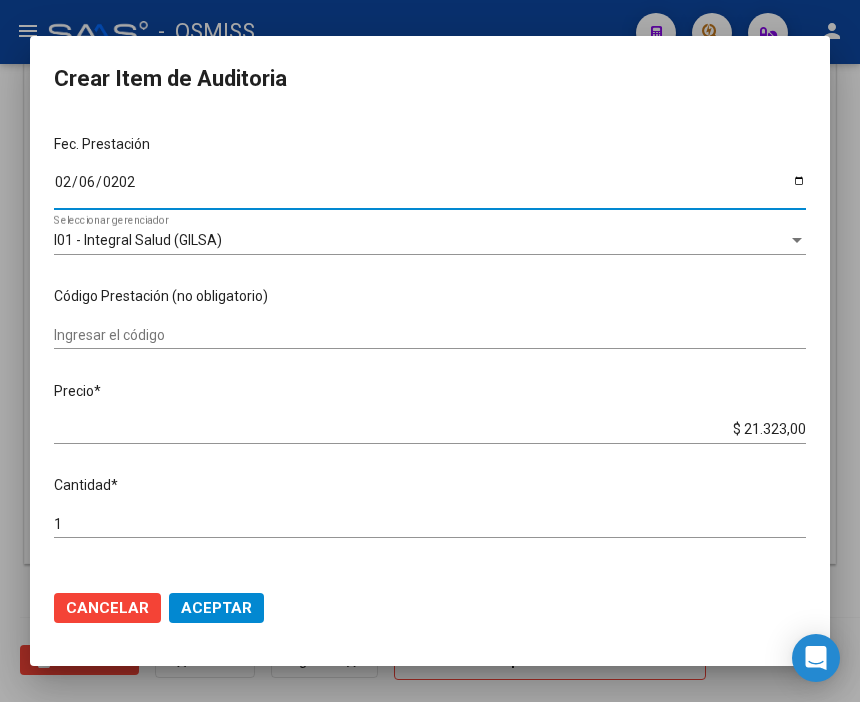 scroll, scrollTop: 222, scrollLeft: 0, axis: vertical 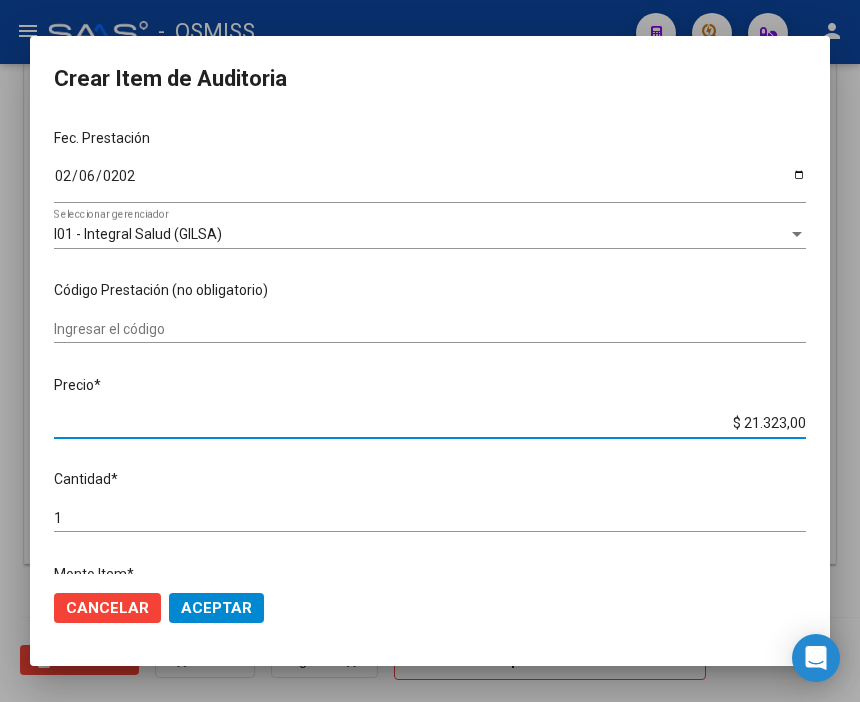 drag, startPoint x: 703, startPoint y: 422, endPoint x: 872, endPoint y: 442, distance: 170.17932 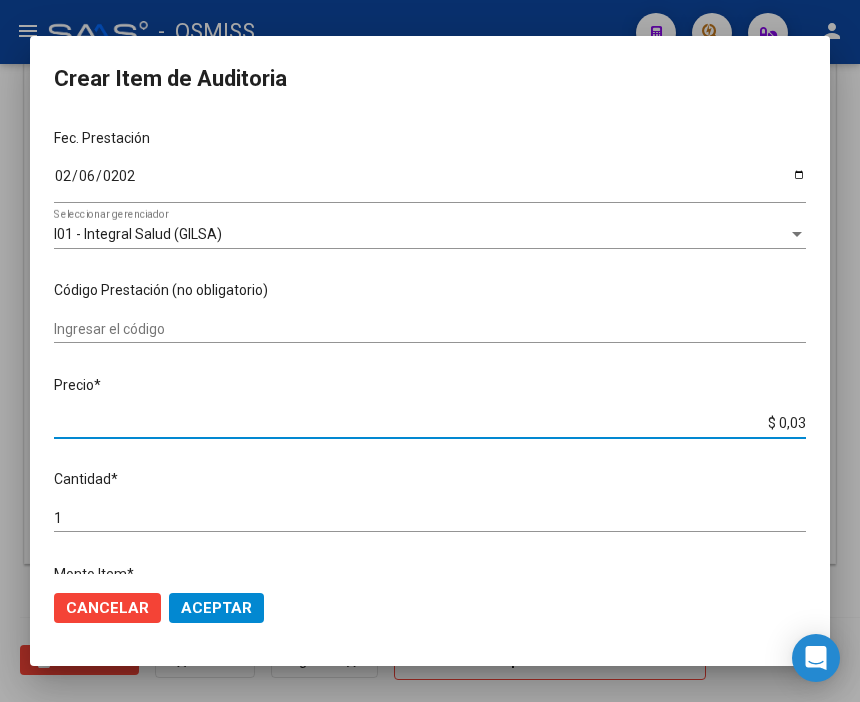 type on "$ 0,39" 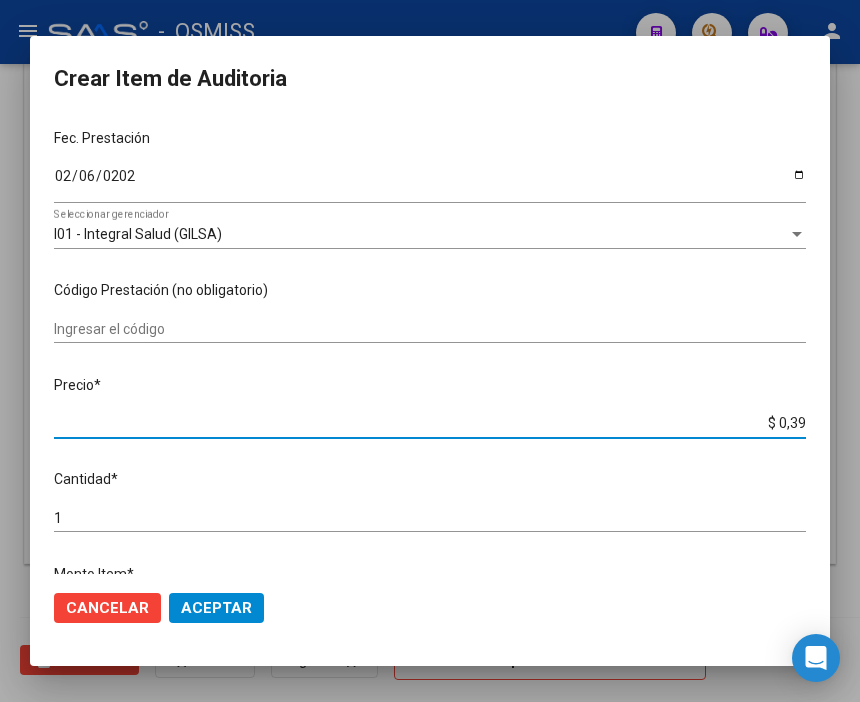 type on "$ 3,99" 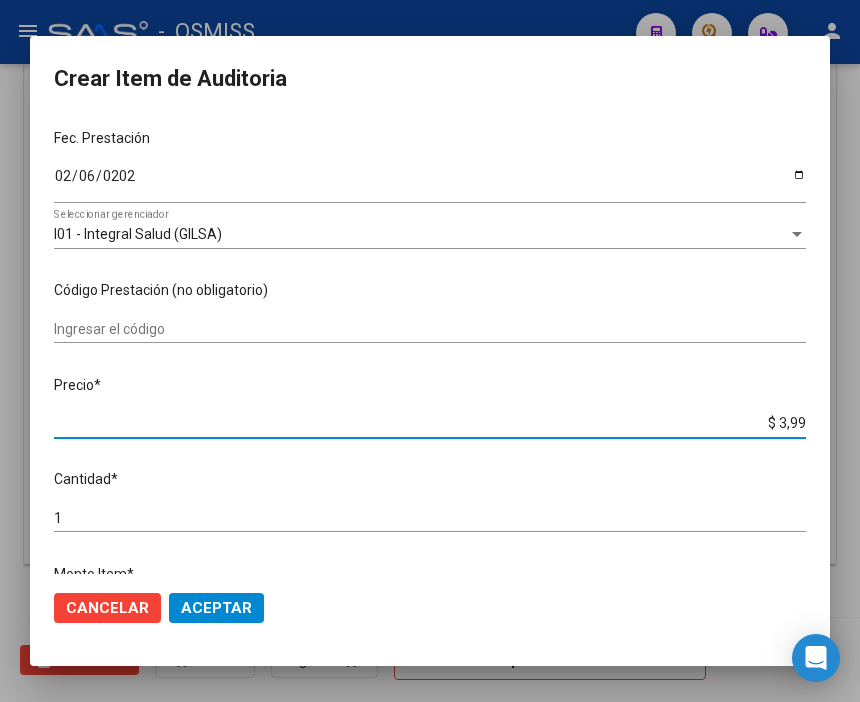 type on "$ 39,98" 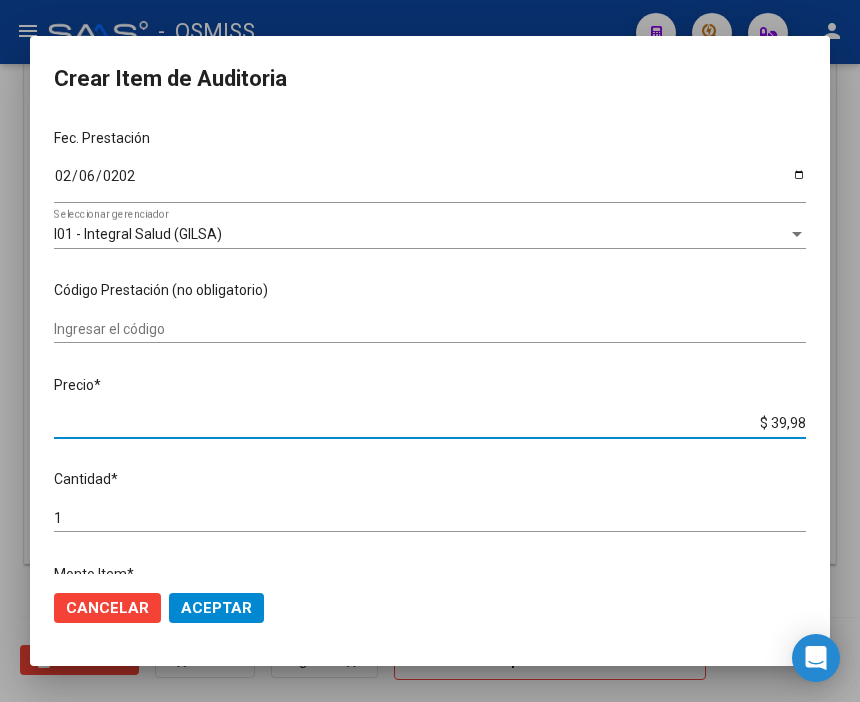 type on "$ 399,80" 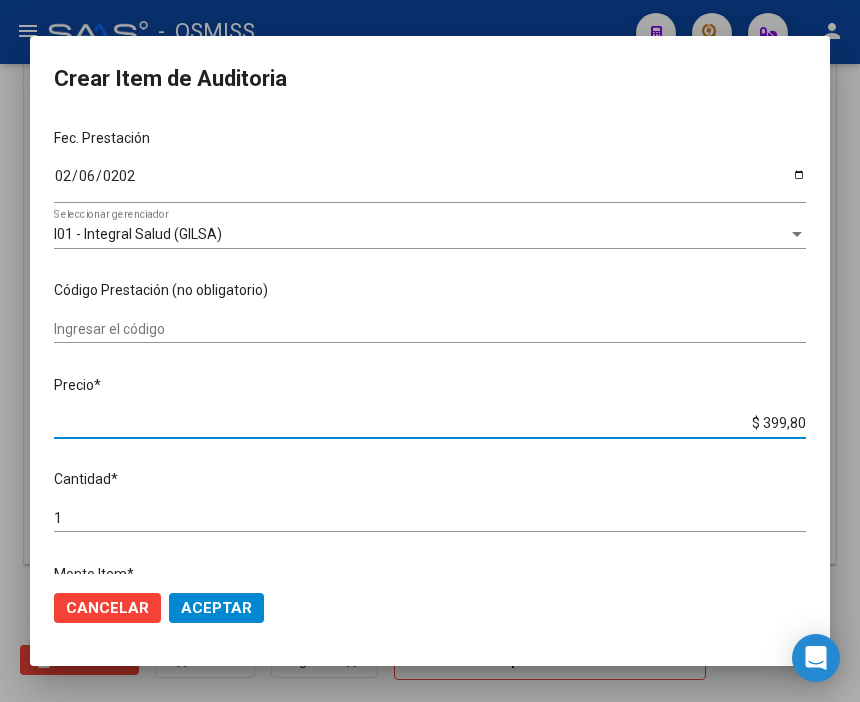 type on "$ 3.998,00" 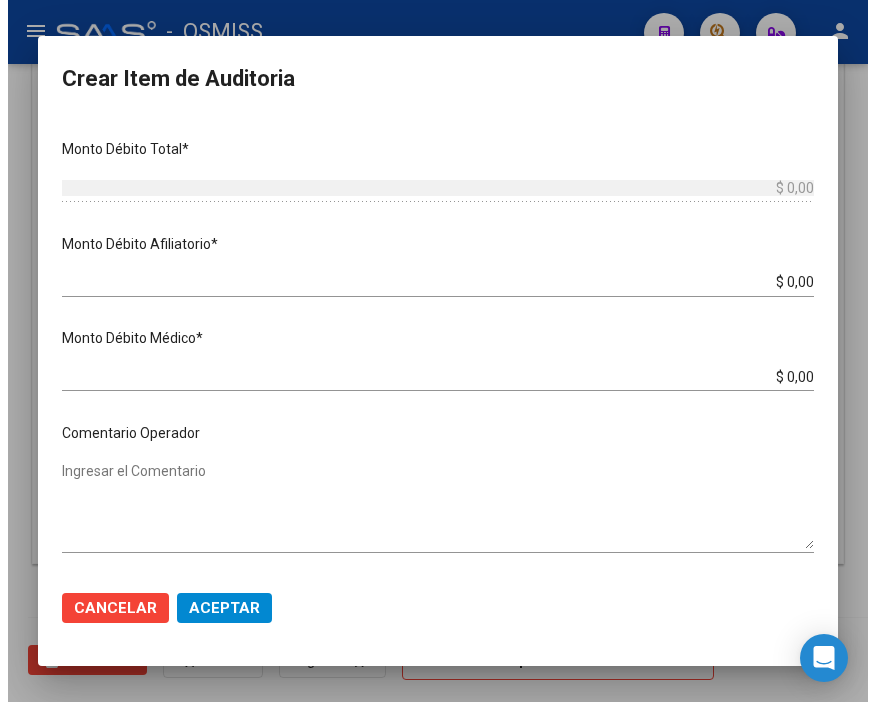 scroll, scrollTop: 777, scrollLeft: 0, axis: vertical 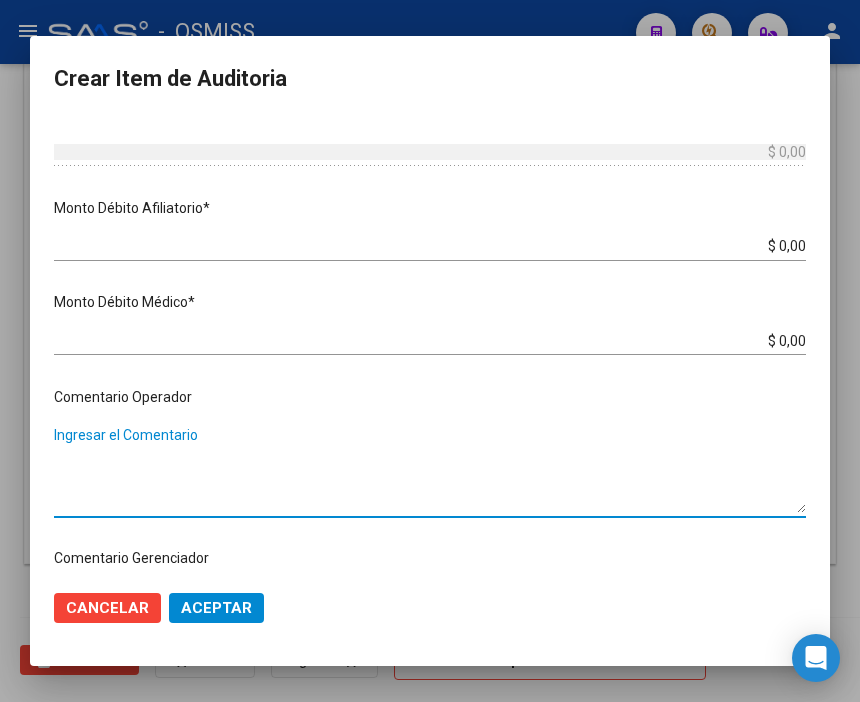 click on "Ingresar el Comentario" at bounding box center [430, 469] 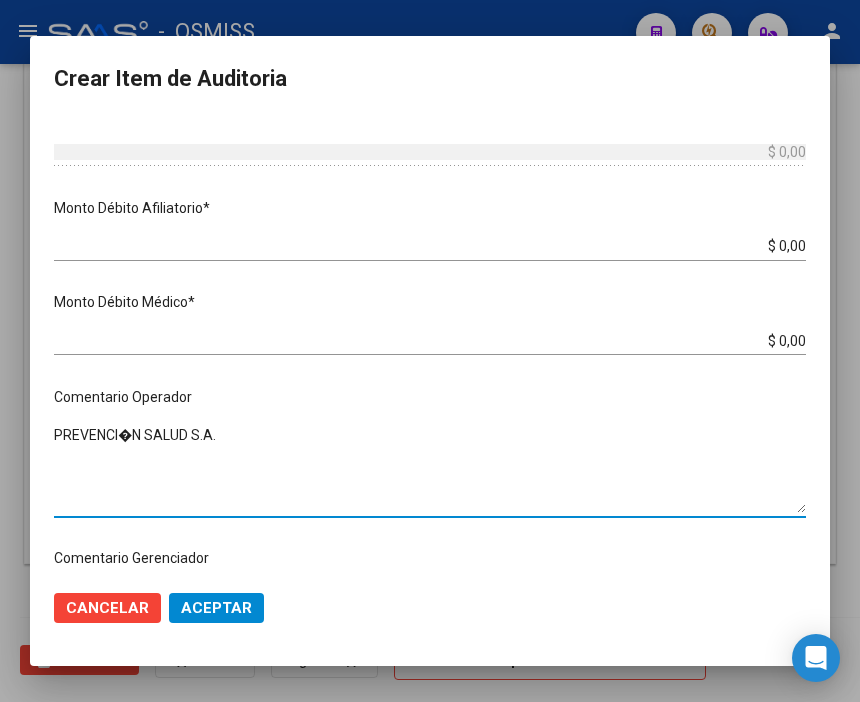 click on "22894649 Nro Documento    20228946495 CUIL   Afiliado Activo  Análisis Afiliado  Prestaciones Auditadas FTP SSS   [PERSON_NAME] Nombre Completo  Fec. Prestación    [DATE] Ingresar la fecha  I01 - Integral Salud ([GEOGRAPHIC_DATA])  Seleccionar gerenciador Código Prestación (no obligatorio)    Ingresar el código  Precio  *   $ 3.998,00 Ingresar el precio  Cantidad  *   1 Ingresar la cantidad  Monto Item  *   $ 3.998,00 Ingresar el monto  [GEOGRAPHIC_DATA] Total  *   $ 0,00 Ingresar el monto  [GEOGRAPHIC_DATA] Afiliatorio  *   $ 0,00 Ingresar el monto Afiliatorio  [GEOGRAPHIC_DATA]  *   $ 0,00 Ingresar el [GEOGRAPHIC_DATA]  Comentario Operador    PREVENCI�N SALUD S.A. Ingresar el Comentario  Comentario Gerenciador    Ingresar el Comentario  Descripción    Ingresar el Descripción   Atencion Tipo  Seleccionar tipo Seleccionar tipo  Nomenclador  Seleccionar Nomenclador Seleccionar Nomenclador" at bounding box center [430, 346] 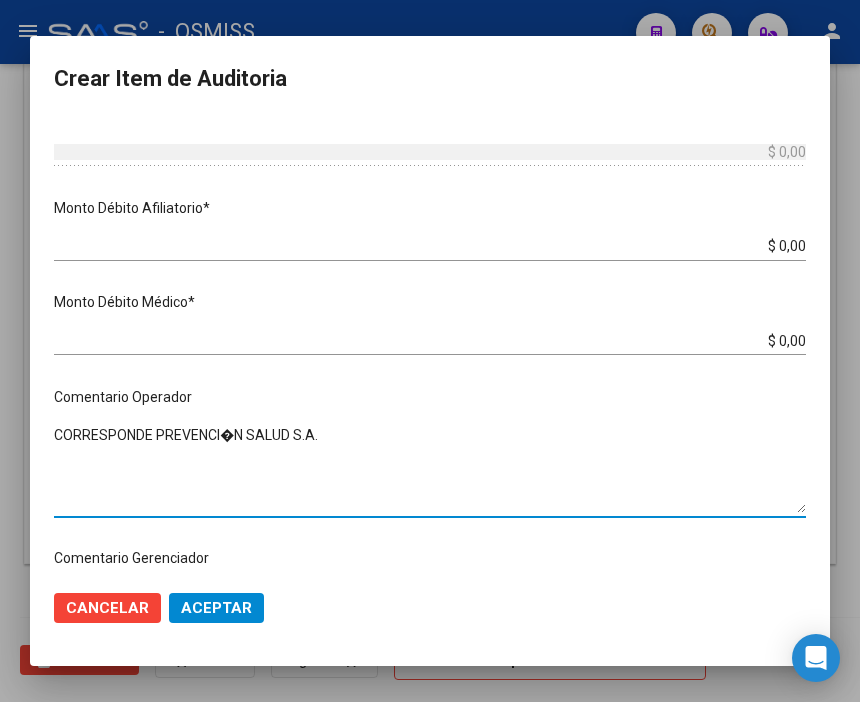 type on "CORRESPONDE PREVENCI�N SALUD S.A." 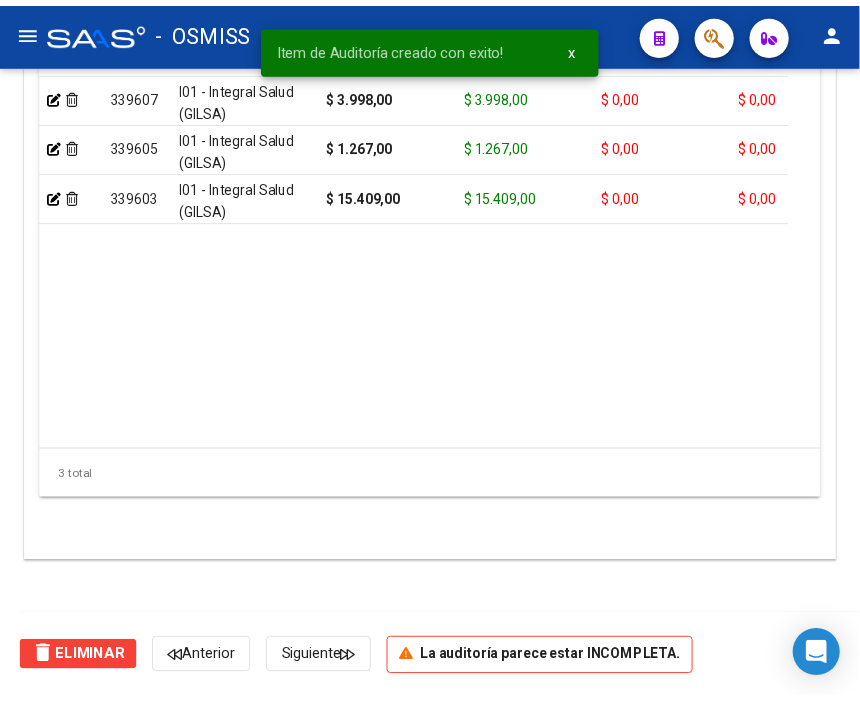 scroll, scrollTop: 1552, scrollLeft: 0, axis: vertical 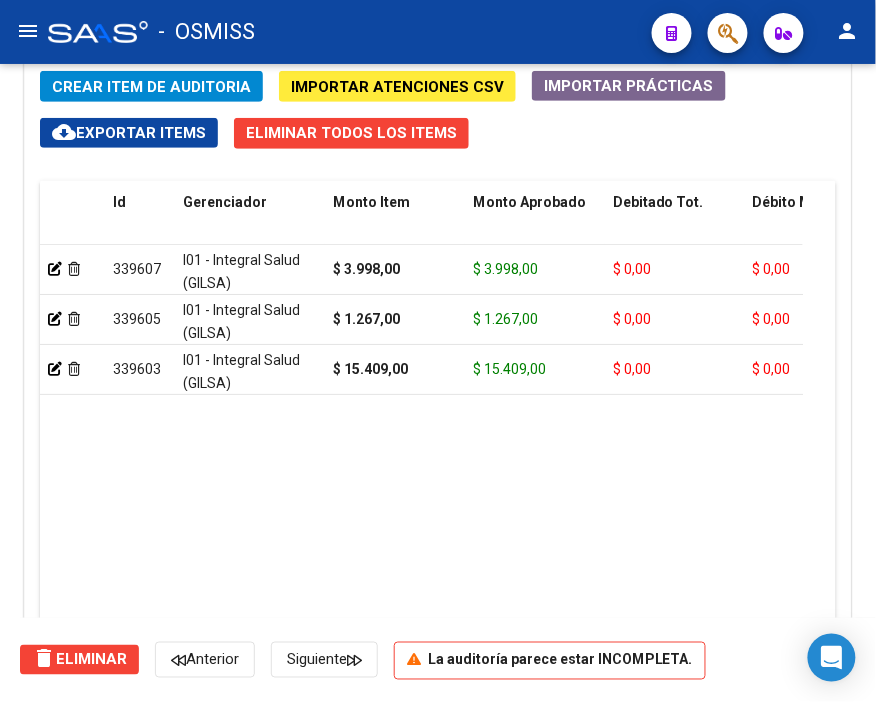 click on "-   OSMISS" 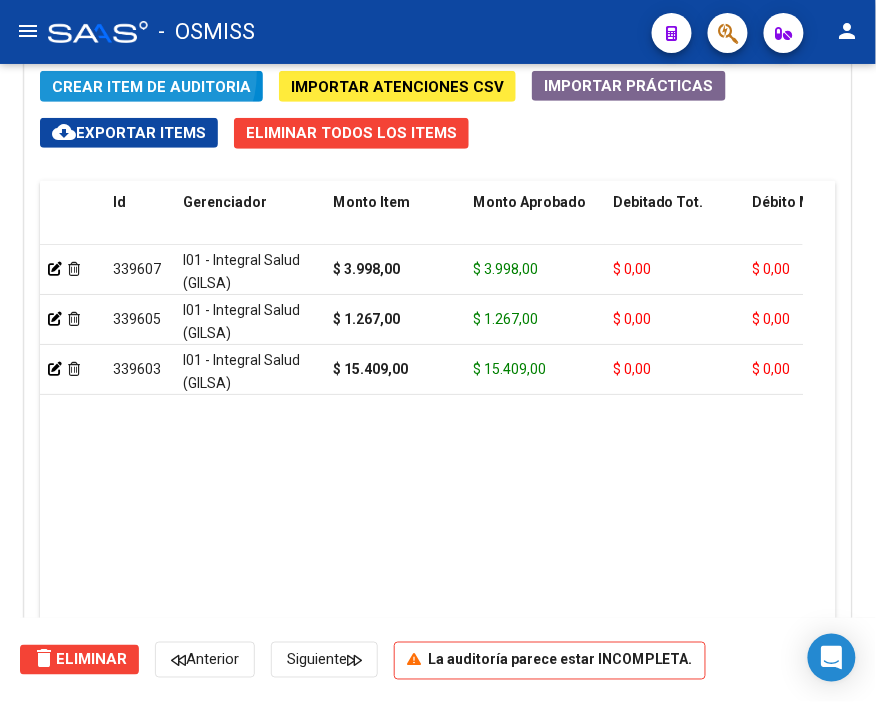 click on "Crear Item de Auditoria" 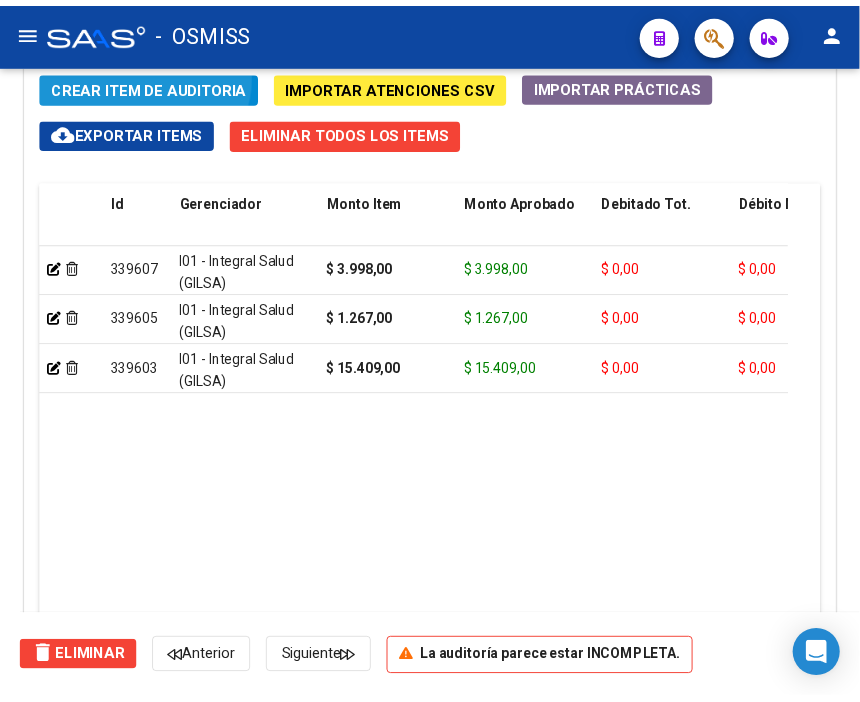 scroll, scrollTop: 1880, scrollLeft: 0, axis: vertical 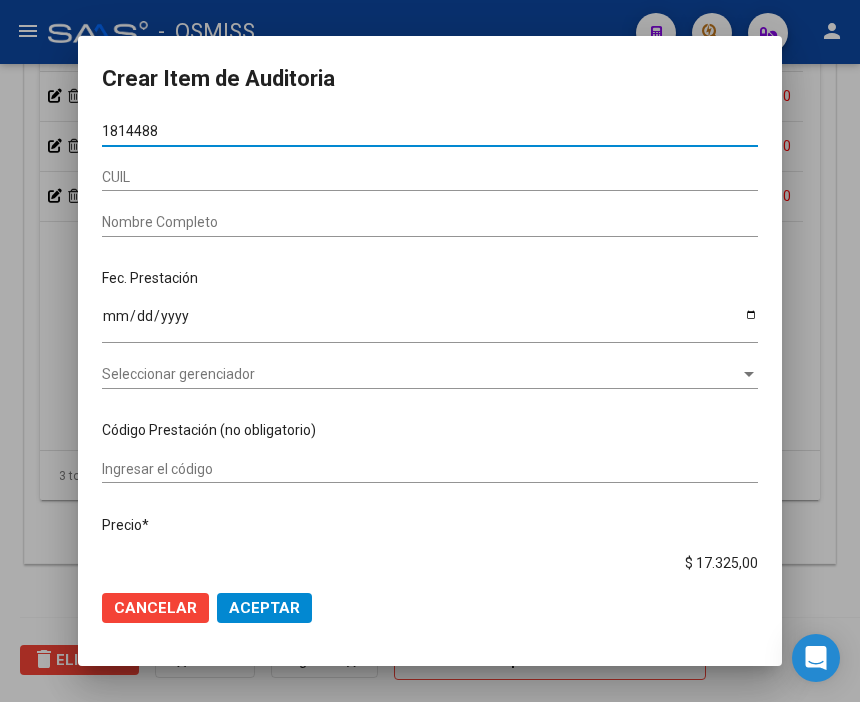 type on "18144884" 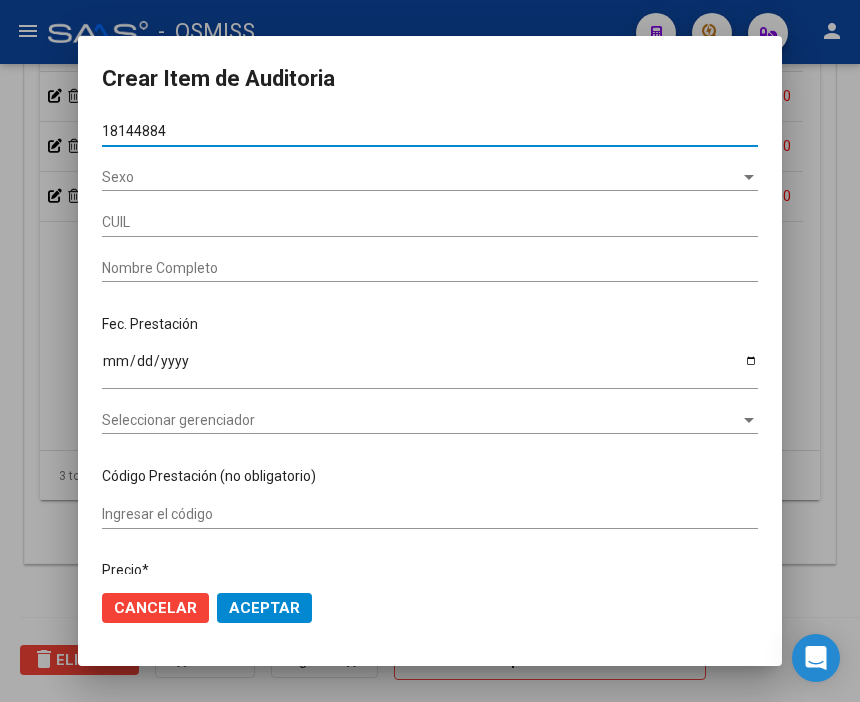 type on "23181448849" 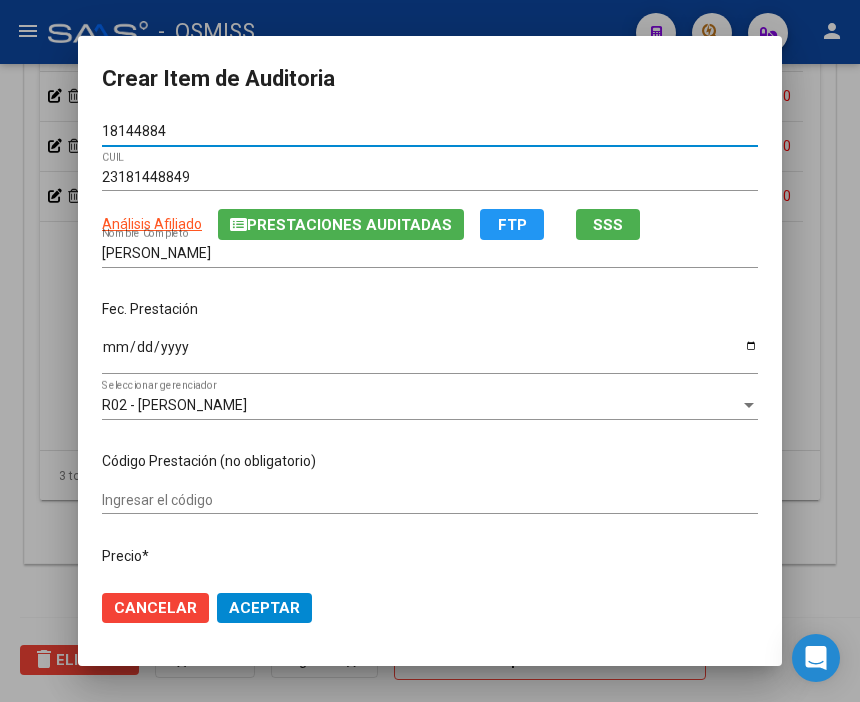 type on "18144884" 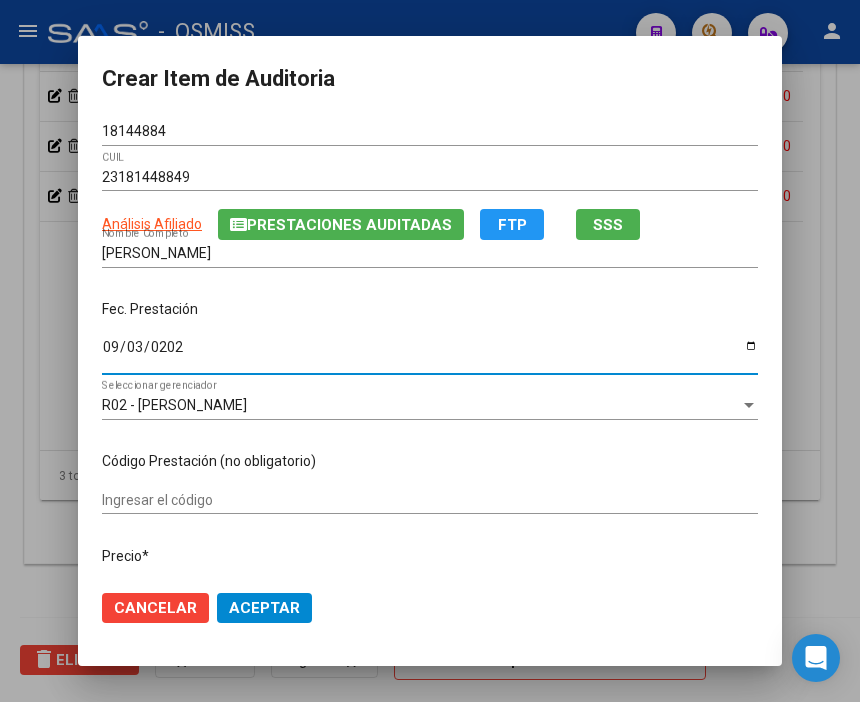 type on "[DATE]" 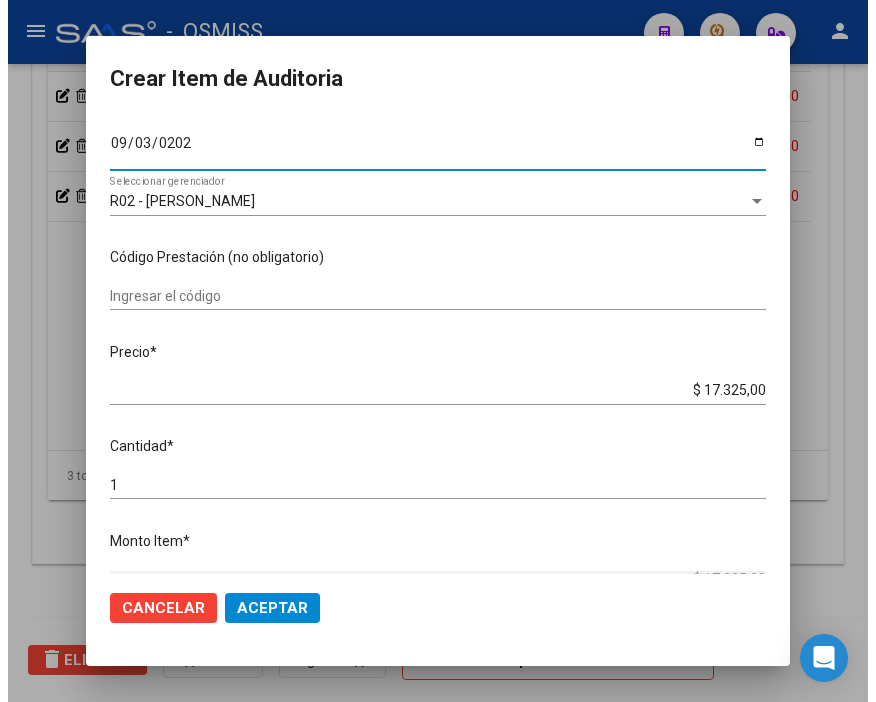 scroll, scrollTop: 222, scrollLeft: 0, axis: vertical 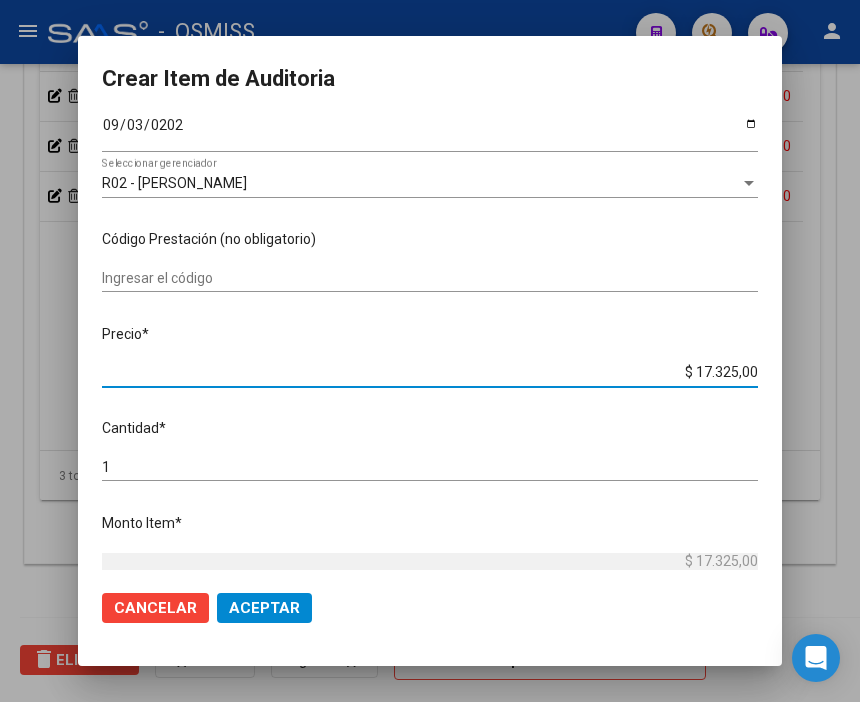 drag, startPoint x: 653, startPoint y: 363, endPoint x: 830, endPoint y: 363, distance: 177 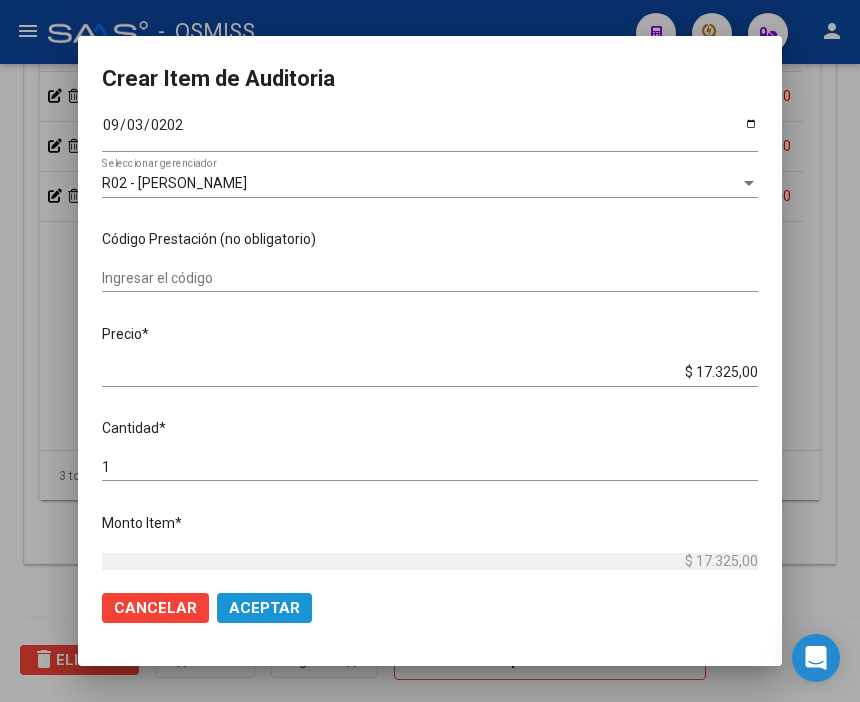 click on "Aceptar" 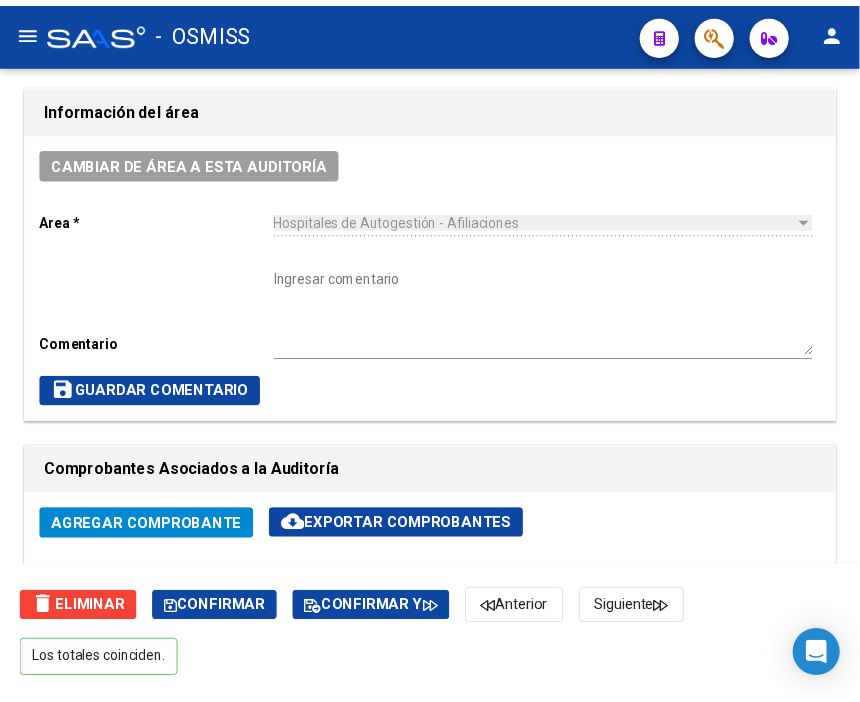 scroll, scrollTop: 552, scrollLeft: 0, axis: vertical 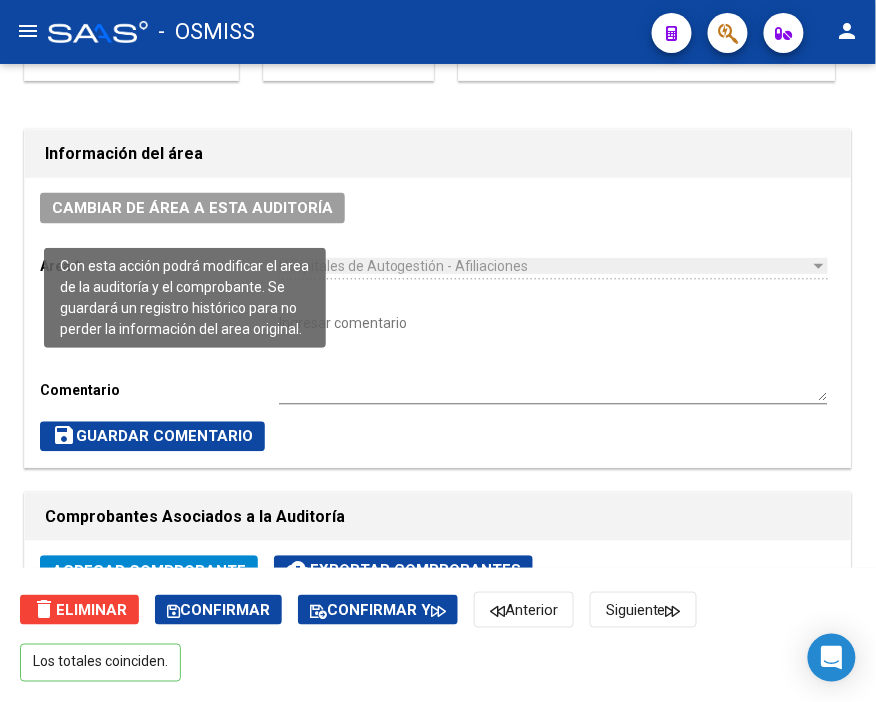 click on "Cambiar de área a esta auditoría" 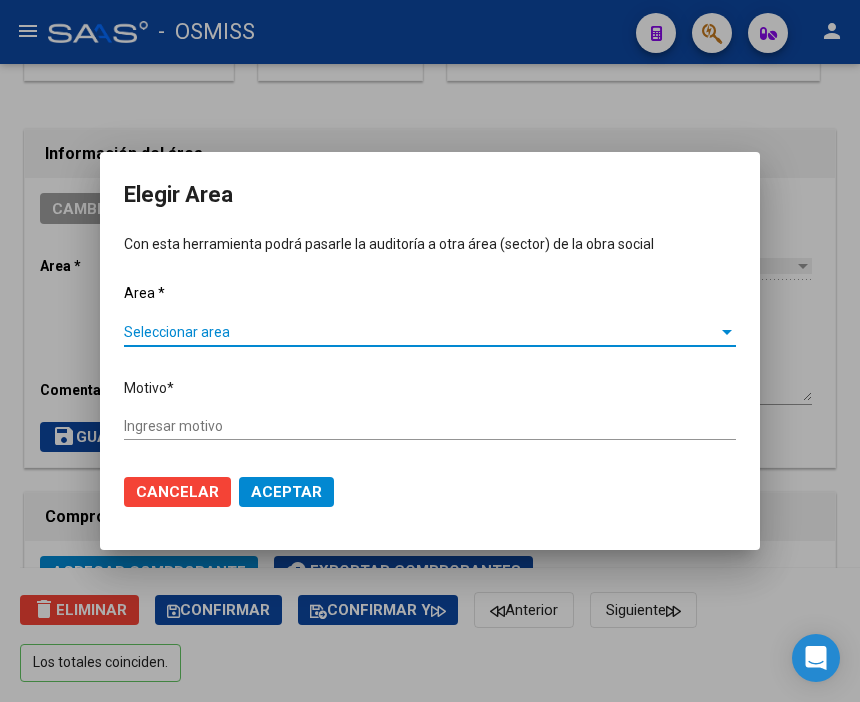 click on "Seleccionar area" at bounding box center [421, 332] 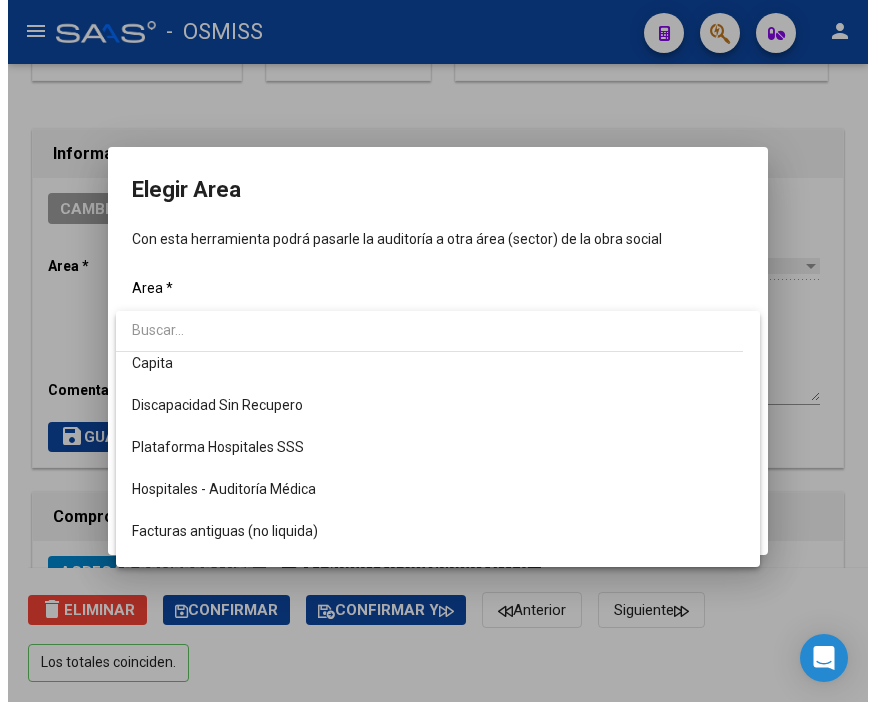 scroll, scrollTop: 222, scrollLeft: 0, axis: vertical 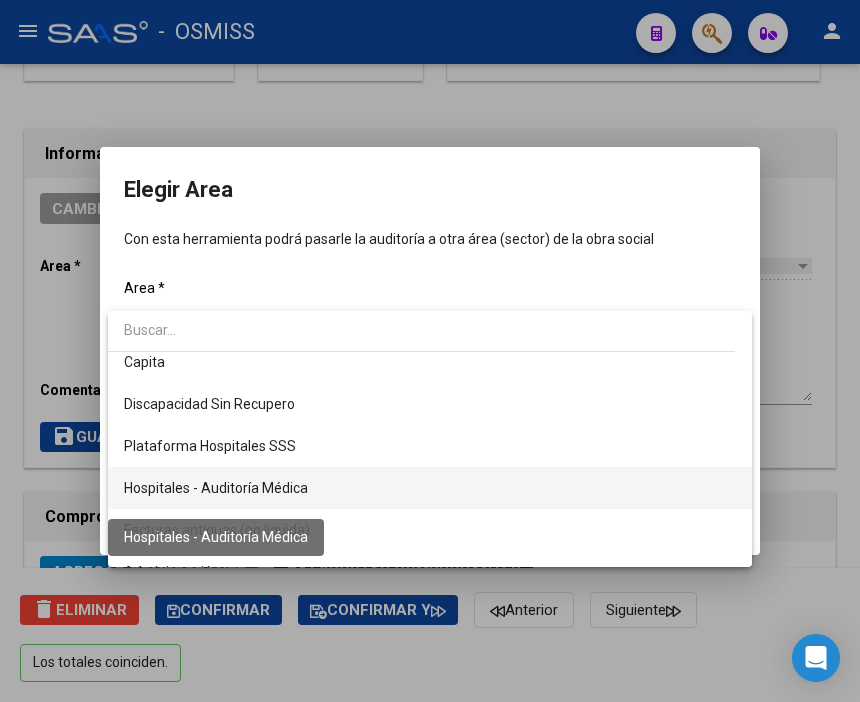 click on "Hospitales - Auditoría Médica" at bounding box center (216, 488) 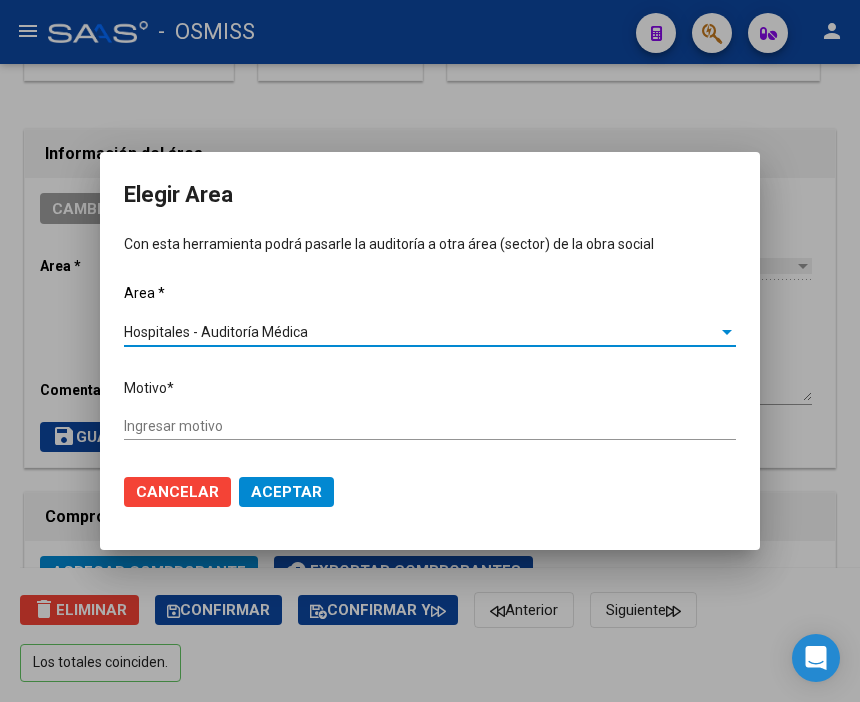 click on "Ingresar motivo" at bounding box center [430, 426] 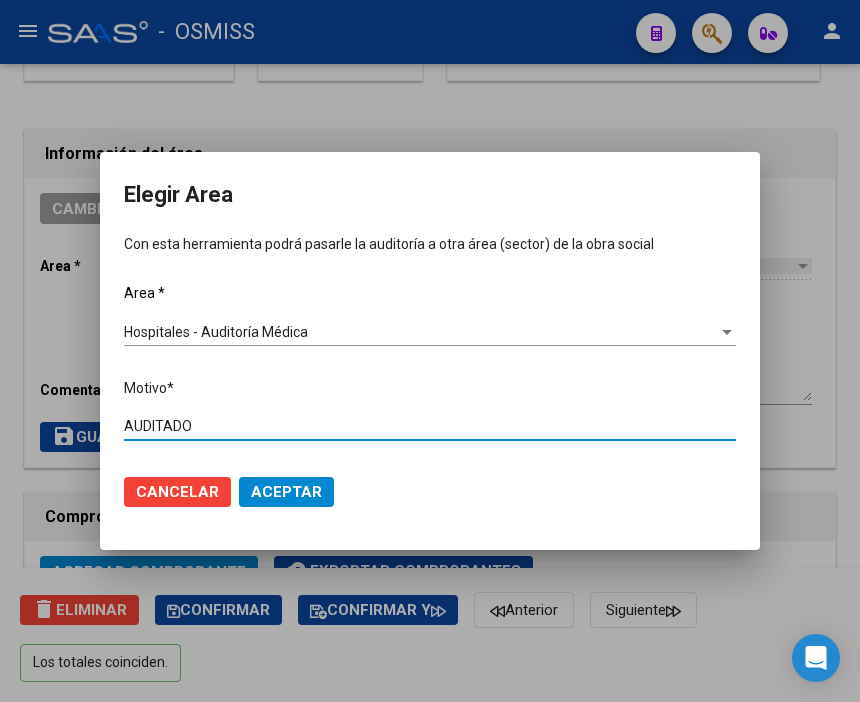 type on "AUDITADO" 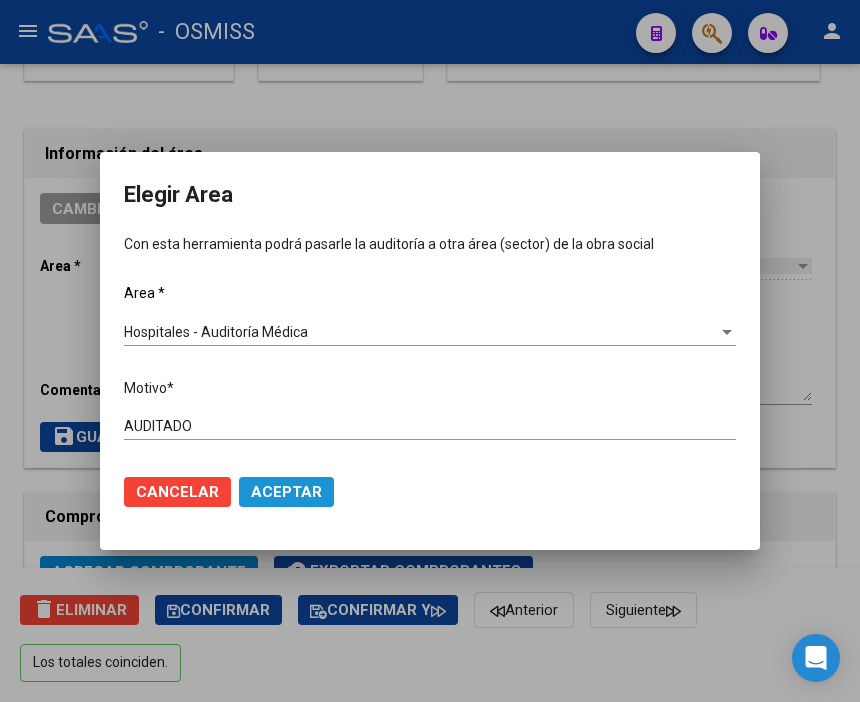 click on "Aceptar" at bounding box center (286, 492) 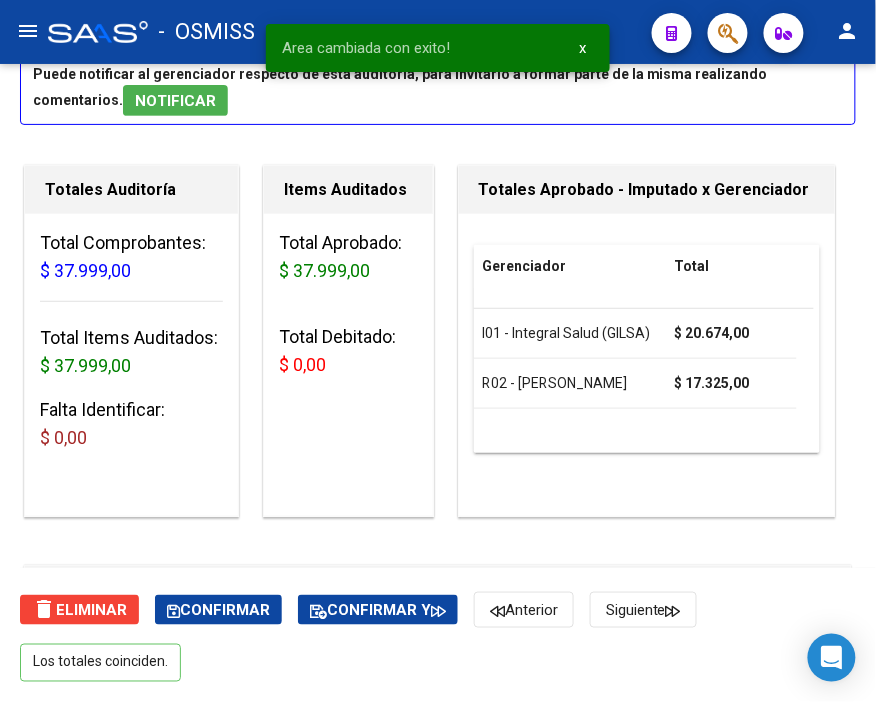 scroll, scrollTop: 0, scrollLeft: 0, axis: both 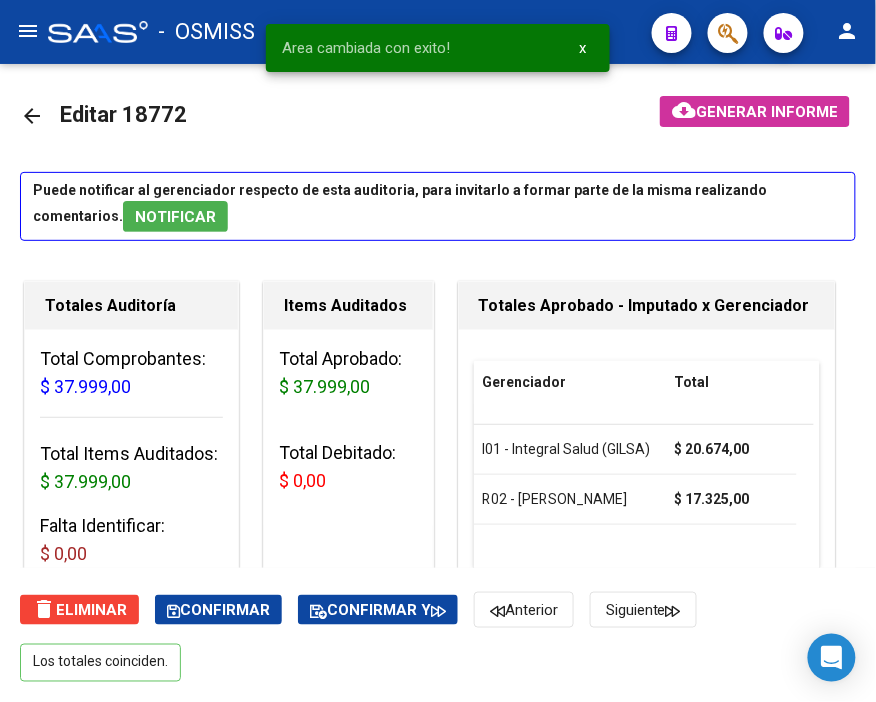 click on "arrow_back" 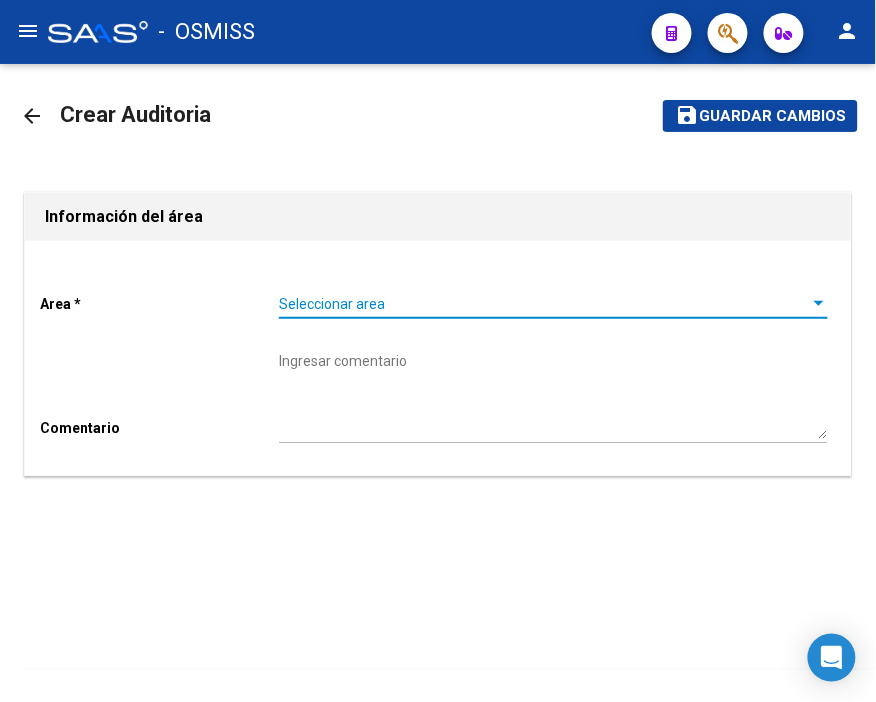click on "Seleccionar area" at bounding box center (544, 304) 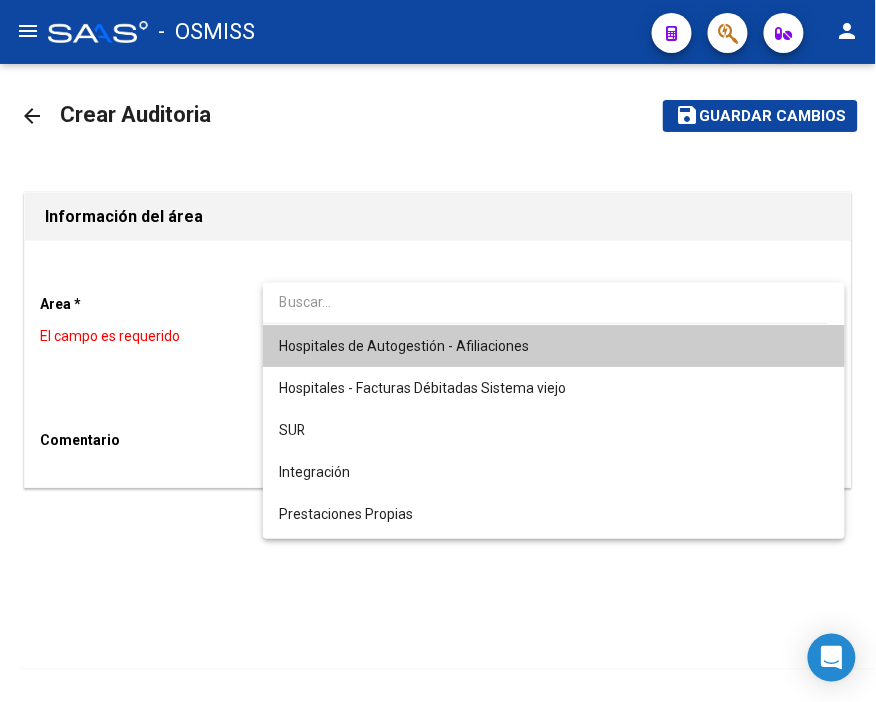 click on "Hospitales de Autogestión - Afiliaciones" at bounding box center [554, 346] 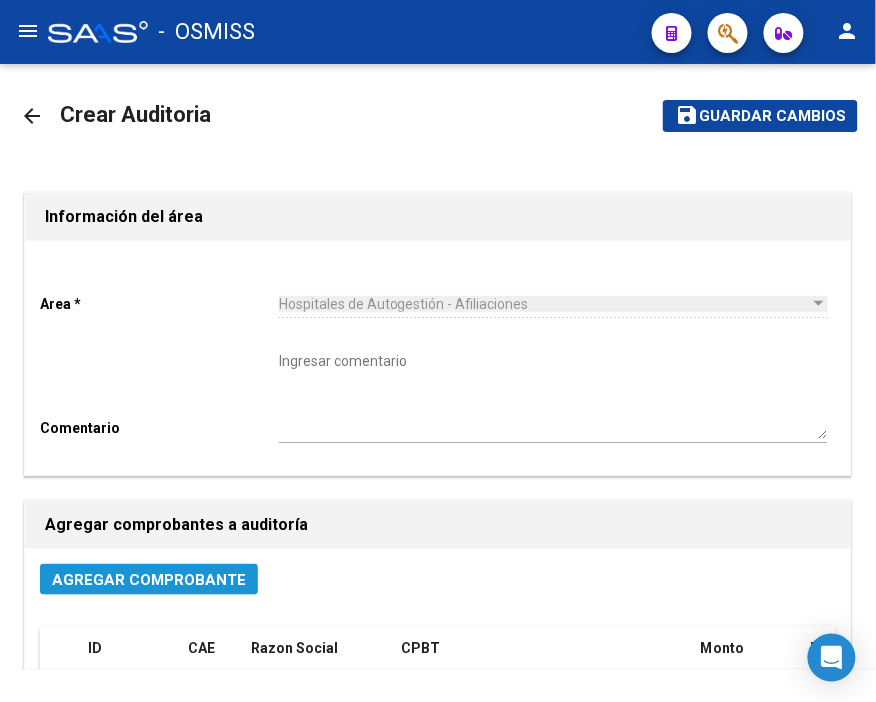 click on "Agregar Comprobante" 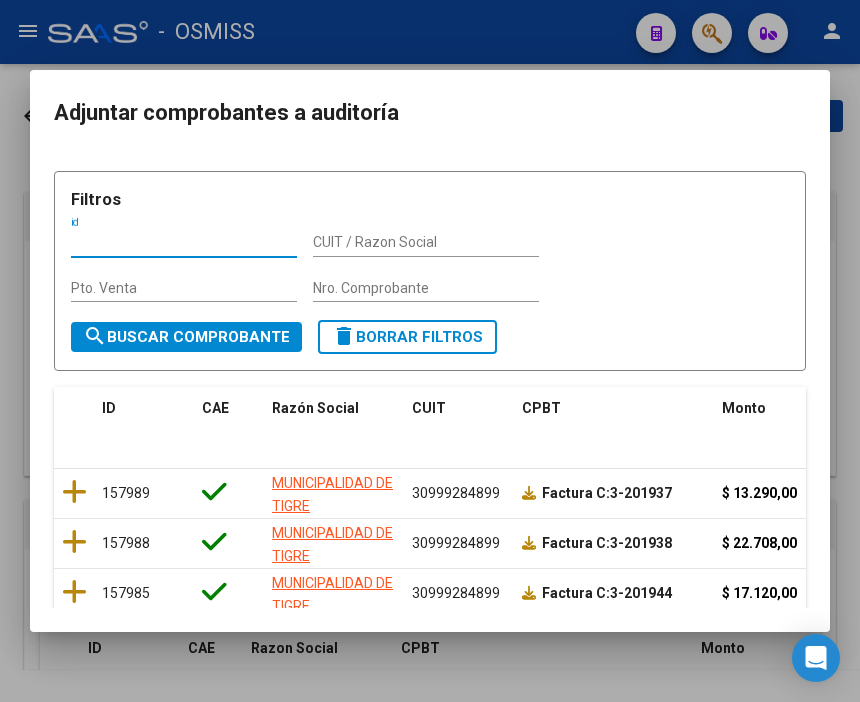 click on "Nro. Comprobante" at bounding box center (426, 288) 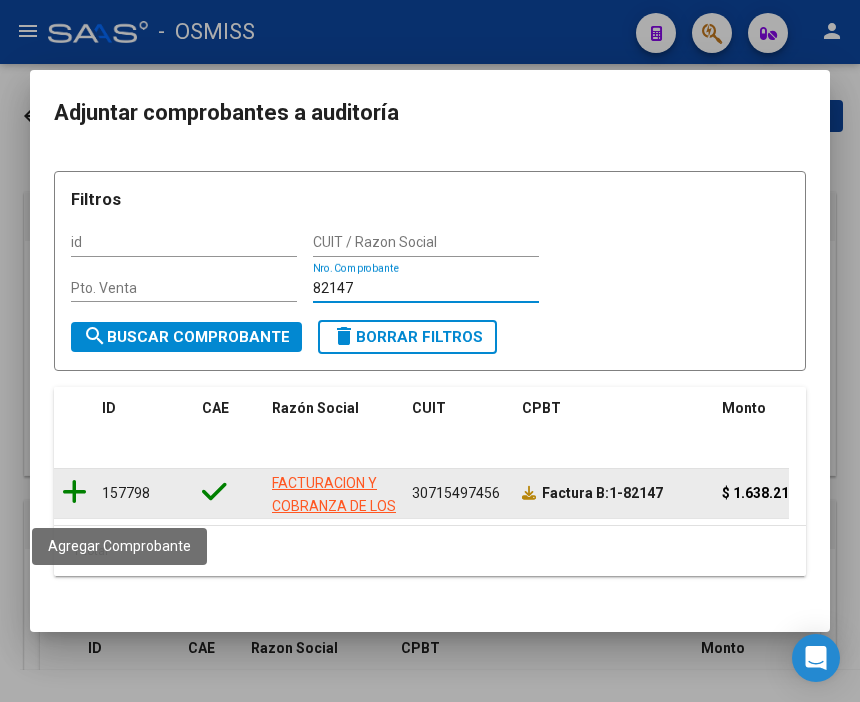 type on "82147" 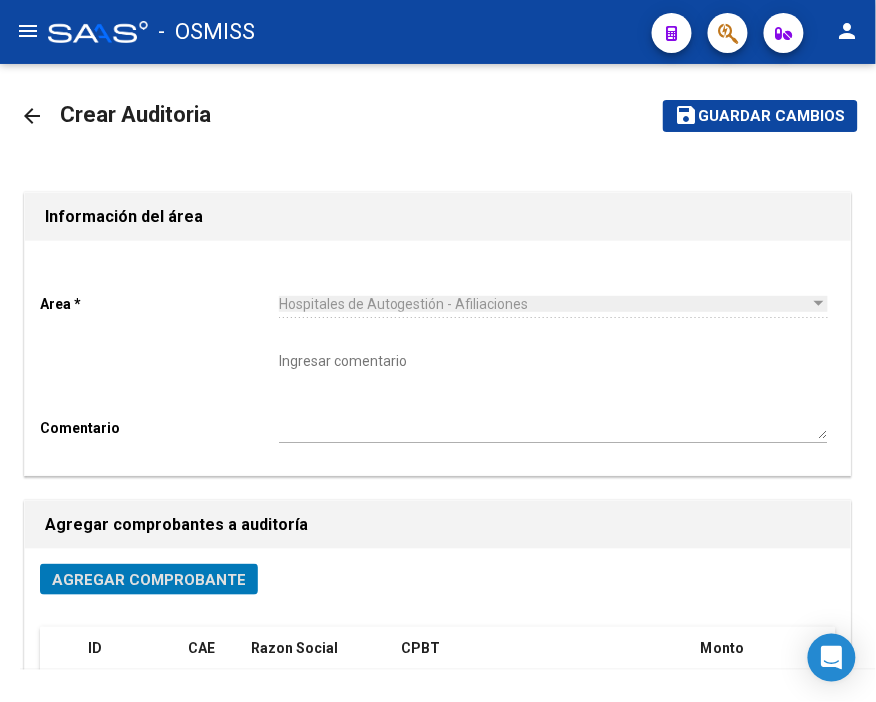 click on "Guardar cambios" 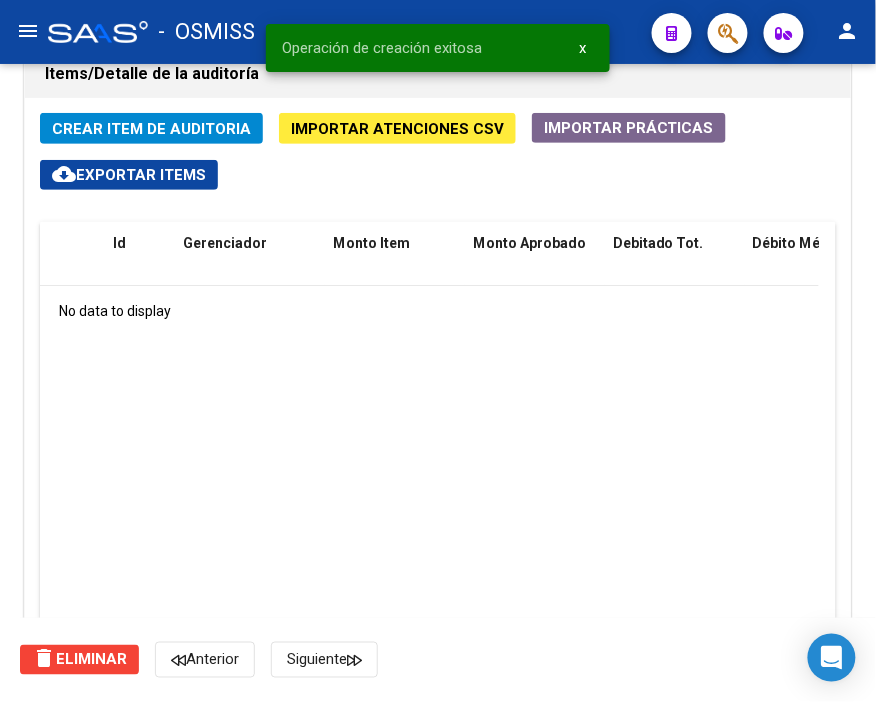 scroll, scrollTop: 1444, scrollLeft: 0, axis: vertical 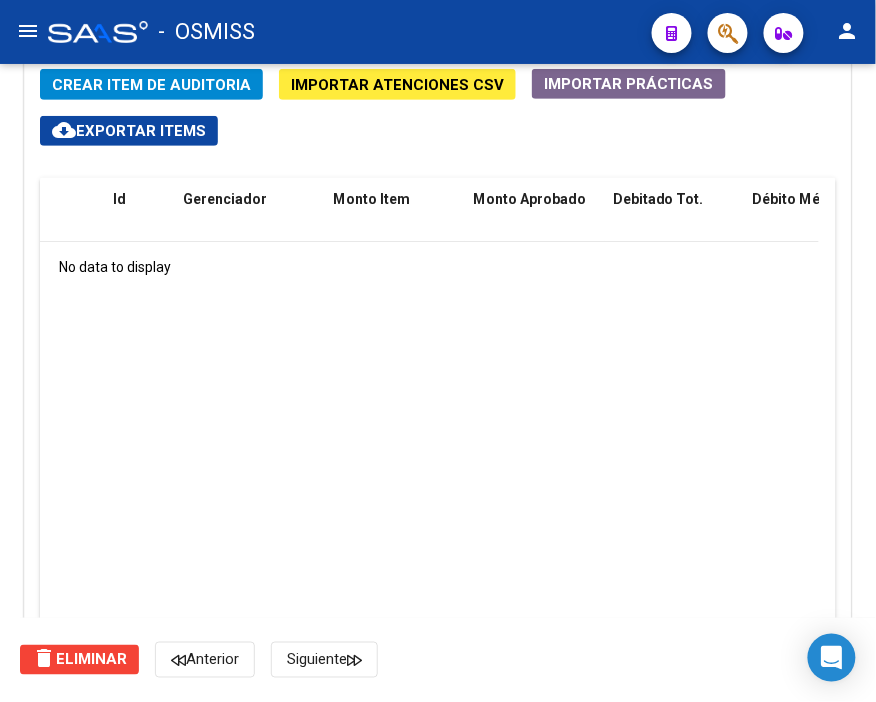 click on "Crear Item de Auditoria" 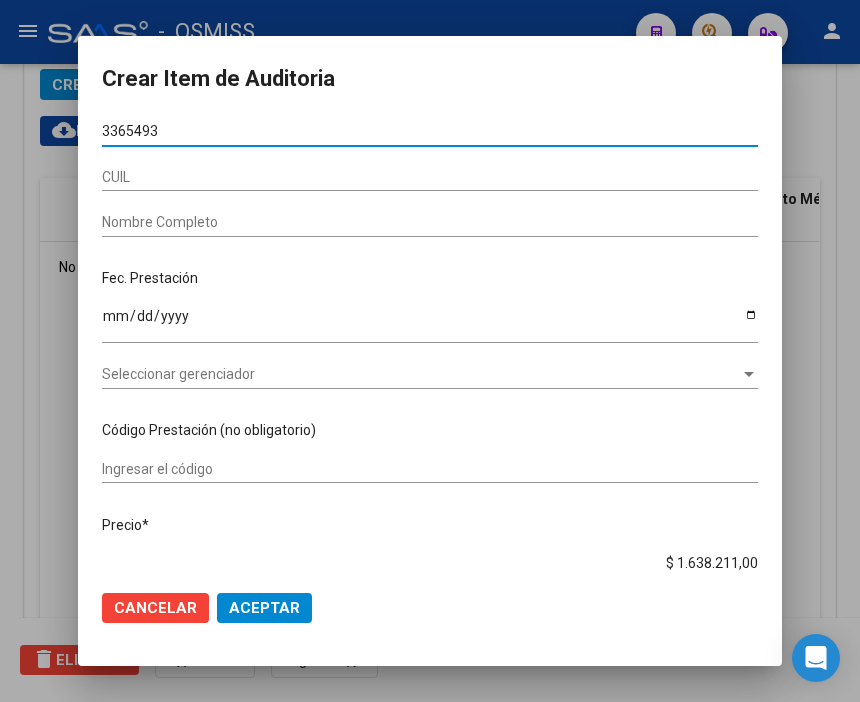 type on "33654930" 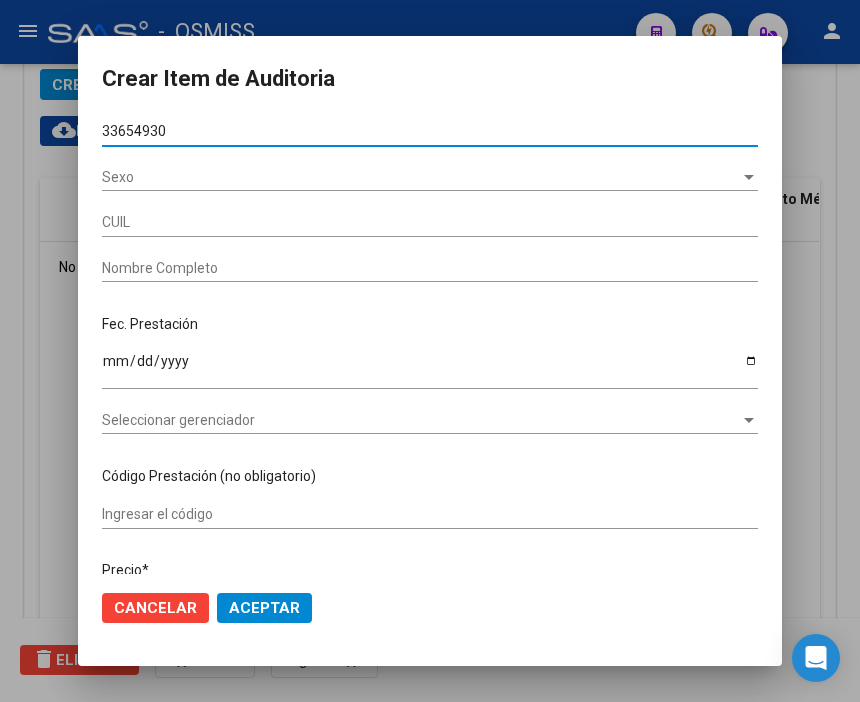 type on "20336549303" 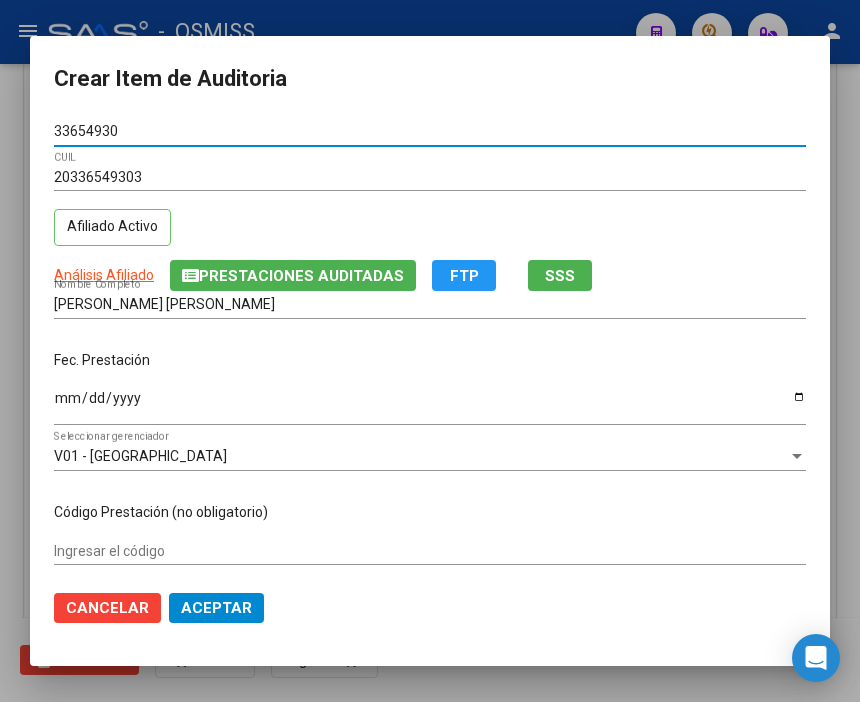 type on "33654930" 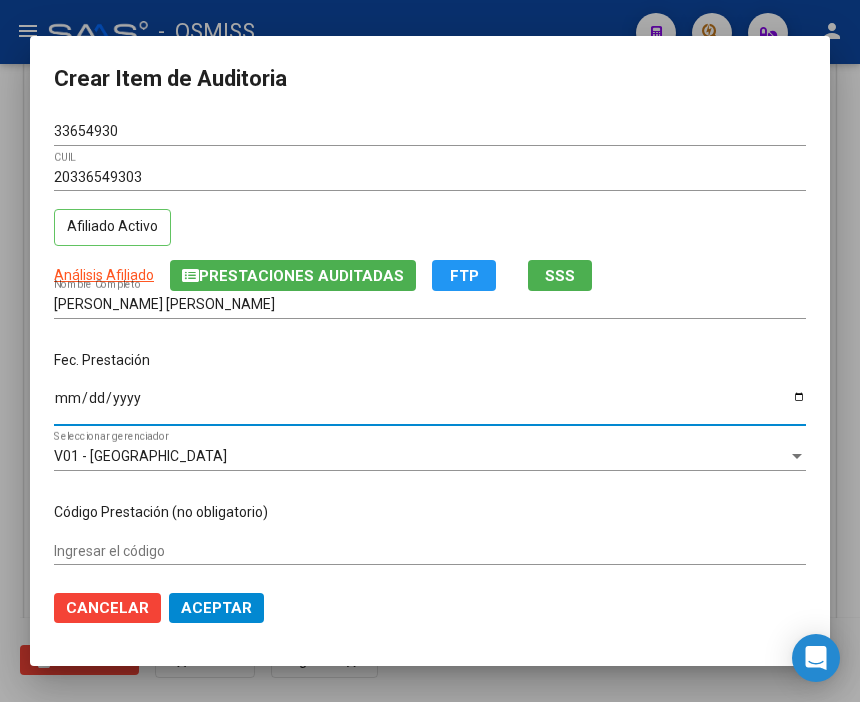click on "Ingresar la fecha" at bounding box center [430, 405] 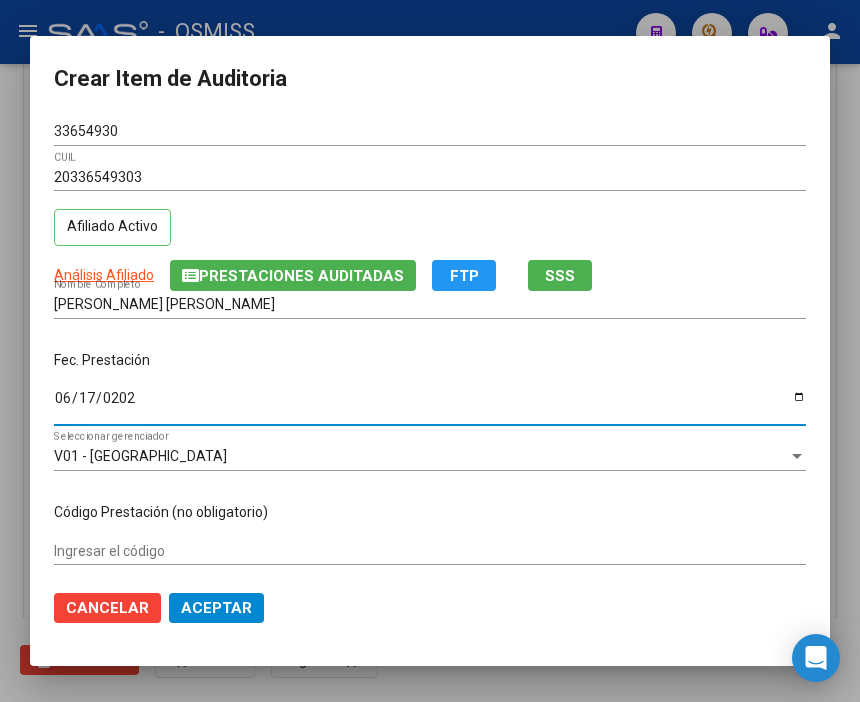 type on "[DATE]" 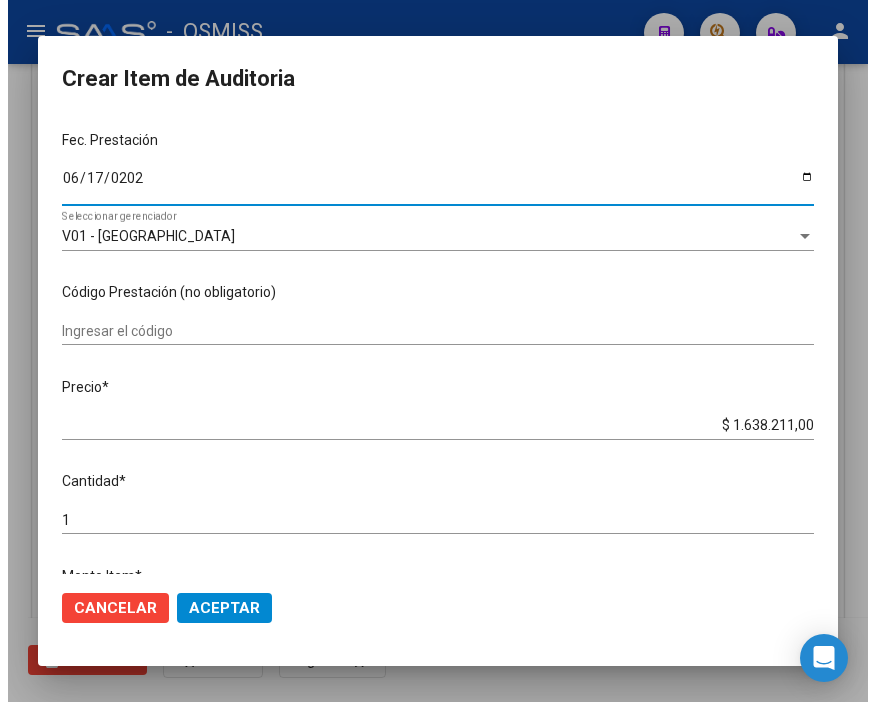 scroll, scrollTop: 222, scrollLeft: 0, axis: vertical 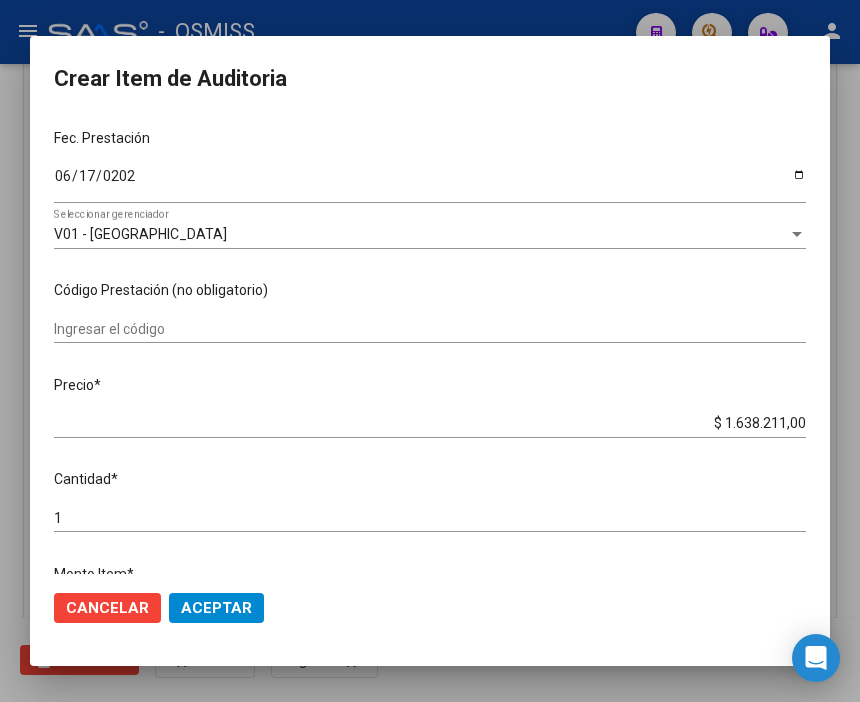 click on "[DATE]" at bounding box center (430, 183) 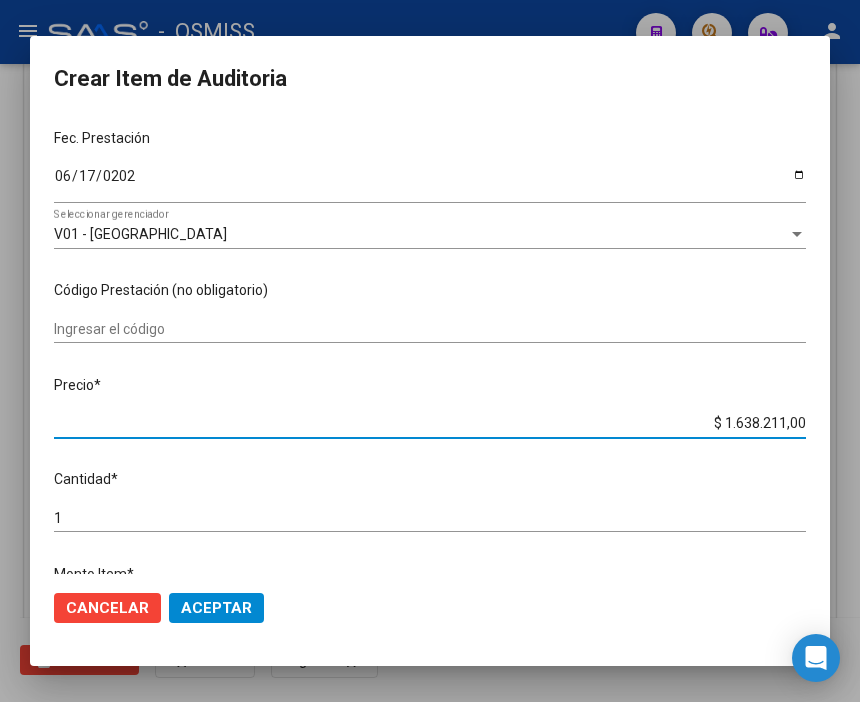 drag, startPoint x: 674, startPoint y: 415, endPoint x: 864, endPoint y: 438, distance: 191.38704 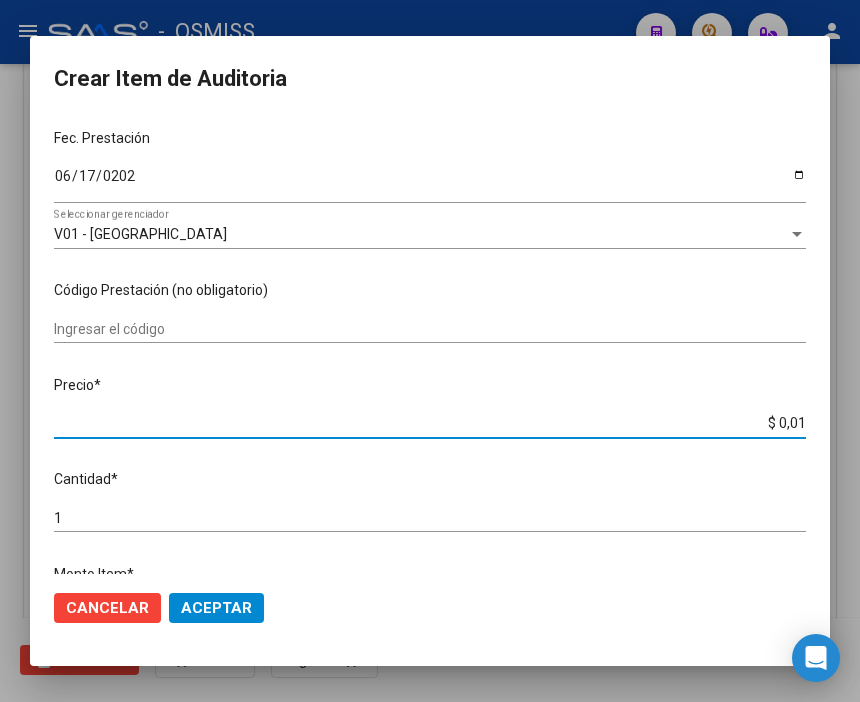 type on "$ 0,16" 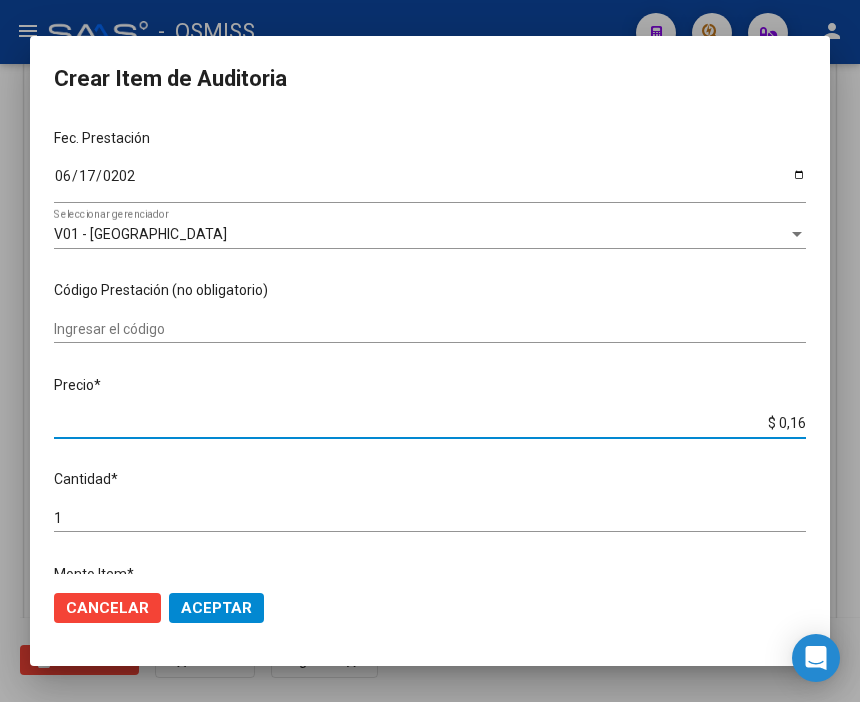 type on "$ 1,69" 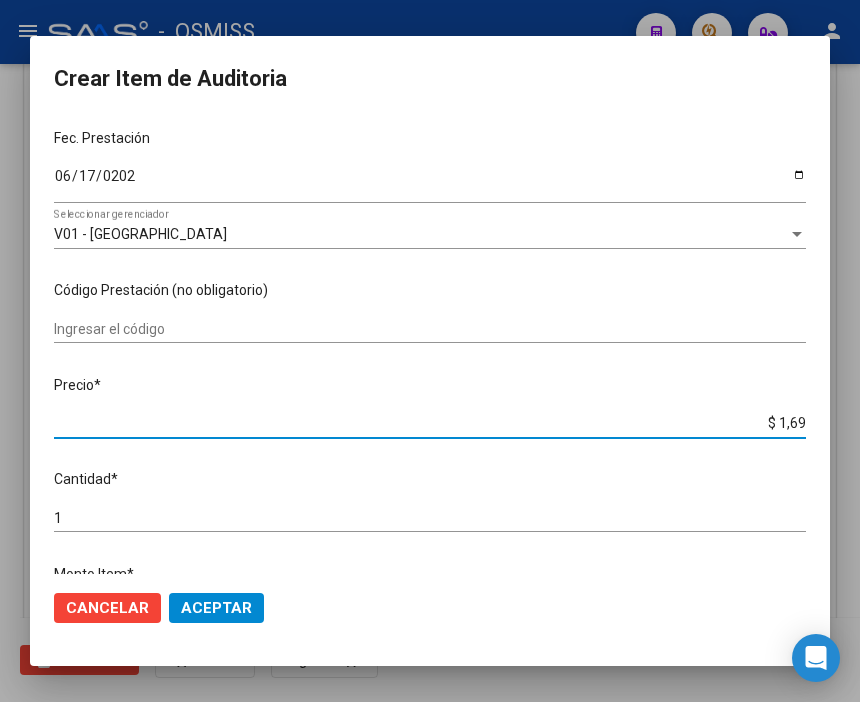 type on "$ 16,97" 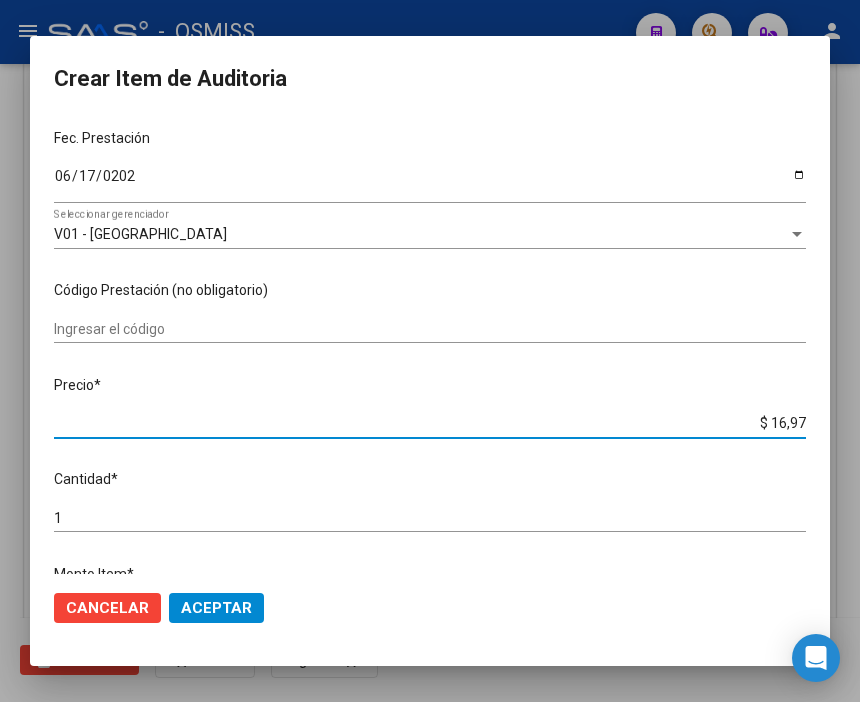 type on "$ 1,69" 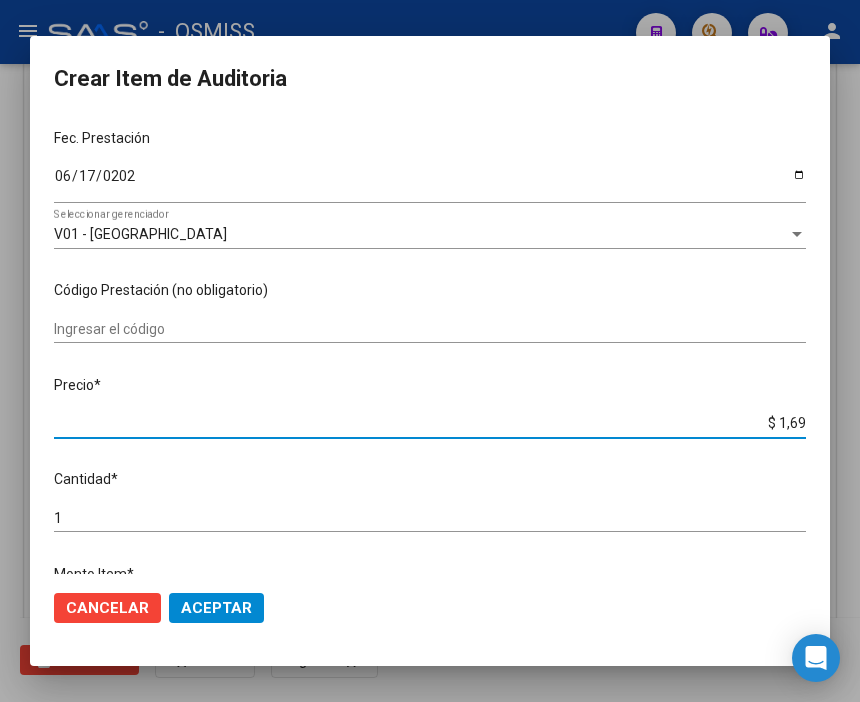 type on "$ 0,16" 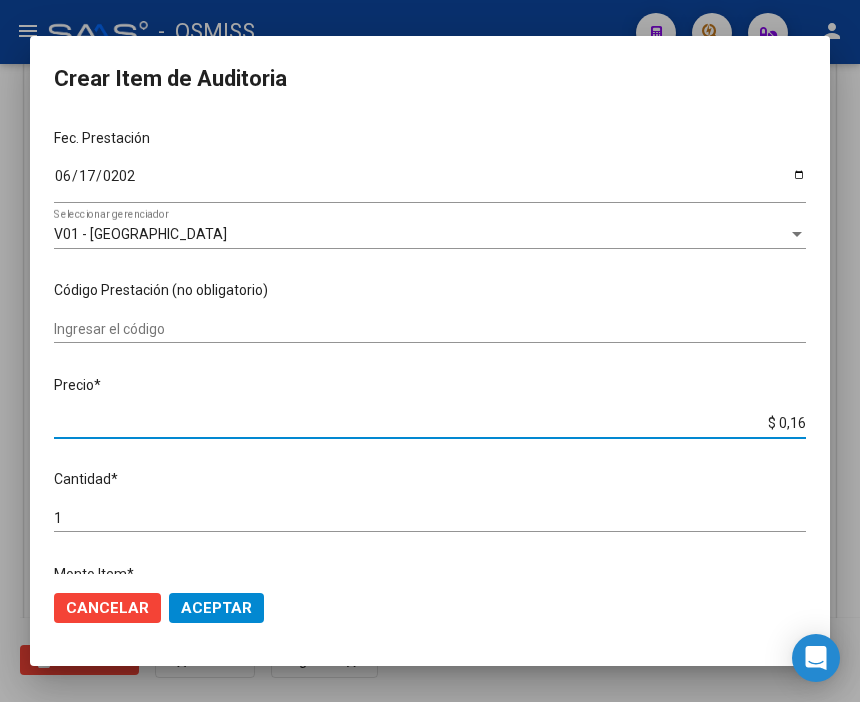 type on "$ 1,67" 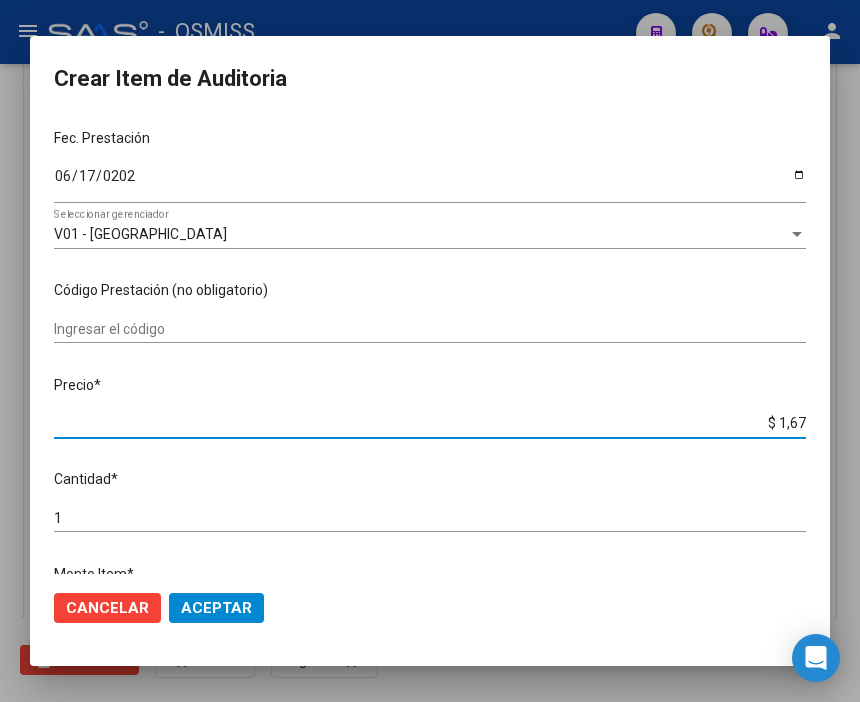 type on "$ 16,79" 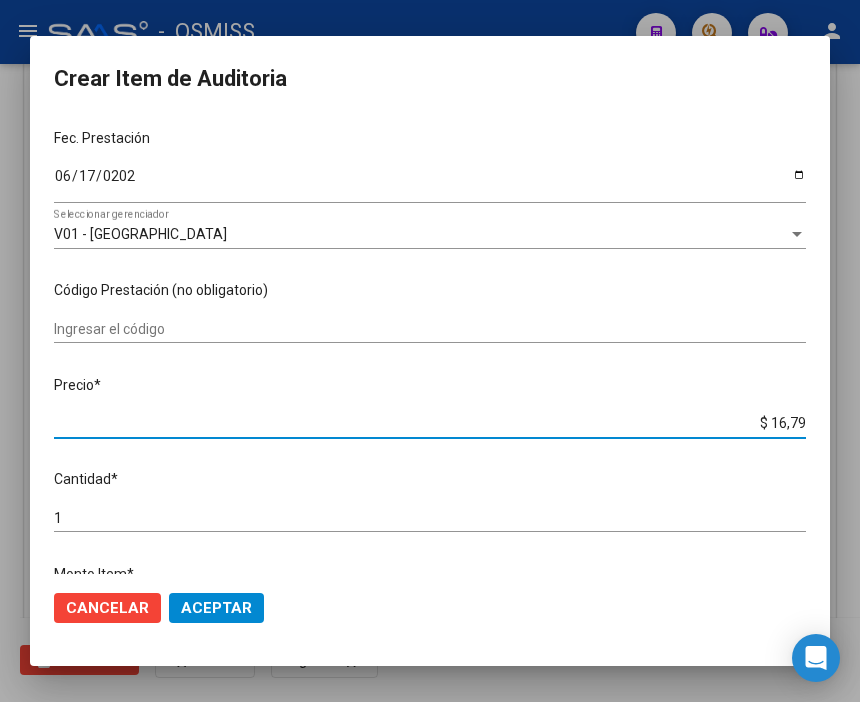 type on "$ 167,96" 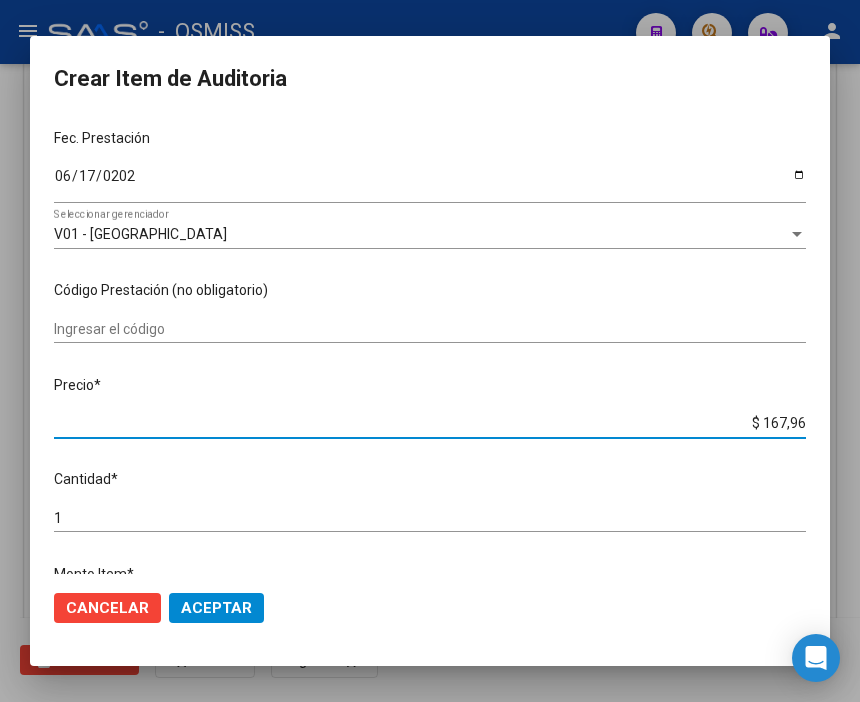 type on "$ 1.679,60" 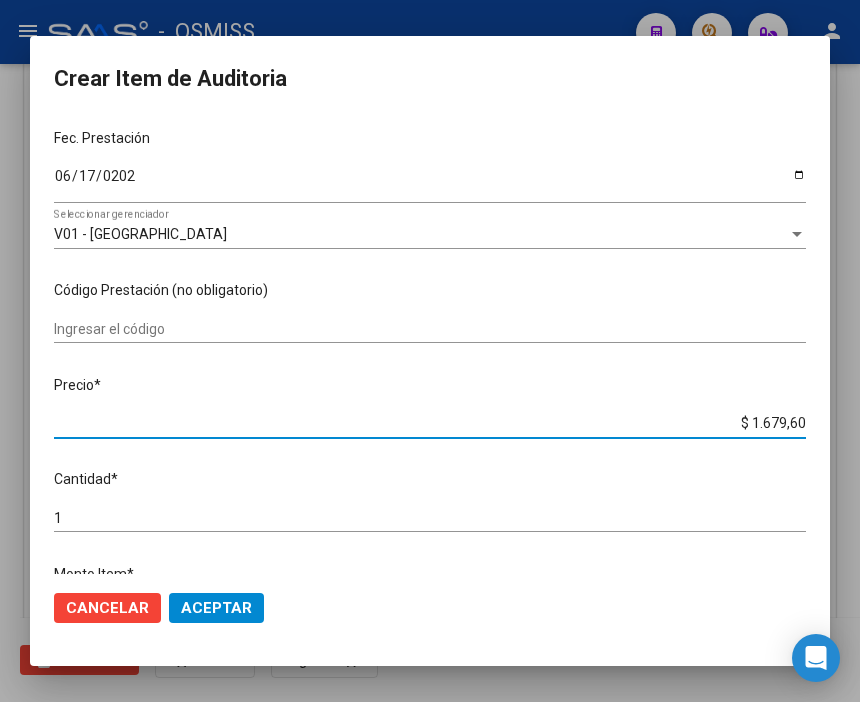 type on "$ 16.796,00" 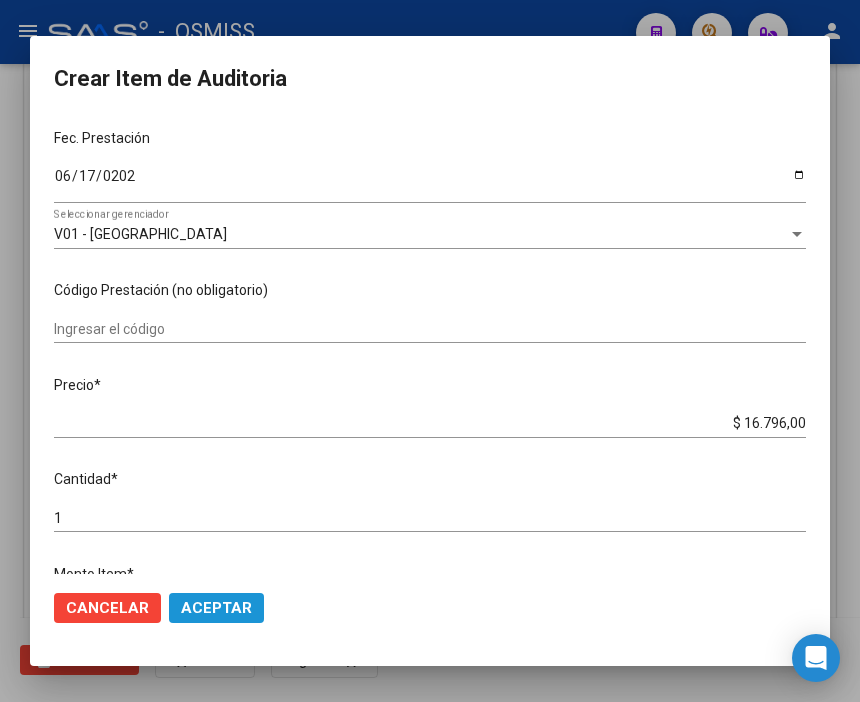 click on "Aceptar" 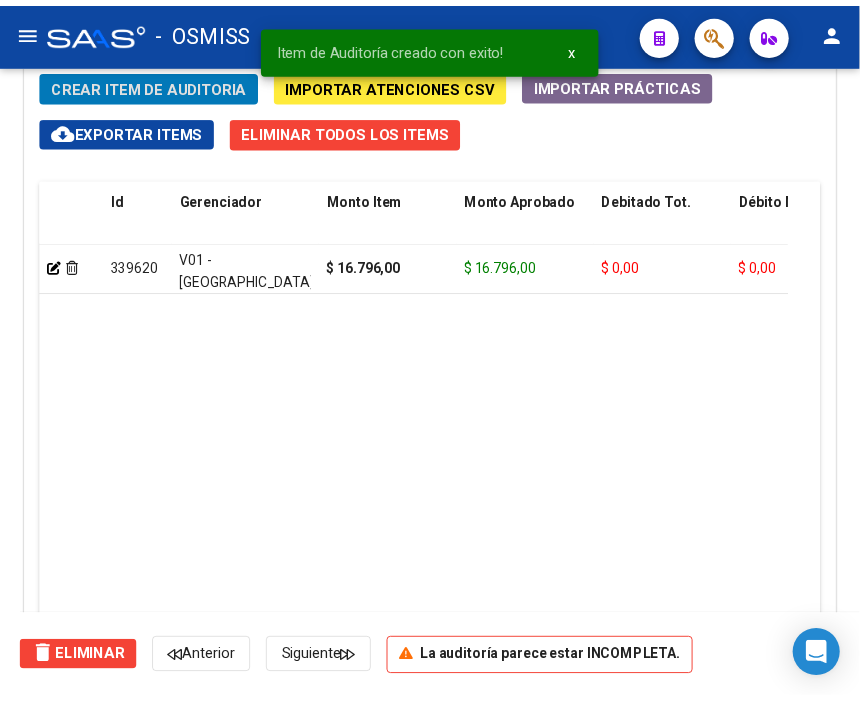 scroll, scrollTop: 1553, scrollLeft: 0, axis: vertical 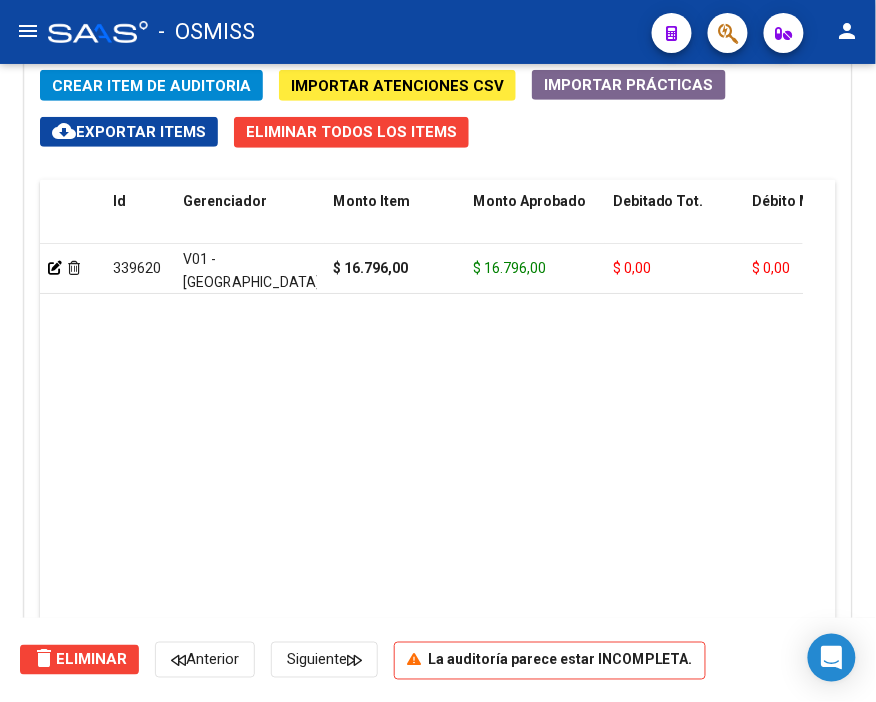 click on "Crear Item de Auditoria" 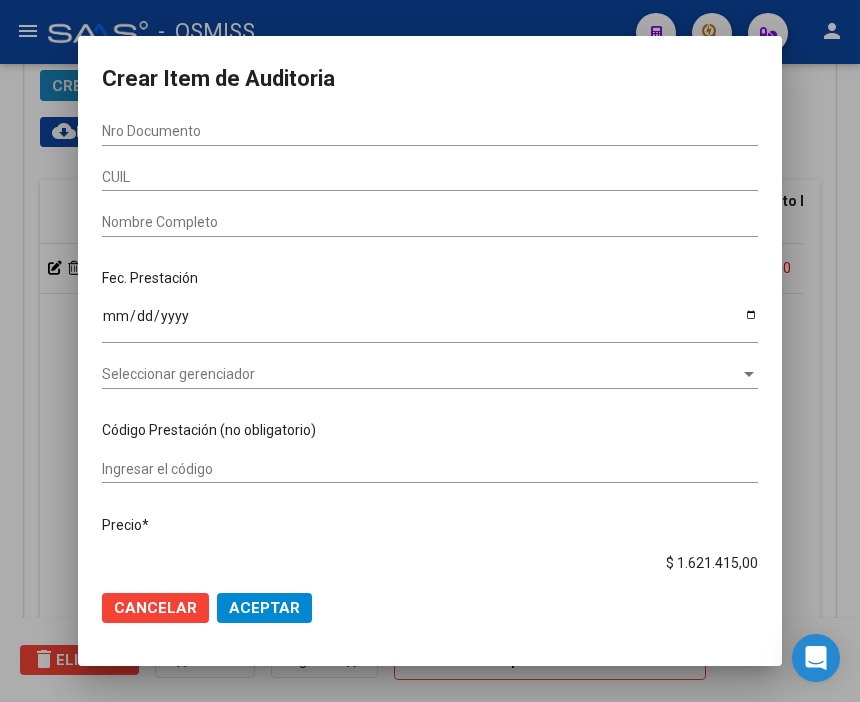 scroll, scrollTop: 1881, scrollLeft: 0, axis: vertical 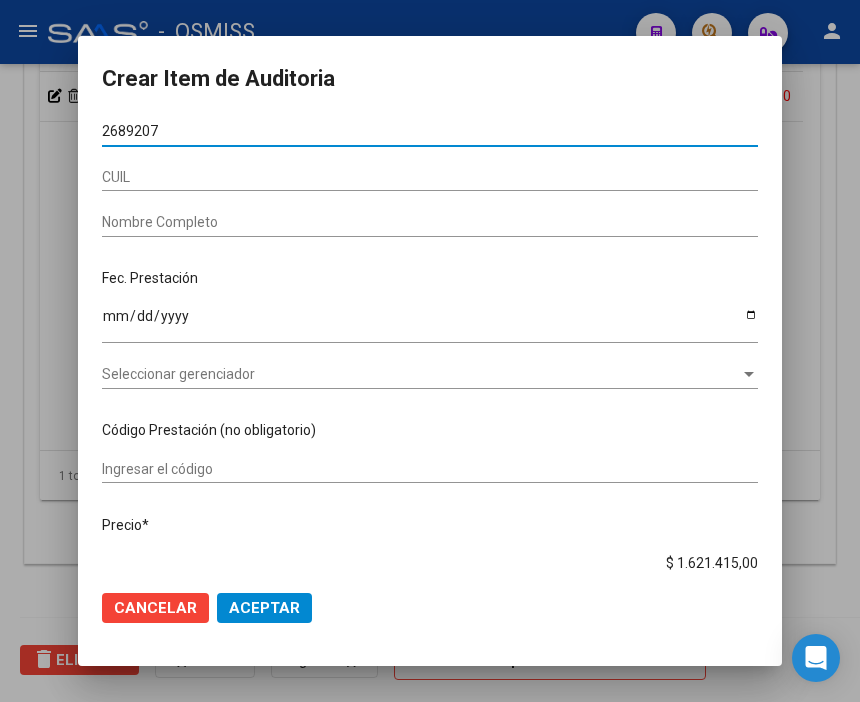 type on "26892079" 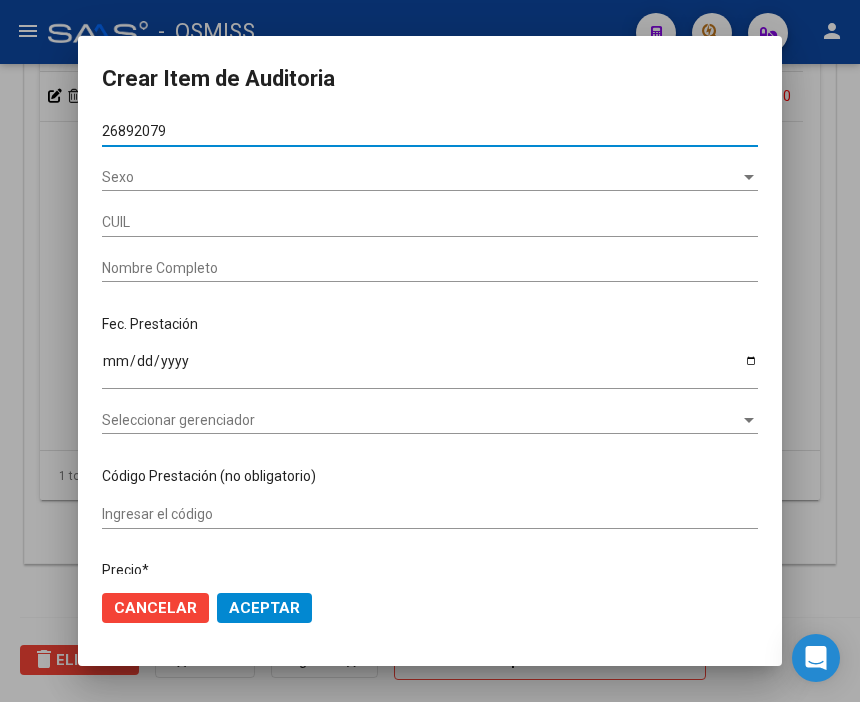 type on "20268920790" 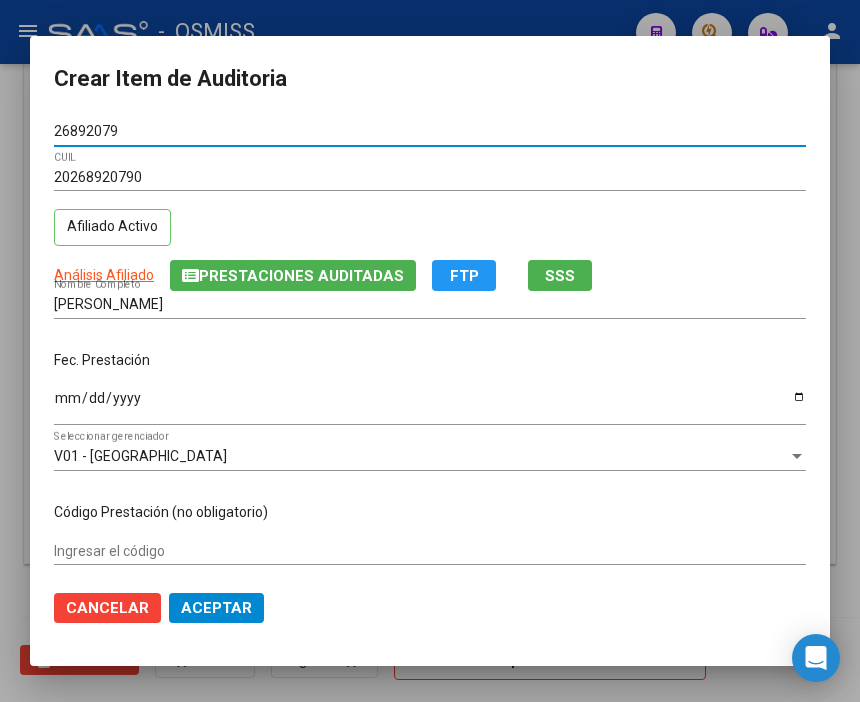 type on "26892079" 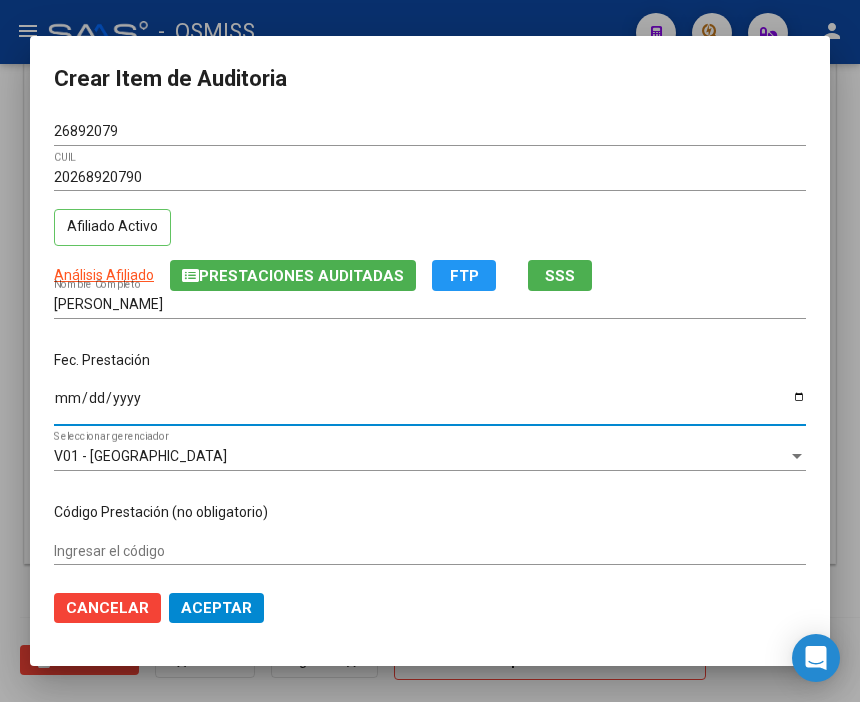 click on "Ingresar la fecha" at bounding box center [430, 405] 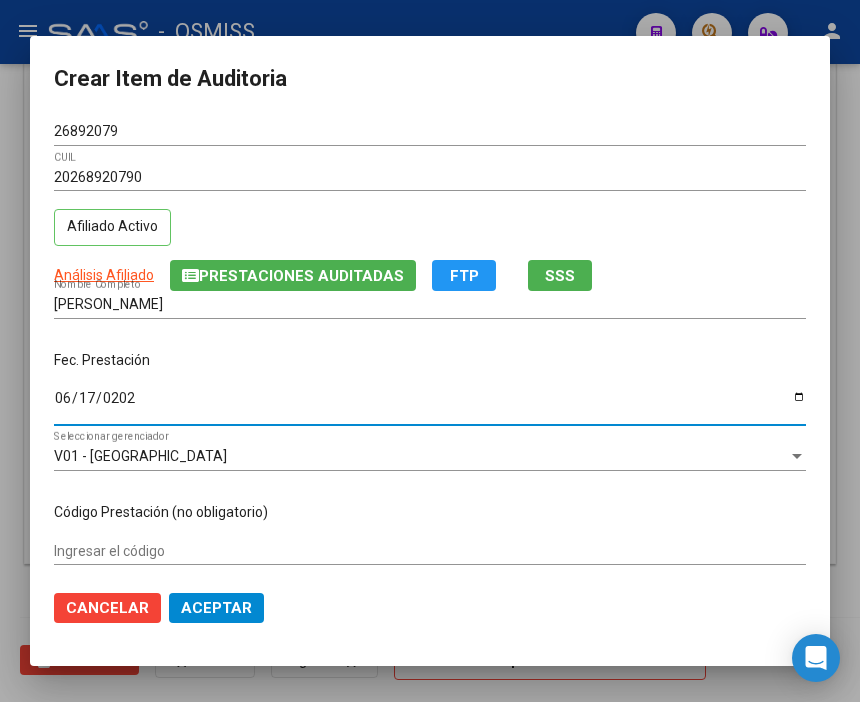 type on "[DATE]" 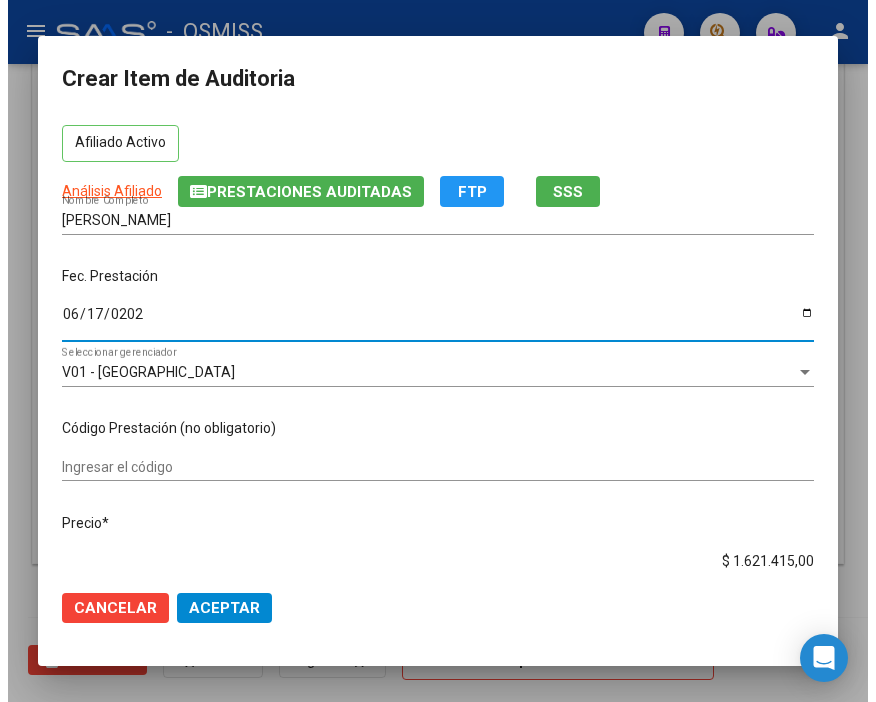scroll, scrollTop: 222, scrollLeft: 0, axis: vertical 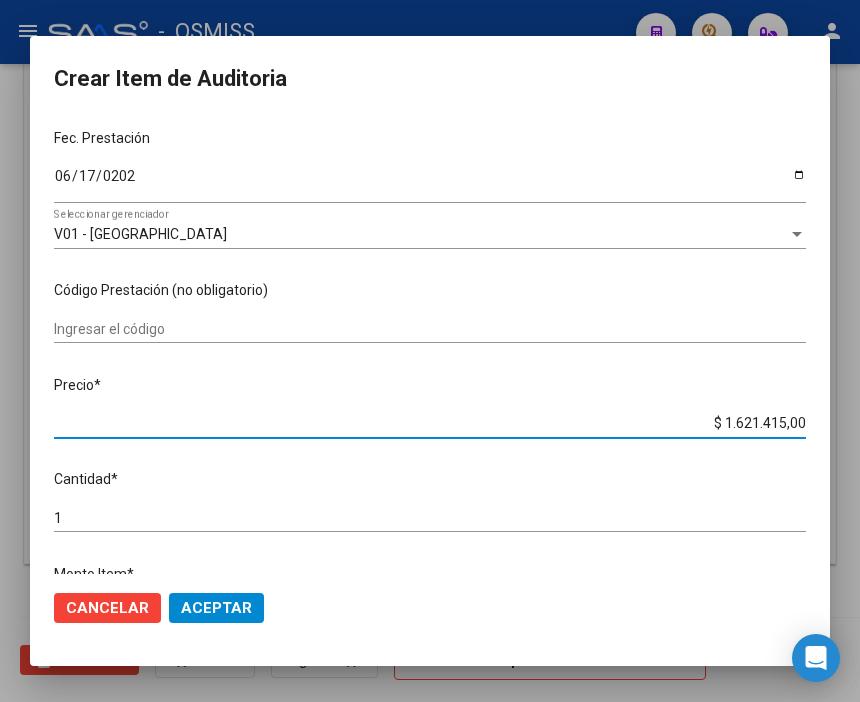 drag, startPoint x: 667, startPoint y: 423, endPoint x: 864, endPoint y: 426, distance: 197.02284 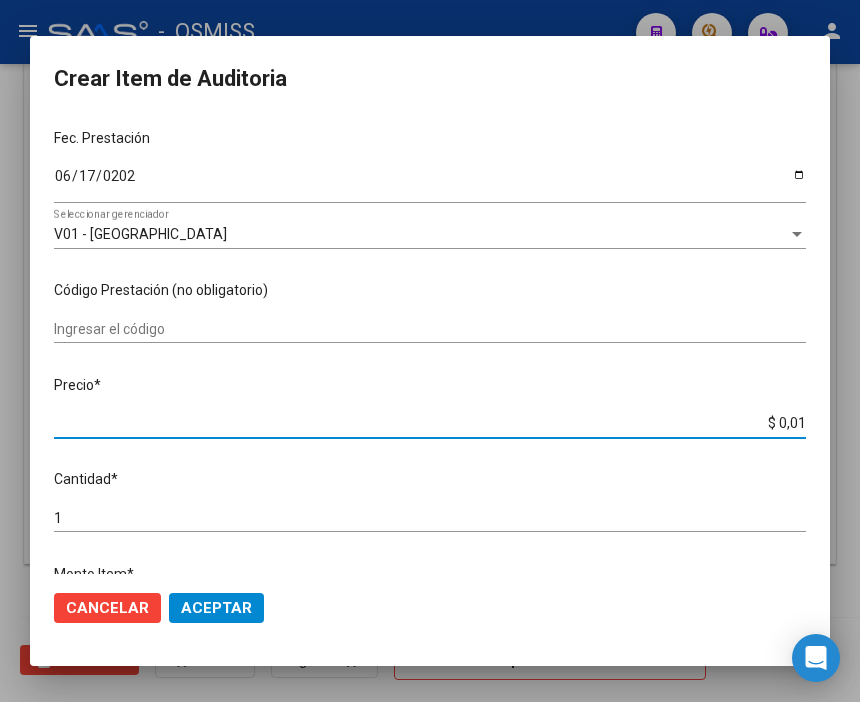 type on "$ 0,16" 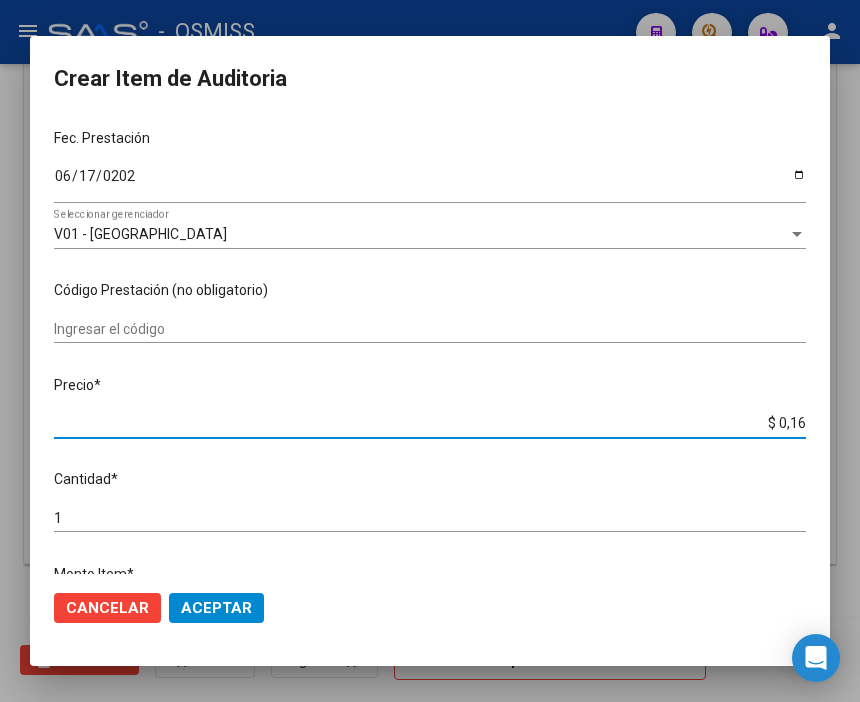 type on "$ 1,67" 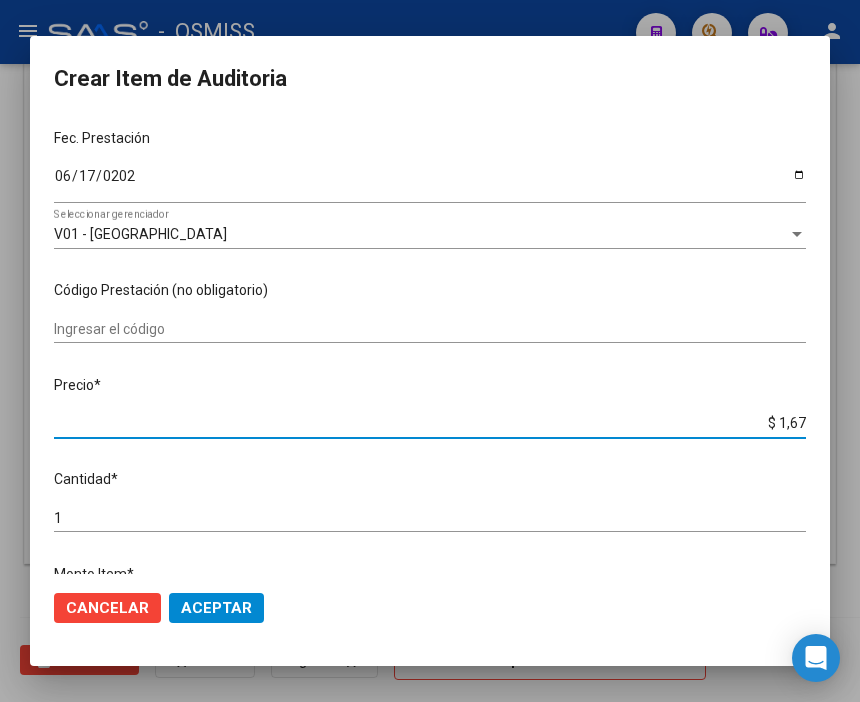 type on "$ 16,79" 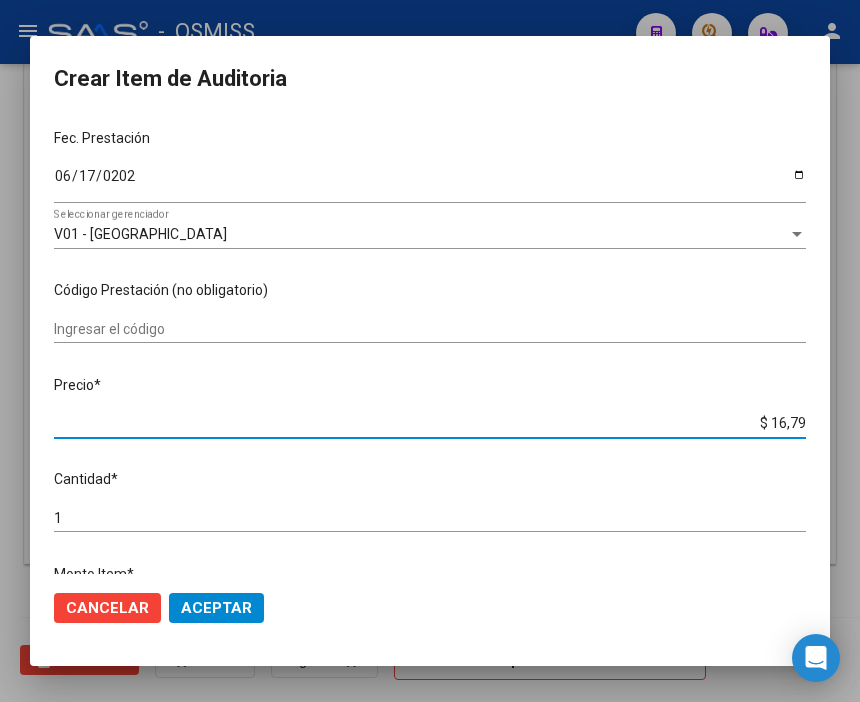 type on "$ 167,96" 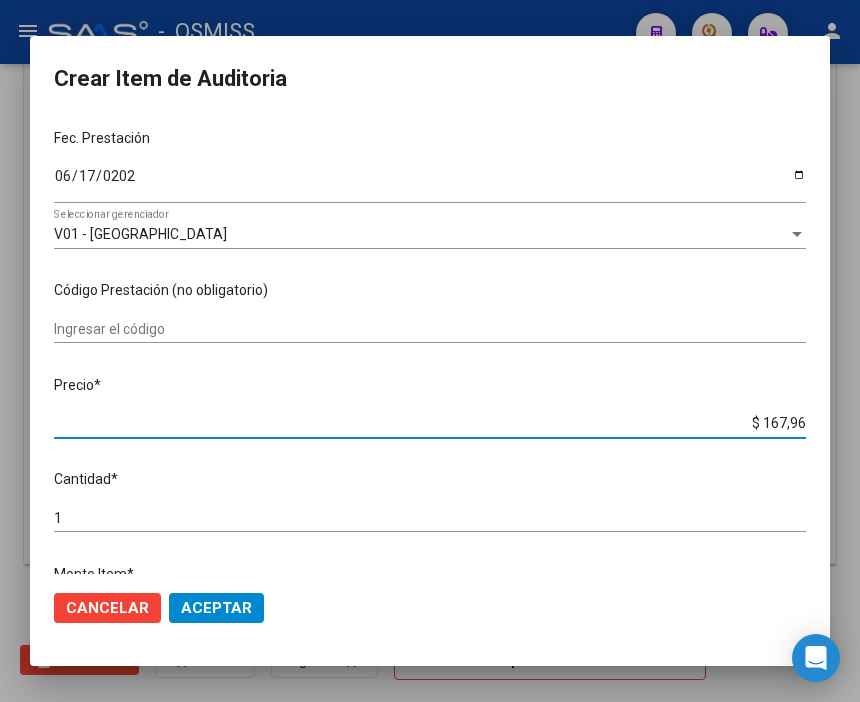 type on "$ 1.679,60" 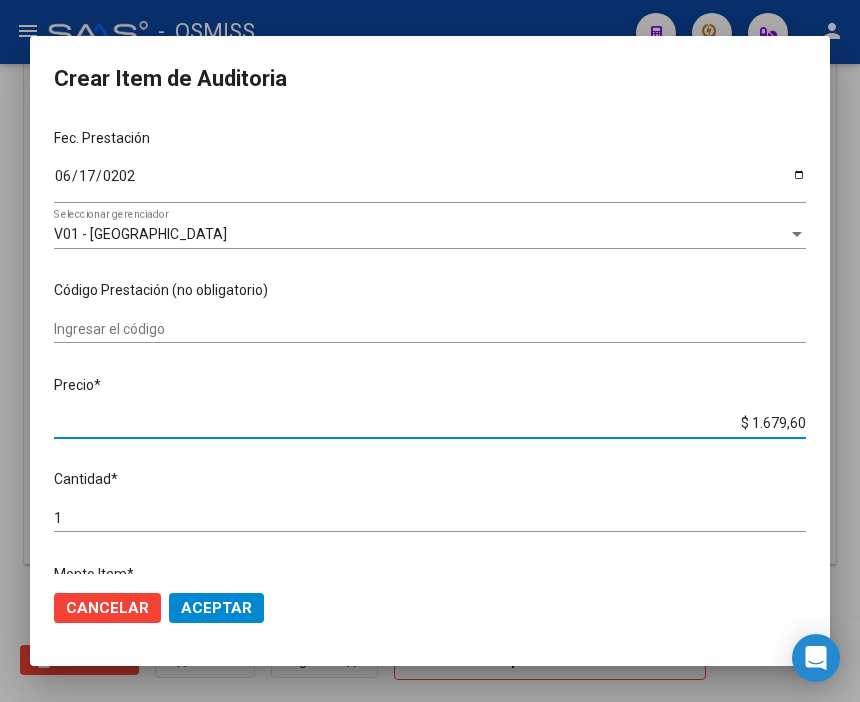 type on "$ 16.796,00" 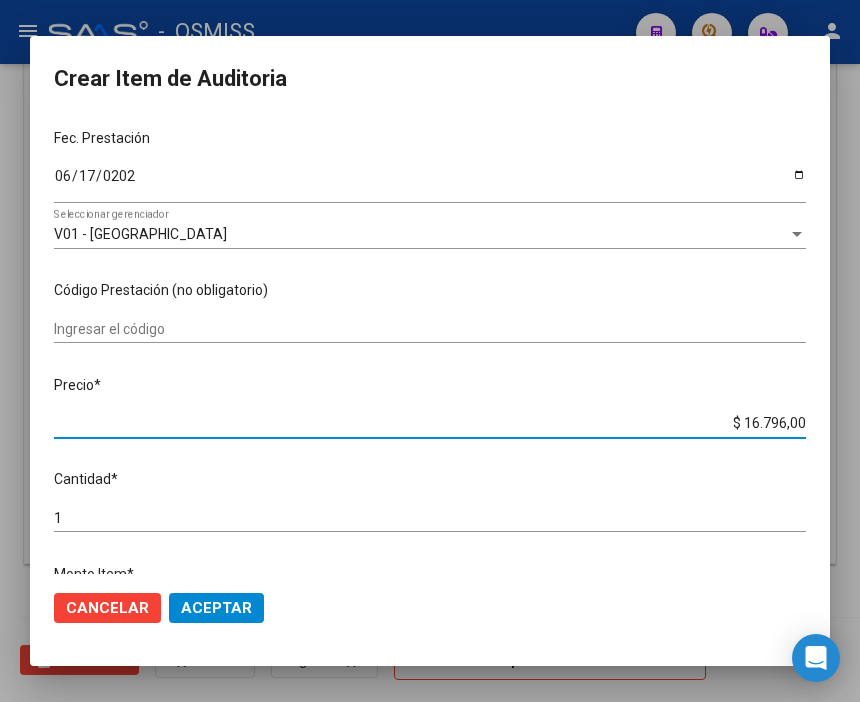 click on "Aceptar" 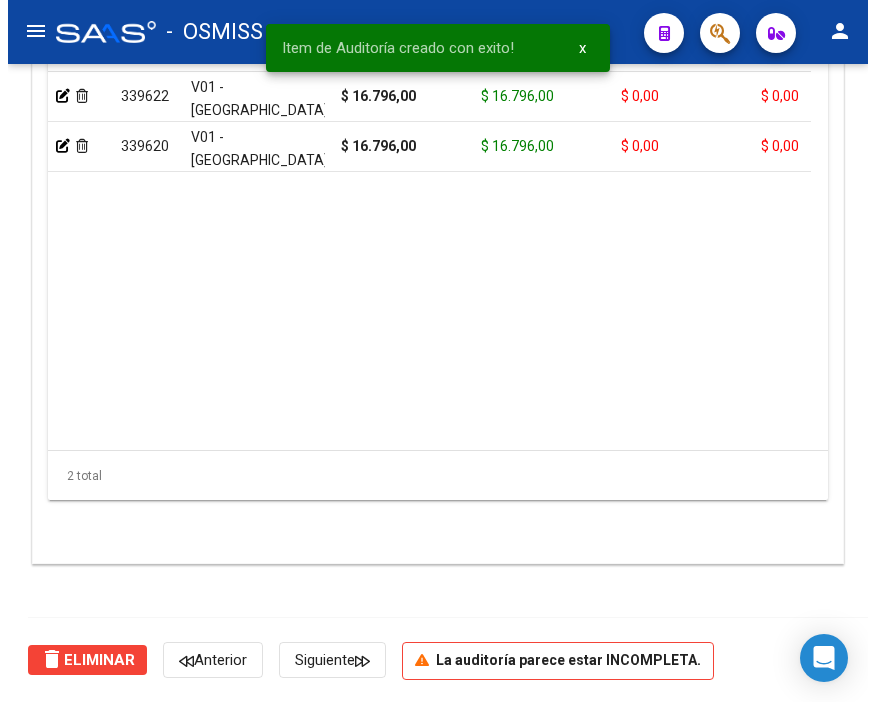 scroll, scrollTop: 1553, scrollLeft: 0, axis: vertical 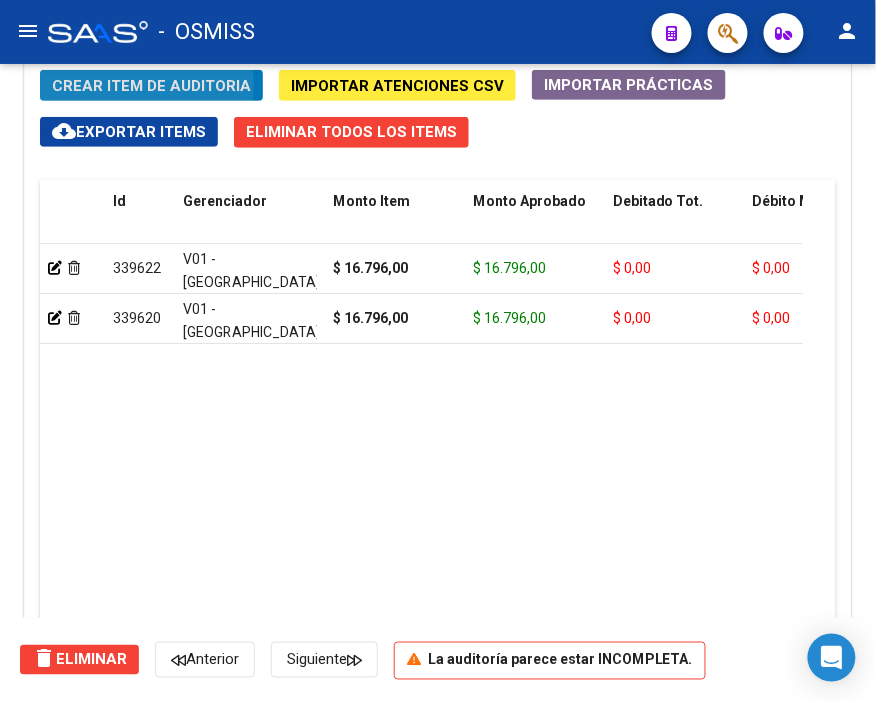 click on "Crear Item de Auditoria" 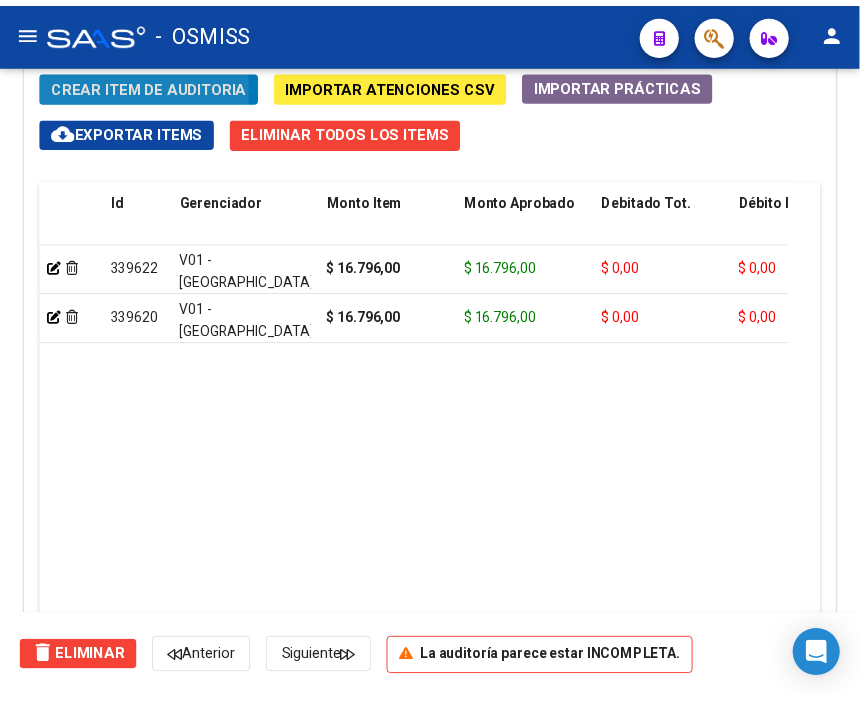 scroll, scrollTop: 1881, scrollLeft: 0, axis: vertical 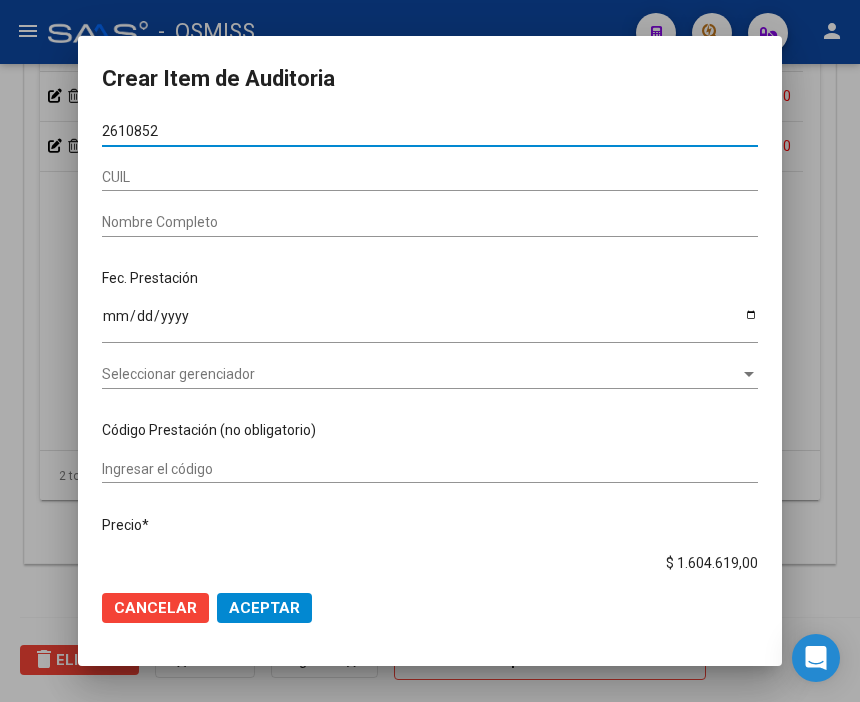 type on "26108520" 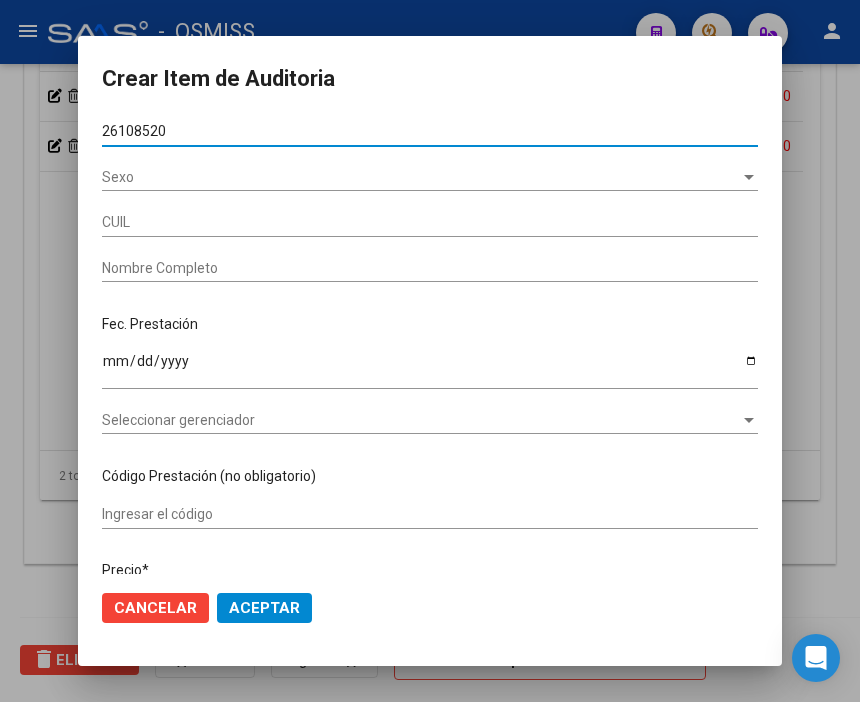 type on "20261085209" 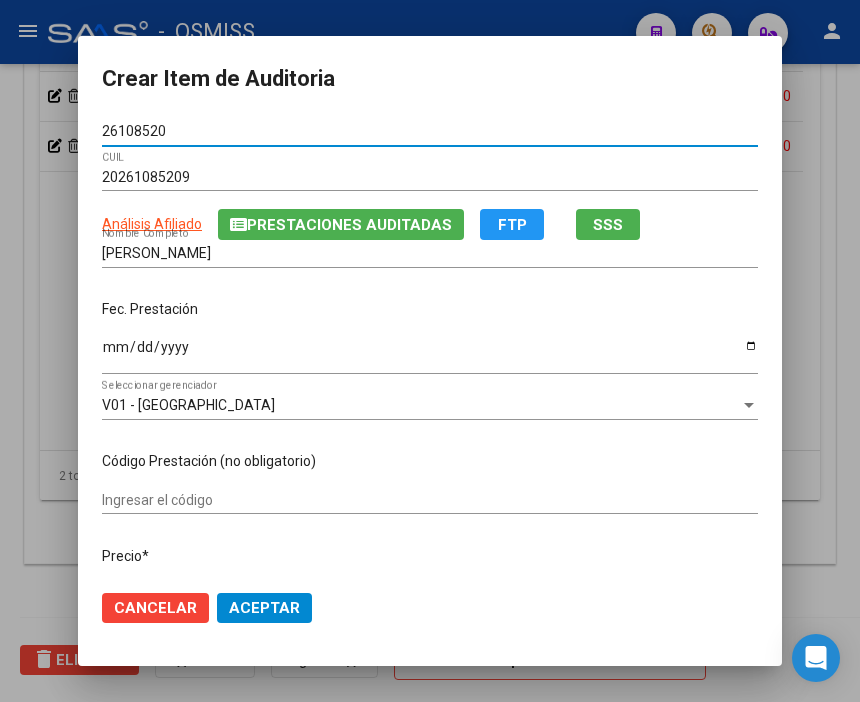 type on "26108520" 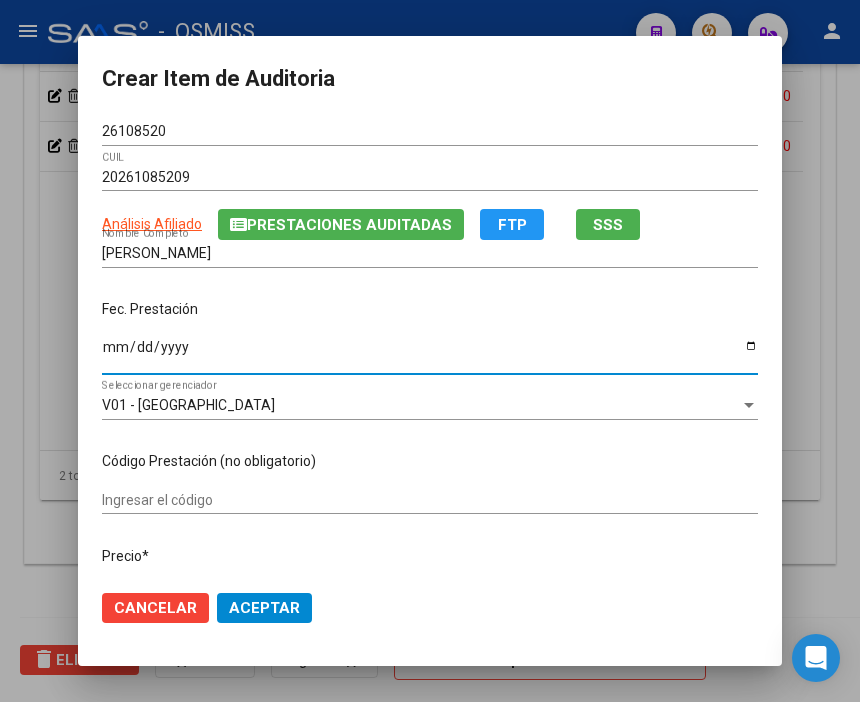 click on "Ingresar la fecha" at bounding box center [430, 354] 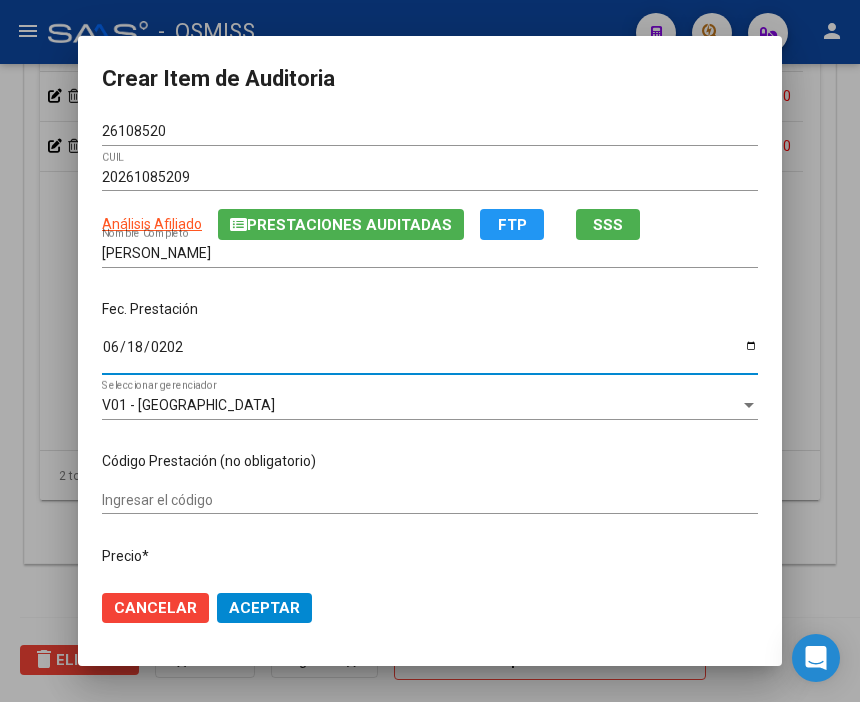 type on "[DATE]" 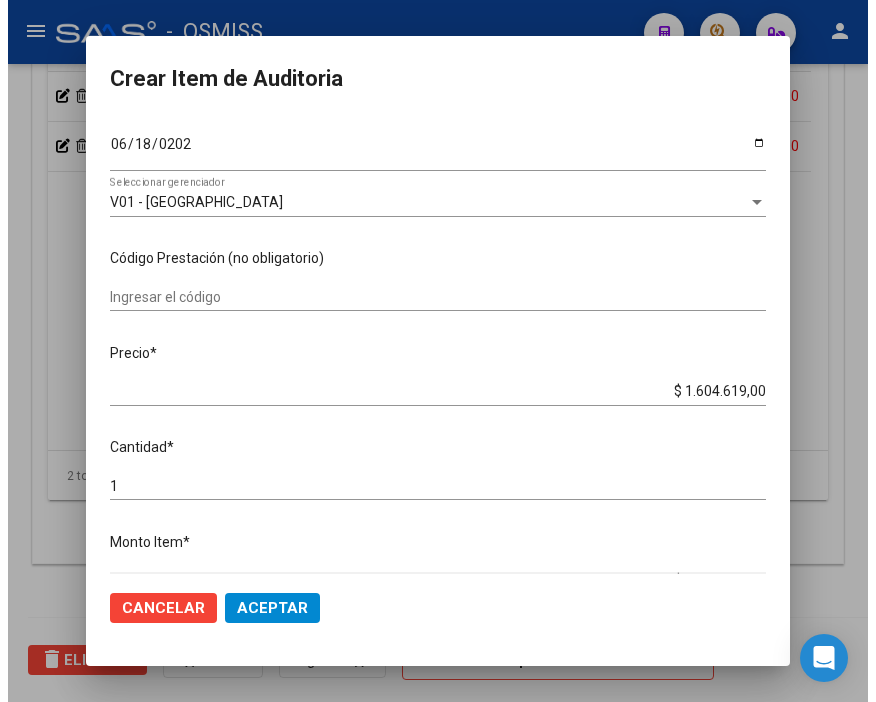 scroll, scrollTop: 222, scrollLeft: 0, axis: vertical 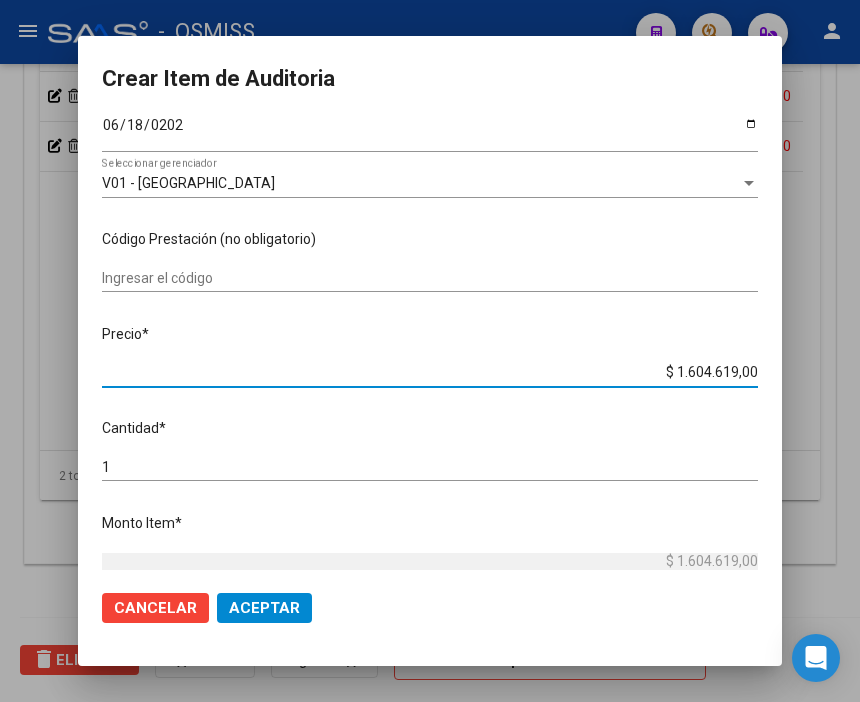 drag, startPoint x: 625, startPoint y: 375, endPoint x: 864, endPoint y: 375, distance: 239 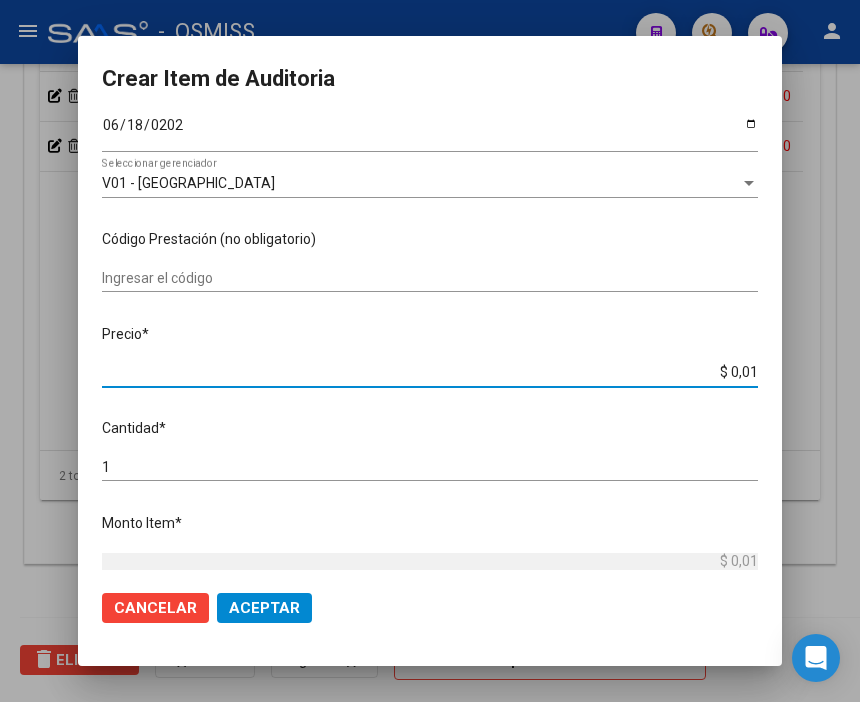 type on "$ 0,16" 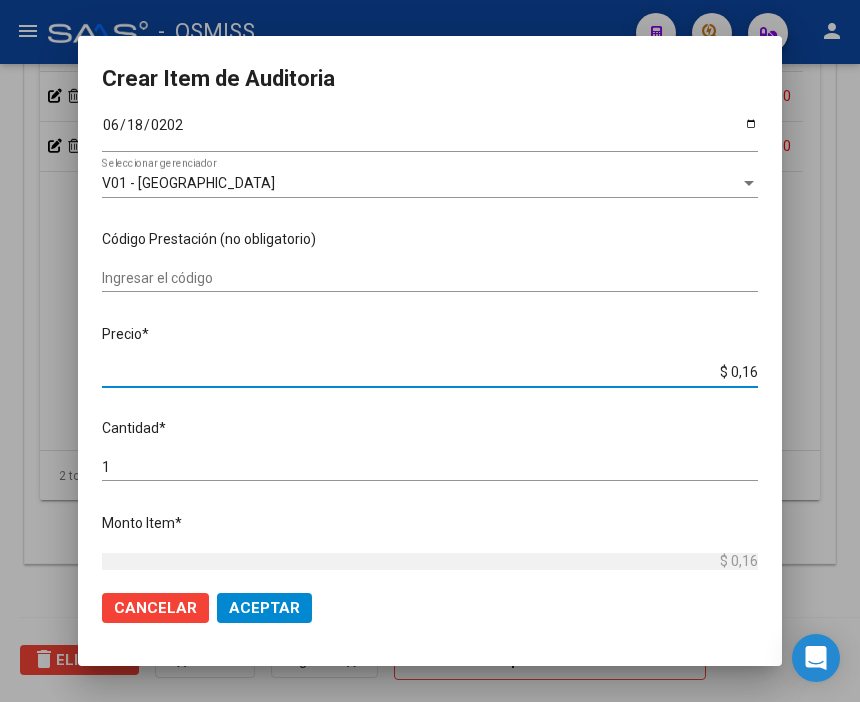 type on "$ 1,67" 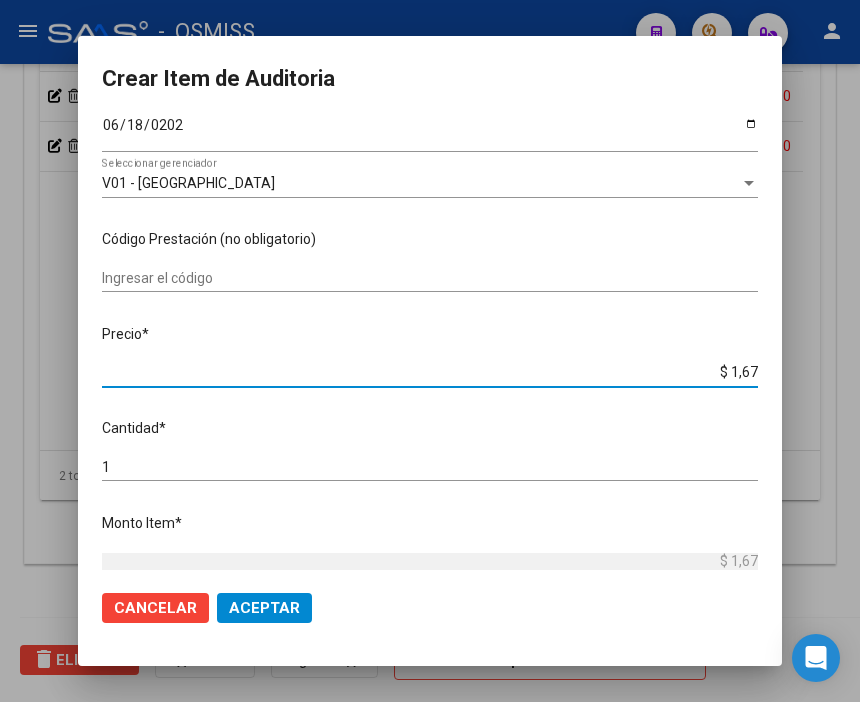 type on "$ 16,79" 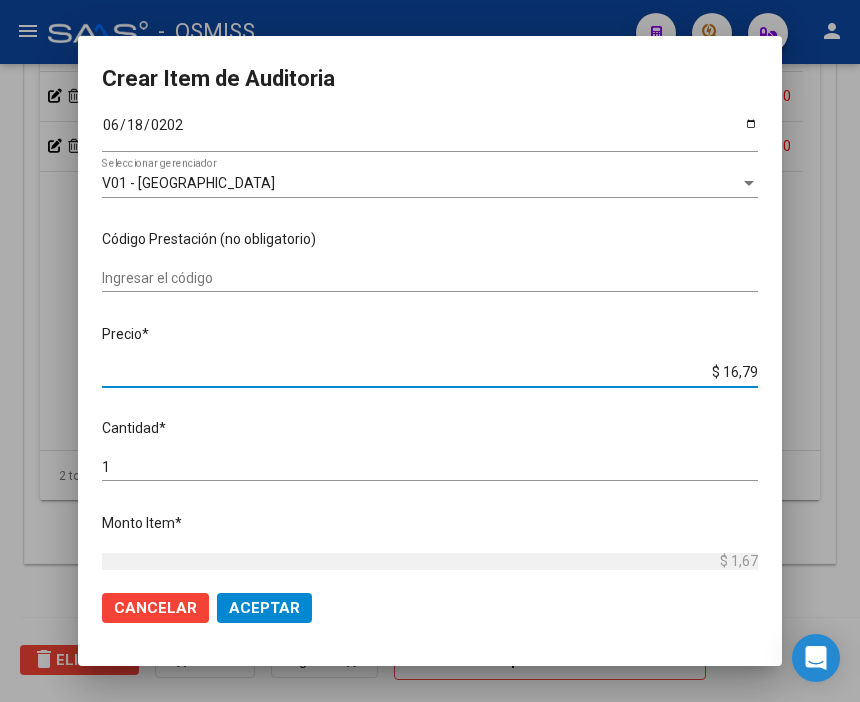 type on "$ 16,79" 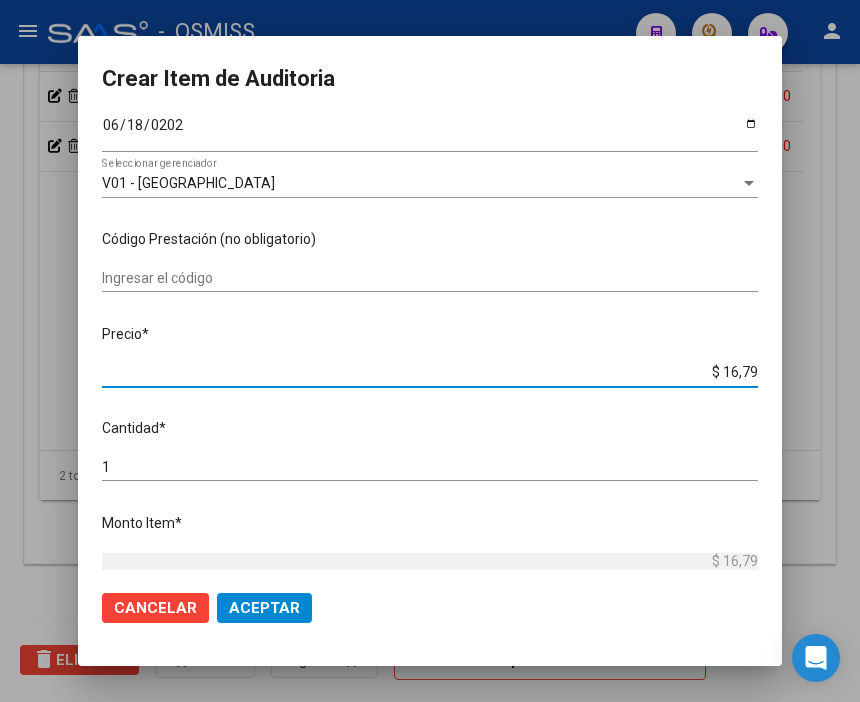 type on "$ 167,96" 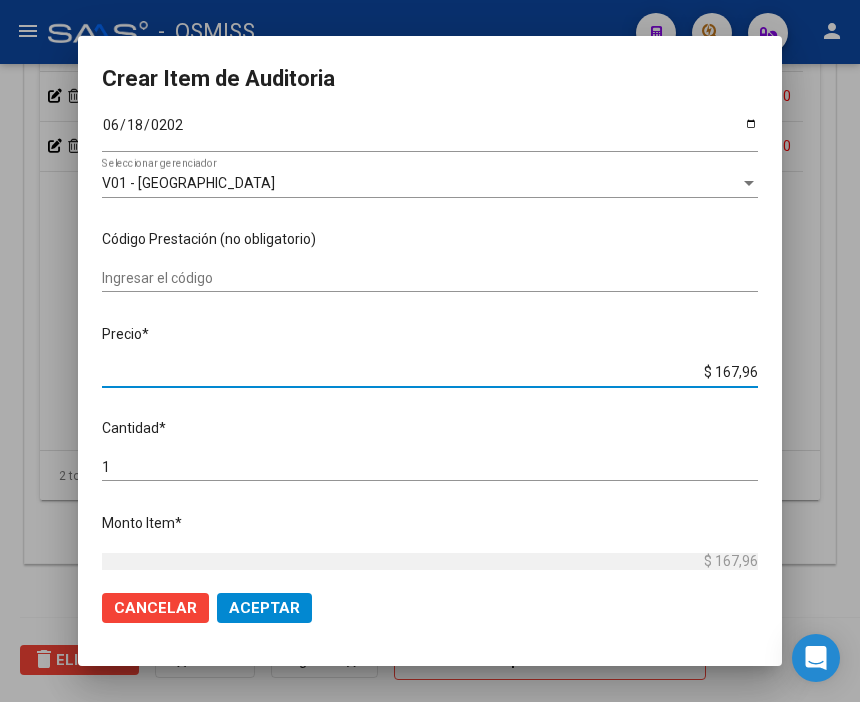 type on "$ 1.679,60" 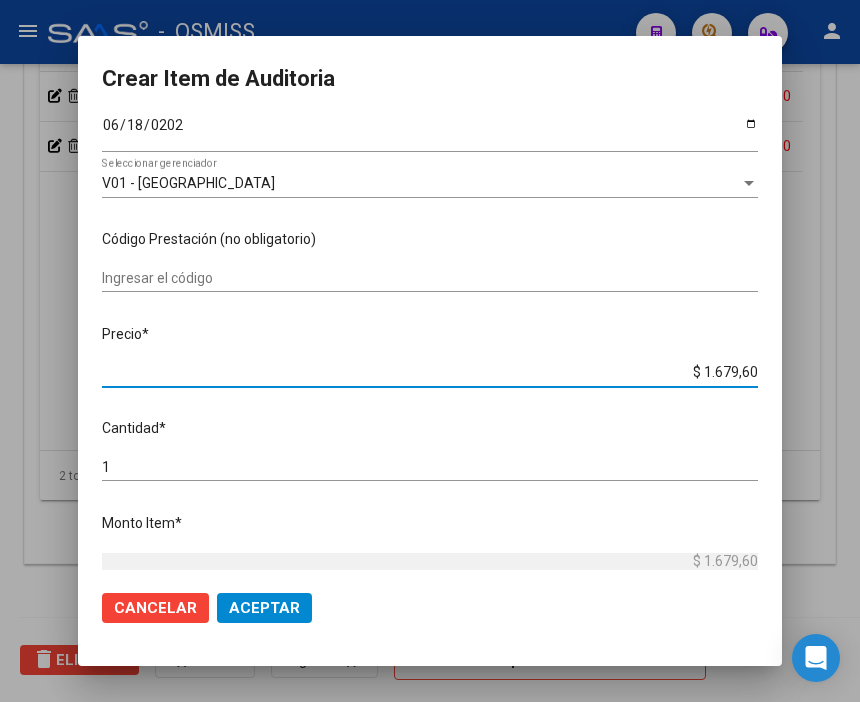 type on "$ 16.796,00" 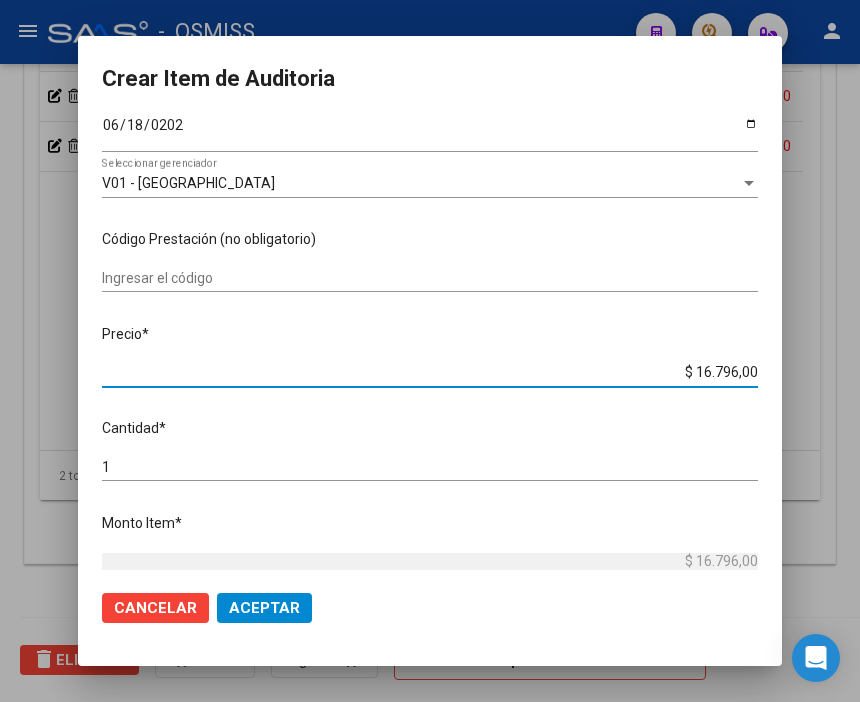 click on "Aceptar" 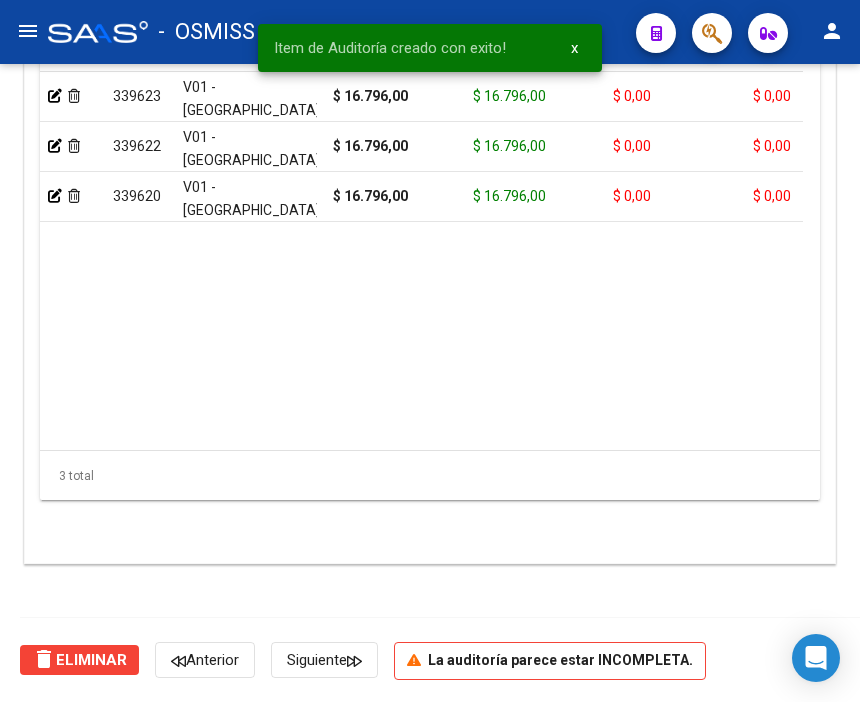 scroll, scrollTop: 1553, scrollLeft: 0, axis: vertical 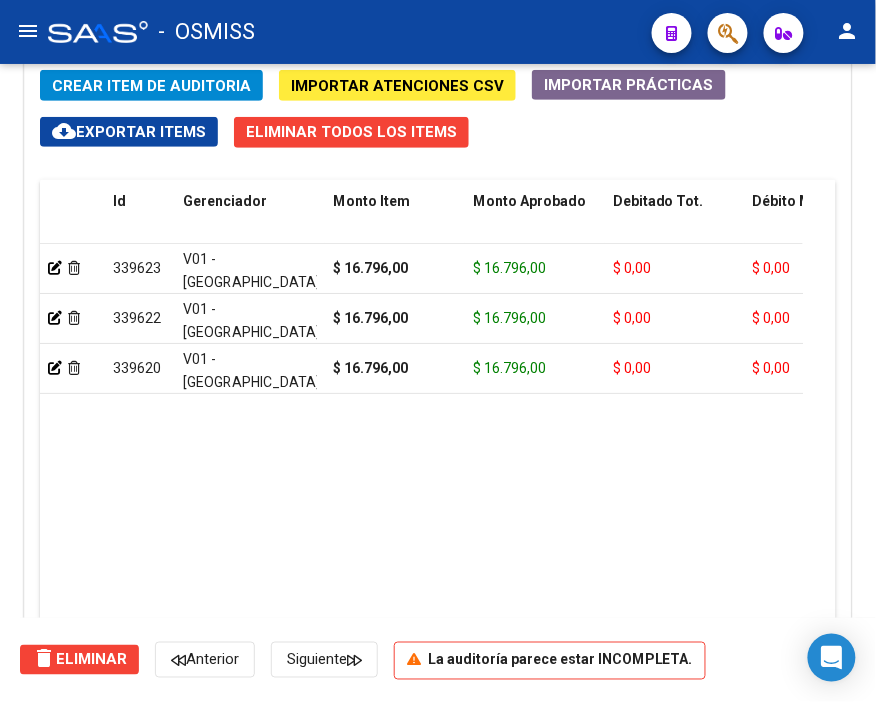 click on "Crear Item de Auditoria" 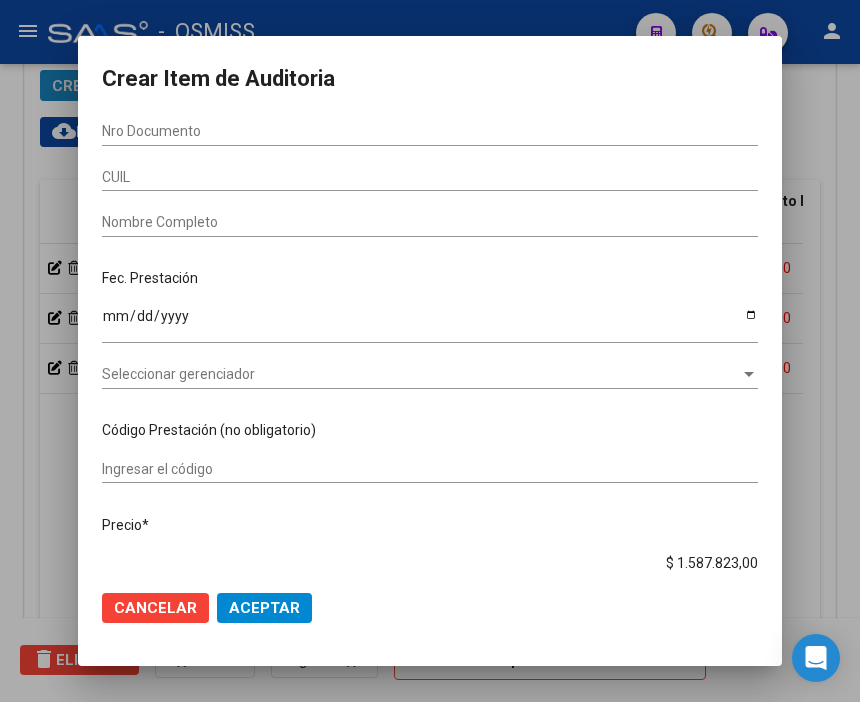 scroll, scrollTop: 1881, scrollLeft: 0, axis: vertical 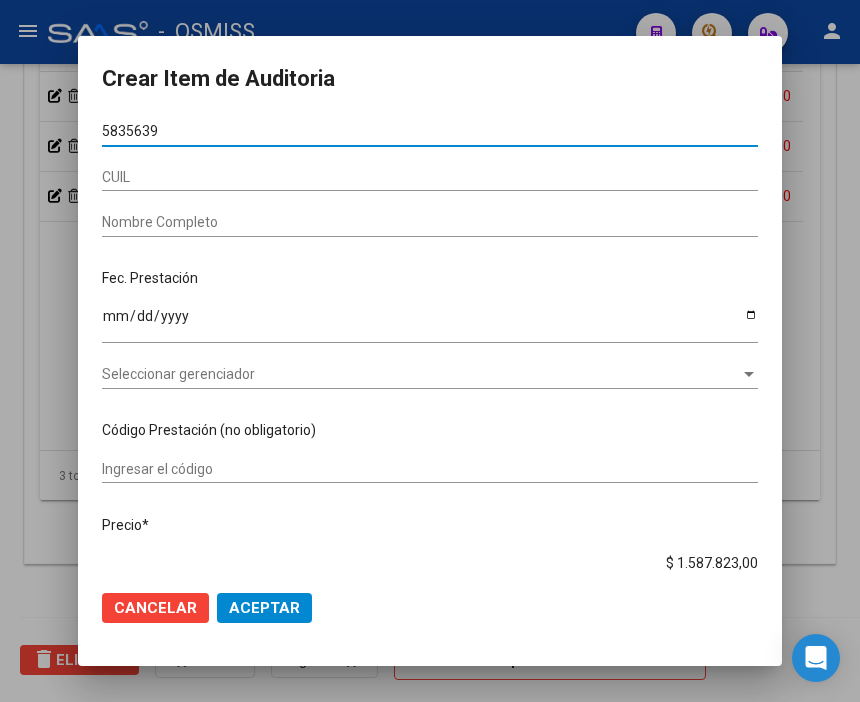 type on "58356394" 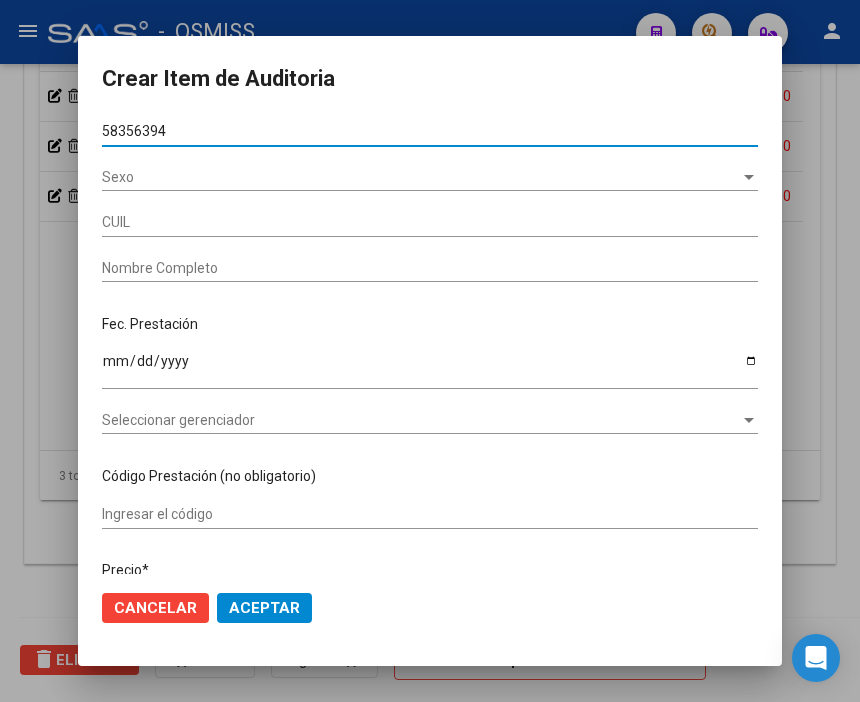 type on "27583563941" 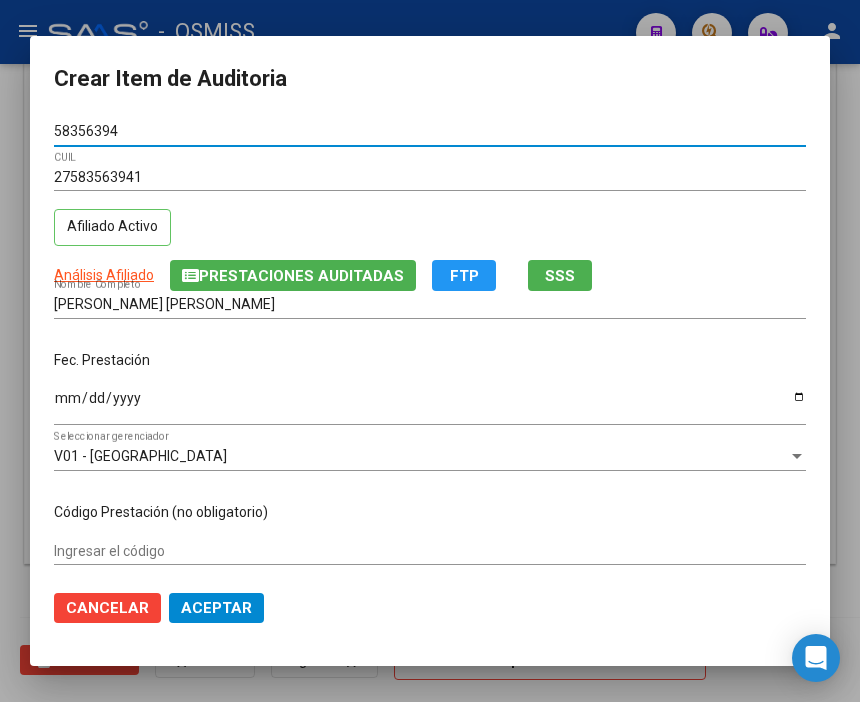 type on "58356394" 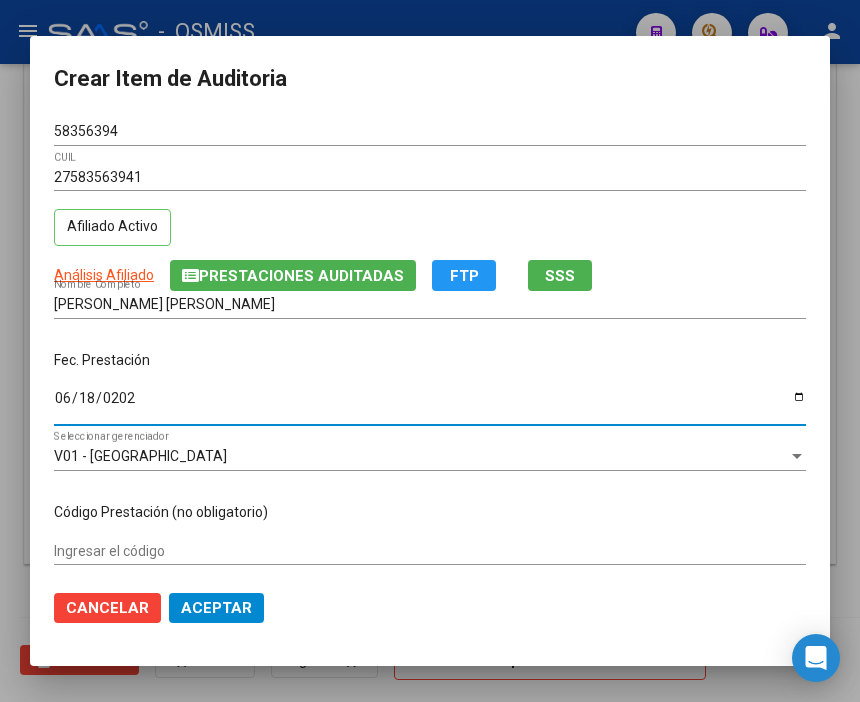 type on "[DATE]" 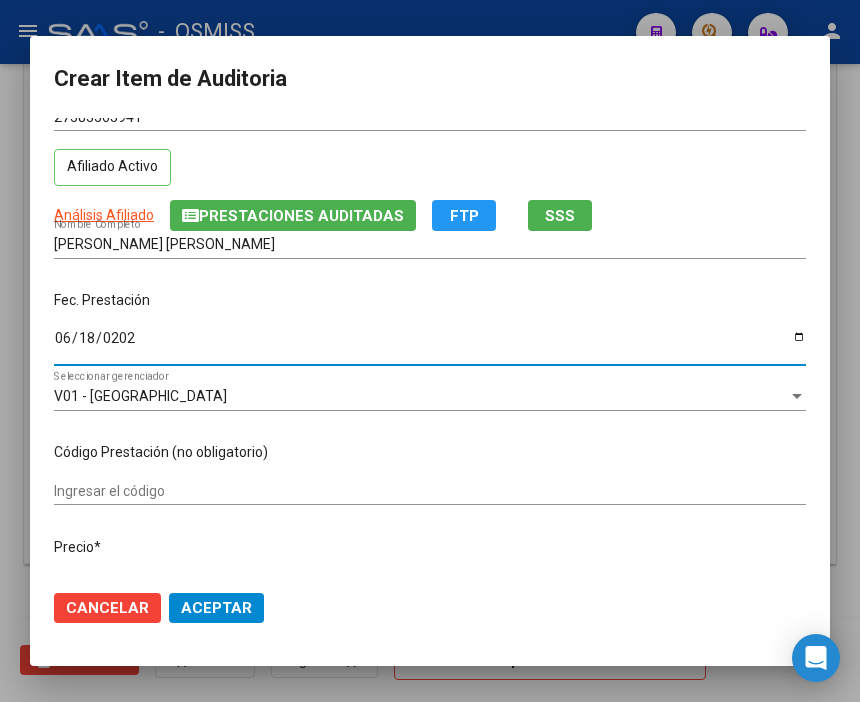 scroll, scrollTop: 222, scrollLeft: 0, axis: vertical 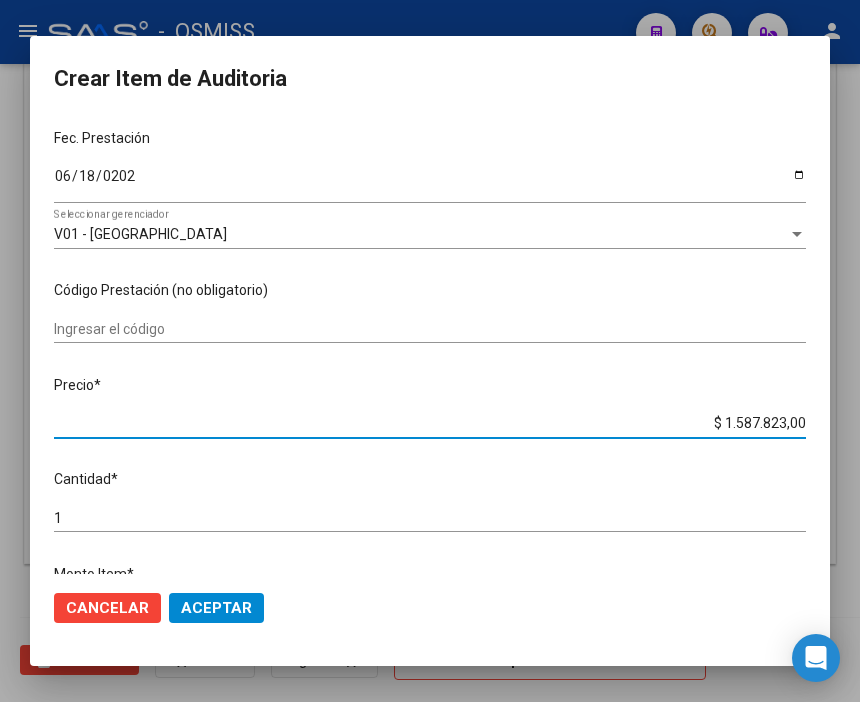 drag, startPoint x: 691, startPoint y: 428, endPoint x: 864, endPoint y: 421, distance: 173.14156 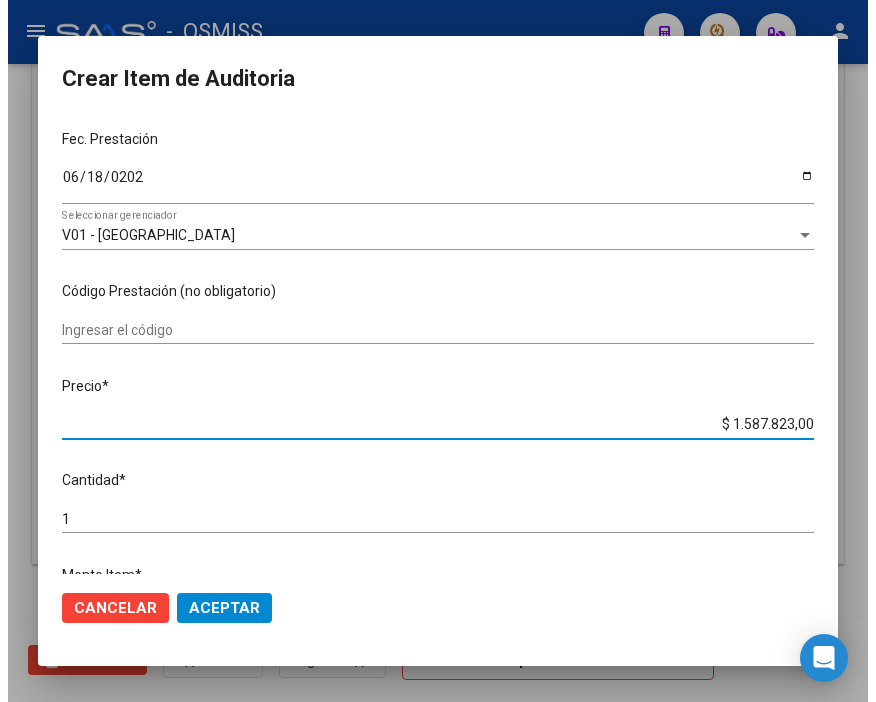 scroll, scrollTop: 222, scrollLeft: 0, axis: vertical 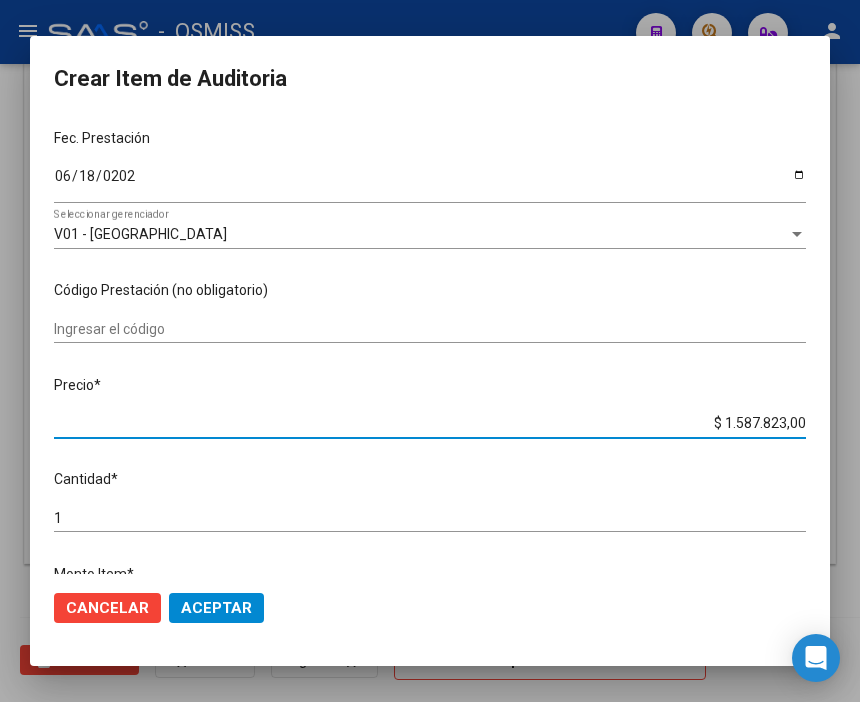 click on "$ 1.587.823,00 Ingresar el precio" at bounding box center [430, 424] 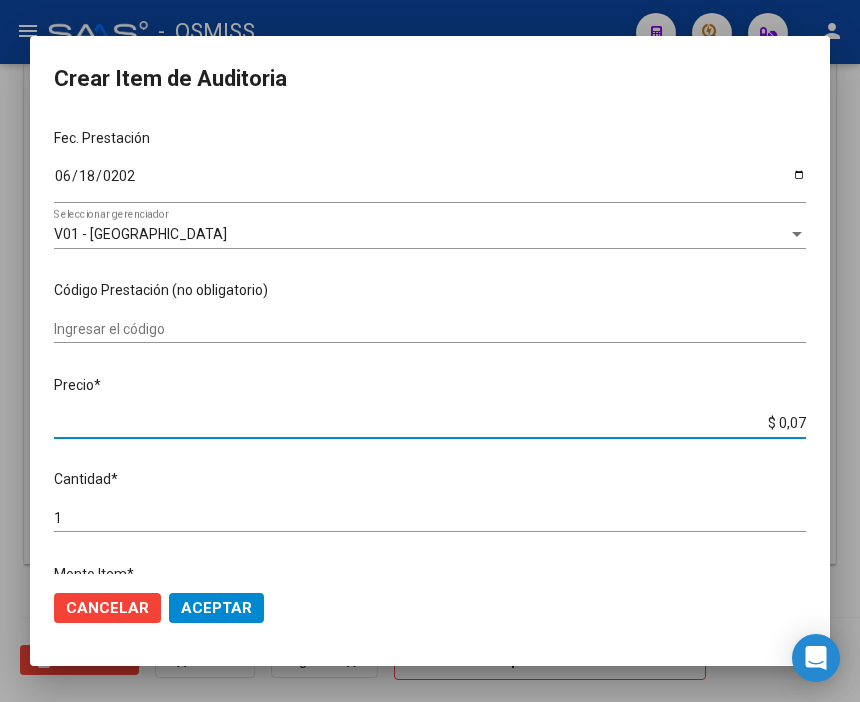 type on "$ 0,70" 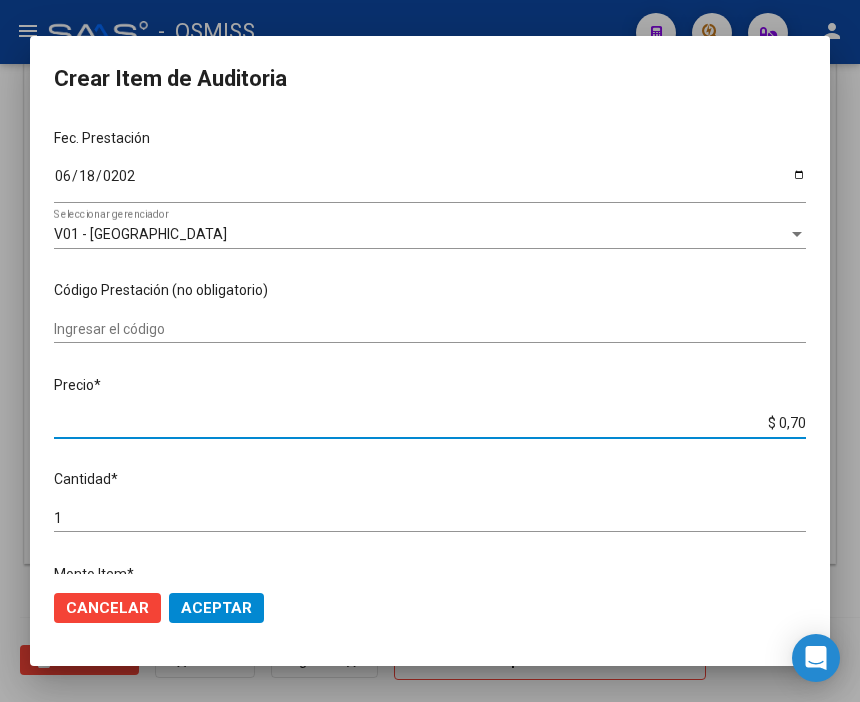 type on "$ 7,05" 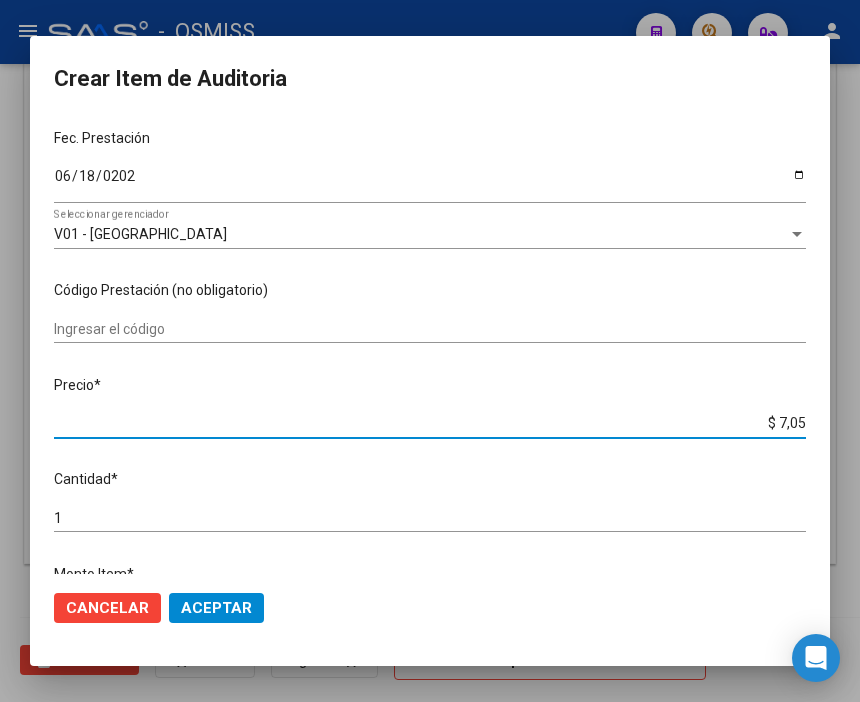 type on "$ 70,58" 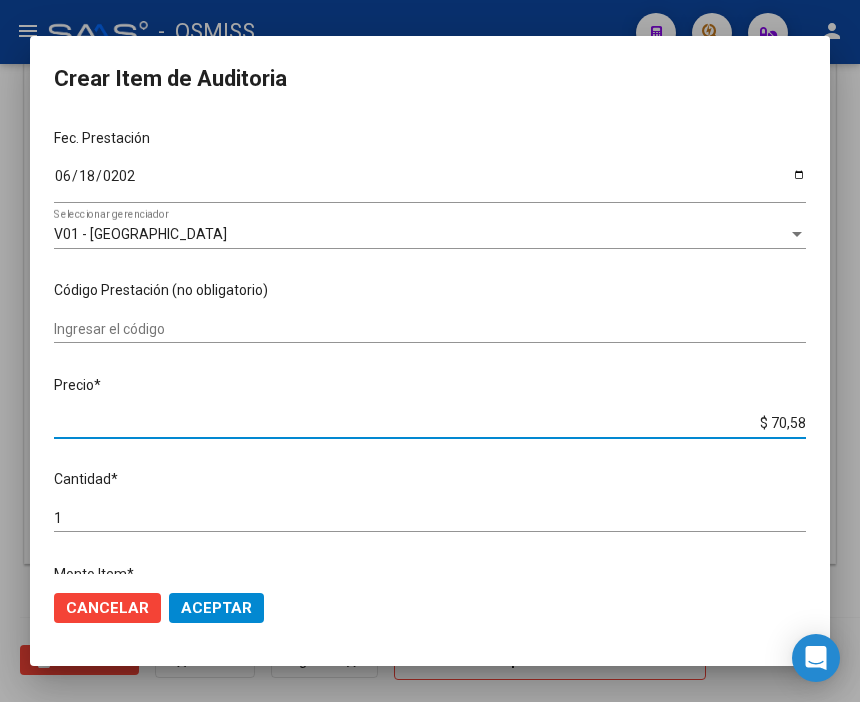 type on "$ 705,84" 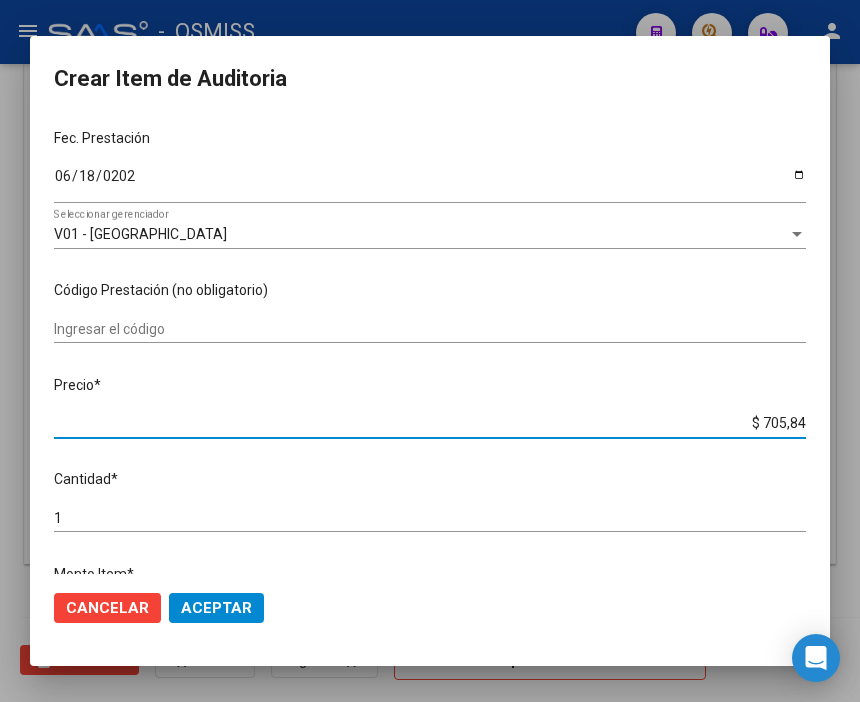 type on "$ 7.058,45" 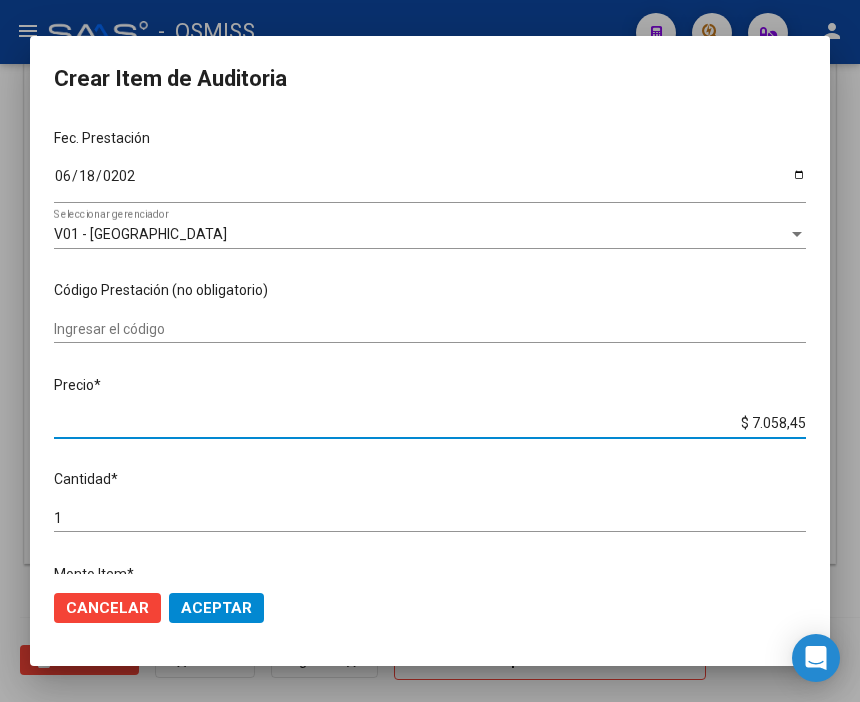 type on "$ 70.584,50" 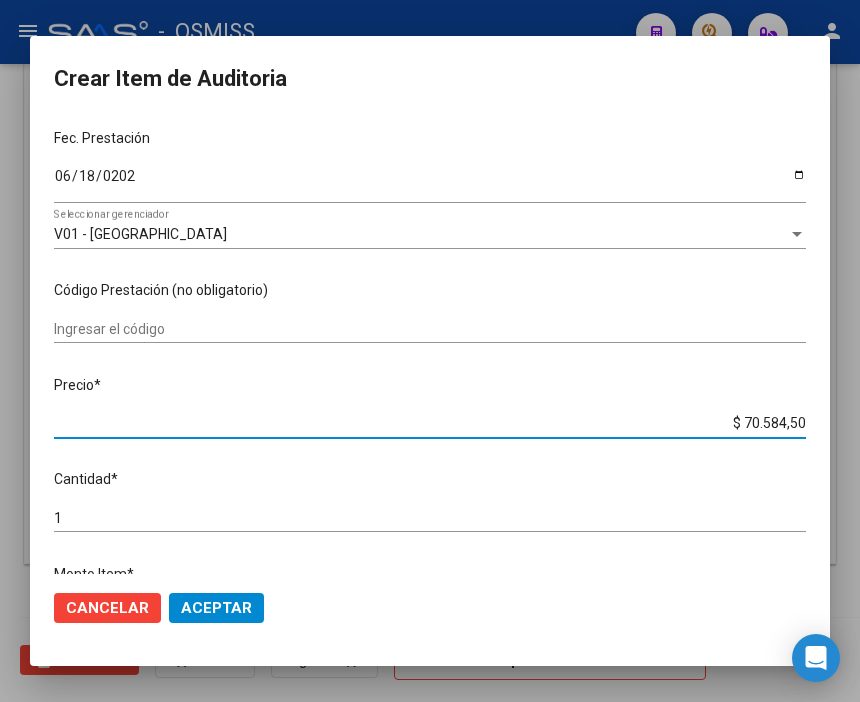 type on "$ 705.845,00" 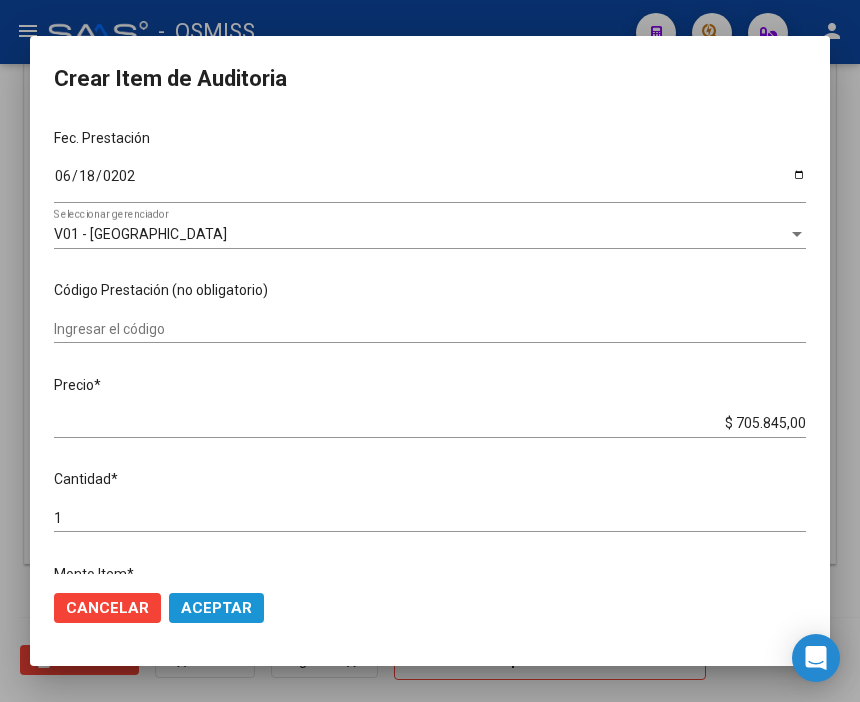 click on "Aceptar" 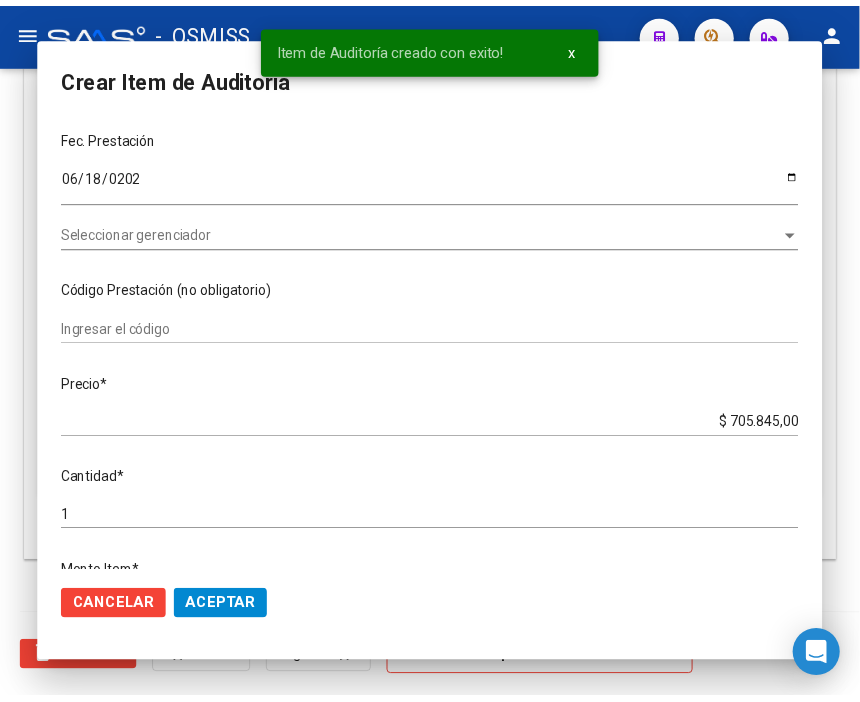 scroll, scrollTop: 1553, scrollLeft: 0, axis: vertical 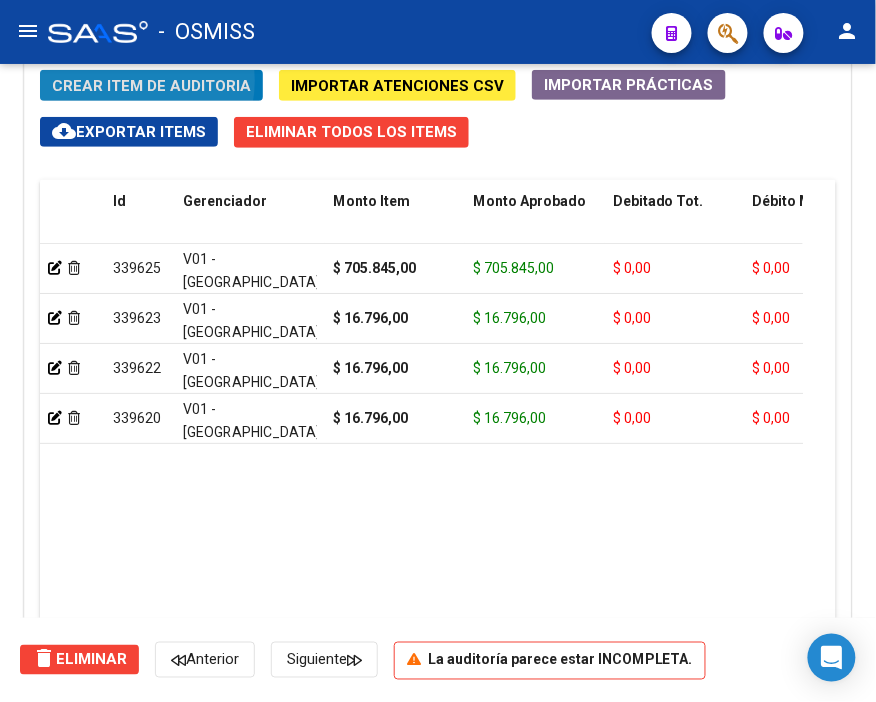 click on "Crear Item de Auditoria" 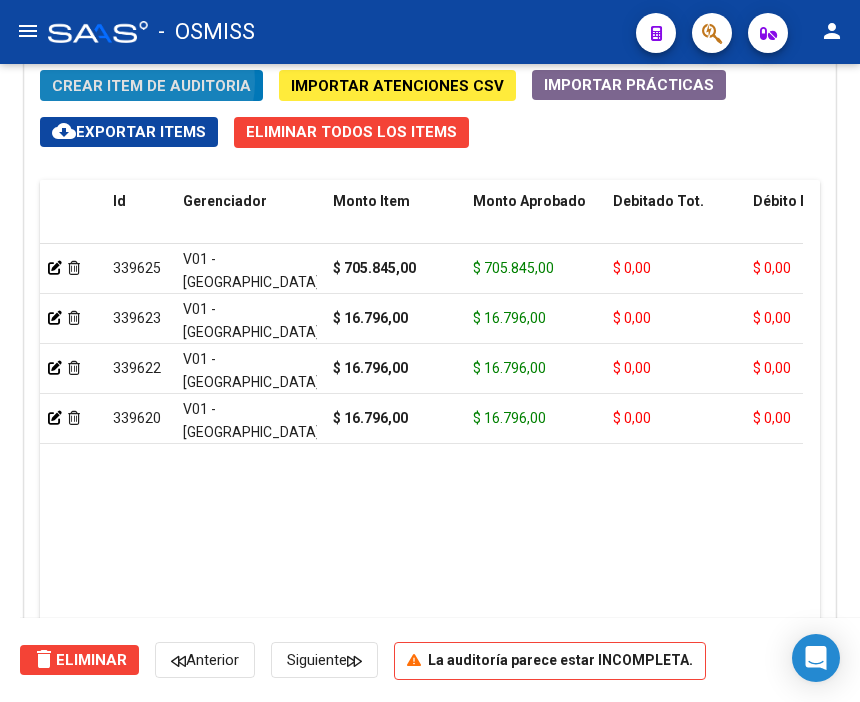 scroll, scrollTop: 1881, scrollLeft: 0, axis: vertical 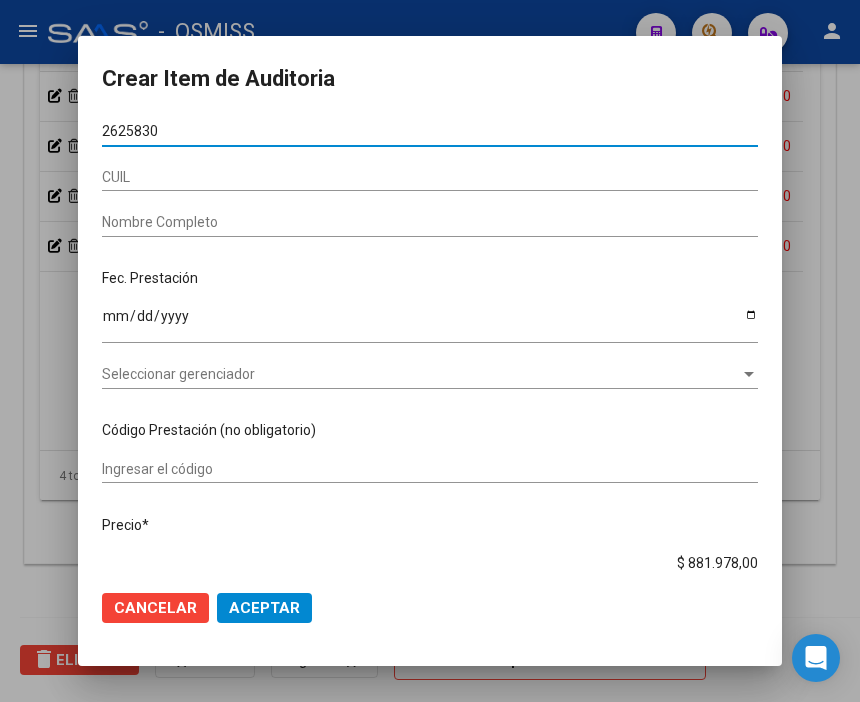 type on "26258309" 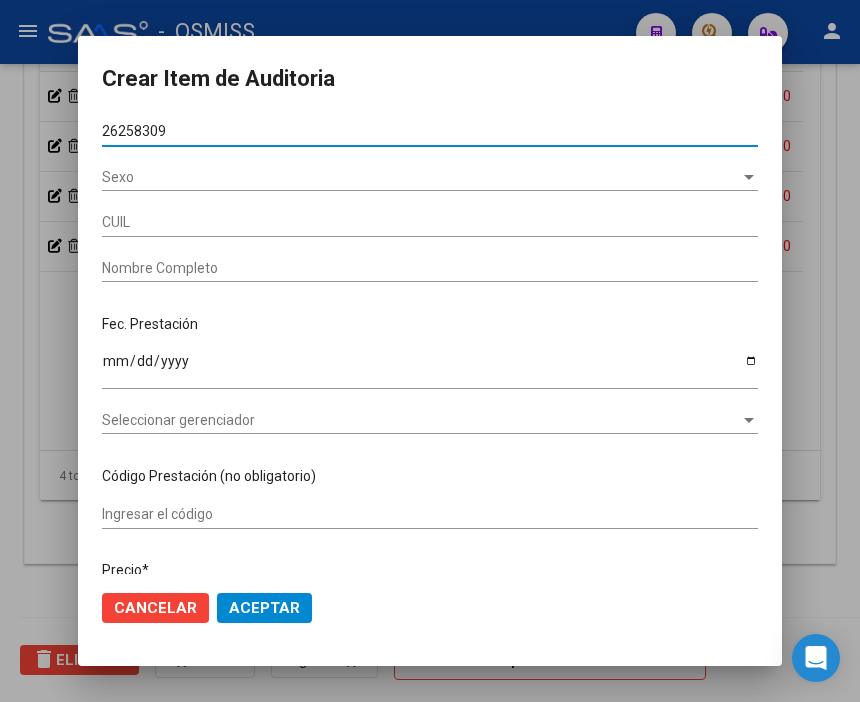 type on "27262583096" 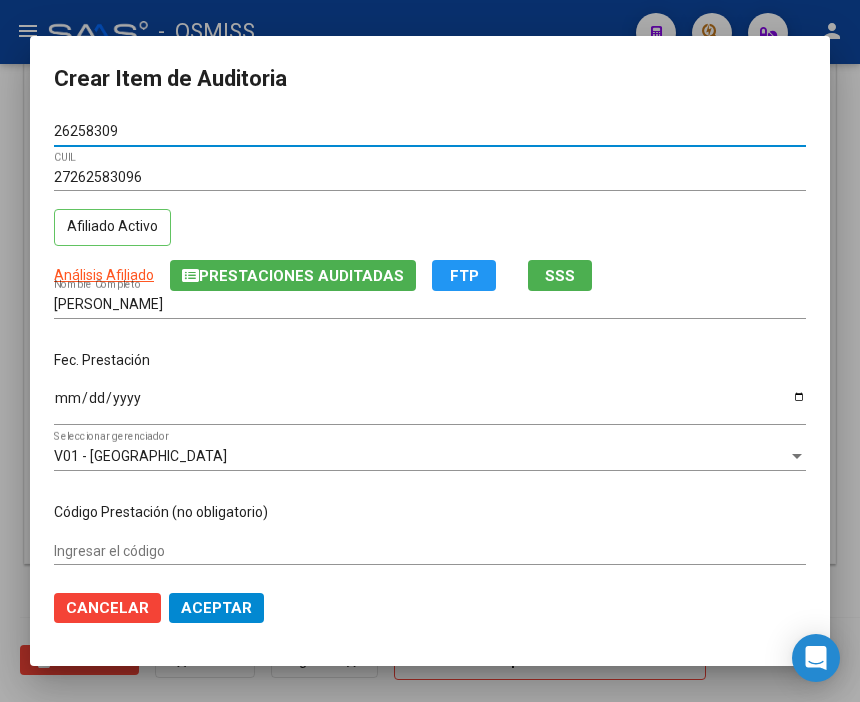 type on "26258309" 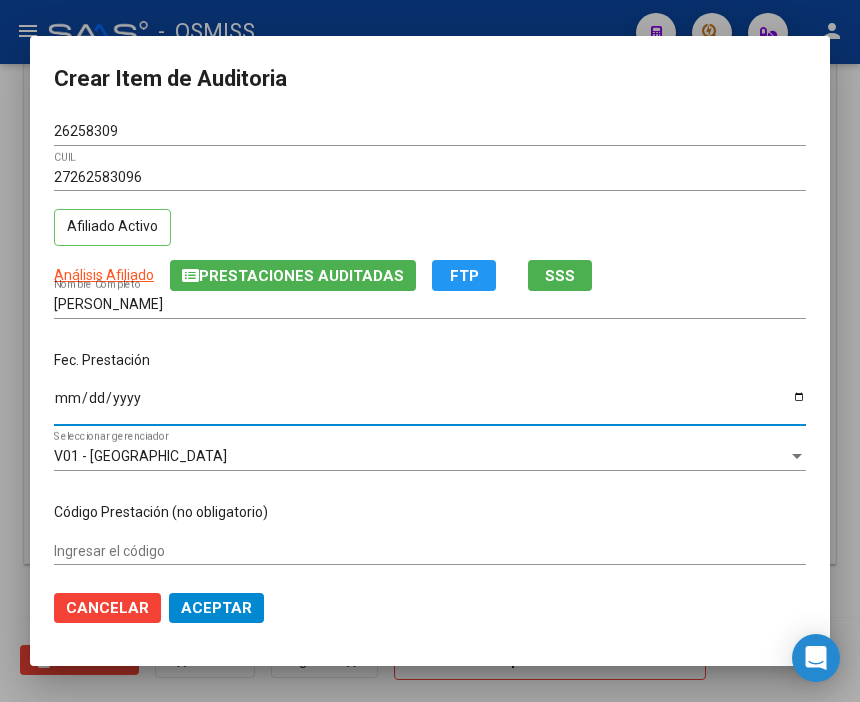 click on "Ingresar la fecha" at bounding box center (430, 405) 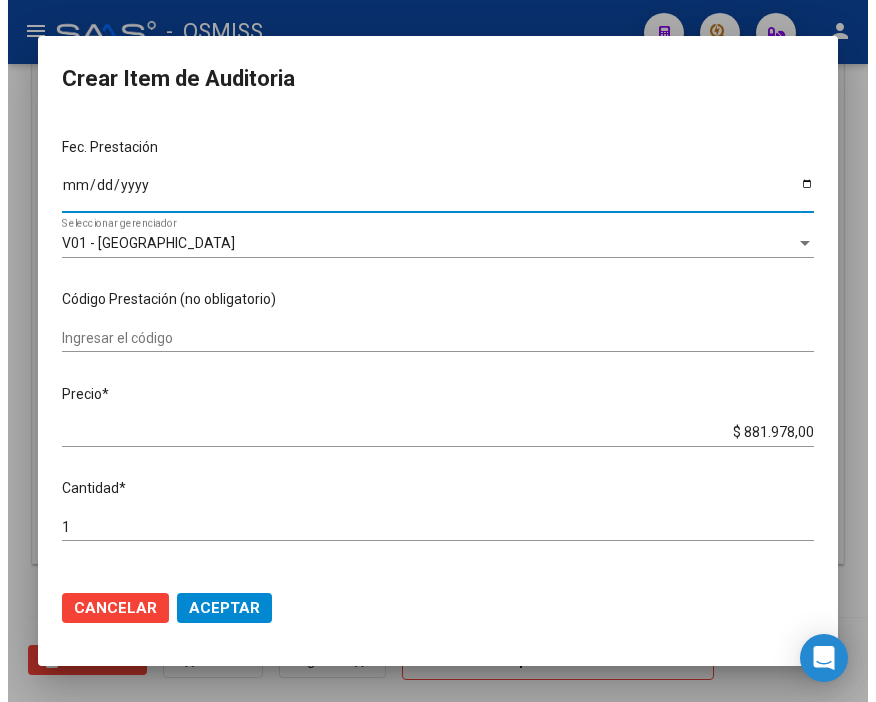 scroll, scrollTop: 222, scrollLeft: 0, axis: vertical 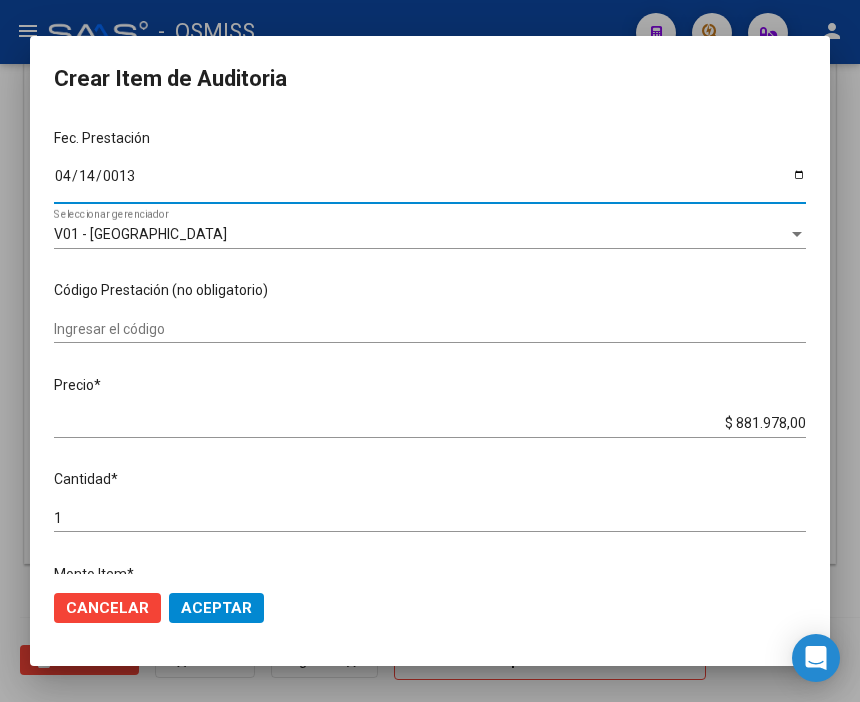 type on "0130-04-14" 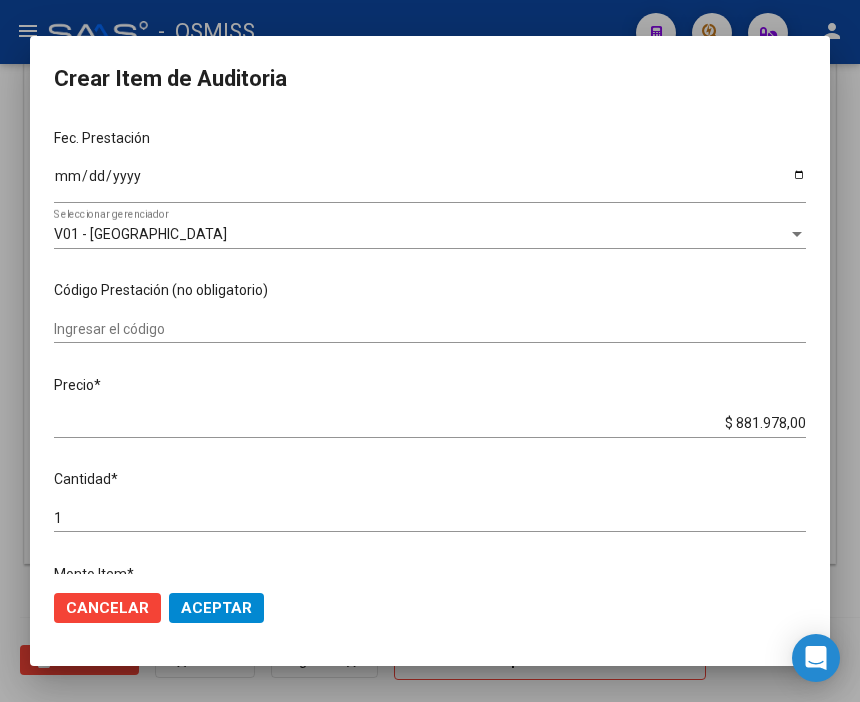 drag, startPoint x: 281, startPoint y: 183, endPoint x: 180, endPoint y: 175, distance: 101.31634 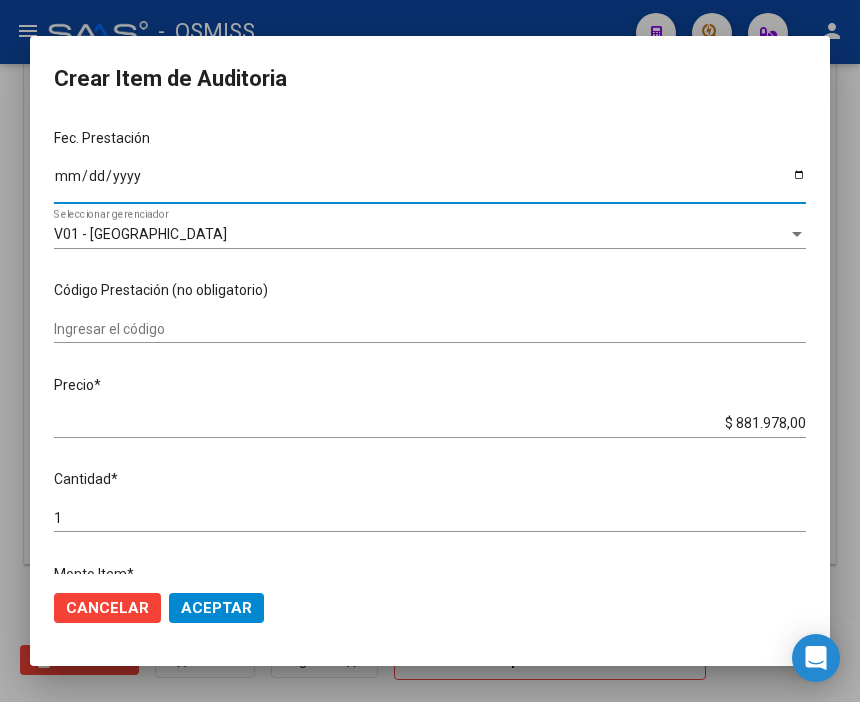 click on "Ingresar la fecha" at bounding box center (430, 183) 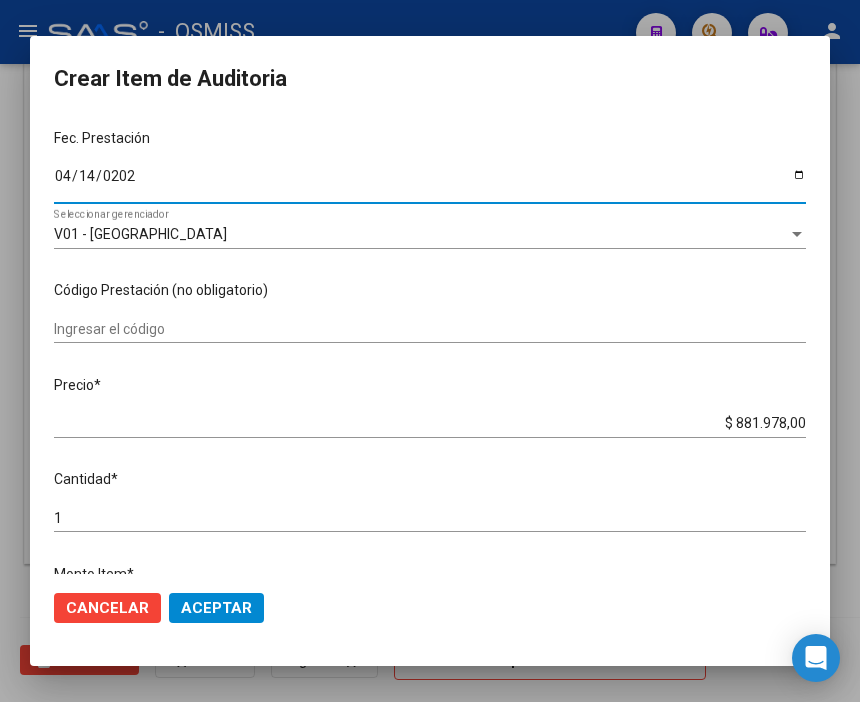 type on "[DATE]" 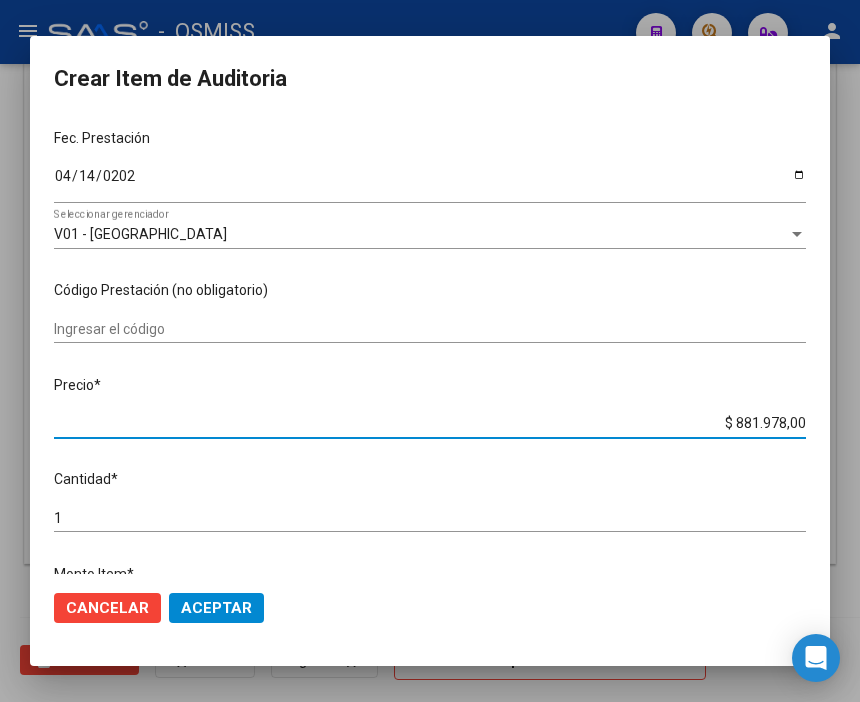 click on "menu -   OSMISS  person    Firma Express     Padrón Padrón Ágil Análisis Afiliado    Integración (discapacidad) Certificado Discapacidad    Prestadores / Proveedores Facturas - Listado/Carga Facturas Sin Auditar Facturas - Documentación Auditorías - Listado Auditorías - Comentarios Auditorías - Cambios Área Auditoría - Ítems Prestadores - Listado Prestadores - Docu.    Hospitales Públicos SSS - Censo Hospitalario SSS - Preliquidación SSS - Comprobantes SSS - CPBTs Atenciones Notificaciones Internación Débitos Autogestión (viejo)    Casos / Tickets Casos Casos Movimientos Comentarios Documentación Adj.    Instructivos arrow_back Editar 18777    cloud_download  Generar informe  Puede notificar al gerenciador respecto de esta auditoria, para invitarlo a formar parte de la misma realizando comentarios.  NOTIFICAR Totales Auditoría Total Comprobantes:  $ 1.638.211,00 Total Items Auditados:  $ 756.233,00 Falta Identificar:   $ 881.978,00 Items Auditados Total Aprobado: $ 0,00" at bounding box center (430, 351) 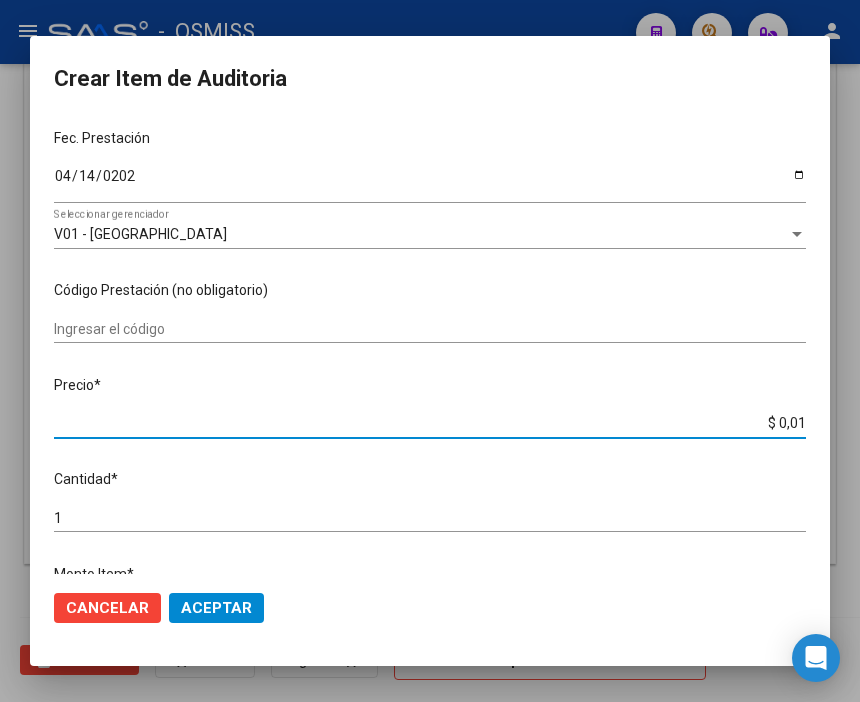 type on "$ 0,16" 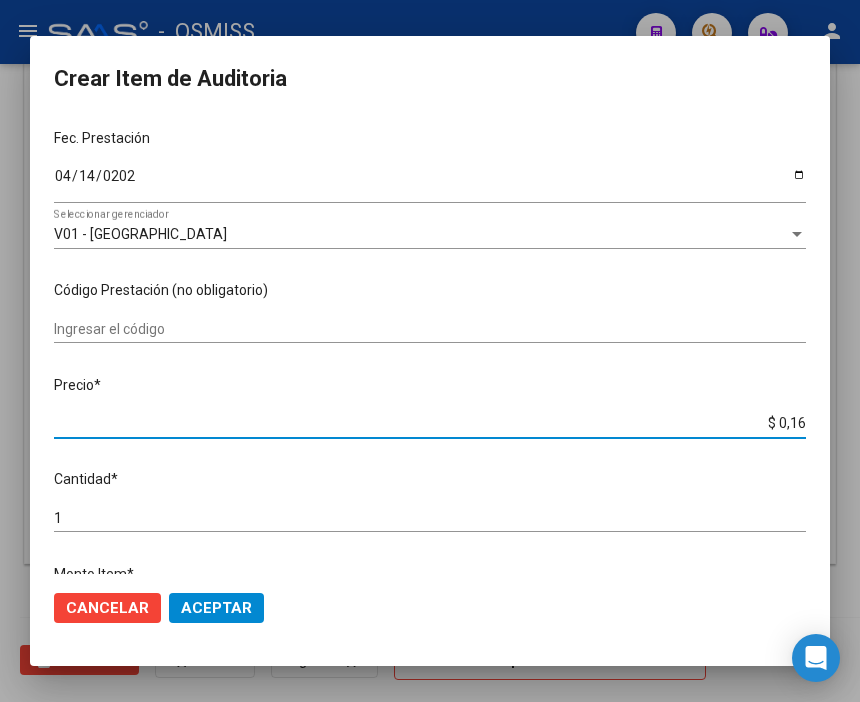 type on "$ 1,60" 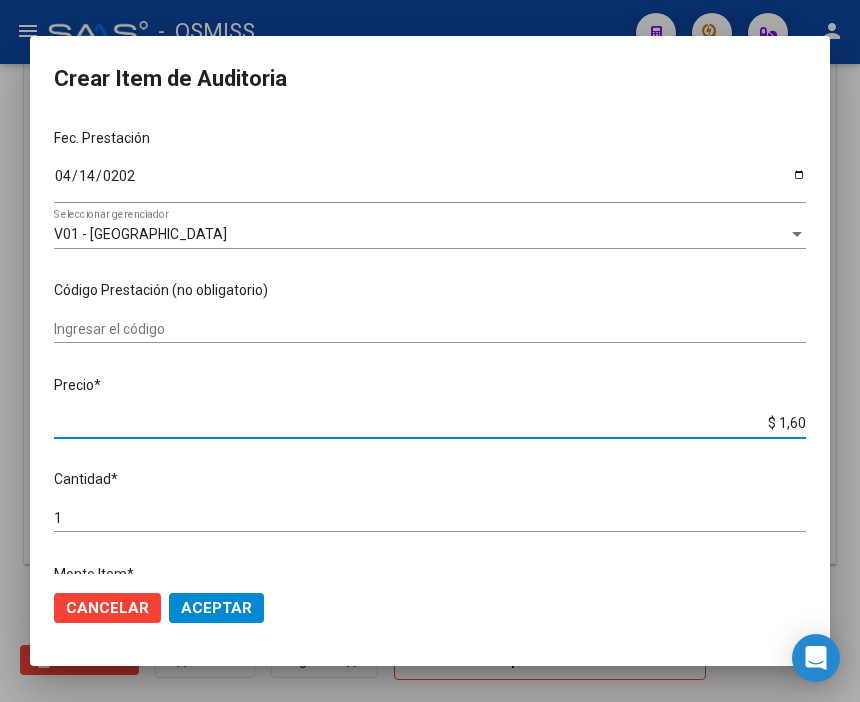type on "$ 16,03" 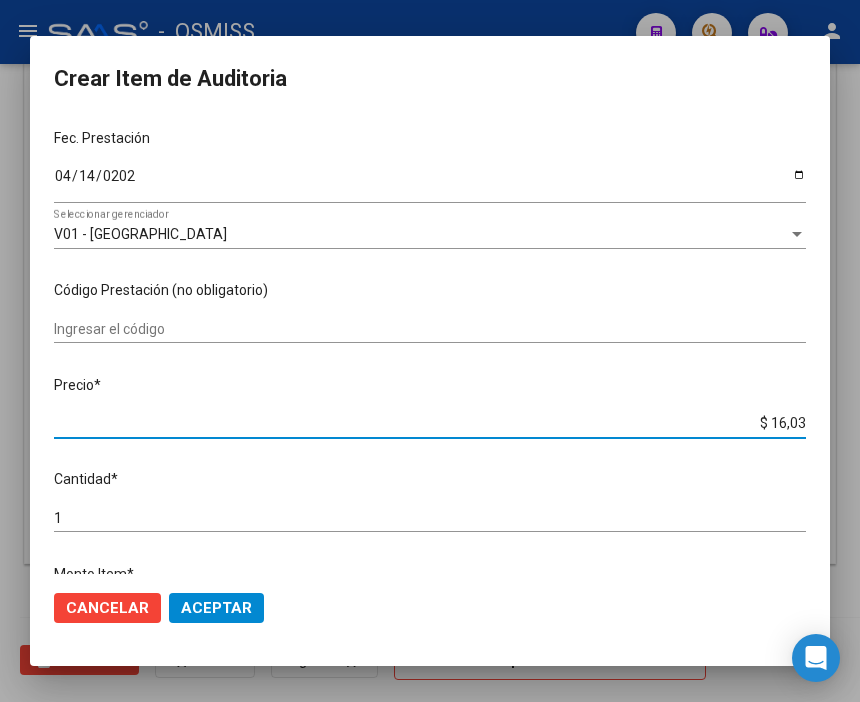 type on "$ 160,34" 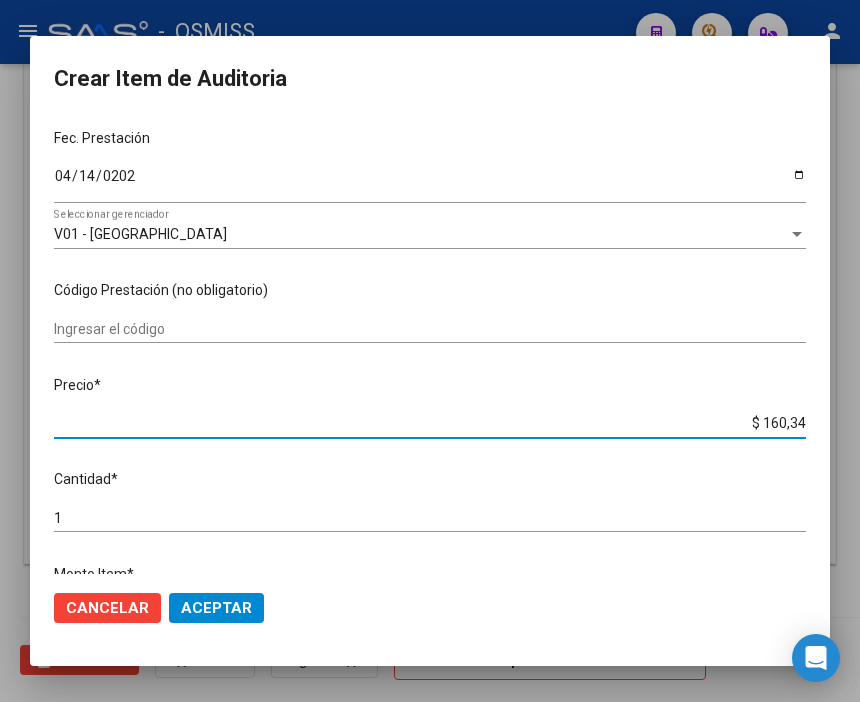 type on "$ 1.603,40" 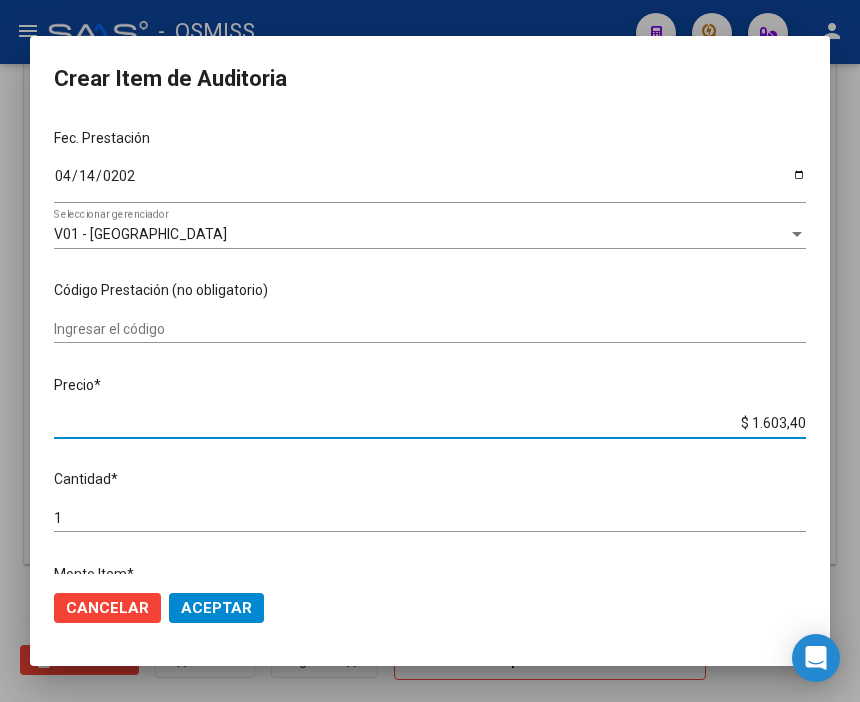 type on "$ 16.034,00" 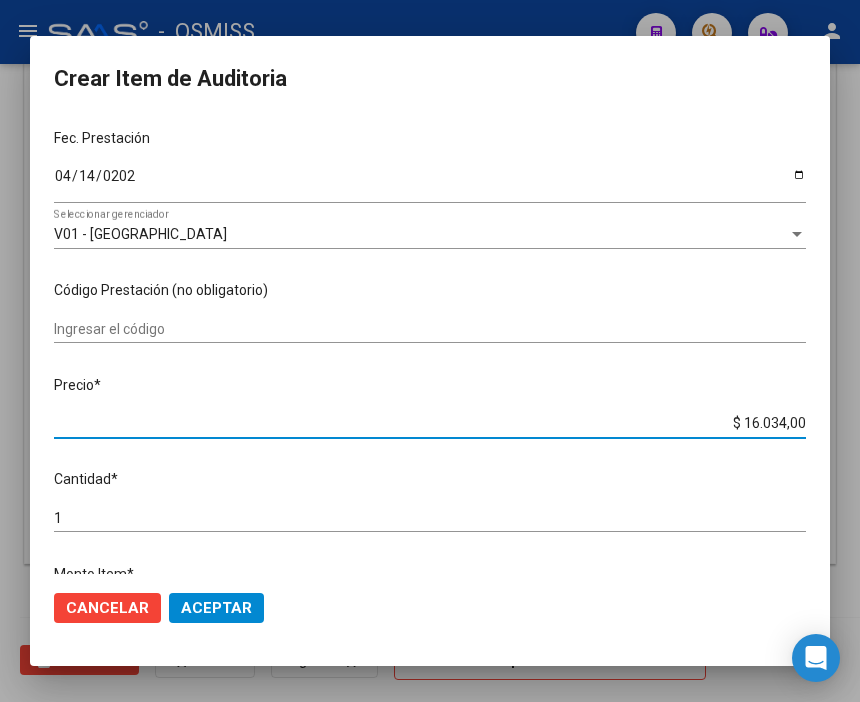 click on "Aceptar" 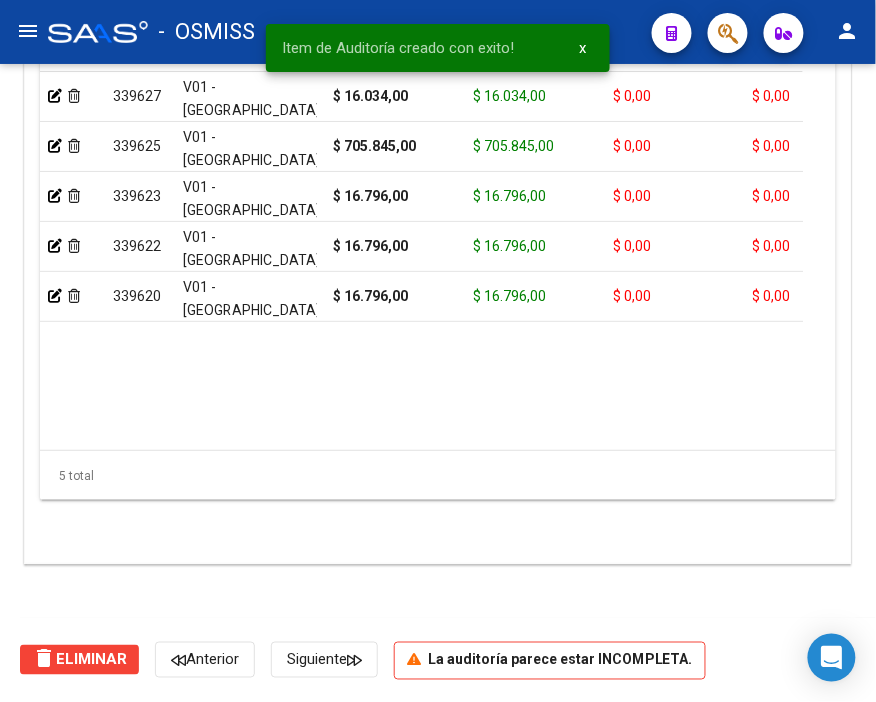 scroll, scrollTop: 1553, scrollLeft: 0, axis: vertical 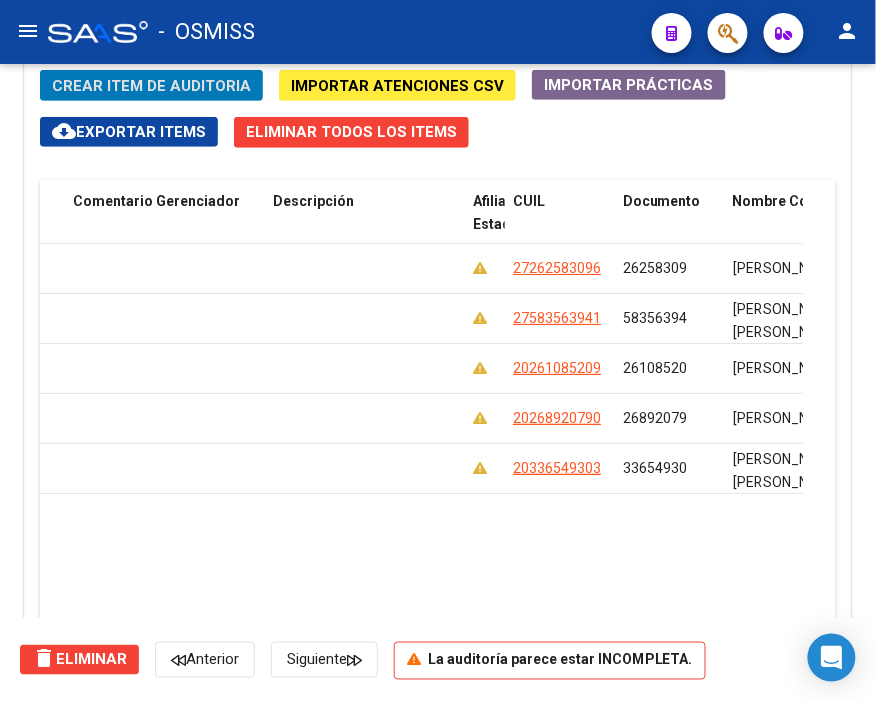 click on "339627  V01 - [PERSON_NAME] $ 16.034,00 $ 16.034,00 $ 0,00 $ 0,00 $ 0,00         27262583096  26258309   [PERSON_NAME]            [DATE]  [PERSON_NAME]   [DATE]      339625  V01 - [PERSON_NAME] $ 705.845,00 $ 705.845,00 $ 0,00 $ 0,00 $ 0,00         27583563941  58356394   [PERSON_NAME] [PERSON_NAME]     [DATE]  [PERSON_NAME]   [DATE]      339623  V01 - [PERSON_NAME] $ 16.796,00 $ 16.796,00 $ 0,00 $ 0,00 $ 0,00         20261085209  26108520   [PERSON_NAME]               [DATE]  [PERSON_NAME]   [DATE]      339622  V01 - [PERSON_NAME] $ 16.796,00 $ 16.796,00 $ 0,00 $ 0,00 $ 0,00         20268920790  26892079   [PERSON_NAME]             [DATE]  [PERSON_NAME]   [DATE]      339620  V01 - [PERSON_NAME] $ 16.796,00 $ 16.796,00 $ 0,00 $ 0,00 $ 0,00         20336549303  33654930   [PERSON_NAME] [PERSON_NAME]               [DATE]  [PERSON_NAME]   [DATE]" 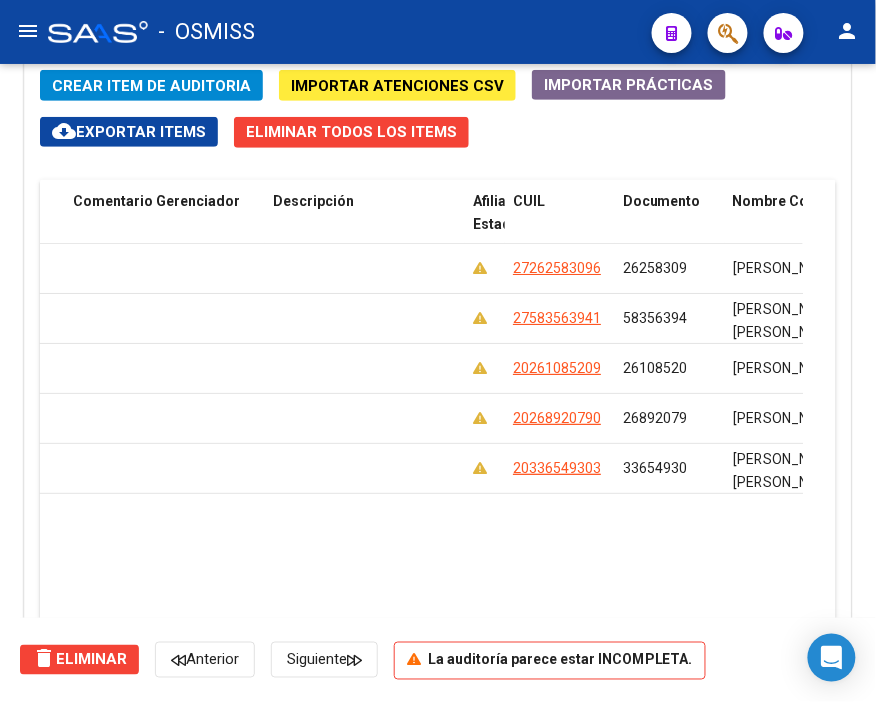 drag, startPoint x: 477, startPoint y: 603, endPoint x: -47, endPoint y: 561, distance: 525.6805 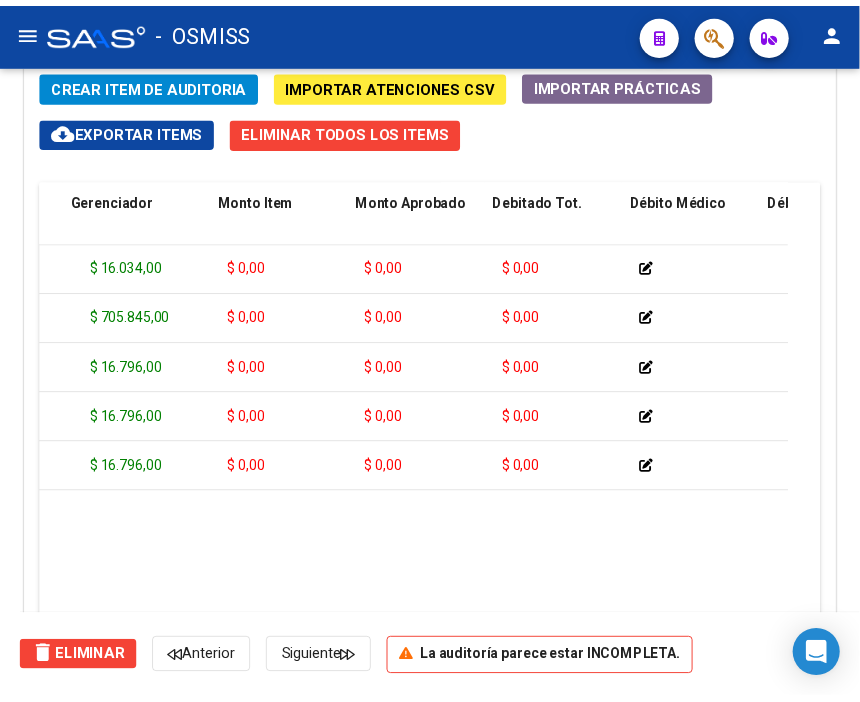 scroll, scrollTop: 0, scrollLeft: 0, axis: both 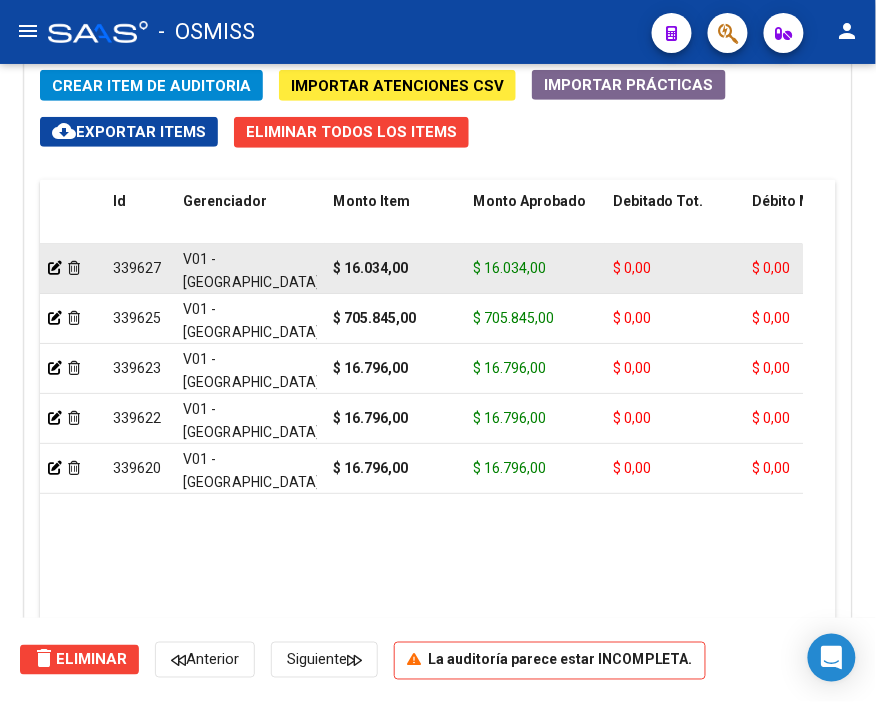 click 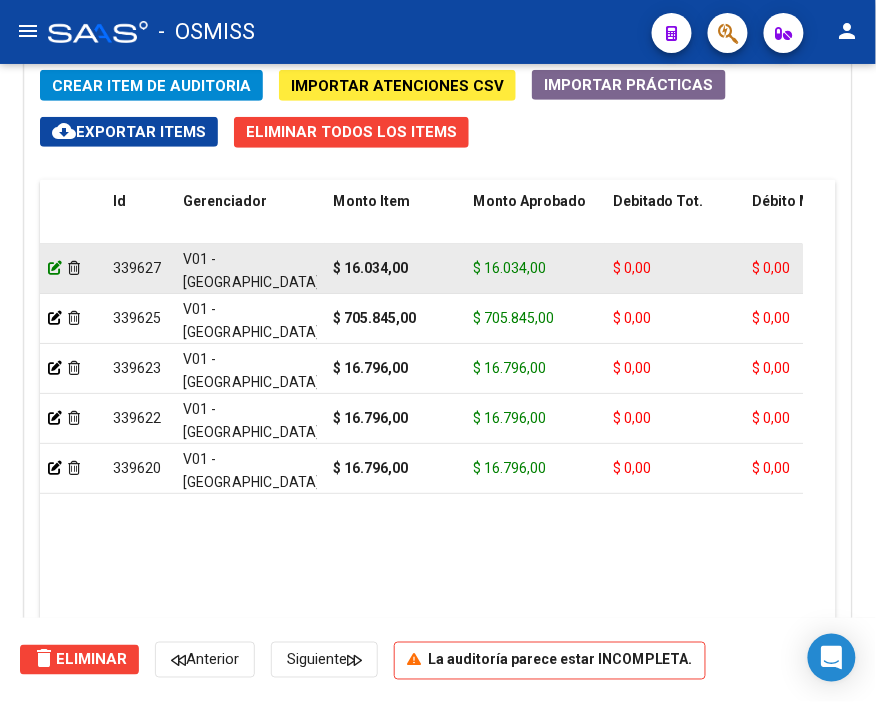 click 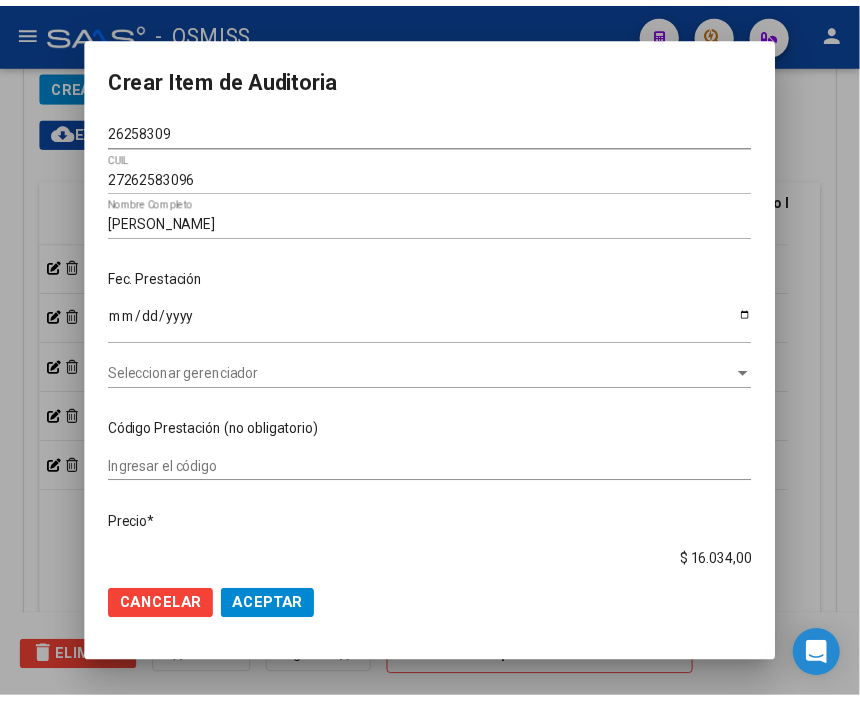 scroll, scrollTop: 1881, scrollLeft: 0, axis: vertical 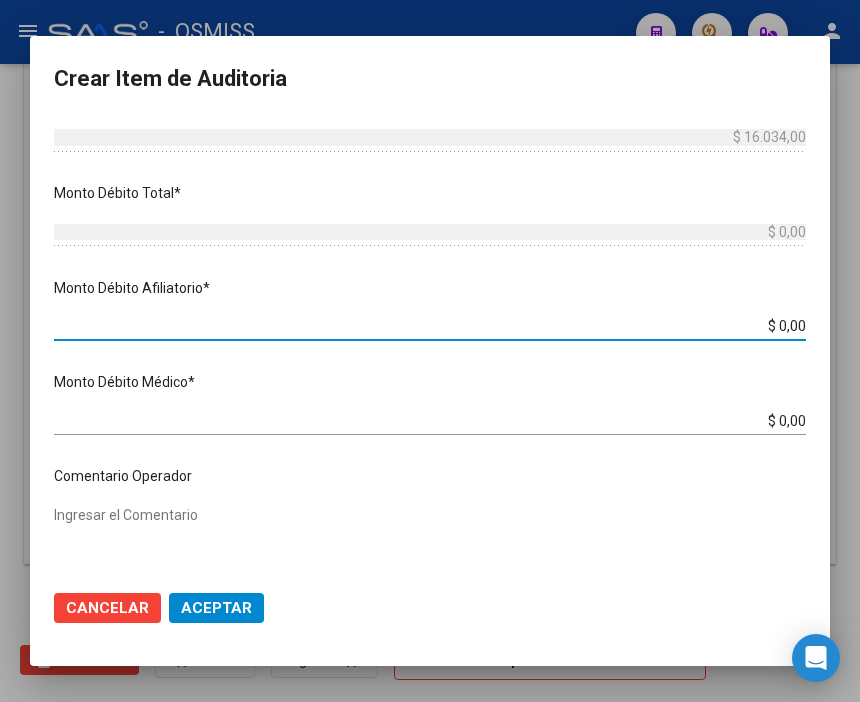 drag, startPoint x: 690, startPoint y: 323, endPoint x: 864, endPoint y: 324, distance: 174.00287 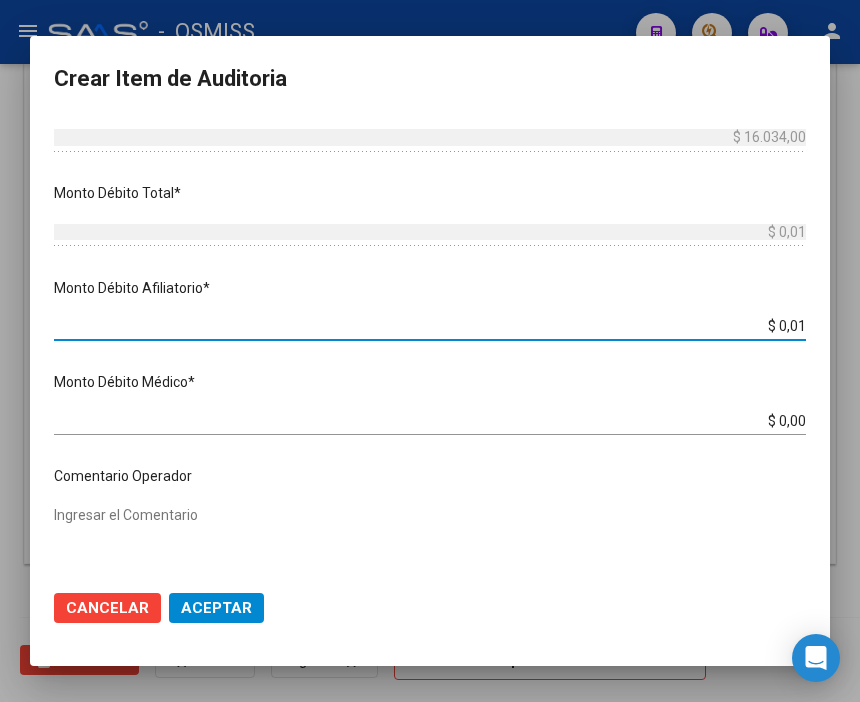type on "$ 0,16" 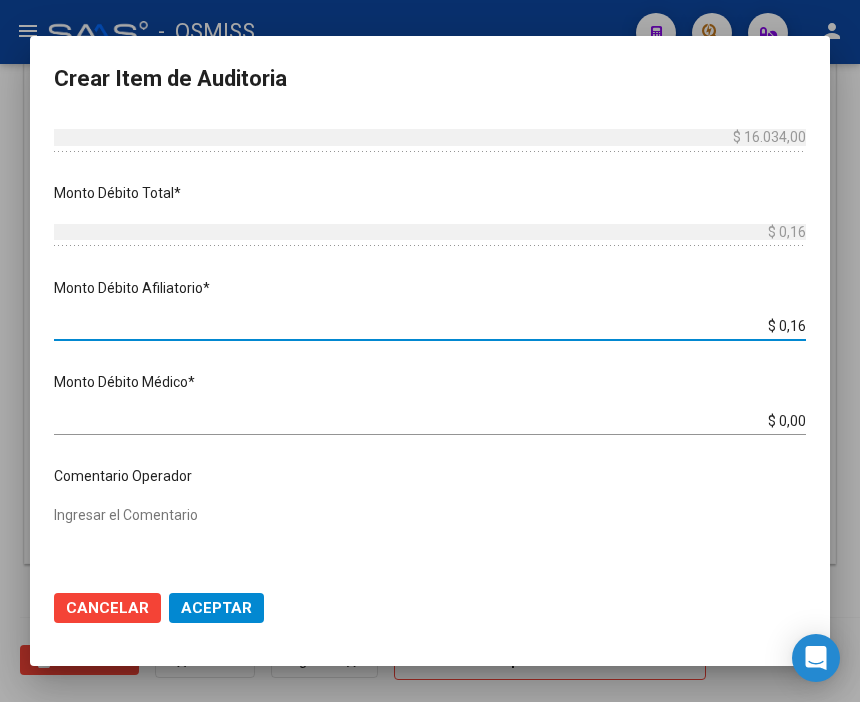 type on "$ 1,60" 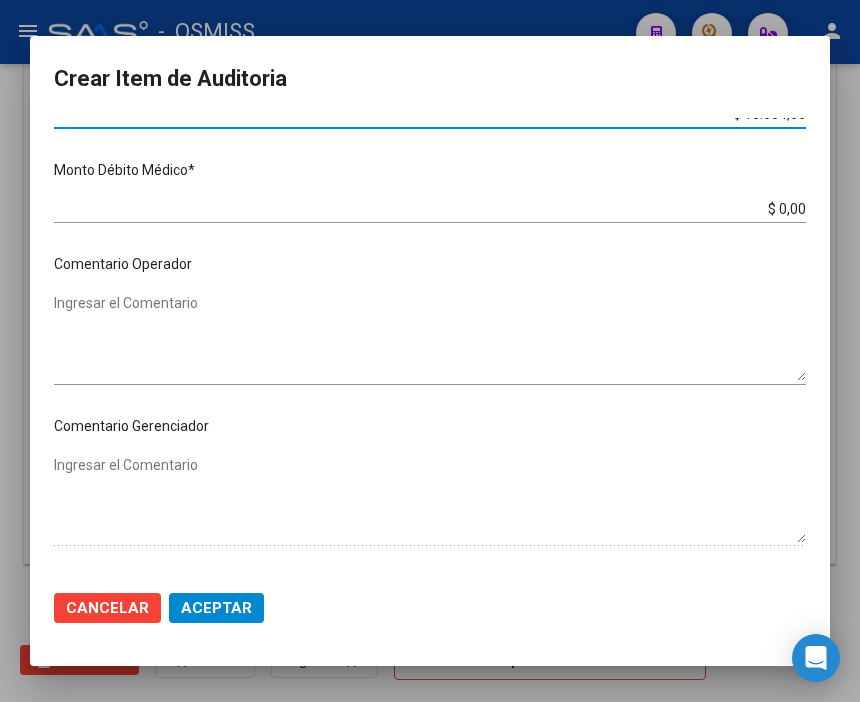 scroll, scrollTop: 888, scrollLeft: 0, axis: vertical 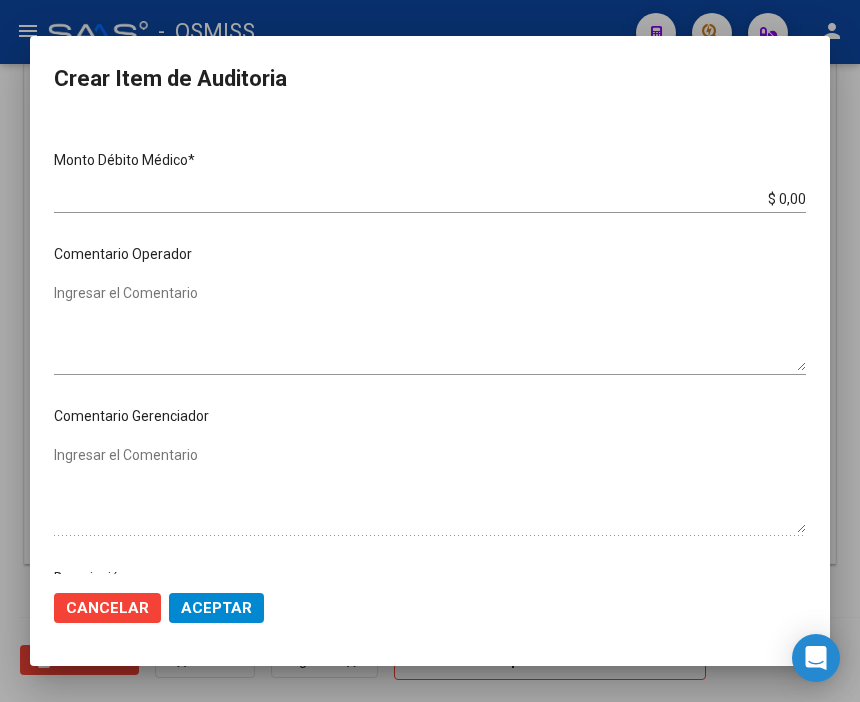 click on "Monto Débito Médico  *" at bounding box center [430, 160] 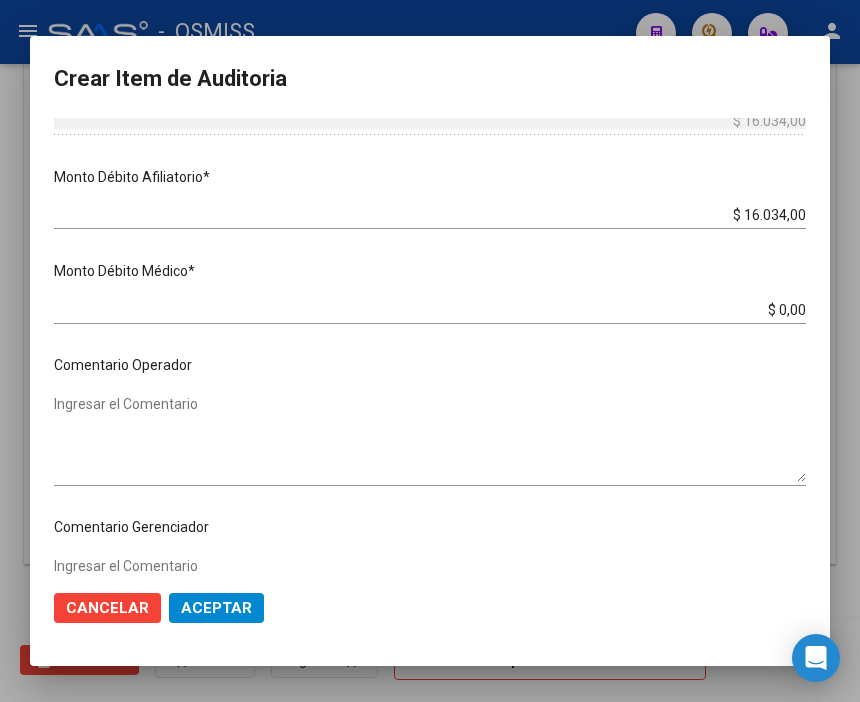 scroll, scrollTop: 888, scrollLeft: 0, axis: vertical 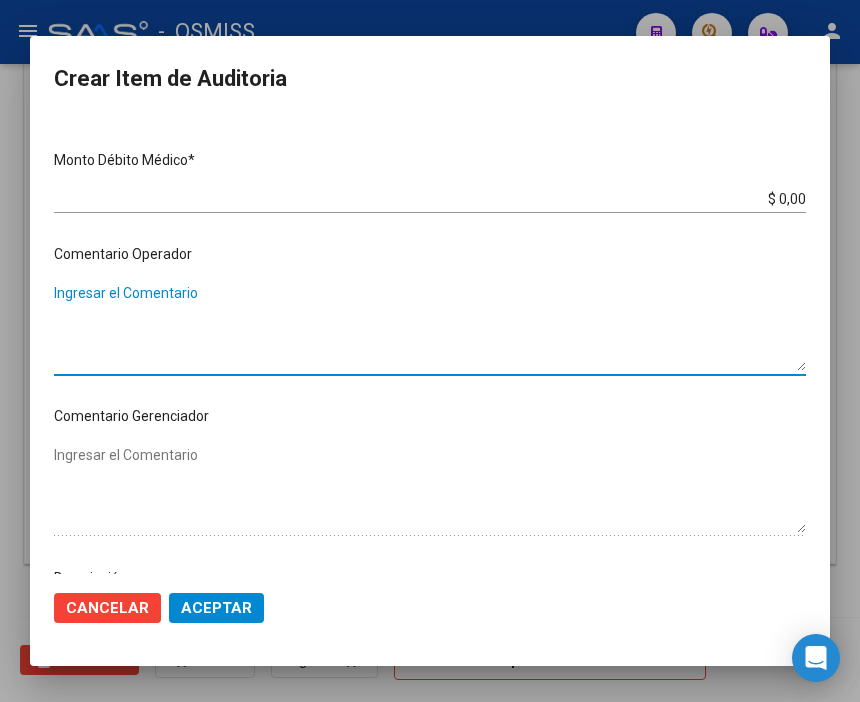 click on "Ingresar el Comentario" at bounding box center [430, 327] 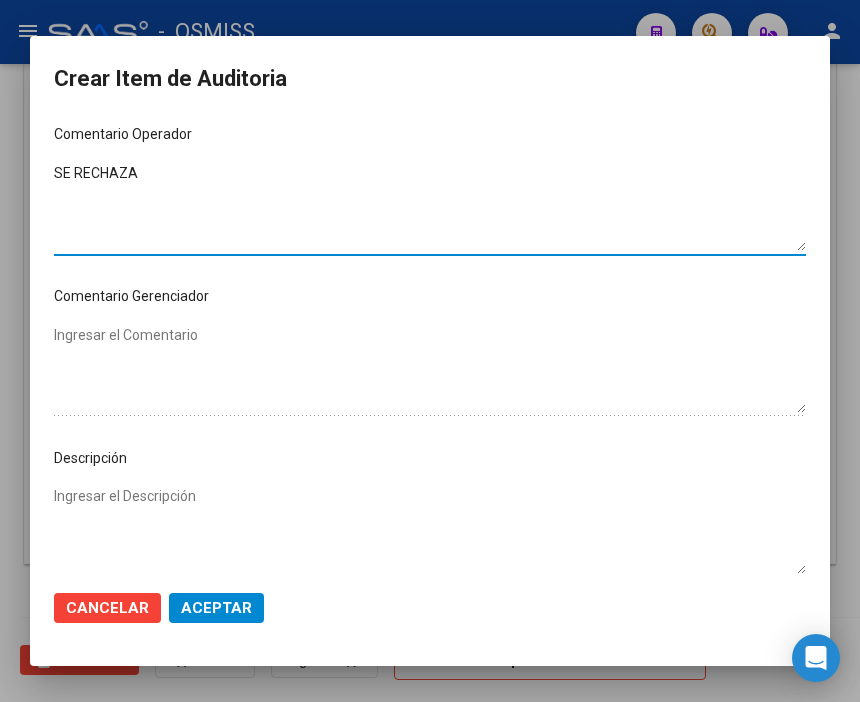 scroll, scrollTop: 1111, scrollLeft: 0, axis: vertical 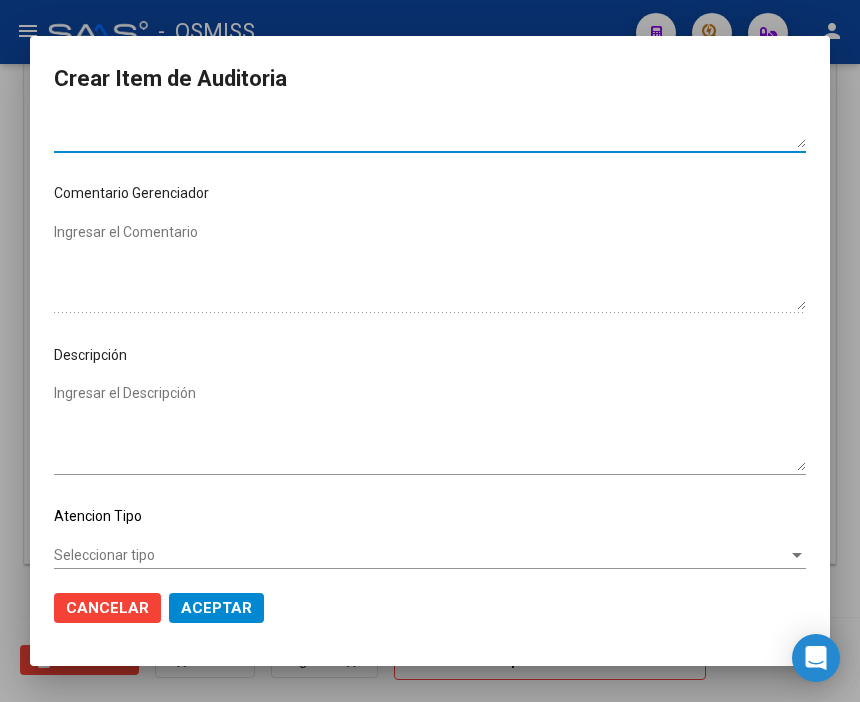 click on "Ingresar el Descripción" at bounding box center [430, 427] 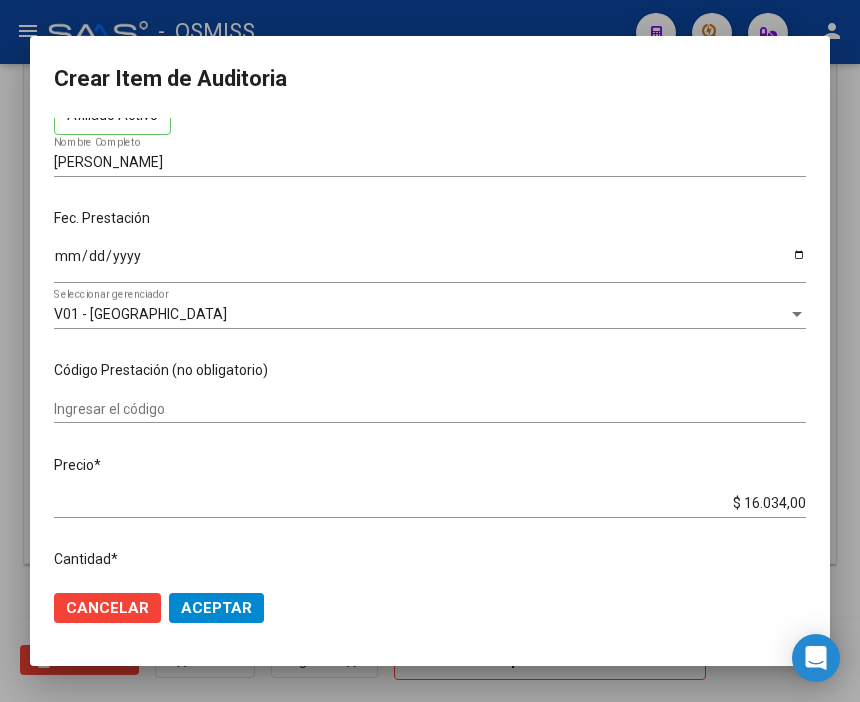 scroll, scrollTop: 0, scrollLeft: 0, axis: both 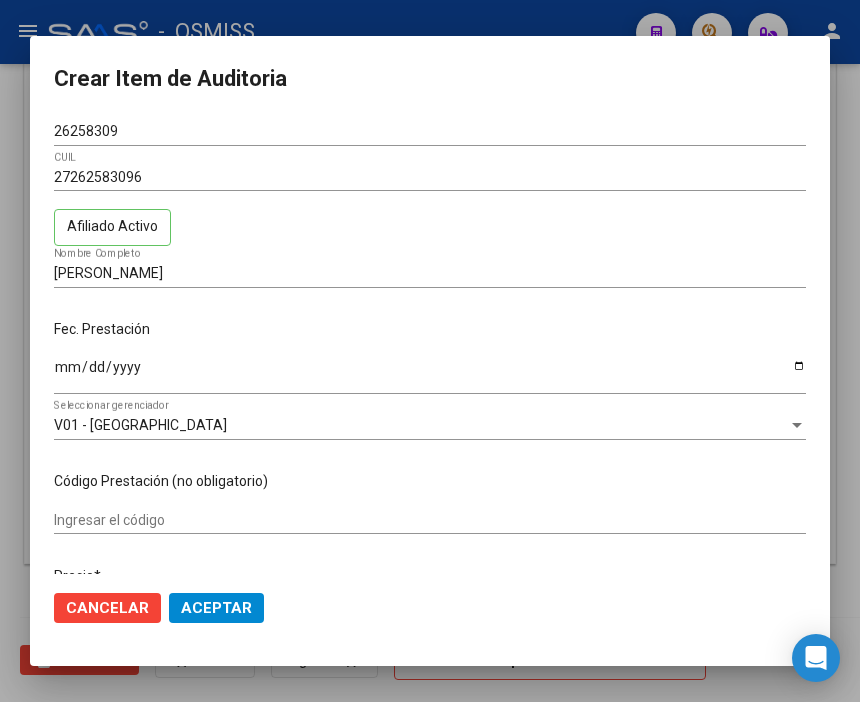 click on "27262583096 CUIL   Afiliado Activo" at bounding box center (430, 211) 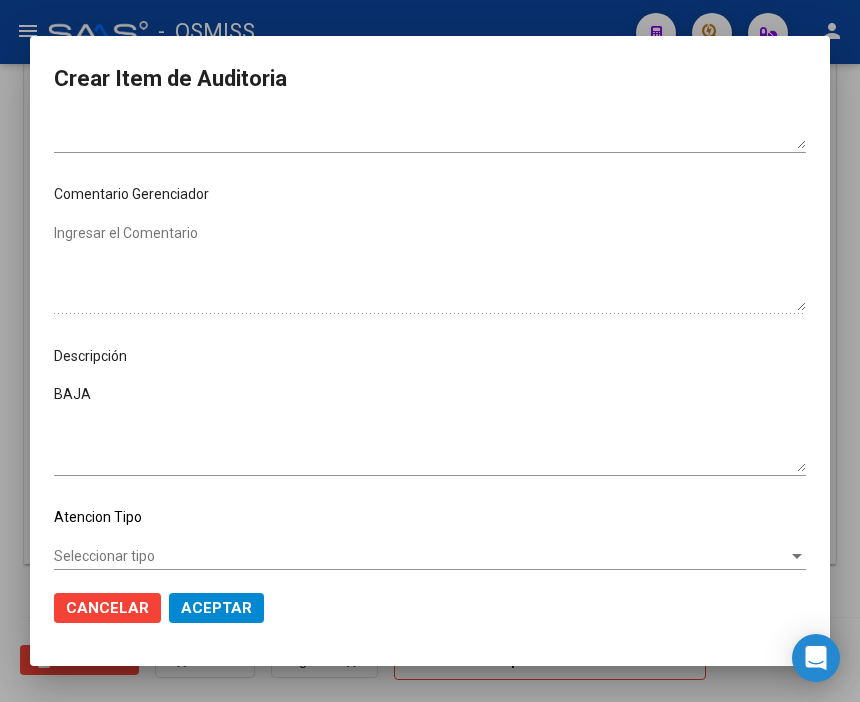 scroll, scrollTop: 1111, scrollLeft: 0, axis: vertical 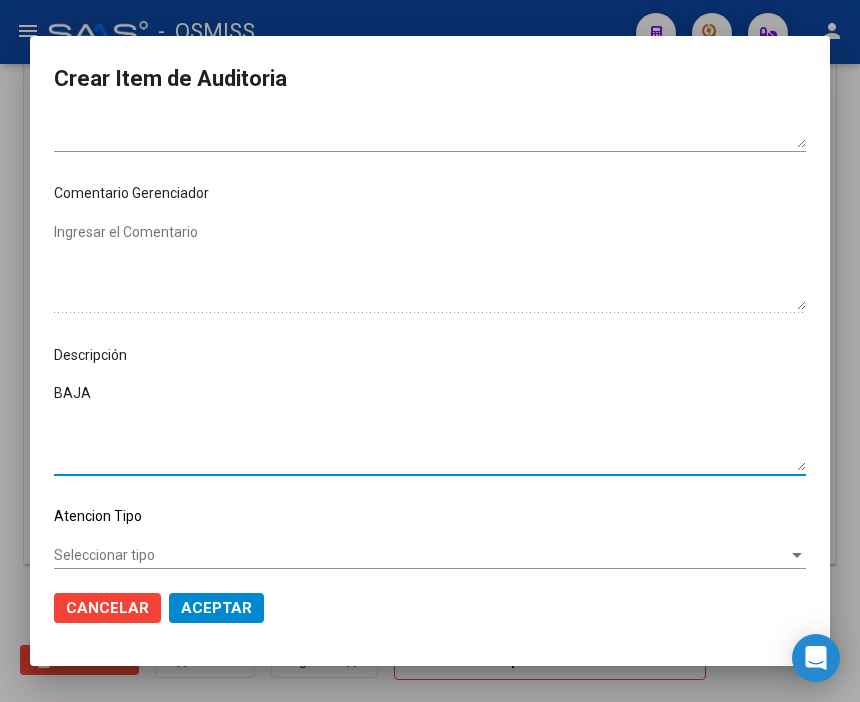 click on "BAJA" at bounding box center (430, 427) 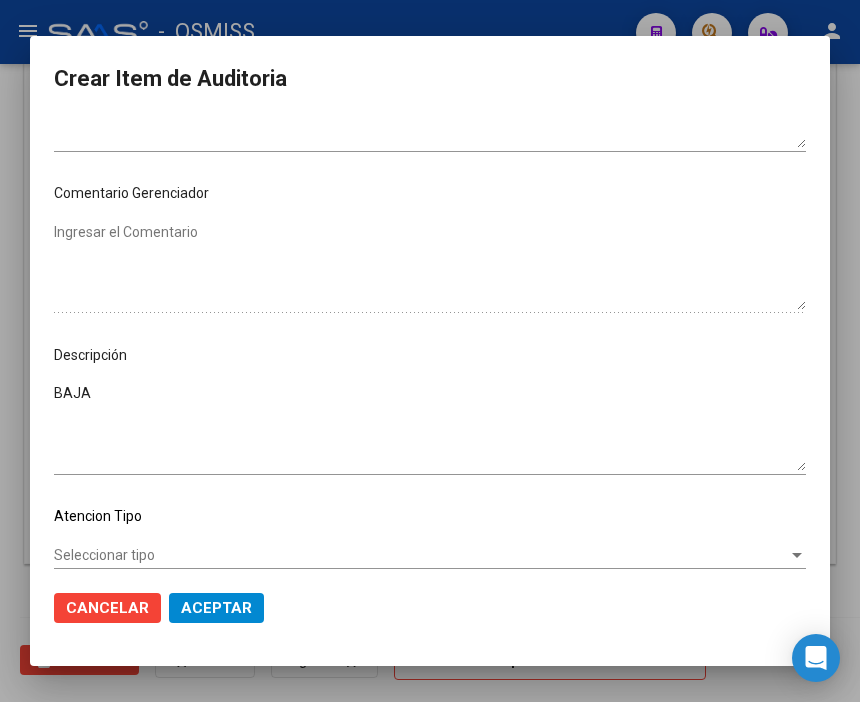 click on "Comentario Gerenciador" at bounding box center (430, 193) 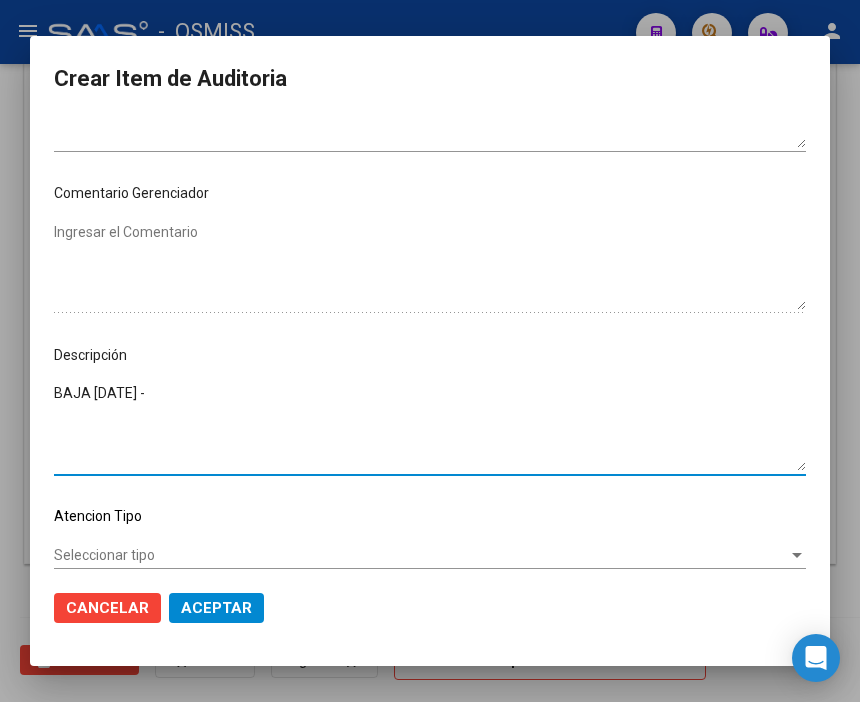 click on "BAJA [DATE] -" at bounding box center [430, 427] 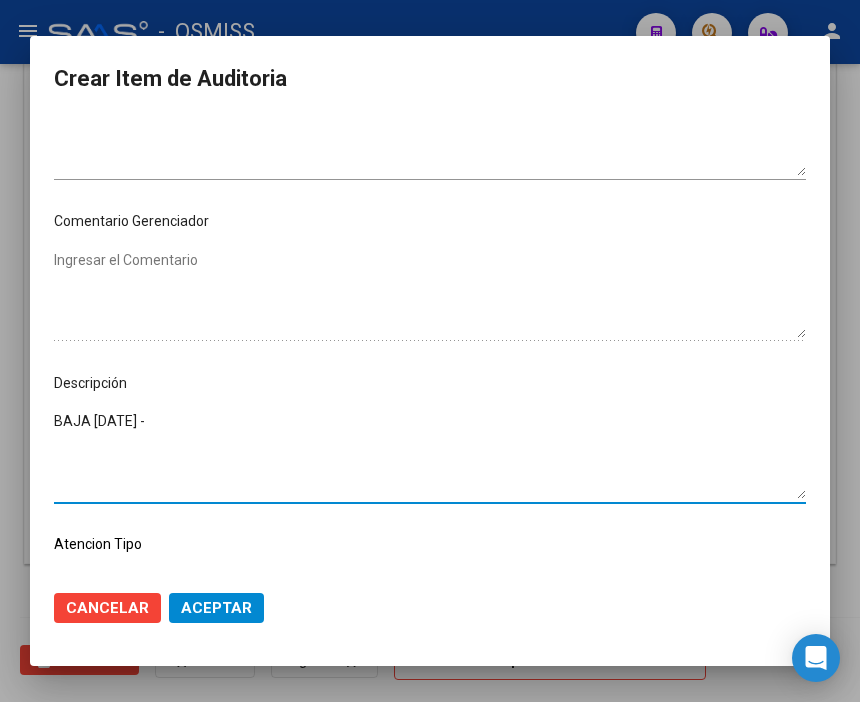 scroll, scrollTop: 1111, scrollLeft: 0, axis: vertical 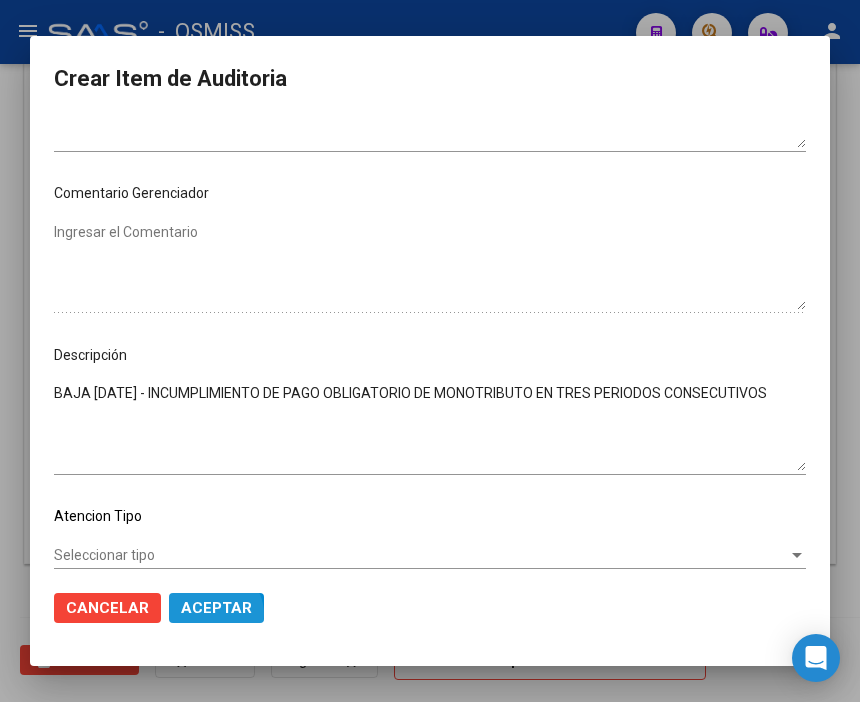 click on "Aceptar" 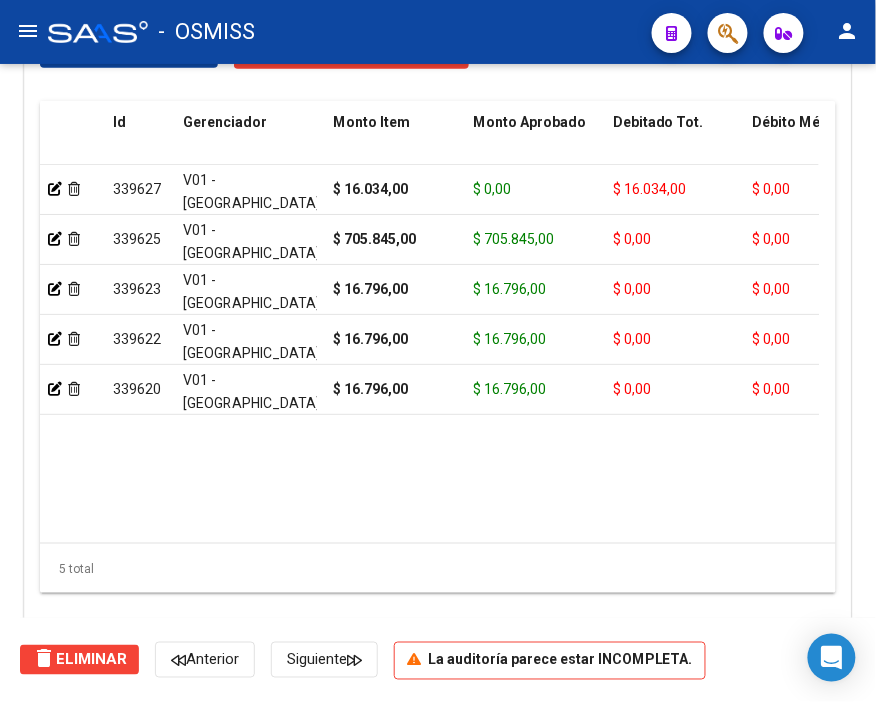 scroll, scrollTop: 1666, scrollLeft: 0, axis: vertical 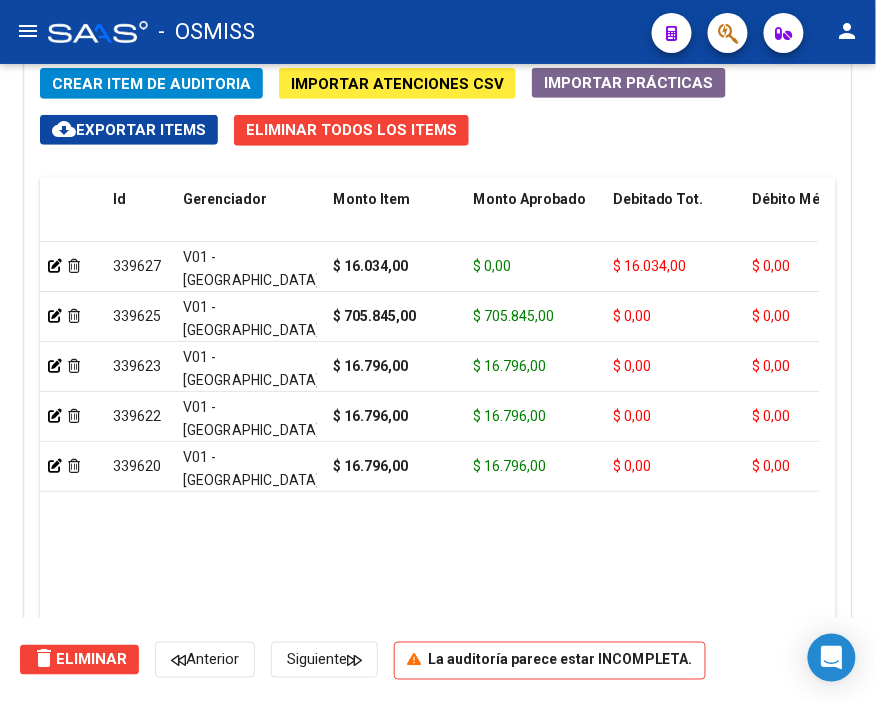 click on "Crear Item de Auditoria" 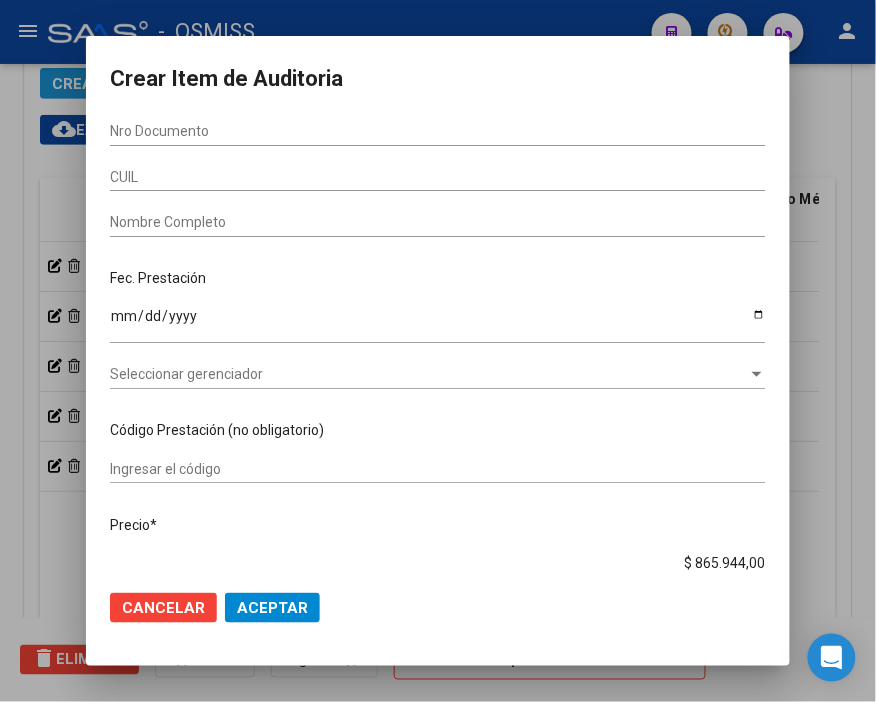 scroll, scrollTop: 1883, scrollLeft: 0, axis: vertical 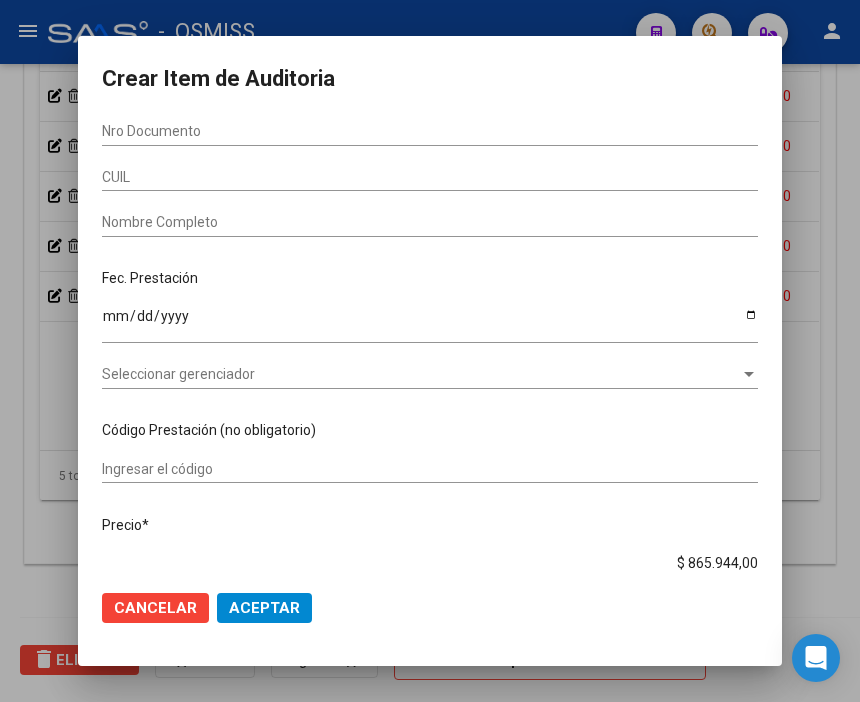 click at bounding box center (430, 351) 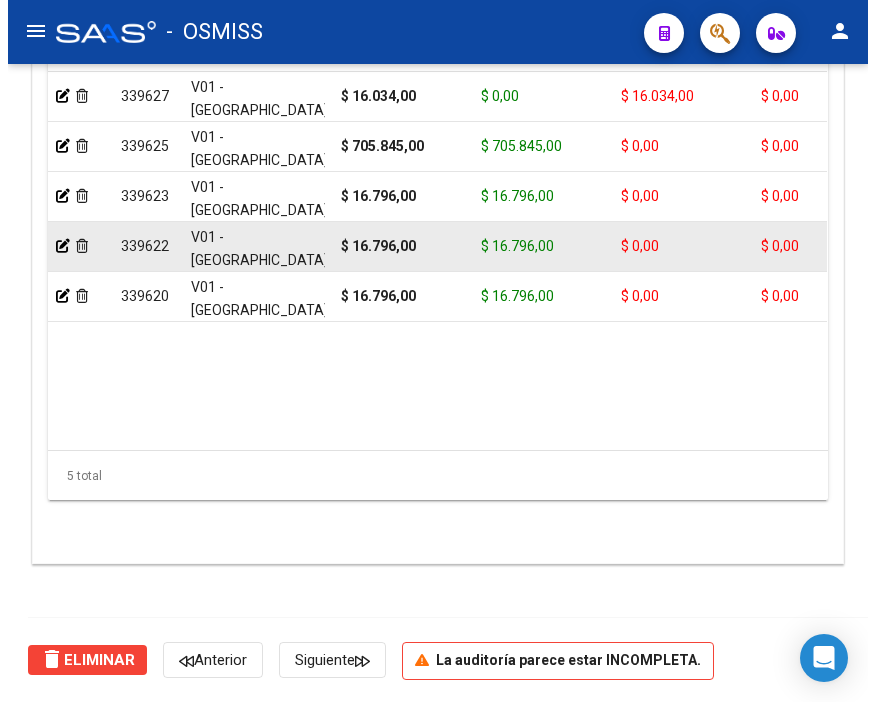 scroll, scrollTop: 1555, scrollLeft: 0, axis: vertical 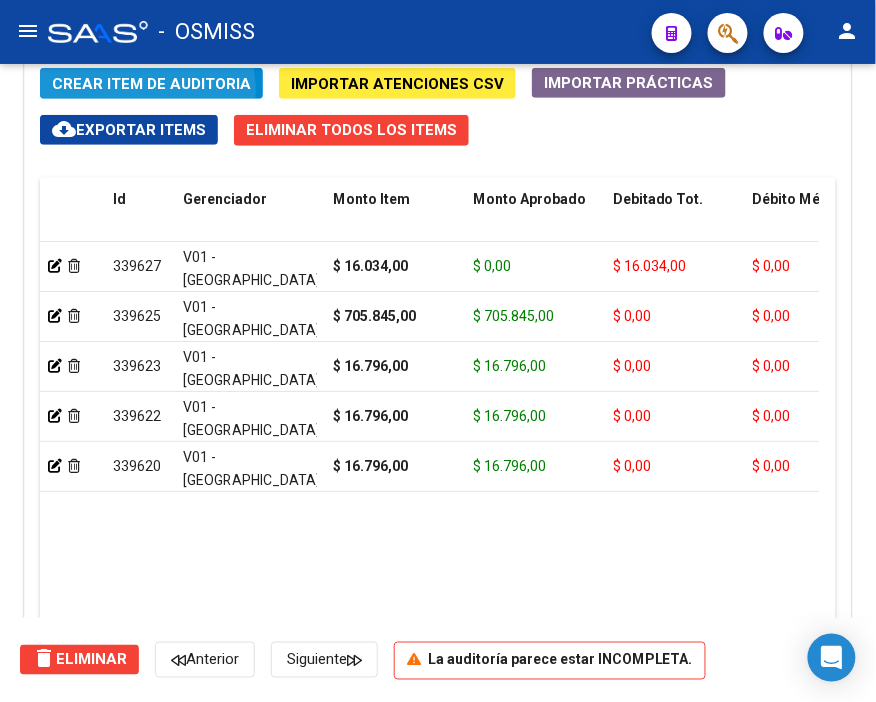 click on "Crear Item de Auditoria" 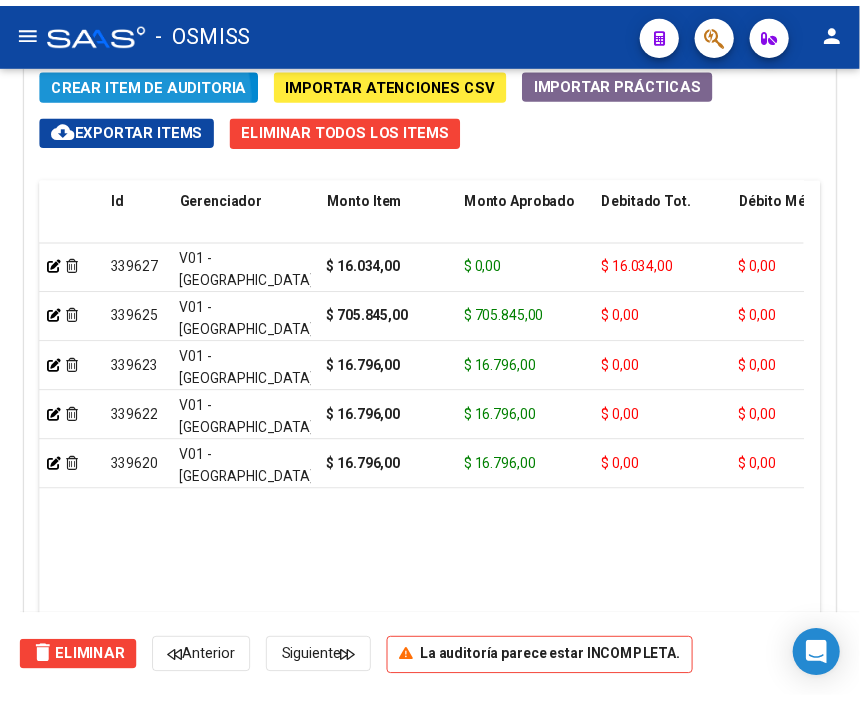 scroll, scrollTop: 1883, scrollLeft: 0, axis: vertical 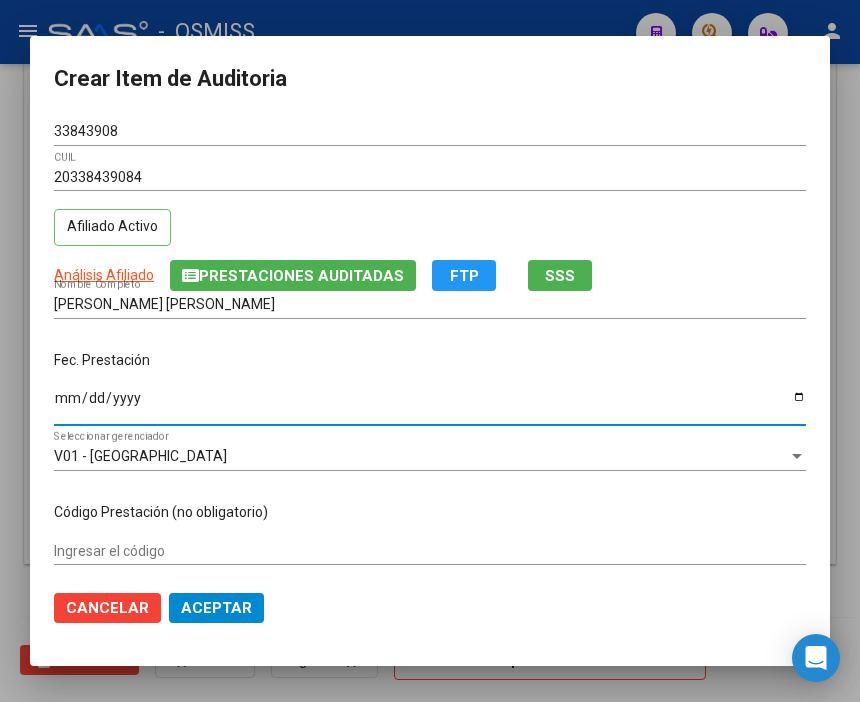 click on "Ingresar la fecha" at bounding box center [430, 405] 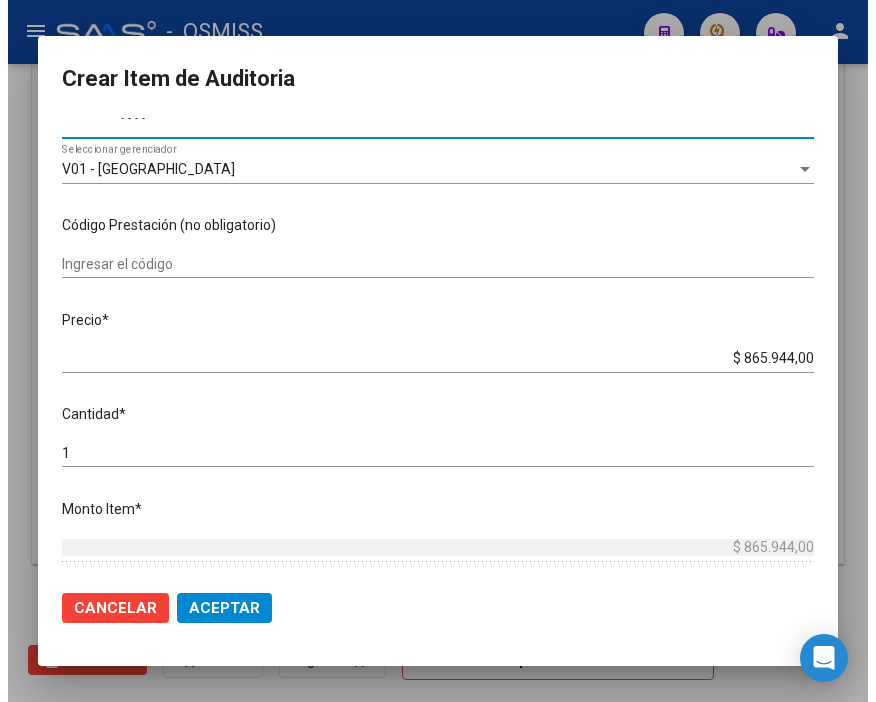 scroll, scrollTop: 333, scrollLeft: 0, axis: vertical 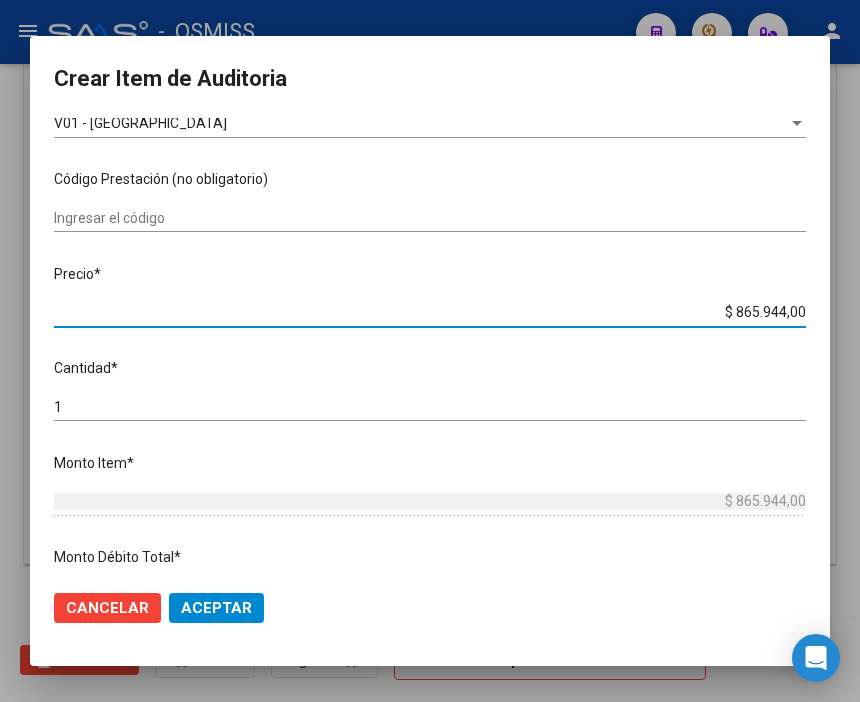 drag, startPoint x: 671, startPoint y: 310, endPoint x: 864, endPoint y: 326, distance: 193.66208 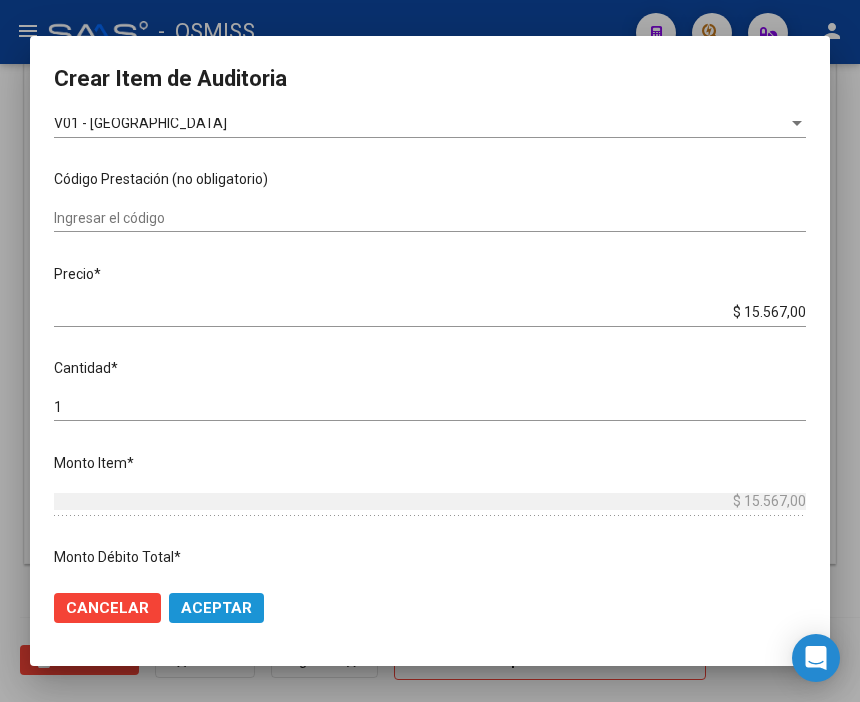 click on "Aceptar" 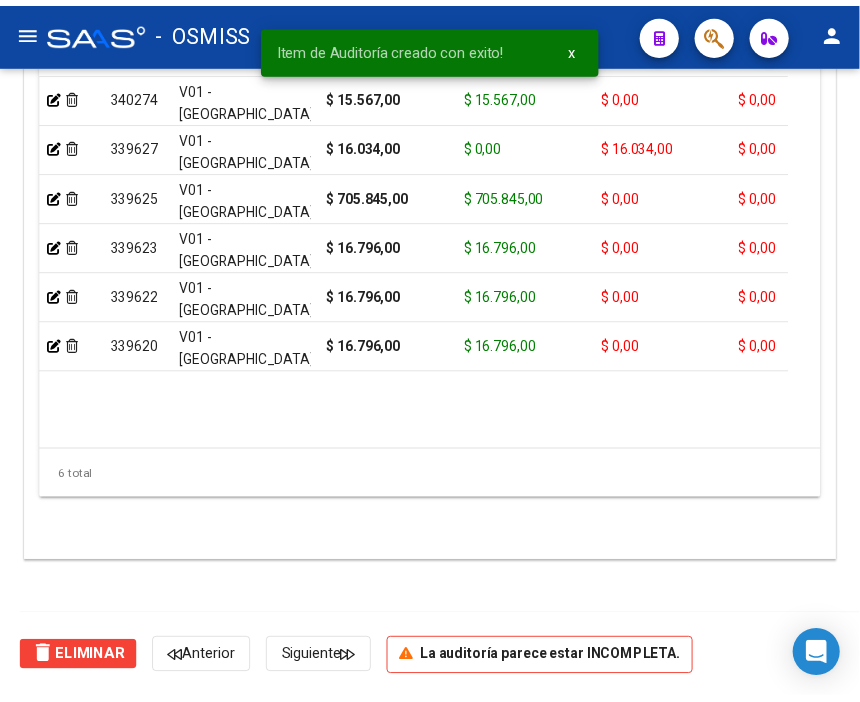 scroll, scrollTop: 1555, scrollLeft: 0, axis: vertical 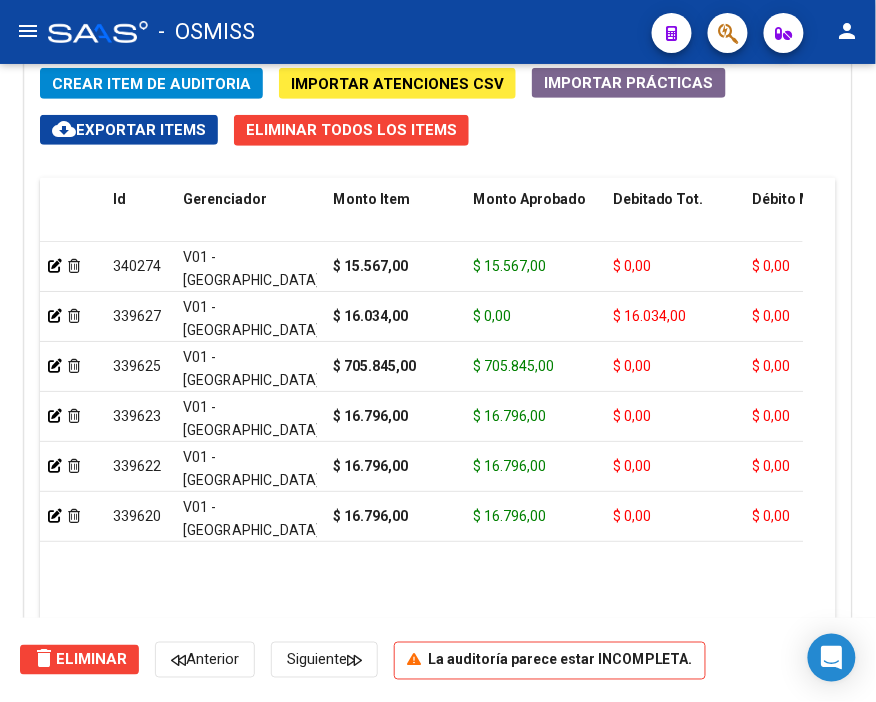 click on "Crear Item de Auditoria" 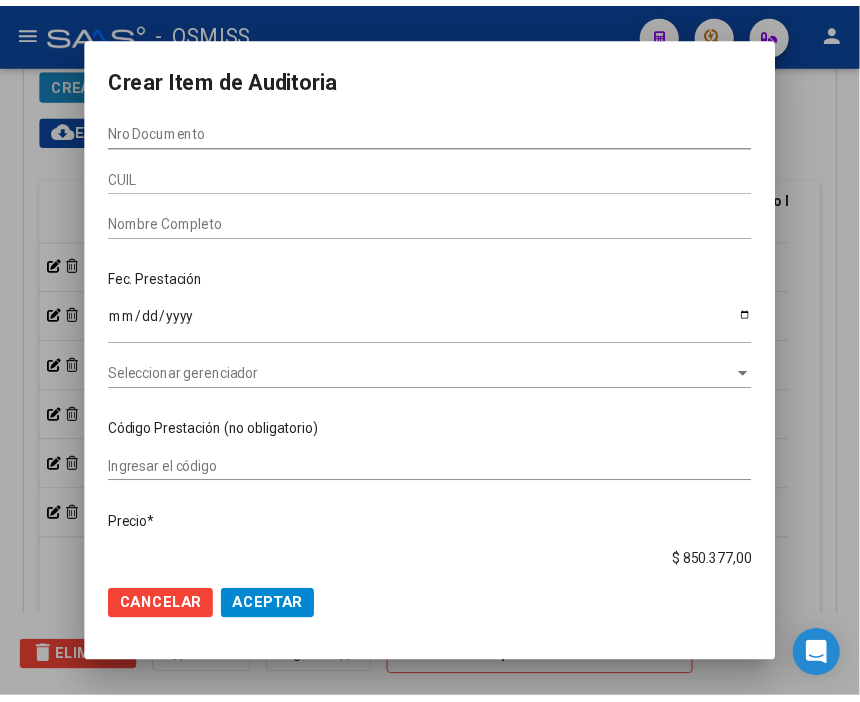 scroll, scrollTop: 1883, scrollLeft: 0, axis: vertical 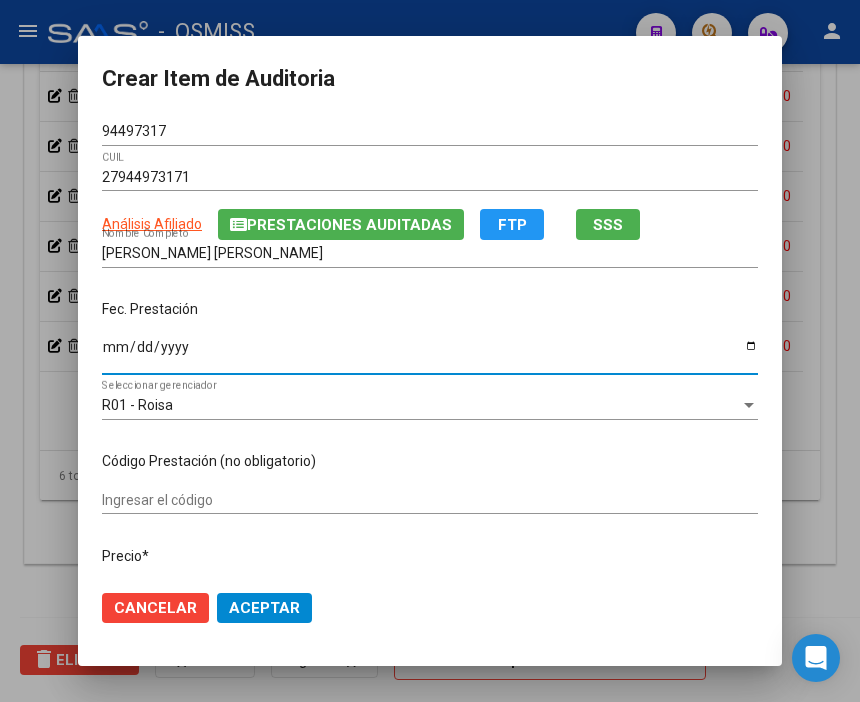 click on "Ingresar la fecha" at bounding box center [430, 354] 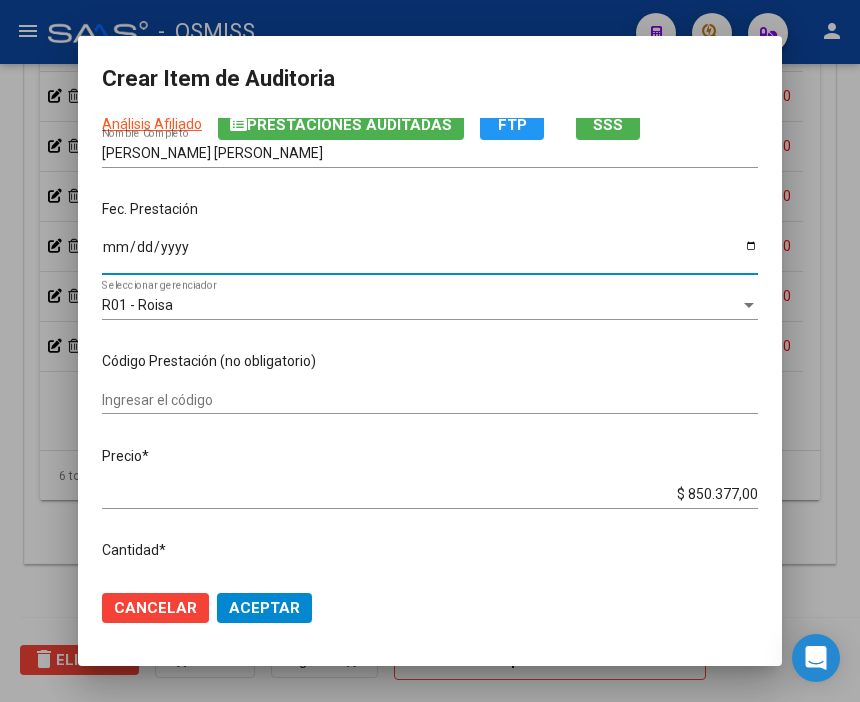 scroll, scrollTop: 222, scrollLeft: 0, axis: vertical 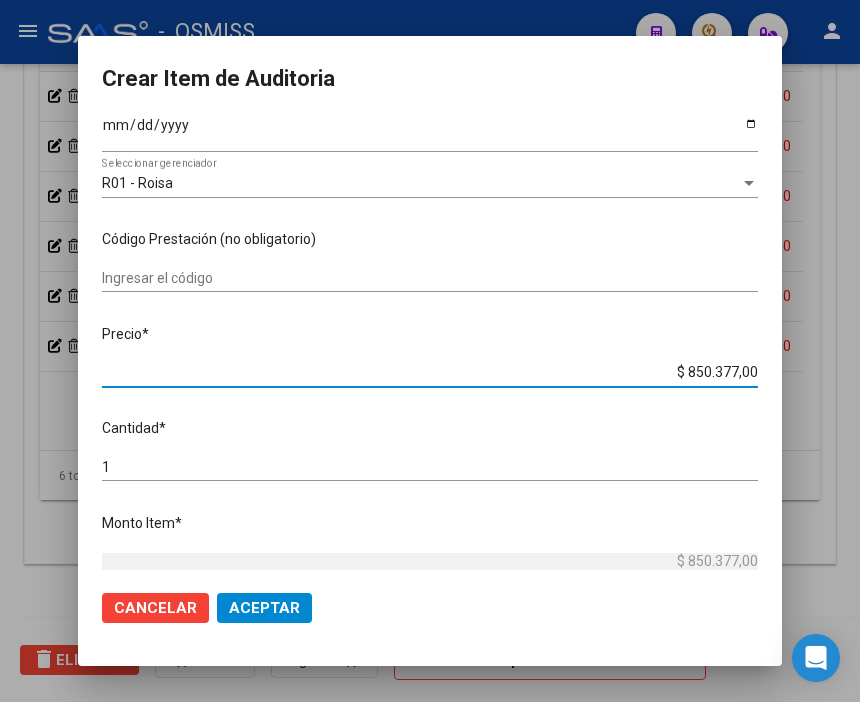 drag, startPoint x: 640, startPoint y: 371, endPoint x: 864, endPoint y: 372, distance: 224.00223 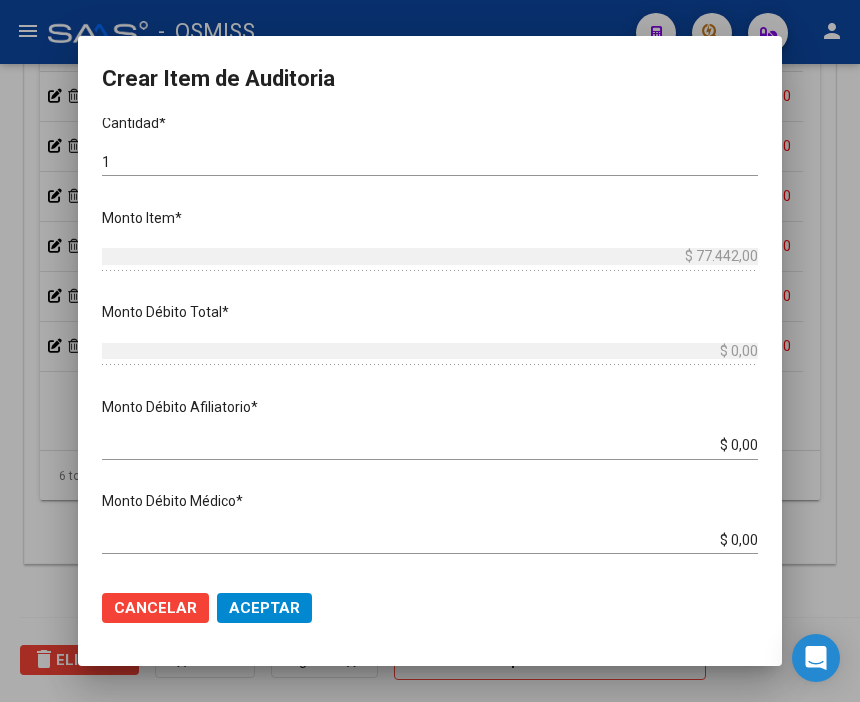 scroll, scrollTop: 555, scrollLeft: 0, axis: vertical 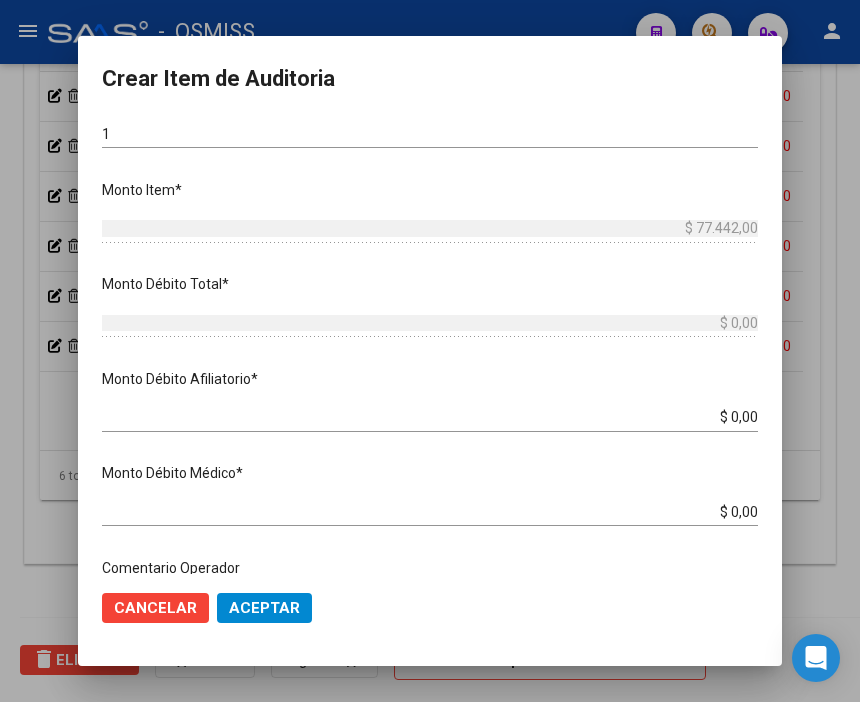 drag, startPoint x: 666, startPoint y: 406, endPoint x: 808, endPoint y: 422, distance: 142.89856 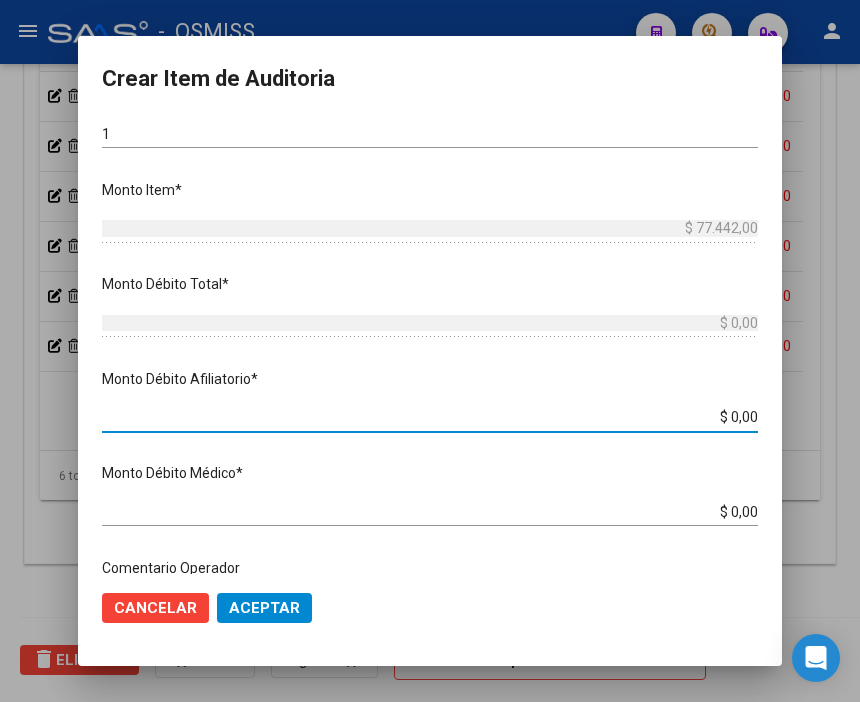 drag, startPoint x: 672, startPoint y: 407, endPoint x: 801, endPoint y: 412, distance: 129.09686 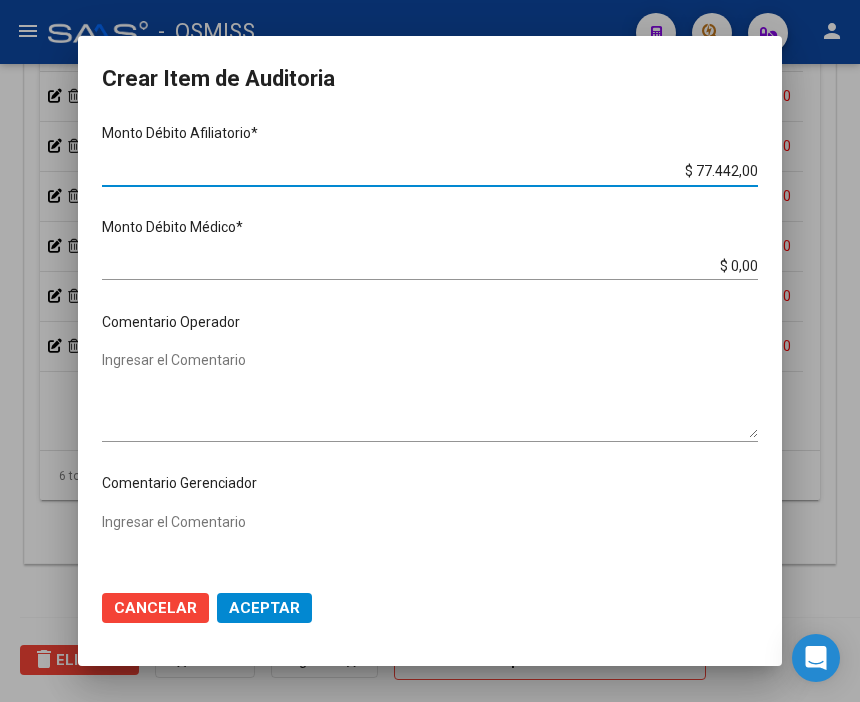 scroll, scrollTop: 888, scrollLeft: 0, axis: vertical 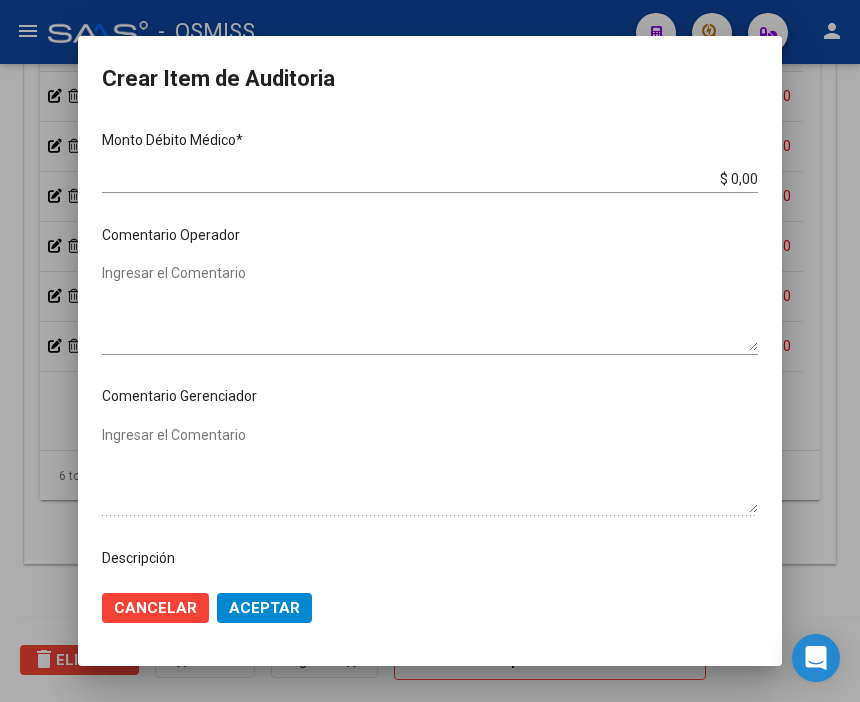 click on "Ingresar el Comentario" at bounding box center (430, 307) 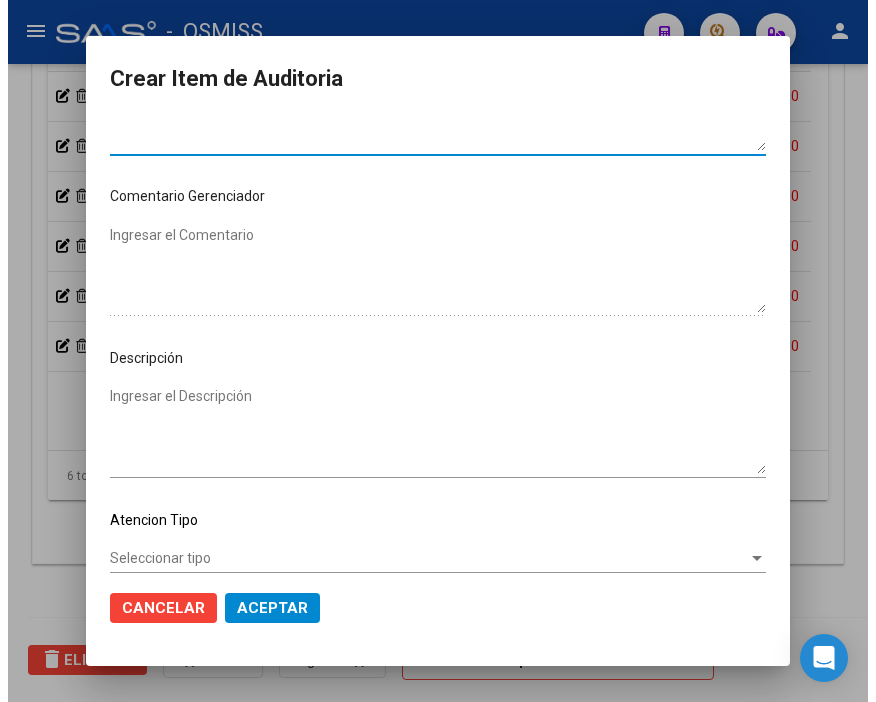 scroll, scrollTop: 1196, scrollLeft: 0, axis: vertical 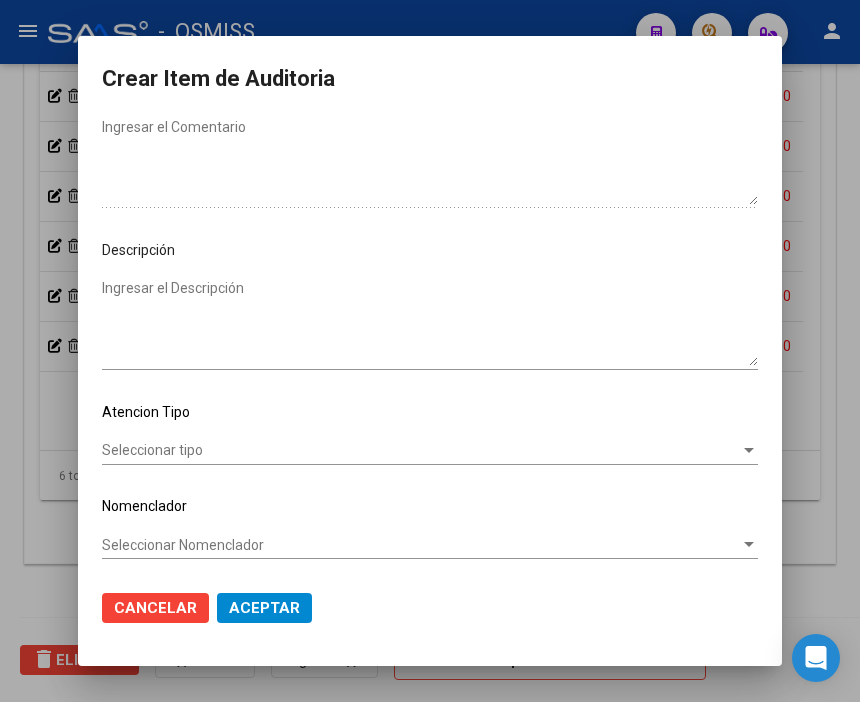 click on "Ingresar el Descripción" at bounding box center (430, 322) 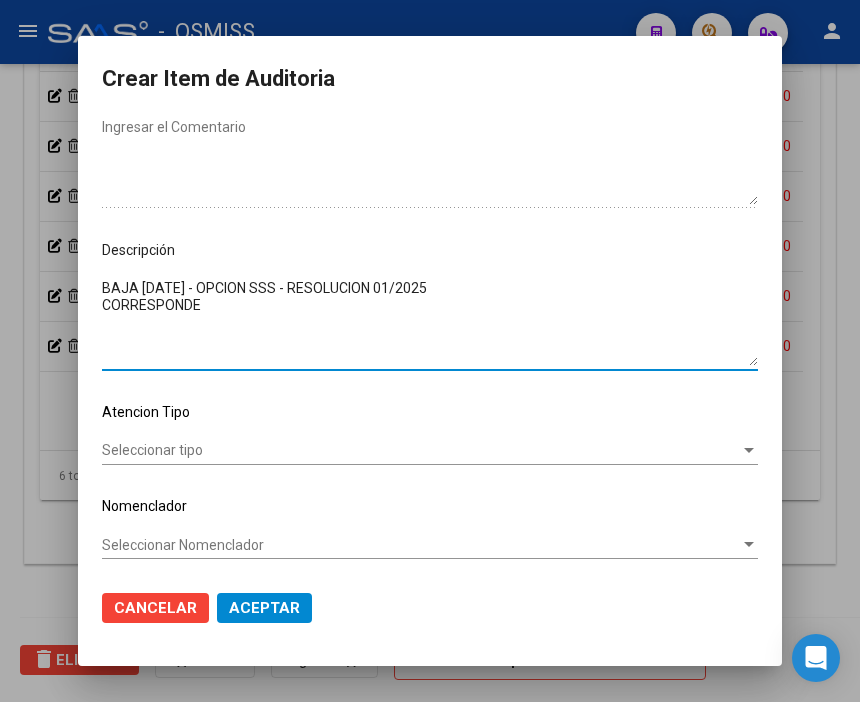 paste on "9-0340-8" 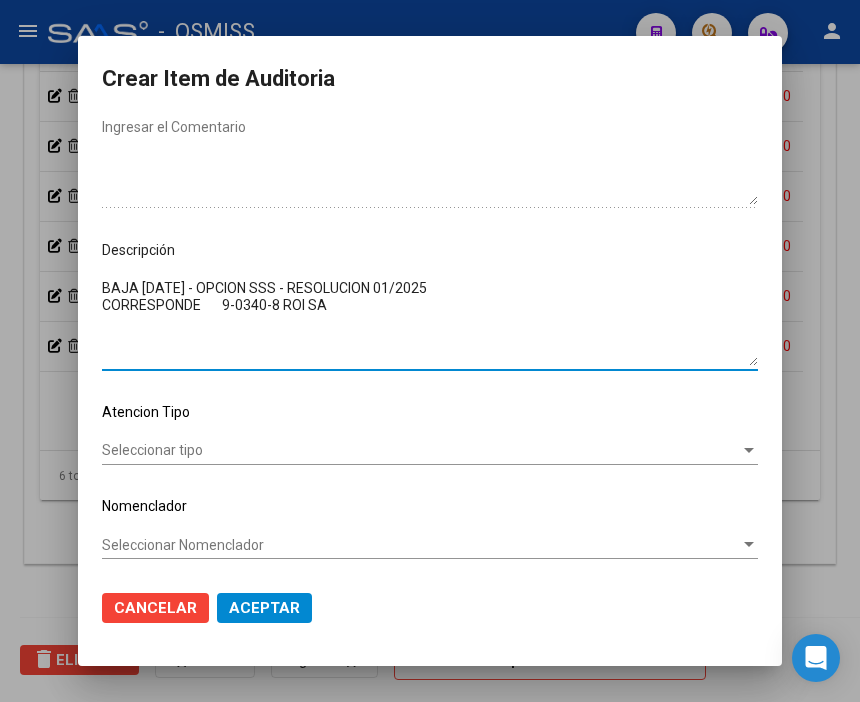 click on "Aceptar" 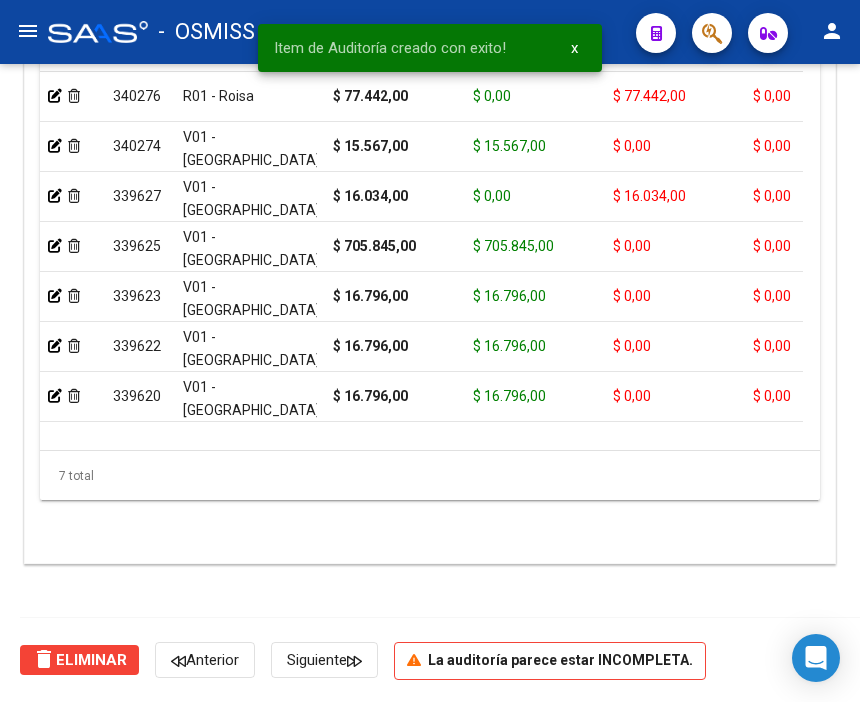 scroll, scrollTop: 1555, scrollLeft: 0, axis: vertical 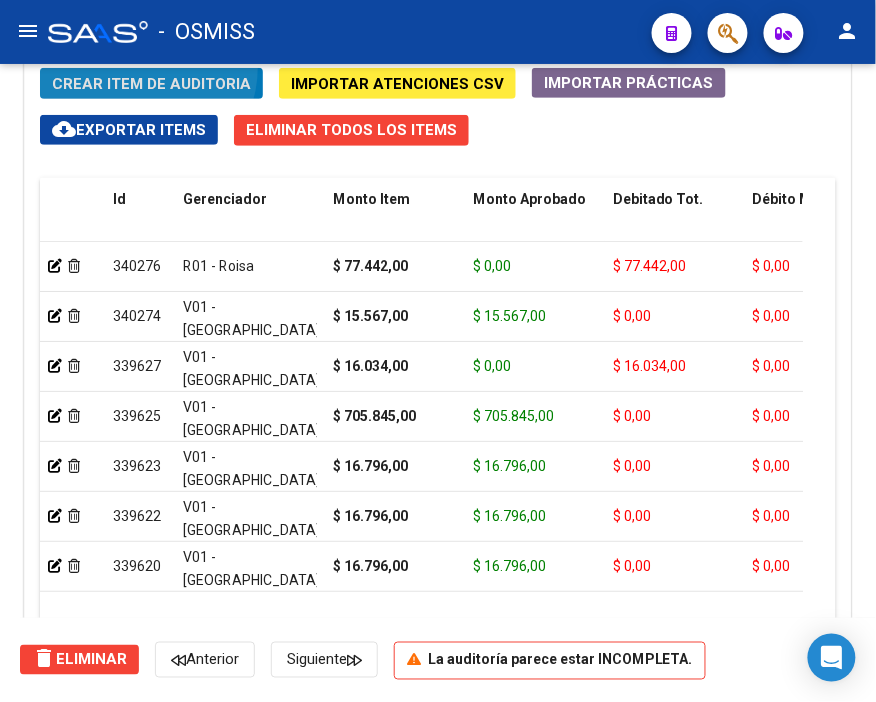 click on "Crear Item de Auditoria" 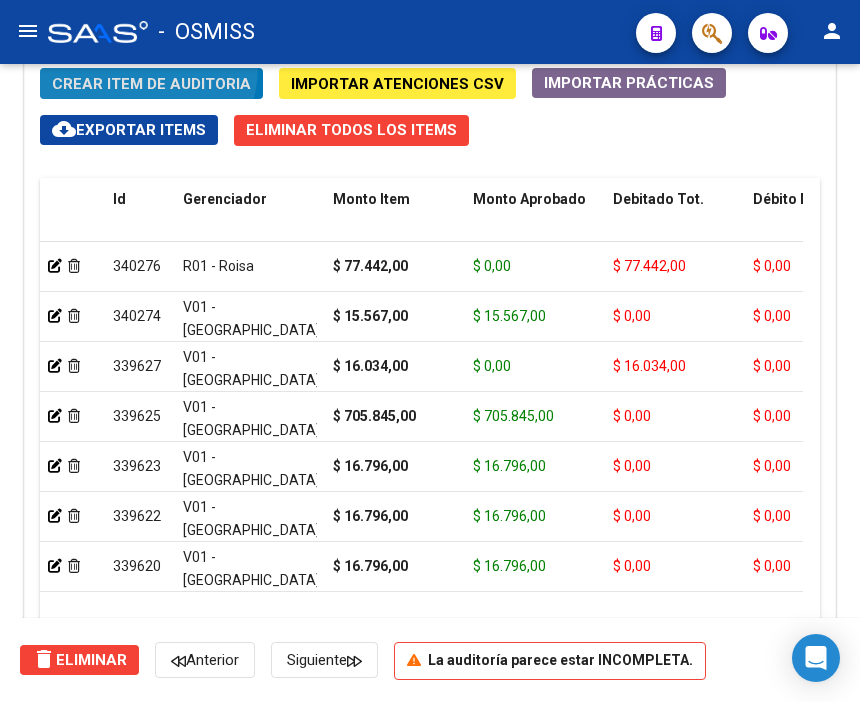 scroll, scrollTop: 1883, scrollLeft: 0, axis: vertical 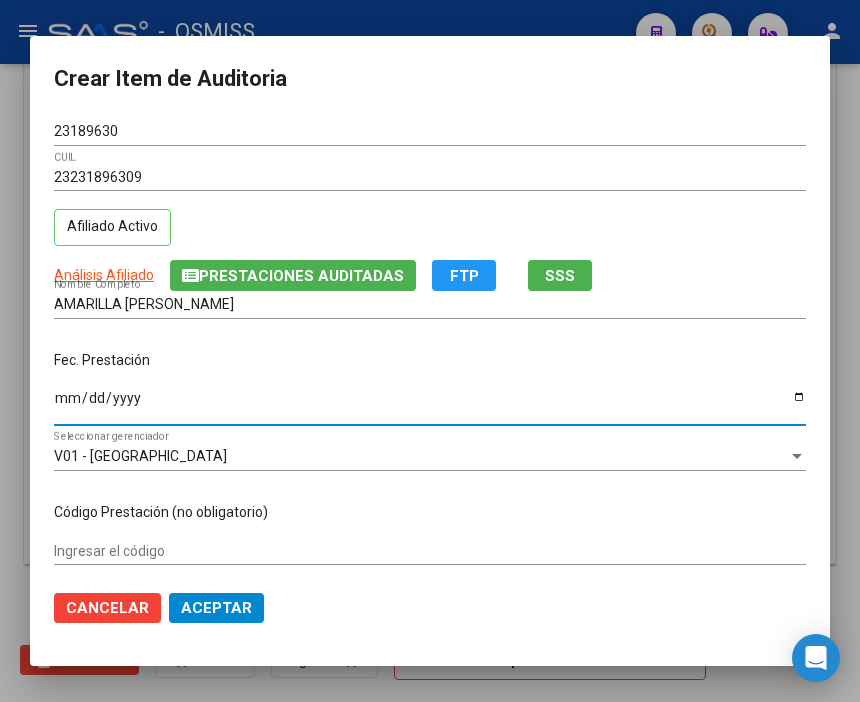 click on "Ingresar la fecha" at bounding box center [430, 405] 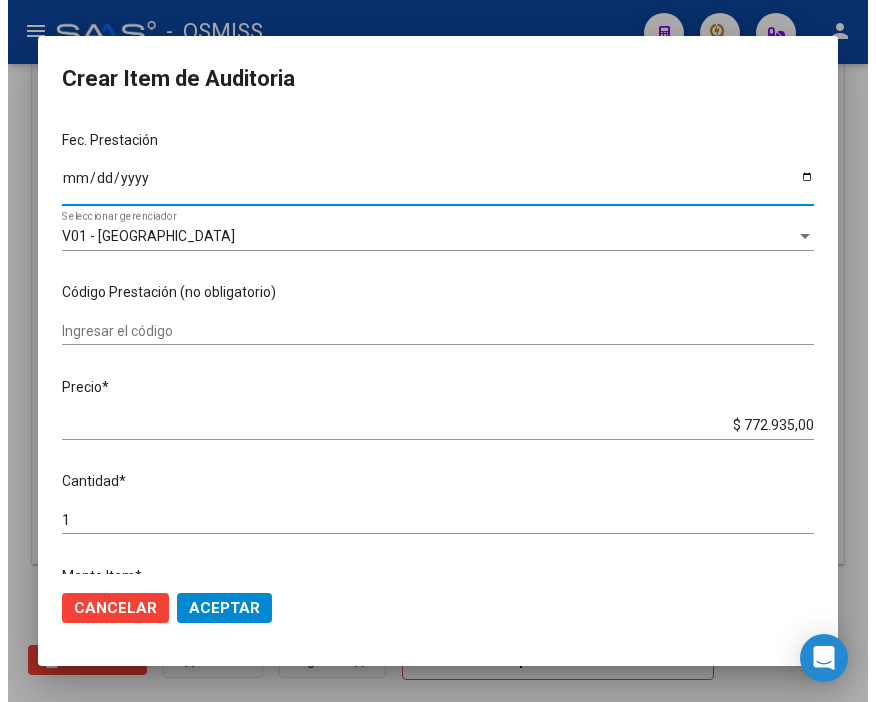scroll, scrollTop: 222, scrollLeft: 0, axis: vertical 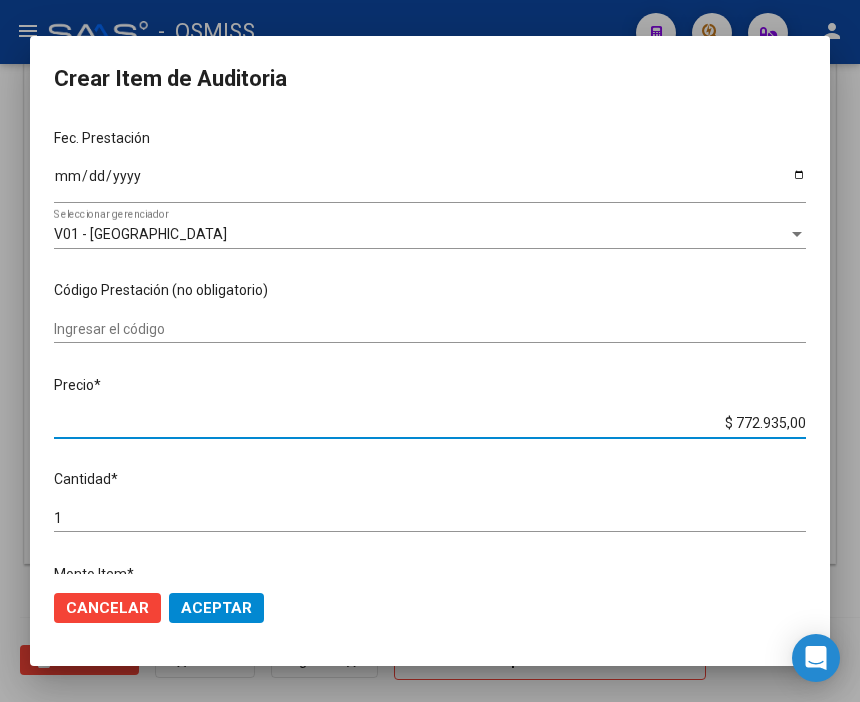 drag, startPoint x: 677, startPoint y: 423, endPoint x: 864, endPoint y: 412, distance: 187.32326 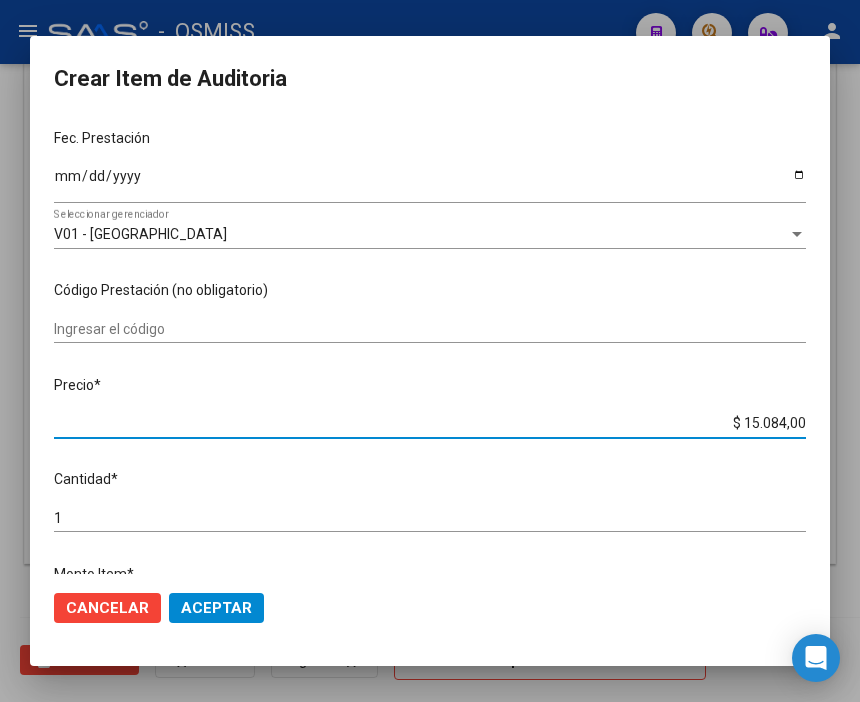click on "Aceptar" 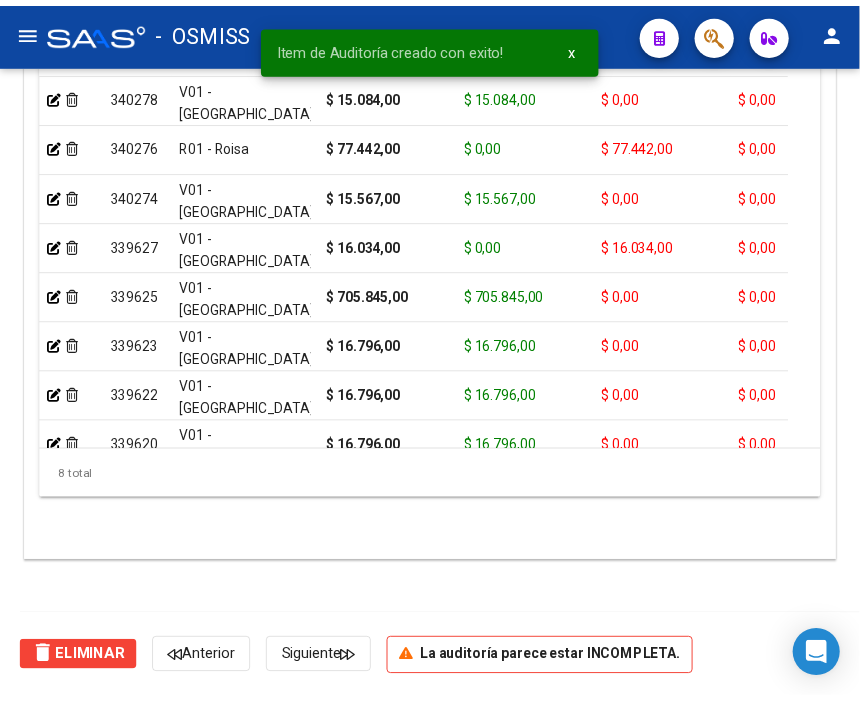 scroll, scrollTop: 1555, scrollLeft: 0, axis: vertical 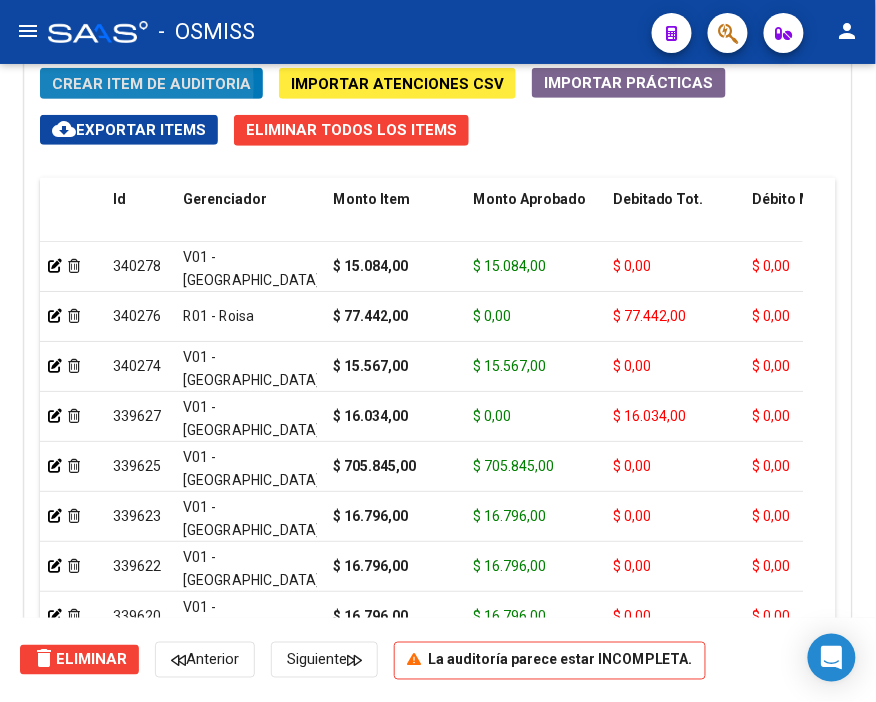 click on "Crear Item de Auditoria" 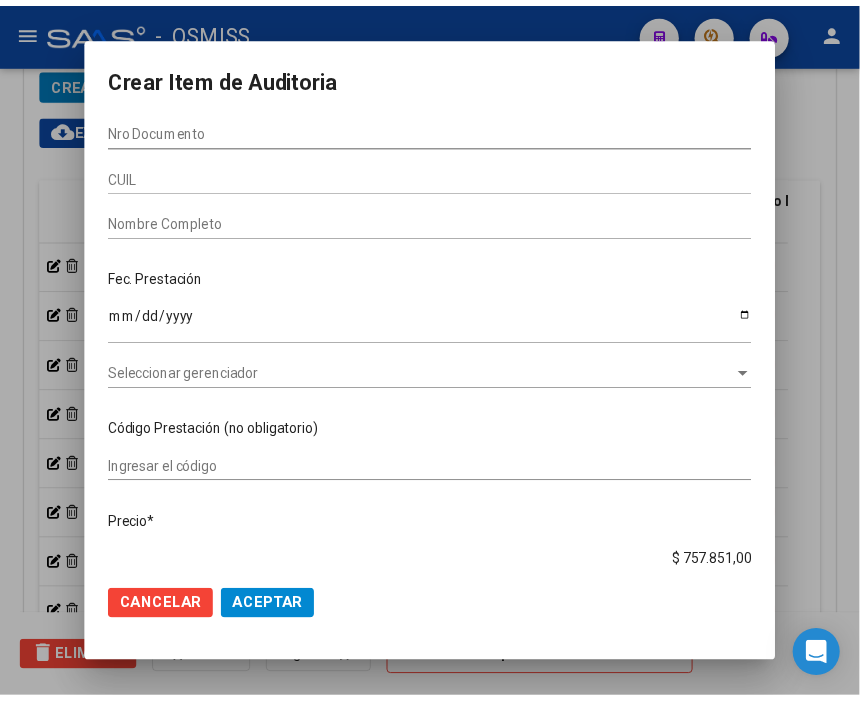 scroll, scrollTop: 1883, scrollLeft: 0, axis: vertical 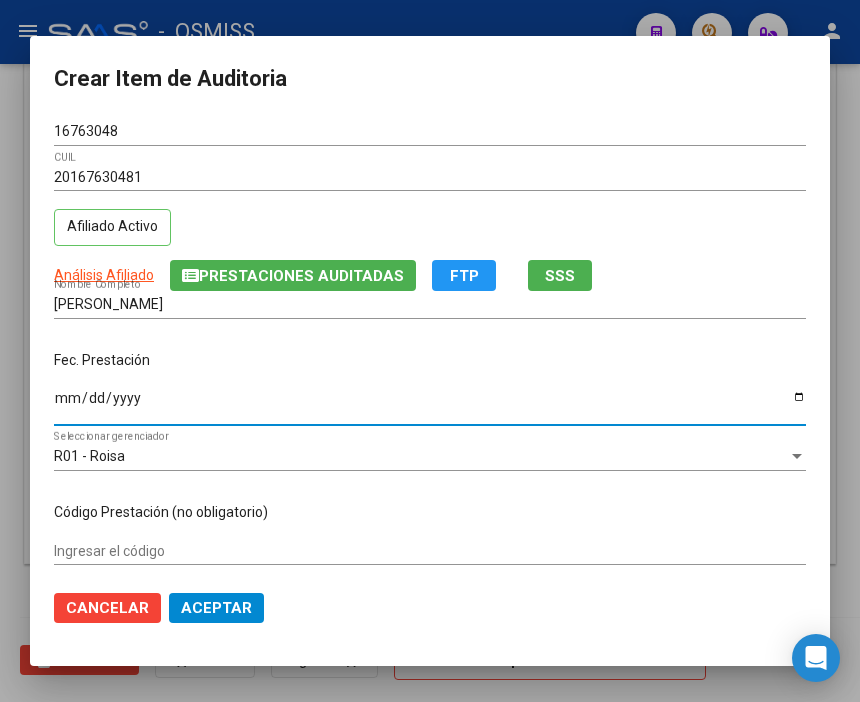 click on "Ingresar la fecha" at bounding box center (430, 405) 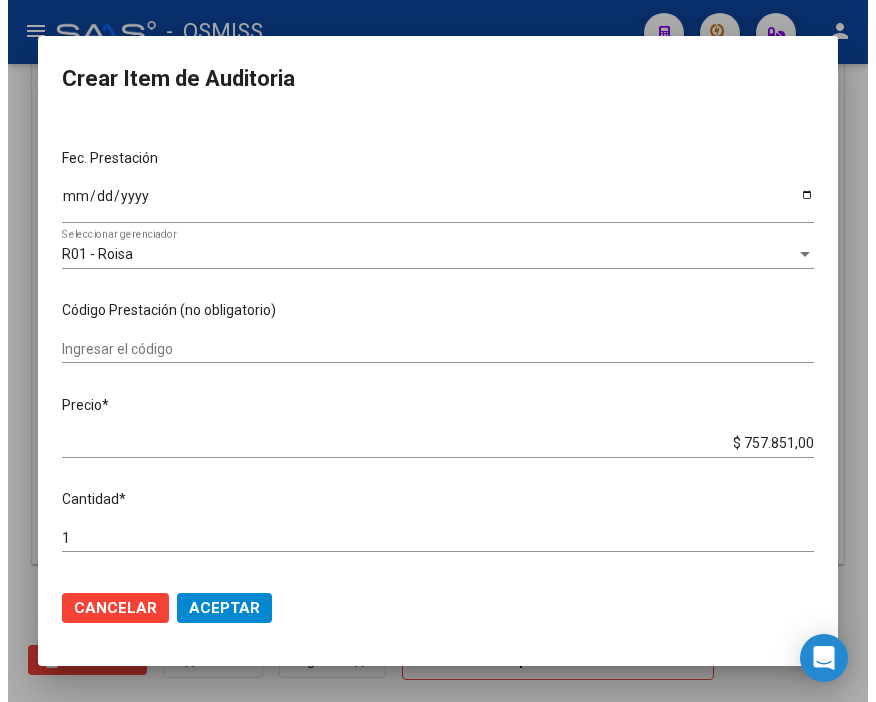 scroll, scrollTop: 222, scrollLeft: 0, axis: vertical 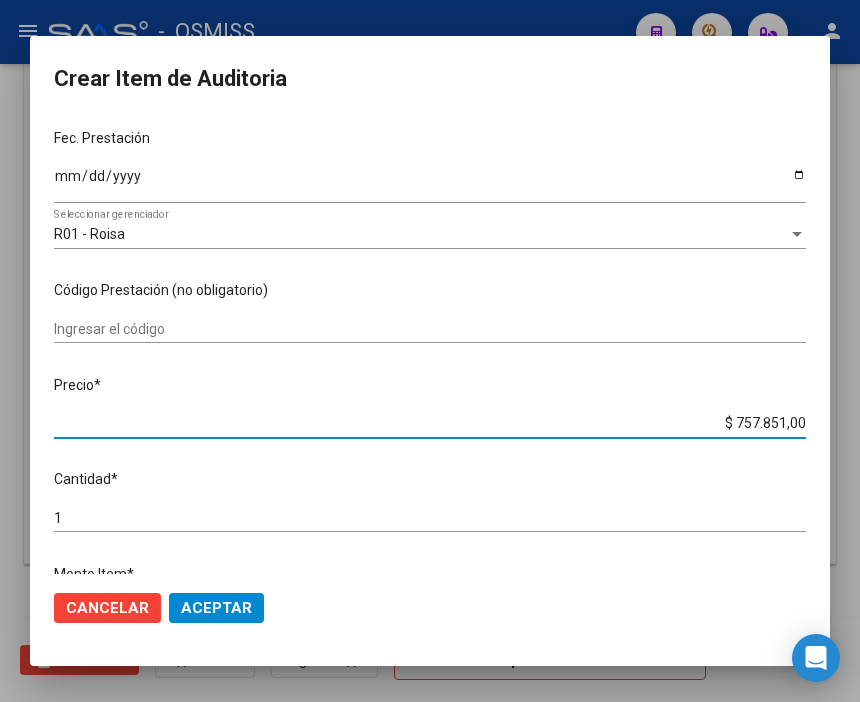drag, startPoint x: 693, startPoint y: 422, endPoint x: 812, endPoint y: 410, distance: 119.60351 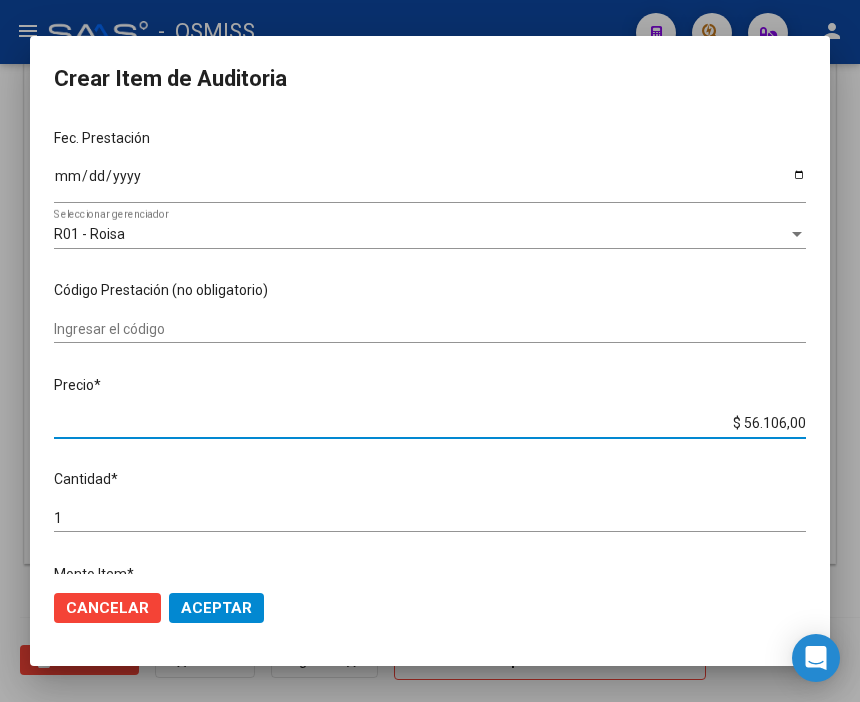 click on "Aceptar" 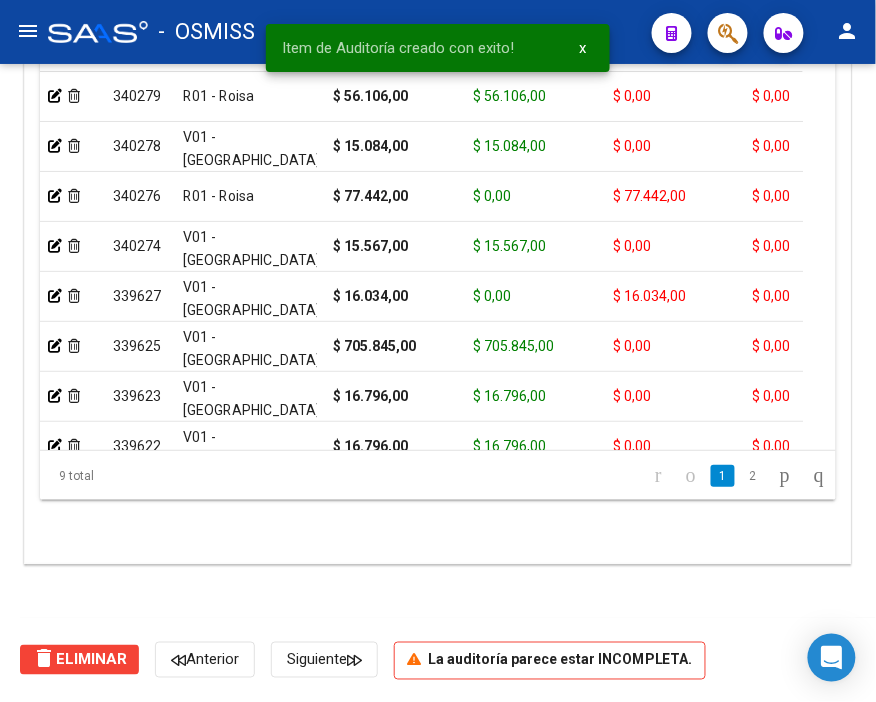 scroll, scrollTop: 1555, scrollLeft: 0, axis: vertical 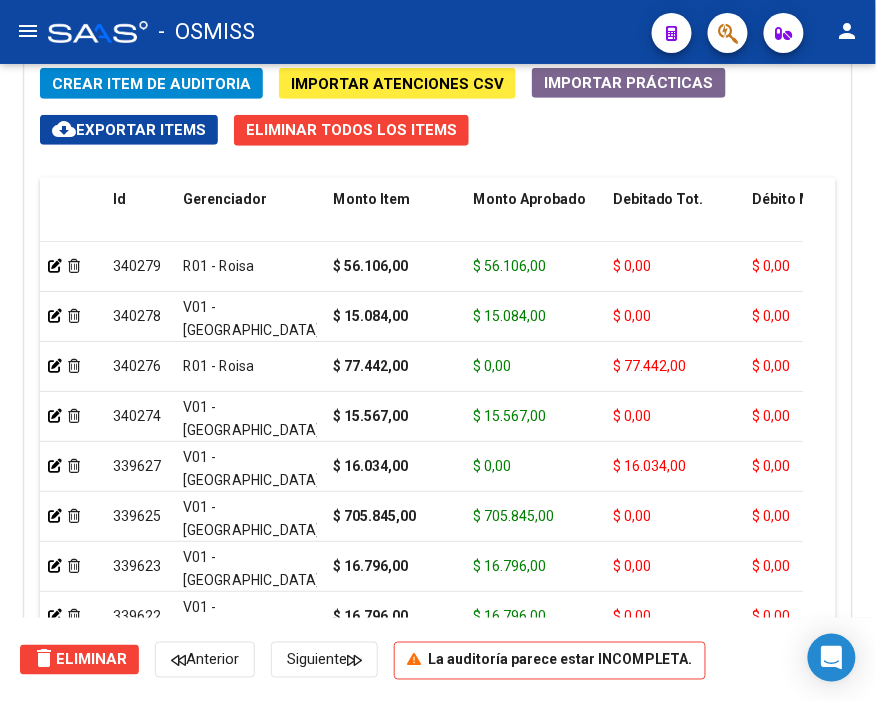 click on "Crear Item de Auditoria" 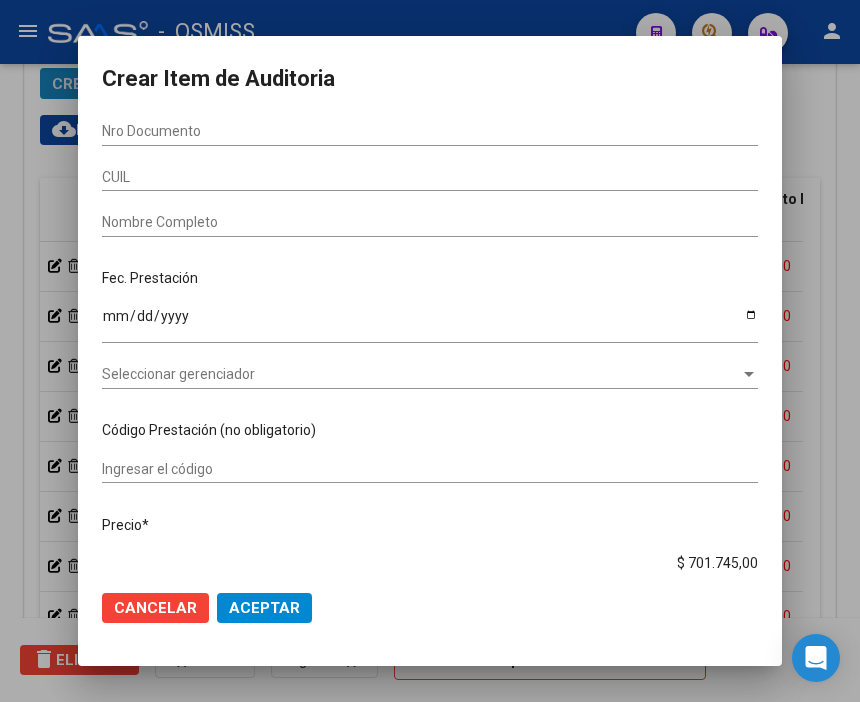 scroll, scrollTop: 1883, scrollLeft: 0, axis: vertical 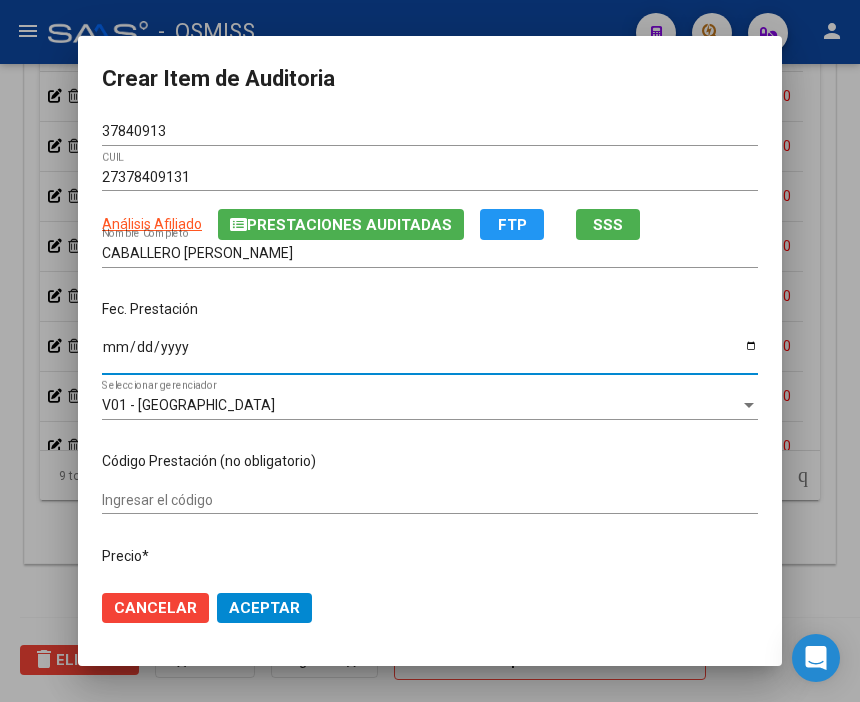 click on "Ingresar la fecha" at bounding box center (430, 354) 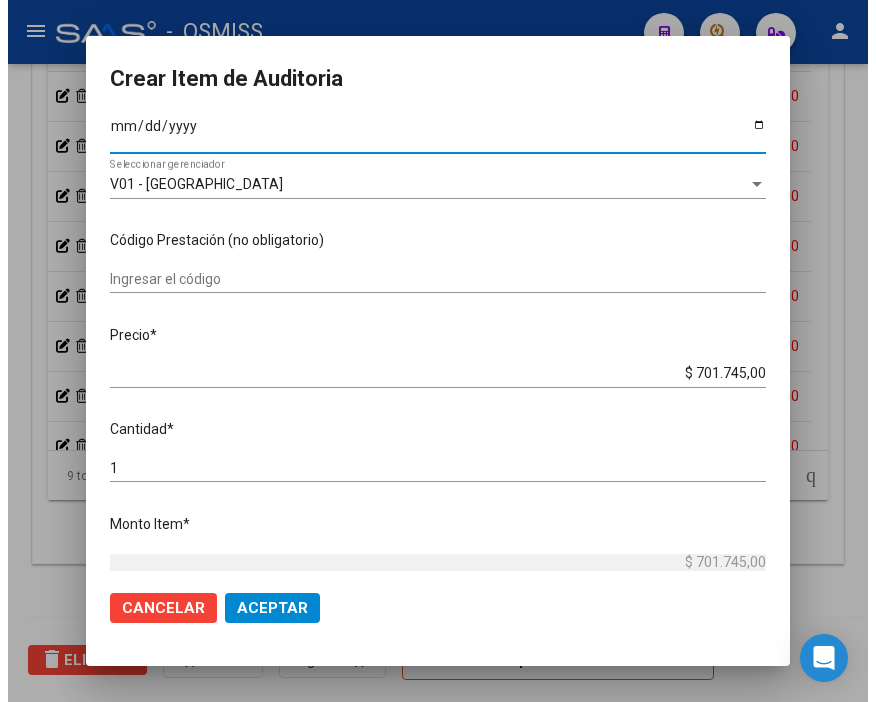 scroll, scrollTop: 222, scrollLeft: 0, axis: vertical 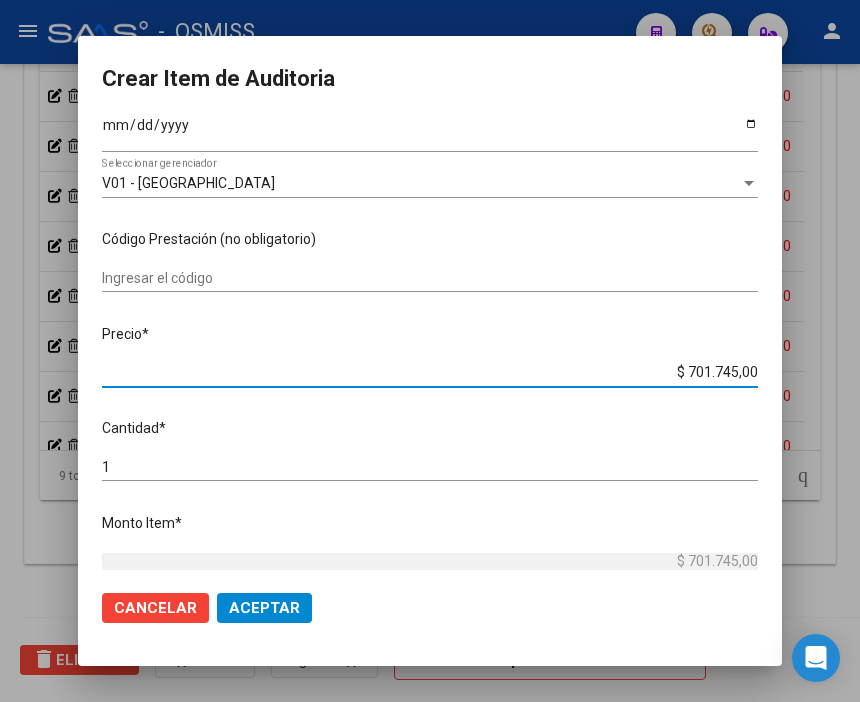drag, startPoint x: 642, startPoint y: 374, endPoint x: 685, endPoint y: 374, distance: 43 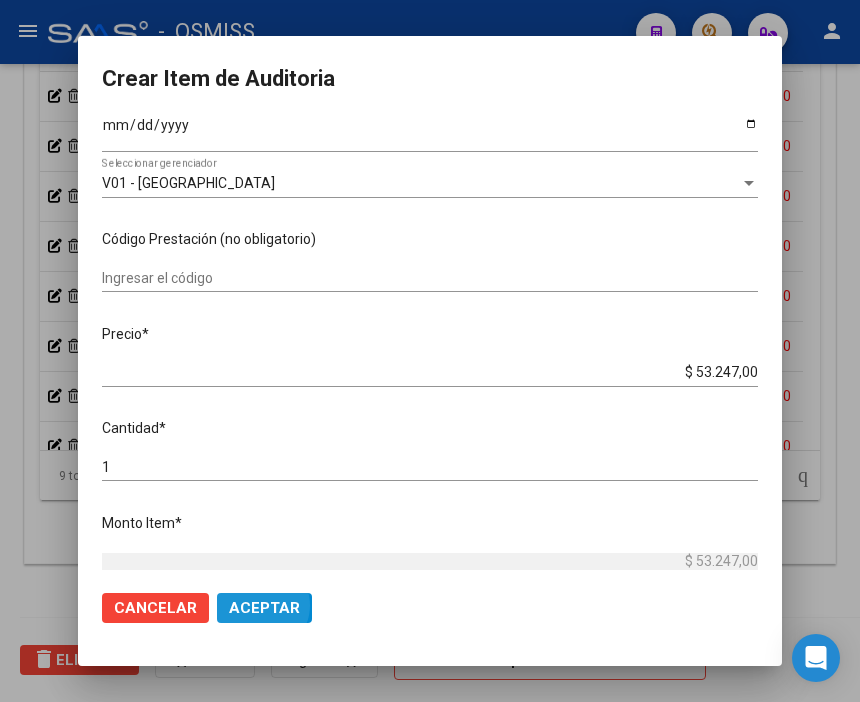 click on "Aceptar" 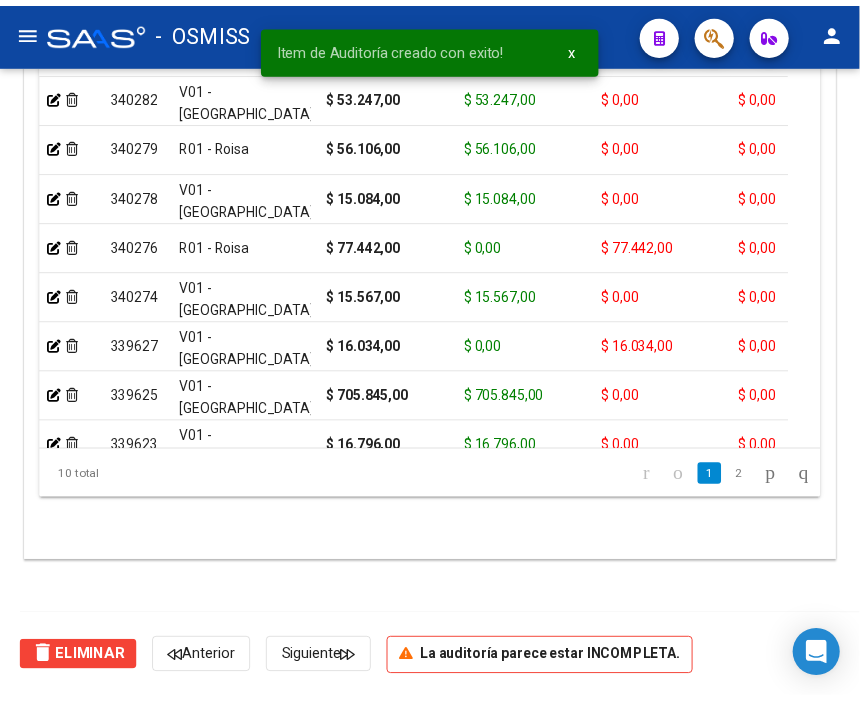 scroll, scrollTop: 1555, scrollLeft: 0, axis: vertical 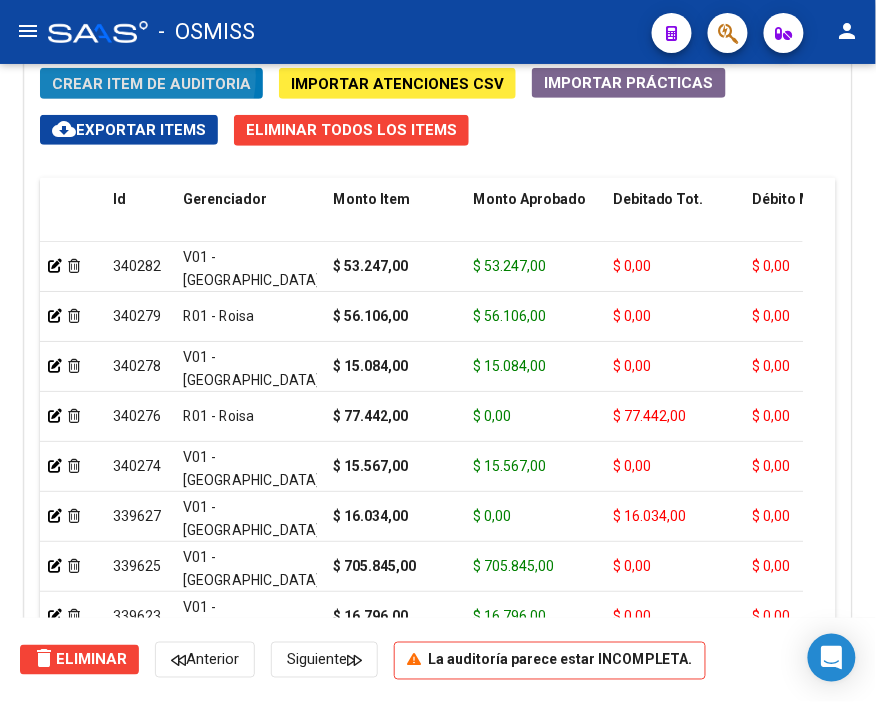 click on "Crear Item de Auditoria" 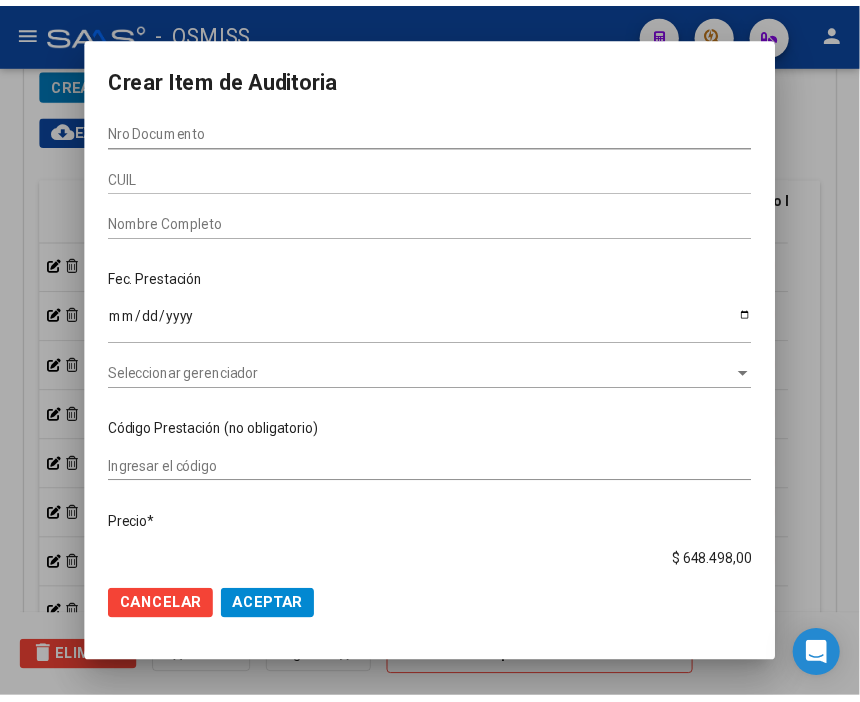 scroll, scrollTop: 1883, scrollLeft: 0, axis: vertical 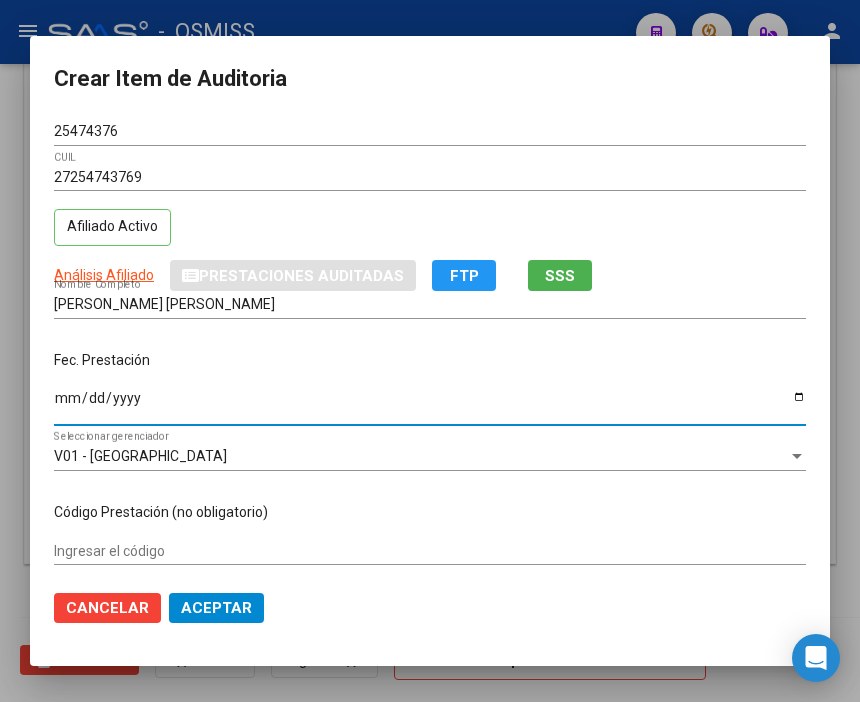 click on "Ingresar la fecha" at bounding box center (430, 405) 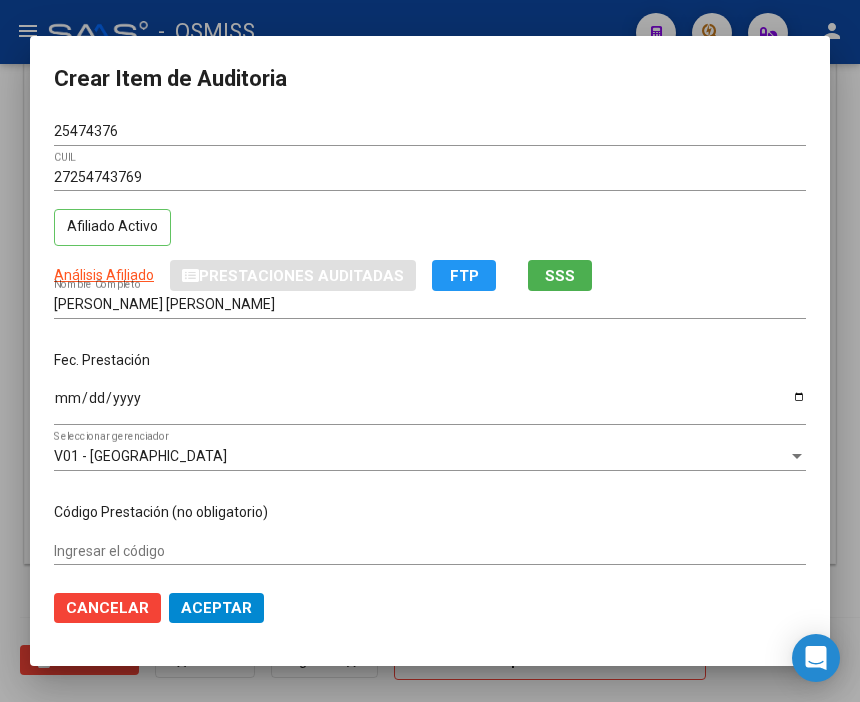 drag, startPoint x: 401, startPoint y: 86, endPoint x: 368, endPoint y: 101, distance: 36.249138 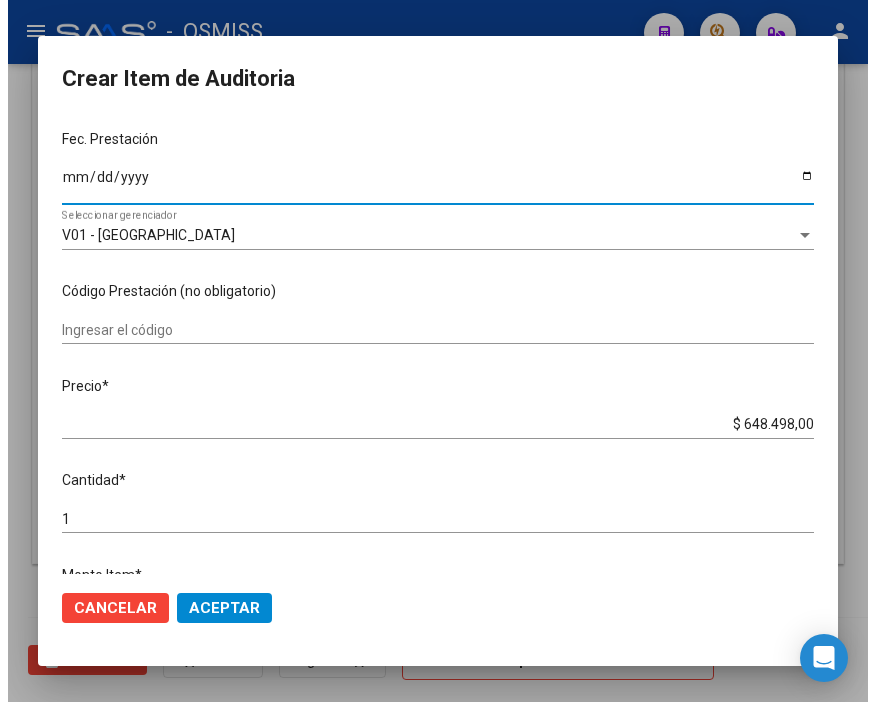 scroll, scrollTop: 222, scrollLeft: 0, axis: vertical 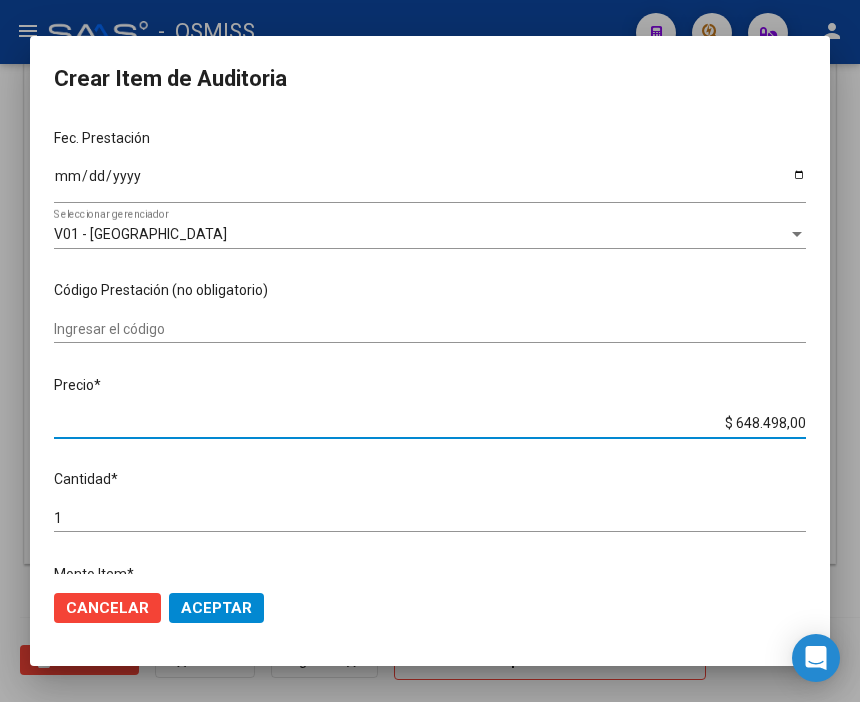 drag, startPoint x: 697, startPoint y: 418, endPoint x: 864, endPoint y: 420, distance: 167.01198 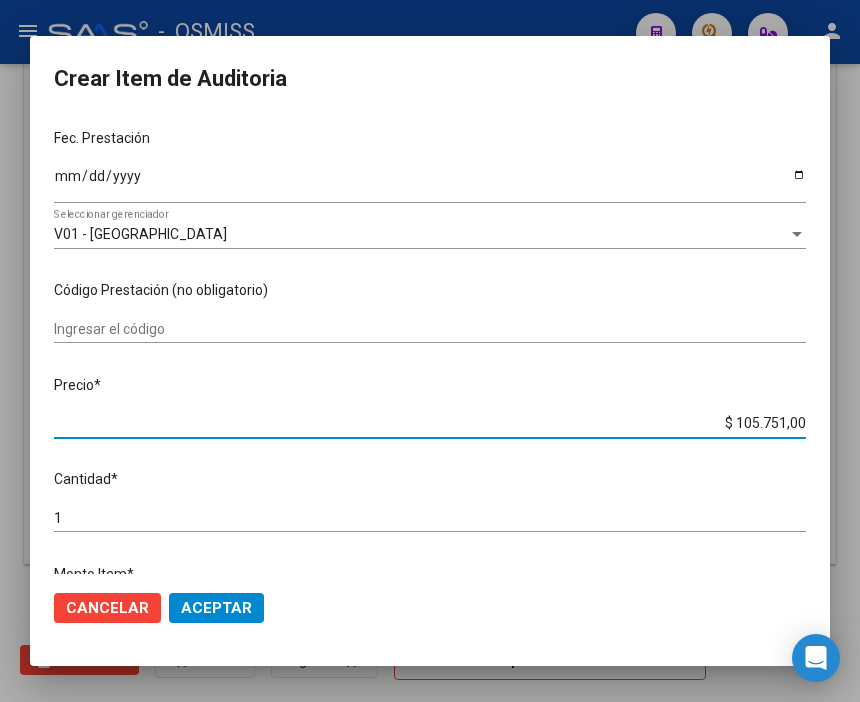 click on "Aceptar" 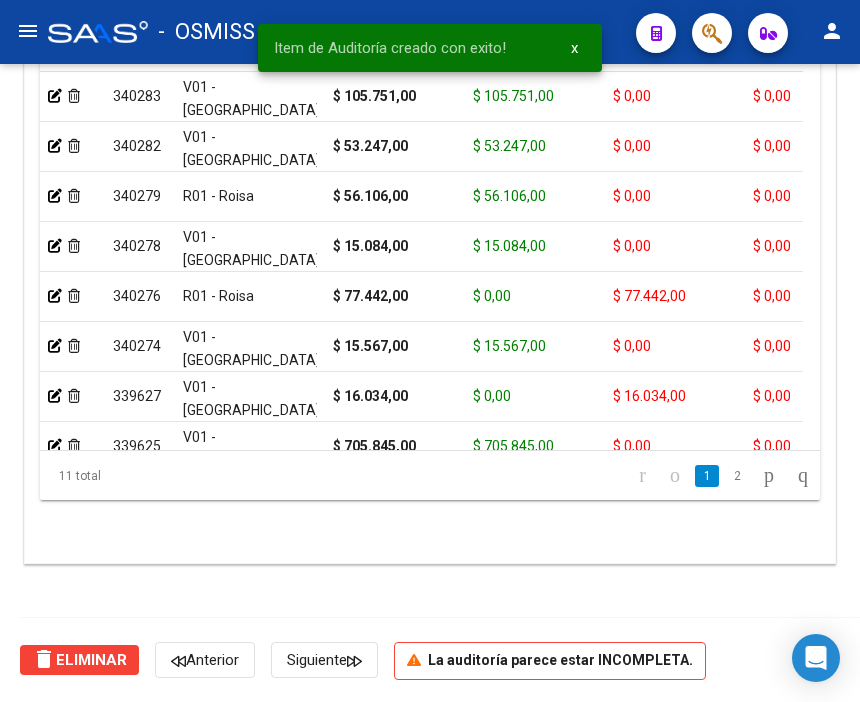 scroll, scrollTop: 1555, scrollLeft: 0, axis: vertical 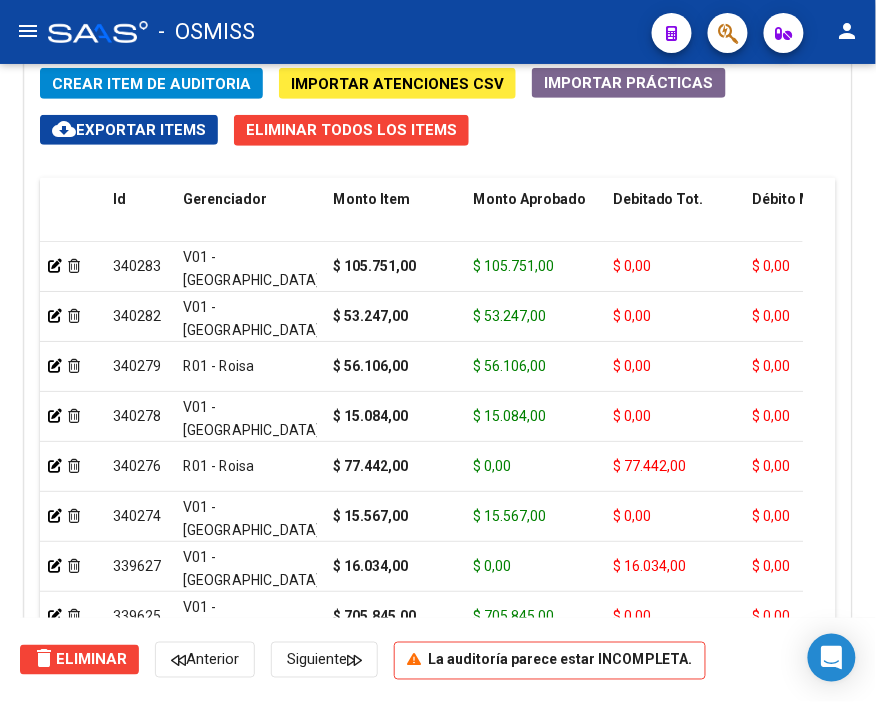 click on "Crear Item de Auditoria" 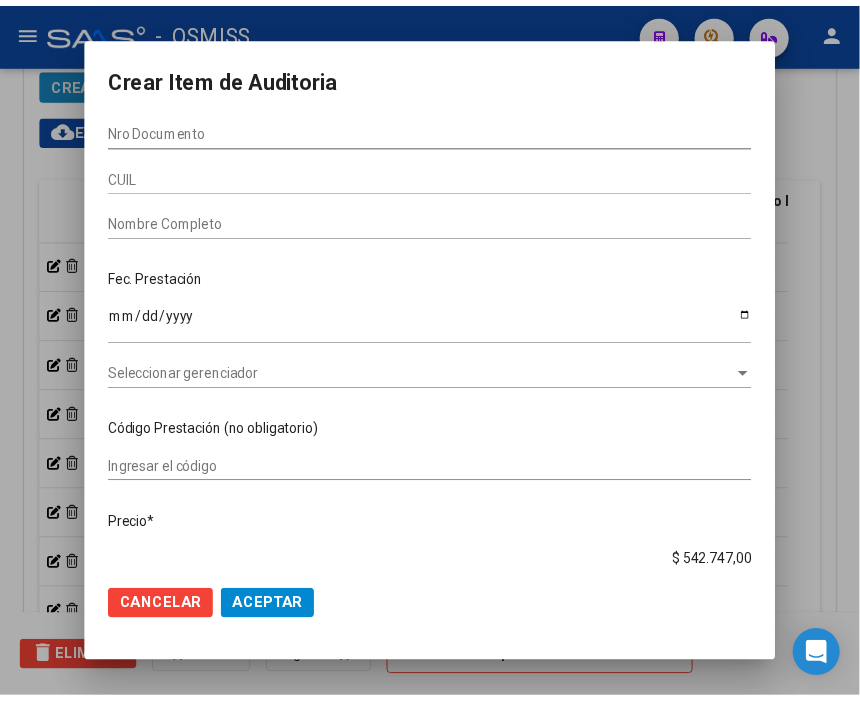 scroll, scrollTop: 1883, scrollLeft: 0, axis: vertical 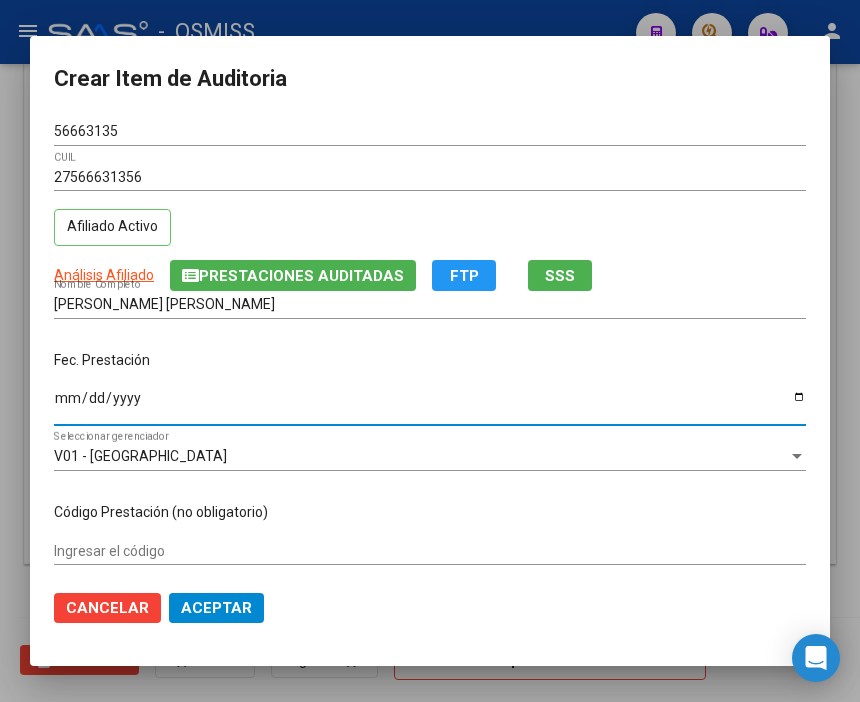click on "Ingresar la fecha" at bounding box center (430, 405) 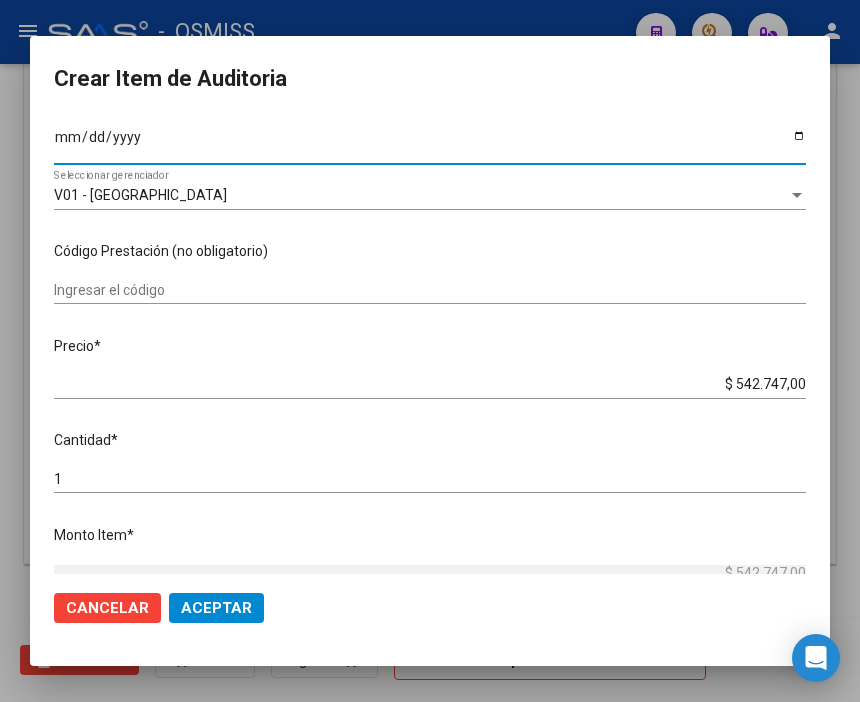 scroll, scrollTop: 222, scrollLeft: 0, axis: vertical 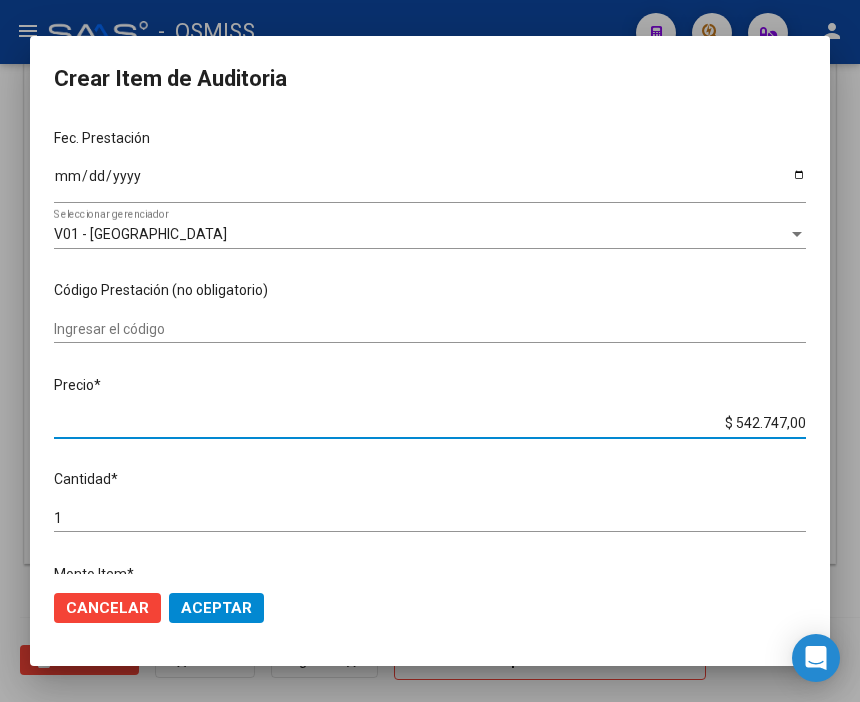 drag, startPoint x: 697, startPoint y: 426, endPoint x: 864, endPoint y: 455, distance: 169.49927 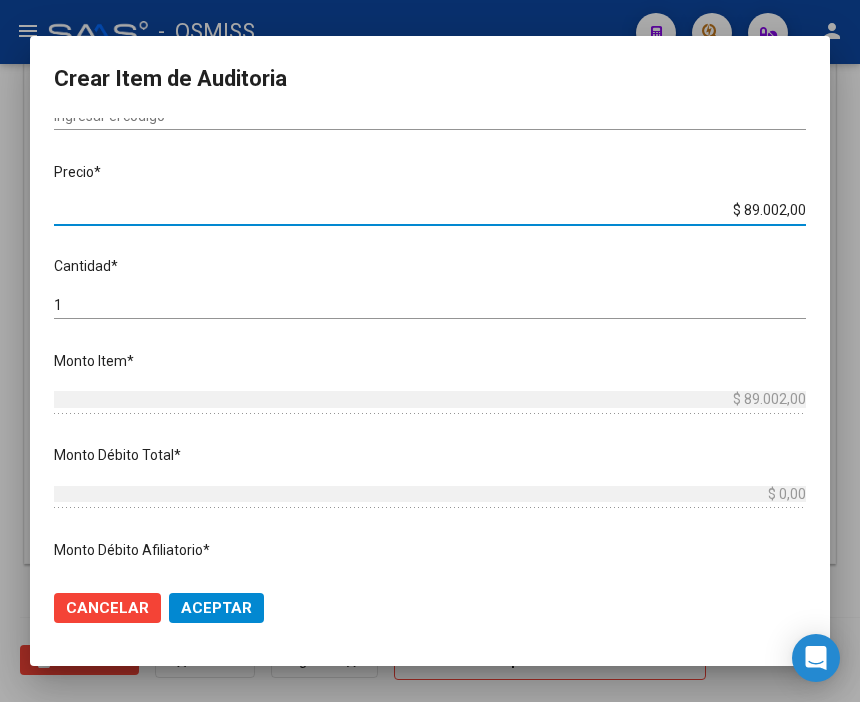 scroll, scrollTop: 555, scrollLeft: 0, axis: vertical 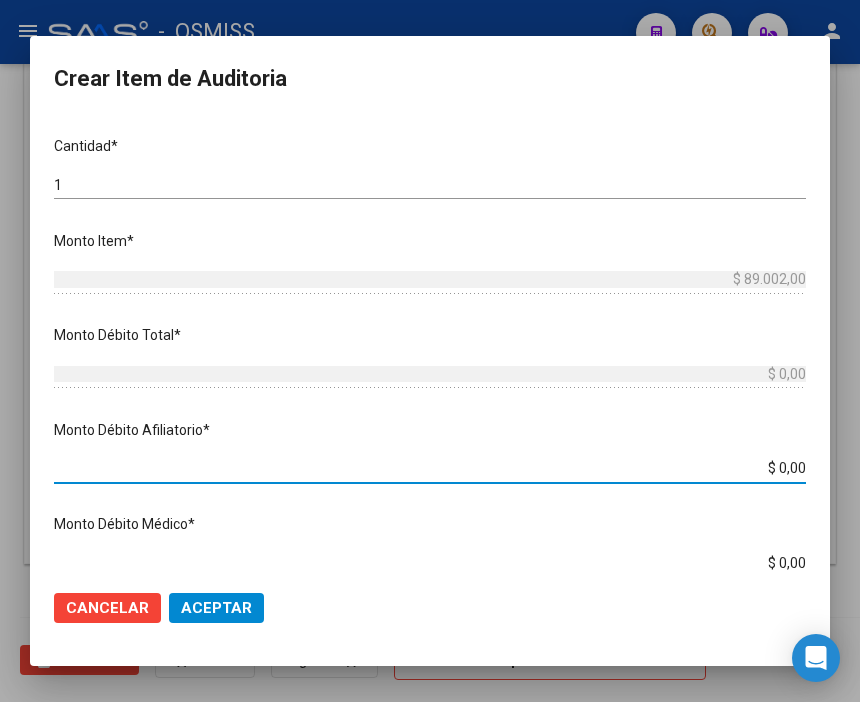 drag, startPoint x: 707, startPoint y: 464, endPoint x: 857, endPoint y: 471, distance: 150.16324 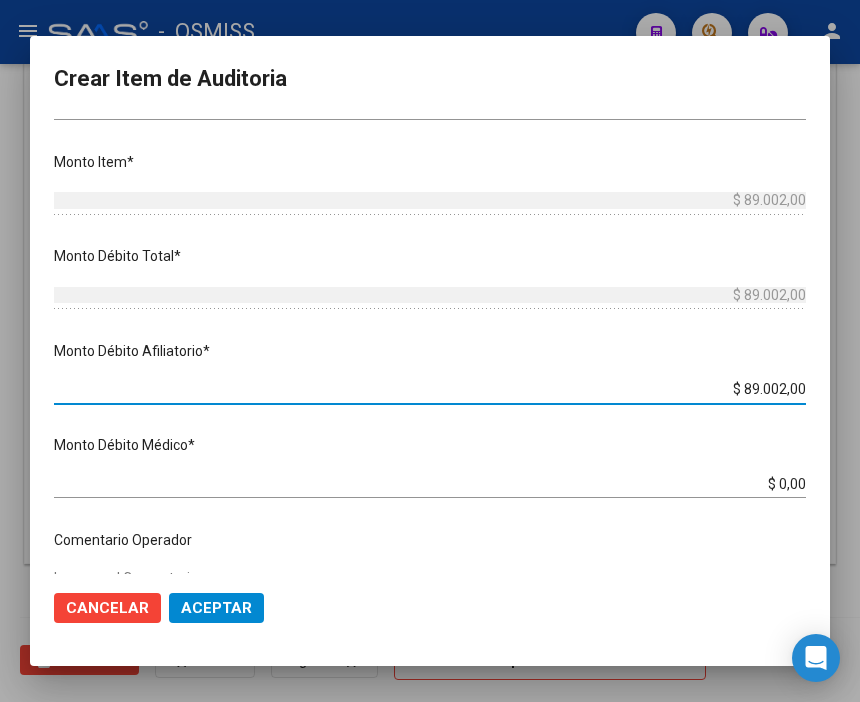 scroll, scrollTop: 777, scrollLeft: 0, axis: vertical 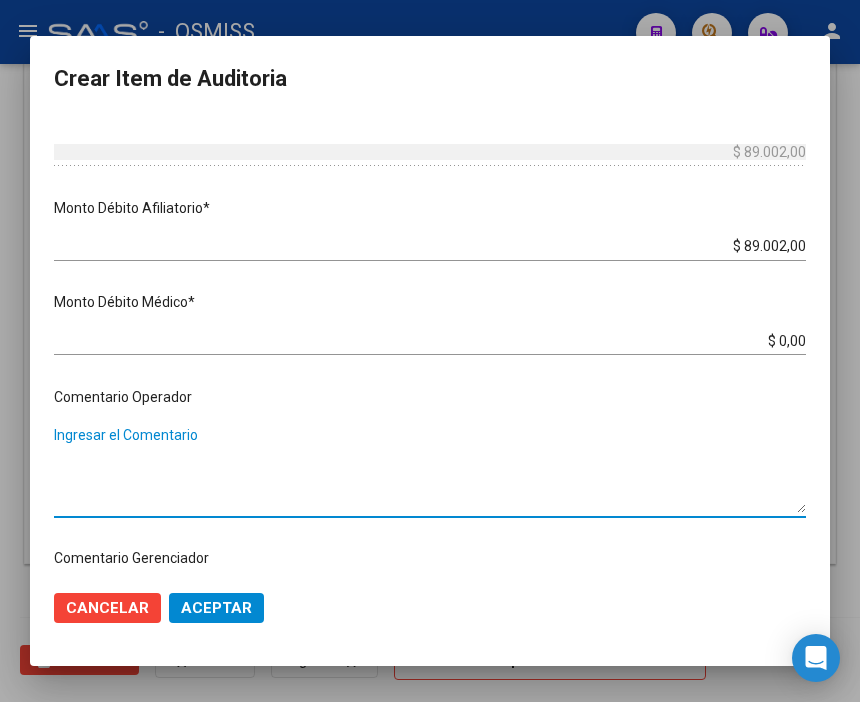 click on "Ingresar el Comentario" at bounding box center (430, 469) 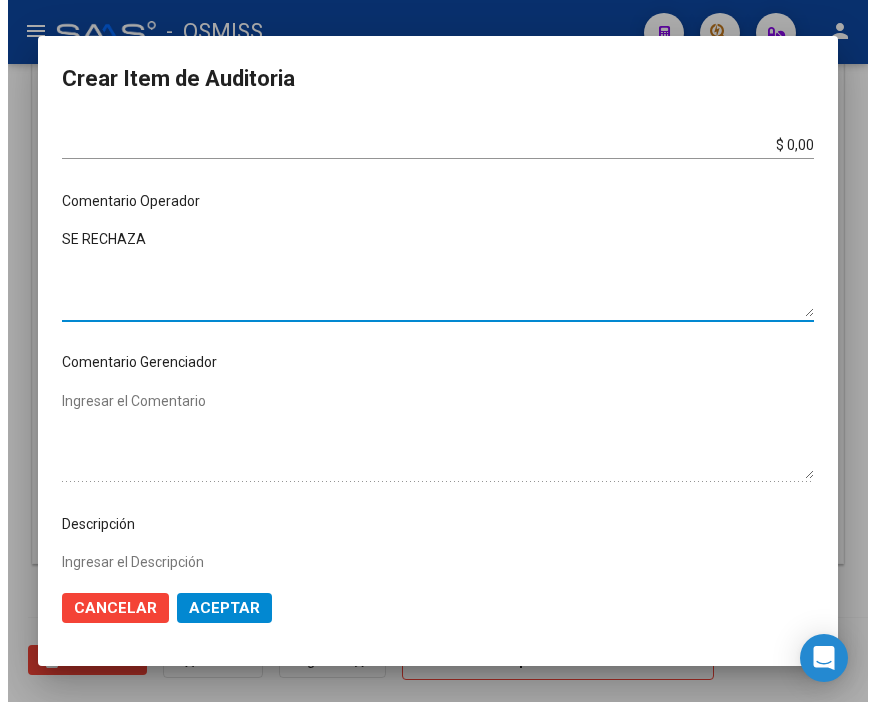 scroll, scrollTop: 1111, scrollLeft: 0, axis: vertical 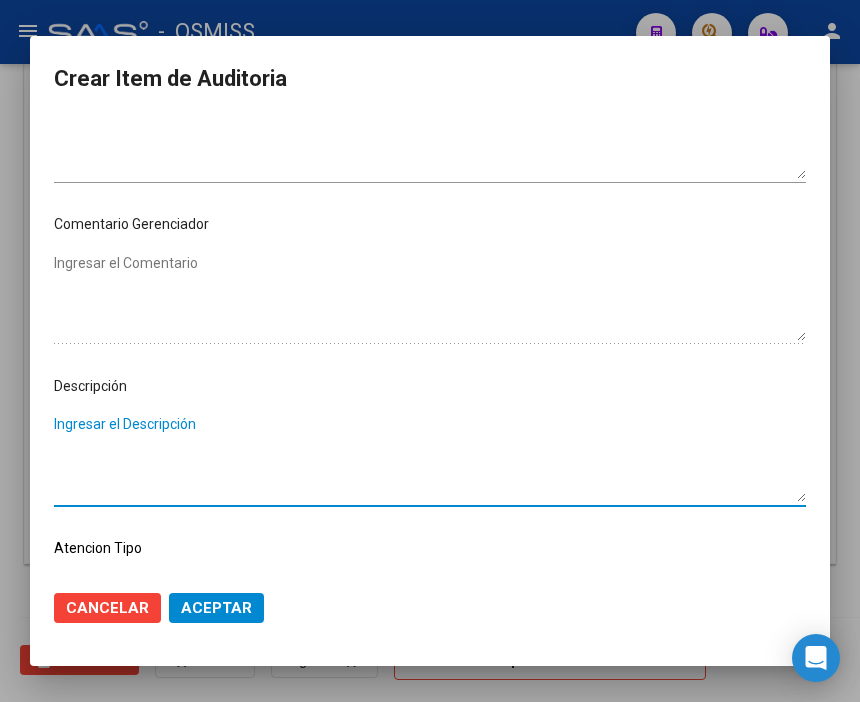 click on "Ingresar el Descripción" at bounding box center (430, 458) 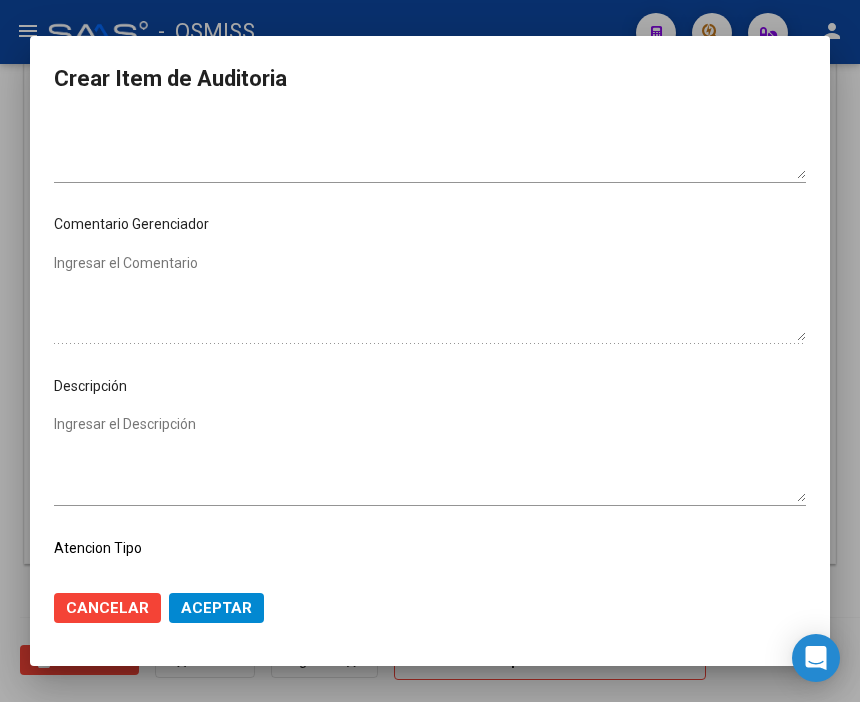 click on "Ingresar el Descripción" at bounding box center (430, 458) 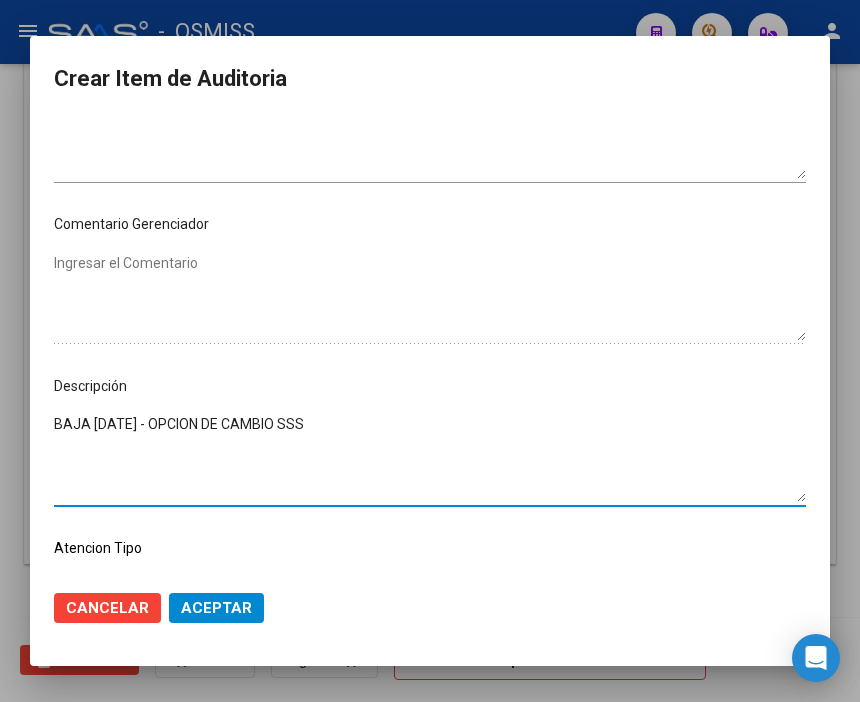 click on "Aceptar" 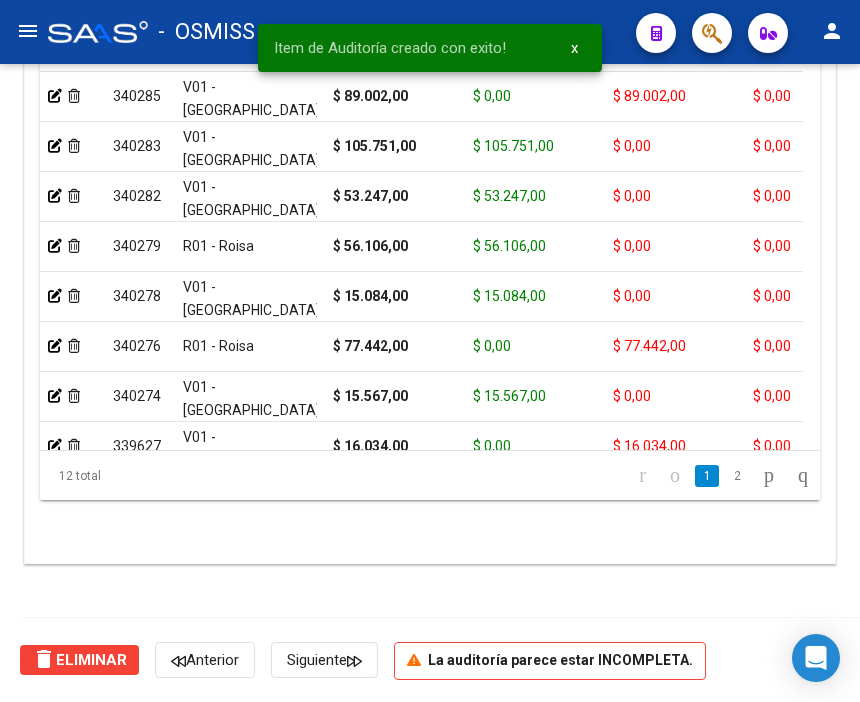 scroll, scrollTop: 1555, scrollLeft: 0, axis: vertical 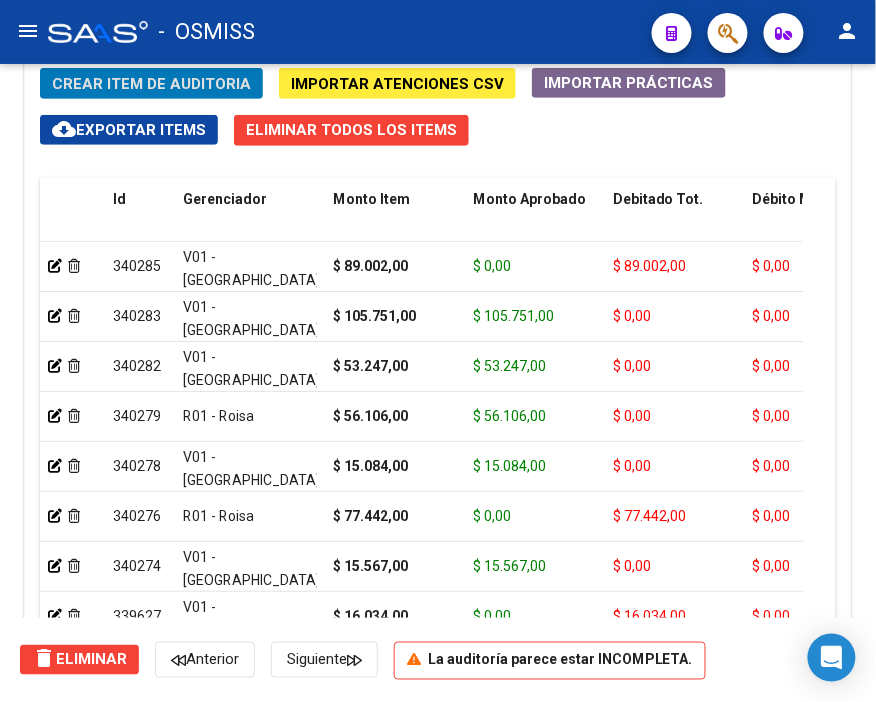 click on "Crear Item de Auditoria" 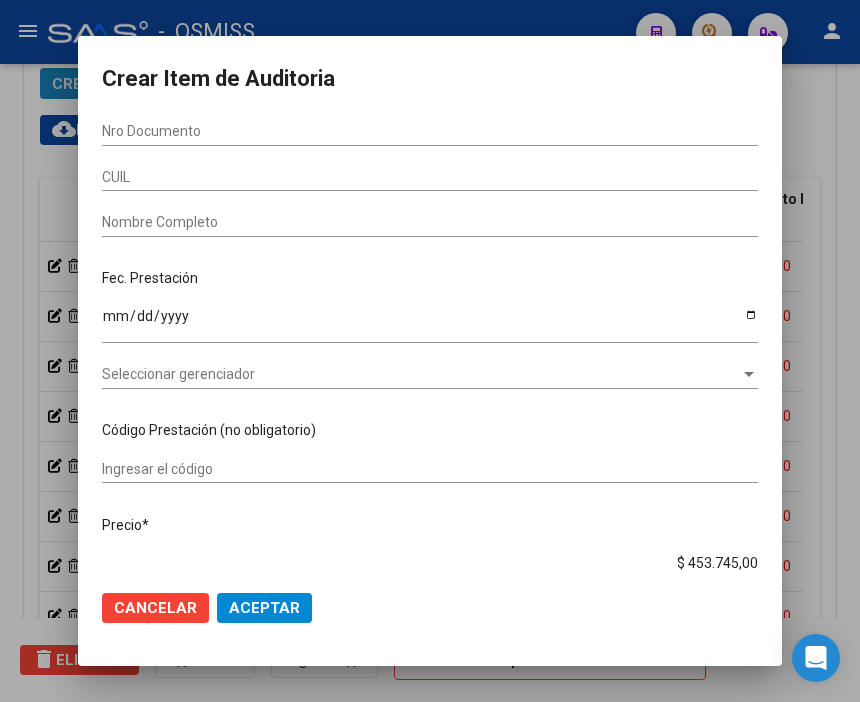 scroll, scrollTop: 1883, scrollLeft: 0, axis: vertical 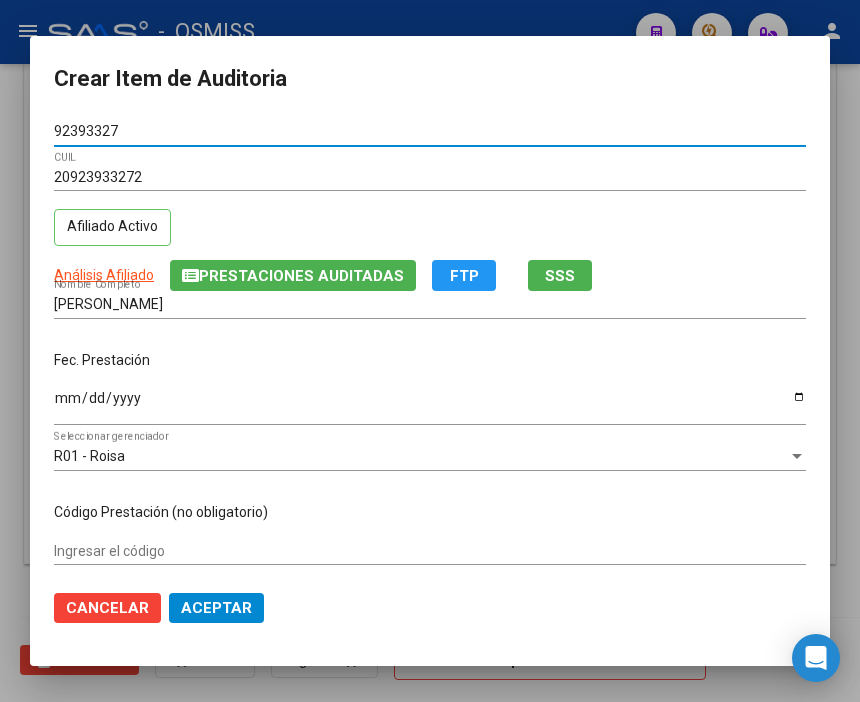 click on "Ingresar la fecha" at bounding box center [430, 405] 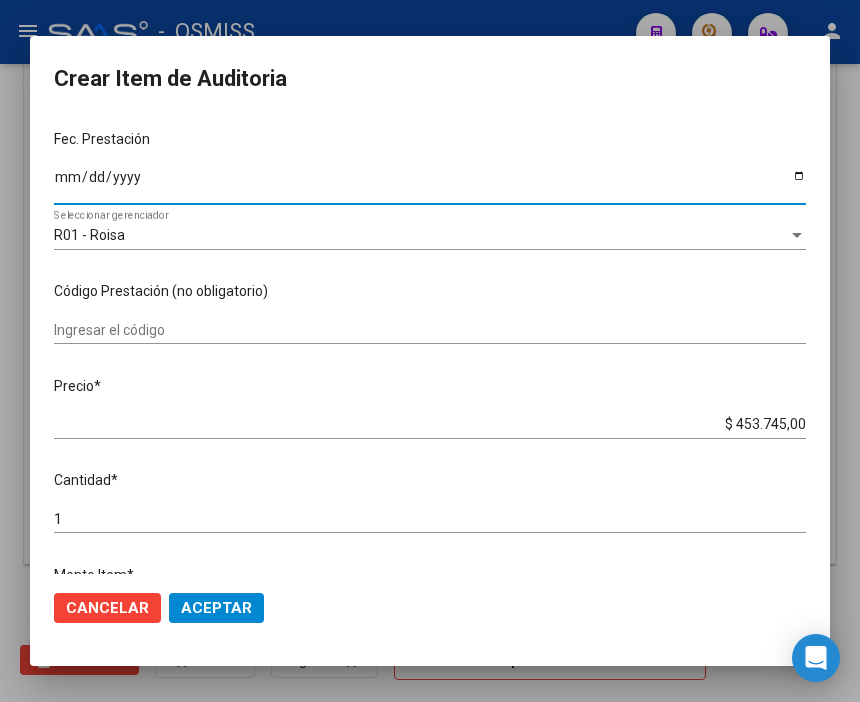 scroll, scrollTop: 222, scrollLeft: 0, axis: vertical 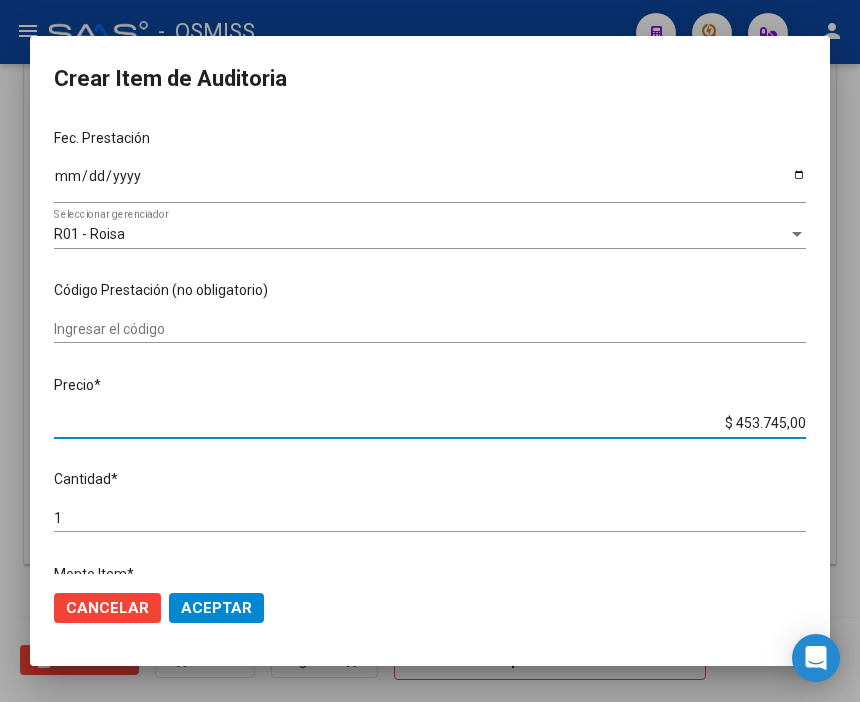 drag, startPoint x: 684, startPoint y: 428, endPoint x: 852, endPoint y: 423, distance: 168.07439 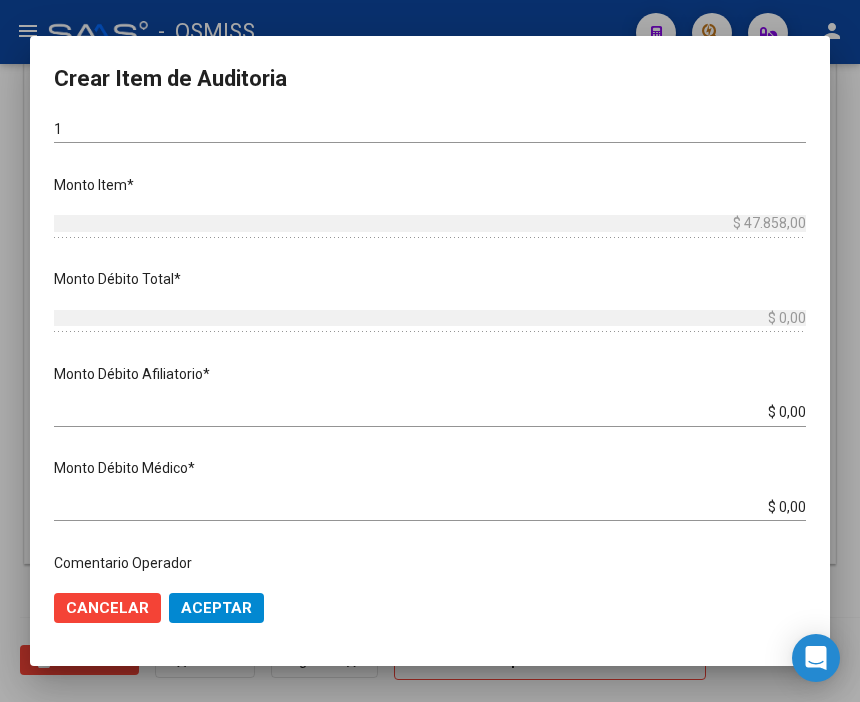 scroll, scrollTop: 666, scrollLeft: 0, axis: vertical 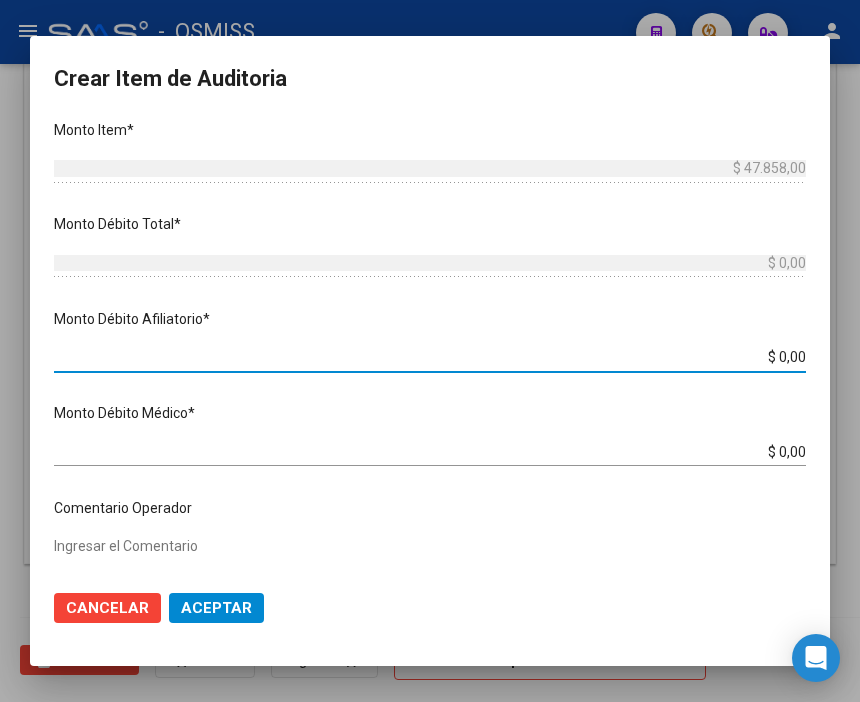 drag, startPoint x: 710, startPoint y: 358, endPoint x: 864, endPoint y: 353, distance: 154.08115 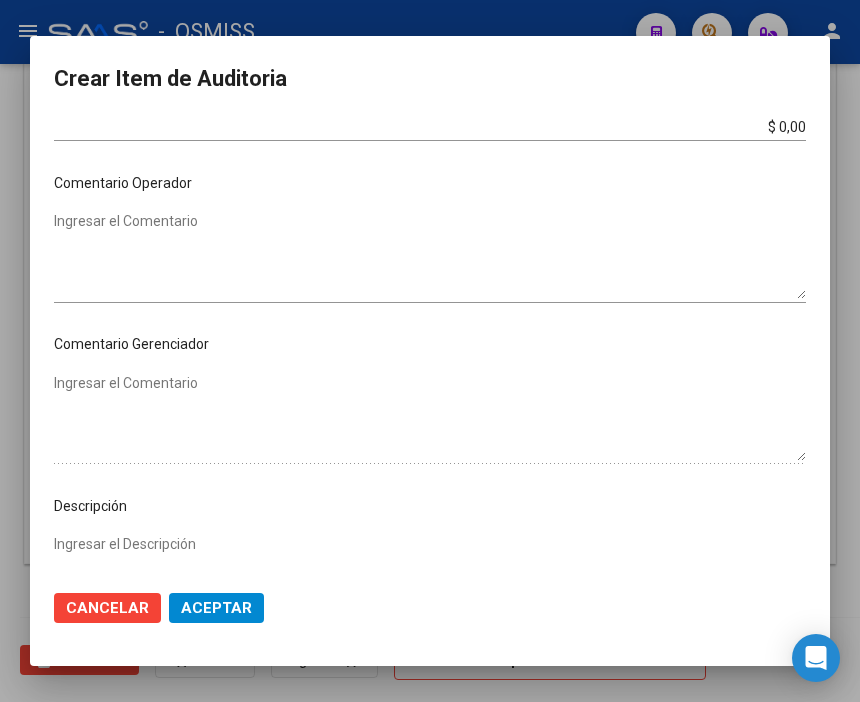 scroll, scrollTop: 1000, scrollLeft: 0, axis: vertical 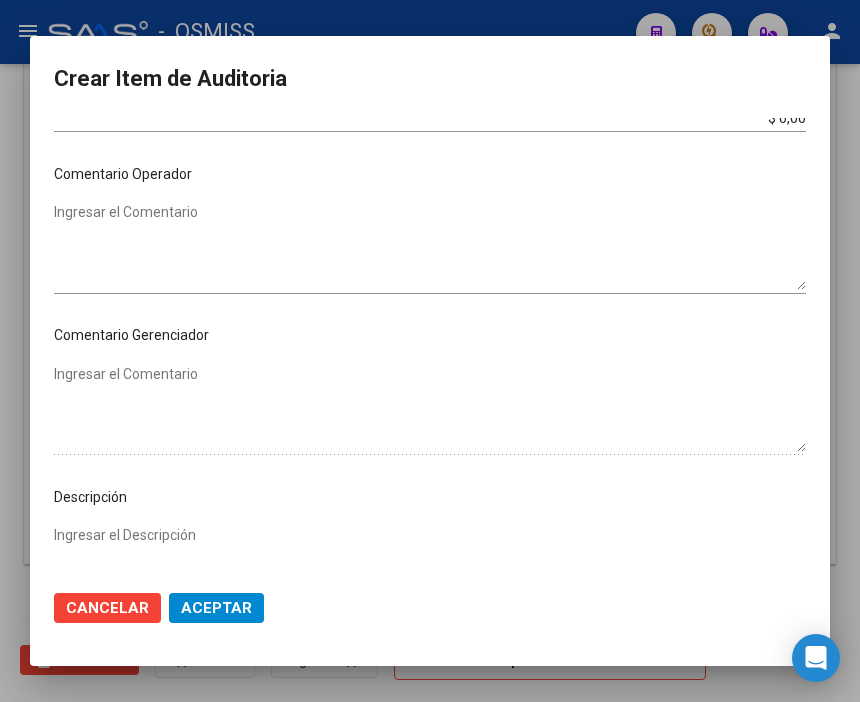 click on "Ingresar el Comentario" at bounding box center (430, 246) 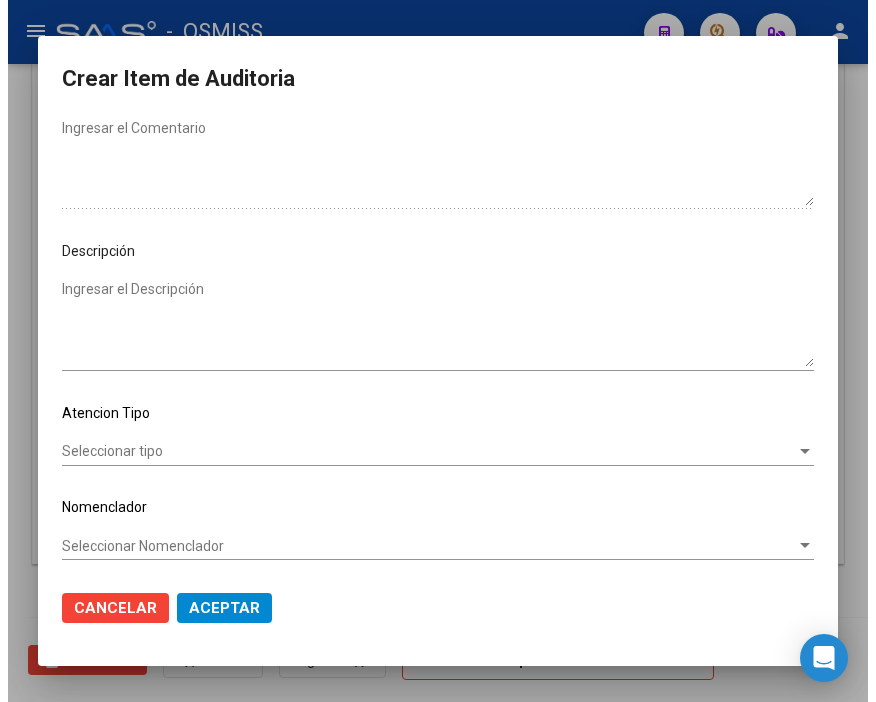 scroll, scrollTop: 1247, scrollLeft: 0, axis: vertical 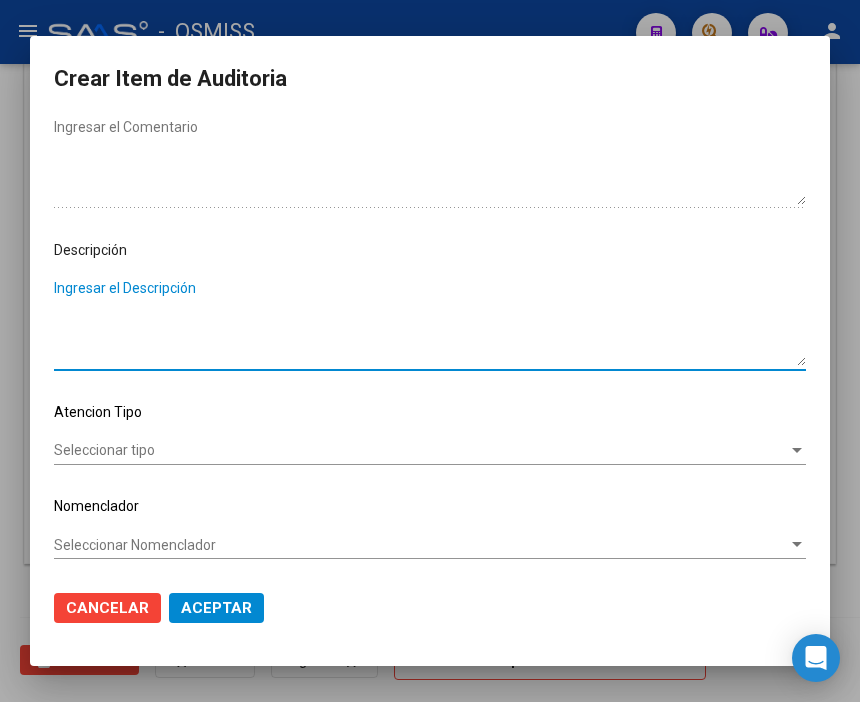 click on "Ingresar el Descripción" at bounding box center (430, 322) 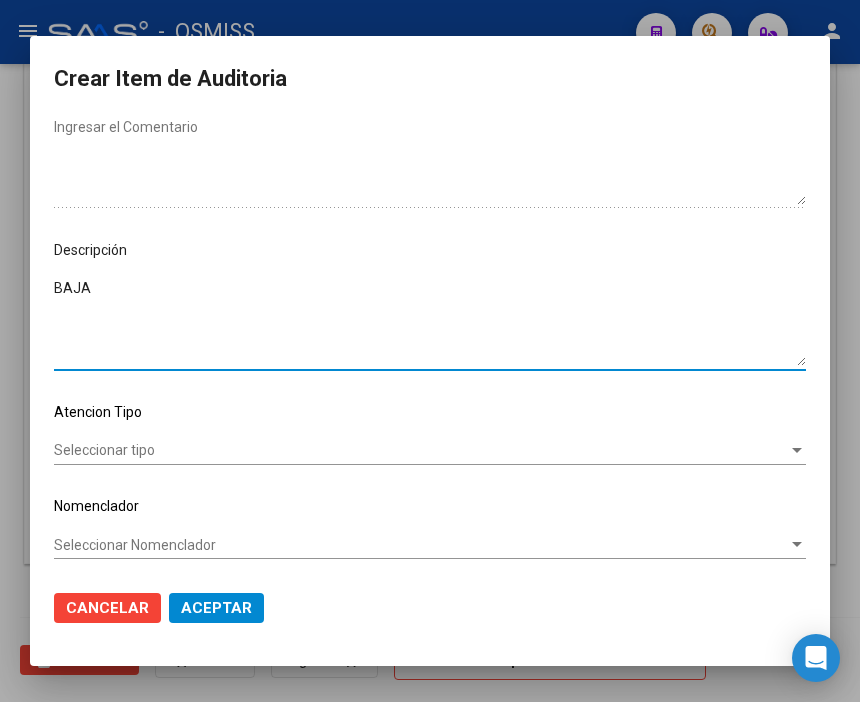 click on "BAJA" at bounding box center (430, 322) 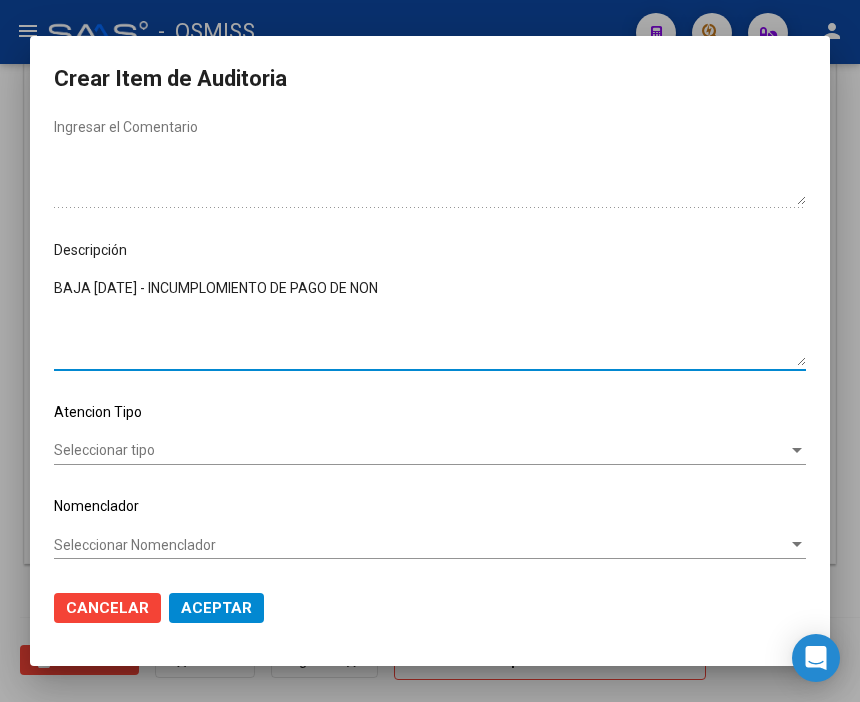 click on "BAJA [DATE] - INCUMPLOMIENTO DE PAGO DE NON" at bounding box center (430, 322) 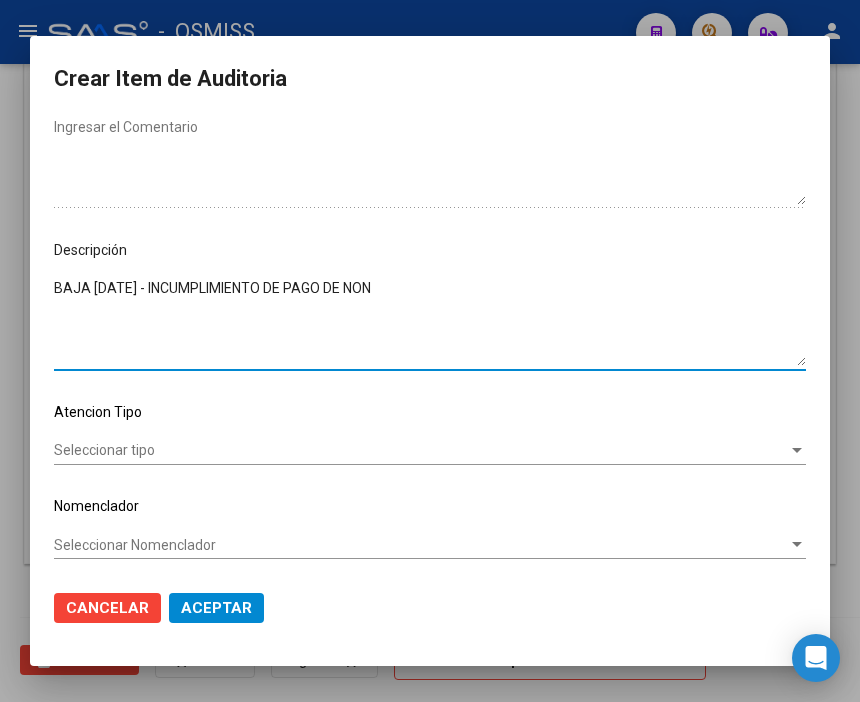 click on "BAJA [DATE] - INCUMPLIMIENTO DE PAGO DE NON" at bounding box center (430, 322) 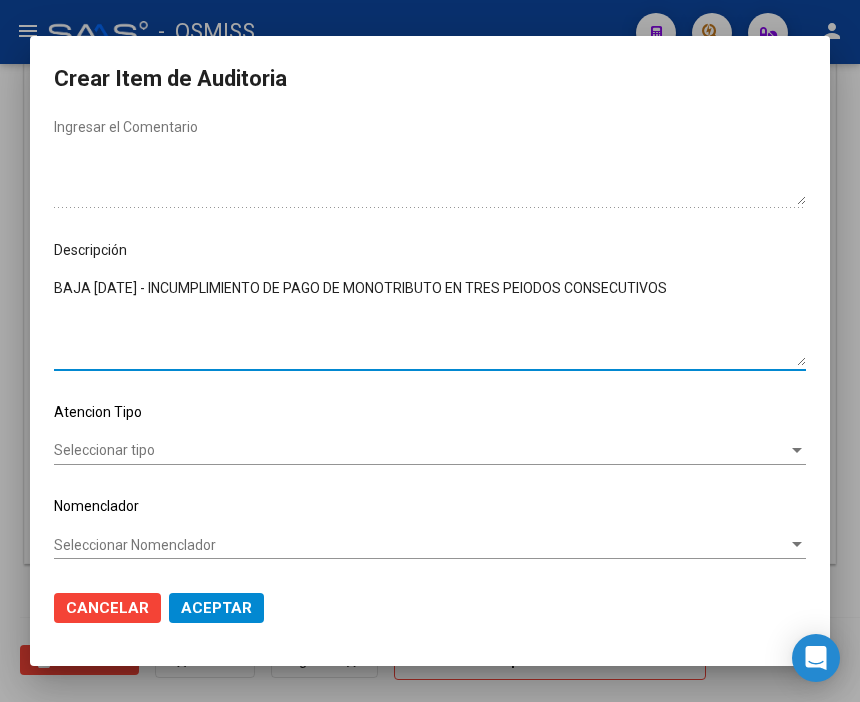 click on "BAJA [DATE] - INCUMPLIMIENTO DE PAGO DE MONOTRIBUTO EN TRES PEIODOS CONSECUTIVOS" at bounding box center [430, 322] 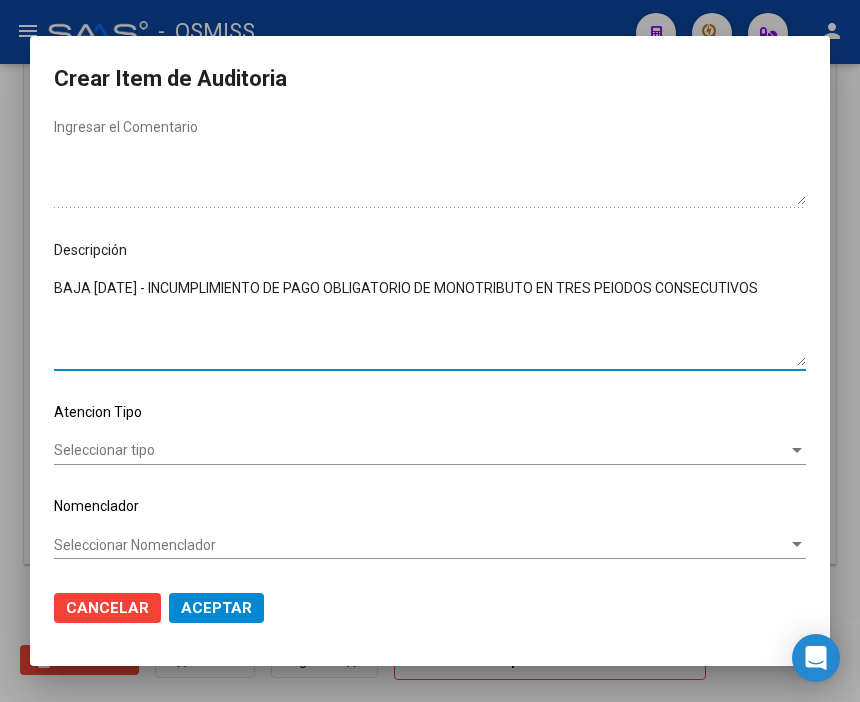 click on "BAJA [DATE] - INCUMPLIMIENTO DE PAGO OBLIGATORIO DE MONOTRIBUTO EN TRES PEIODOS CONSECUTIVOS" at bounding box center [430, 322] 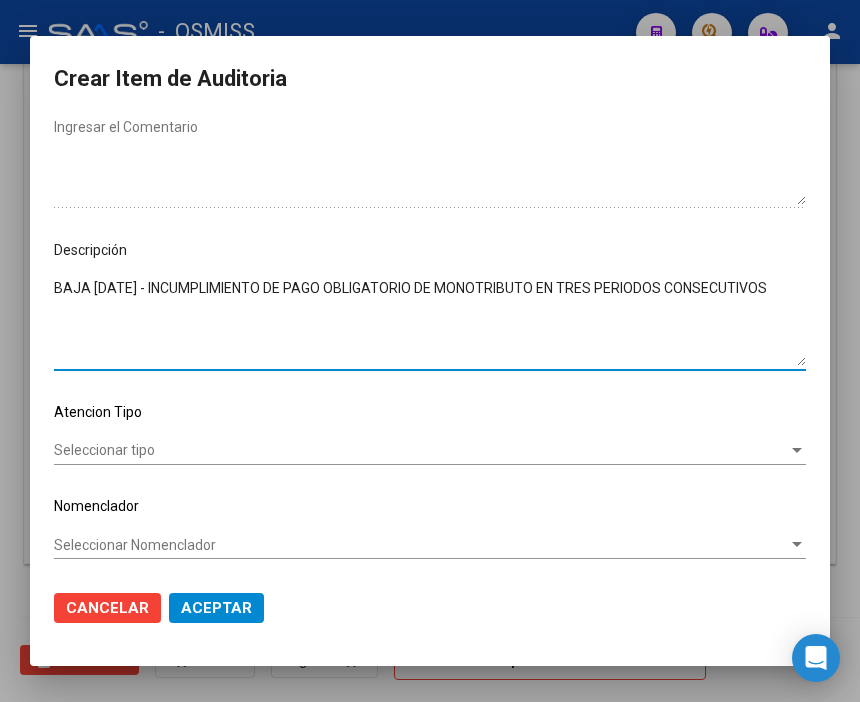 click on "Aceptar" 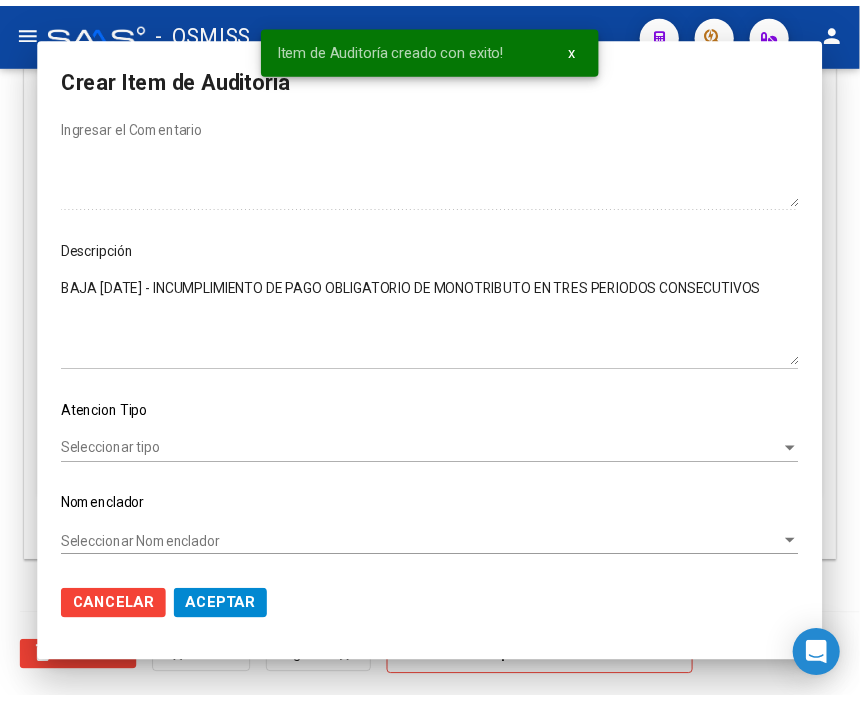 scroll, scrollTop: 1555, scrollLeft: 0, axis: vertical 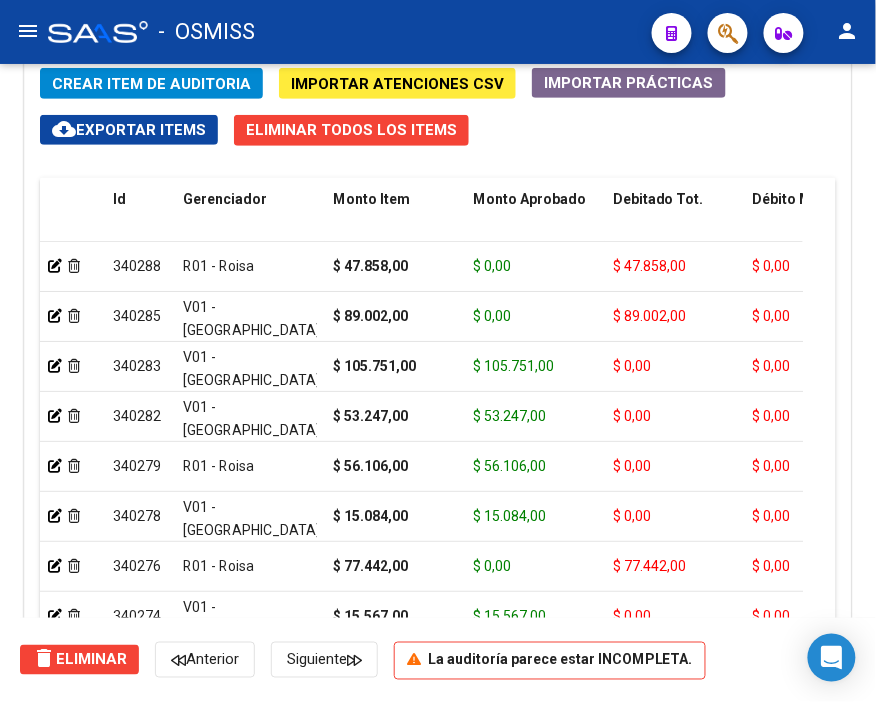 click on "Crear Item de Auditoria" 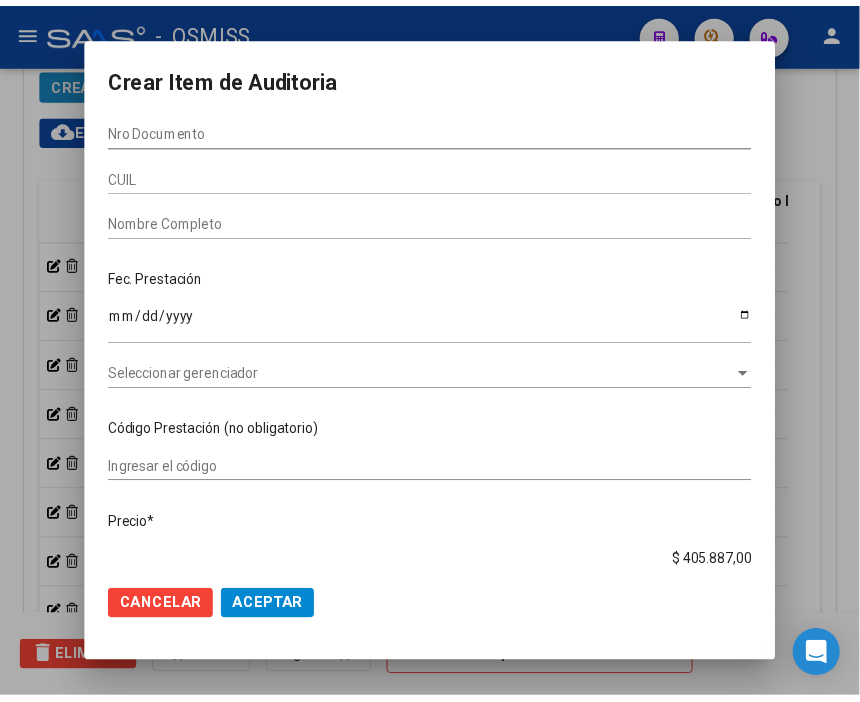 scroll, scrollTop: 1883, scrollLeft: 0, axis: vertical 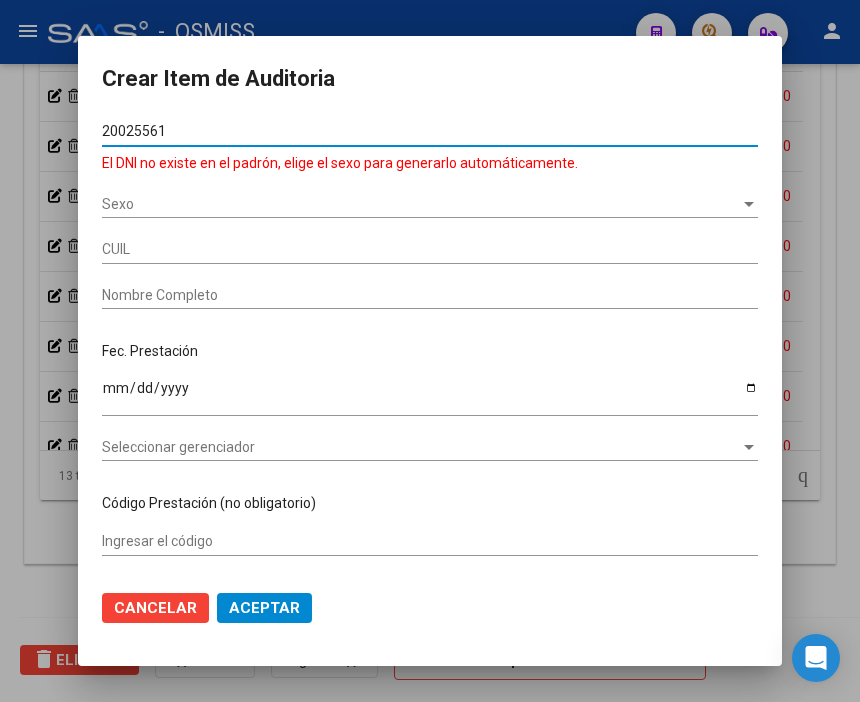 click on "20025561" at bounding box center (430, 131) 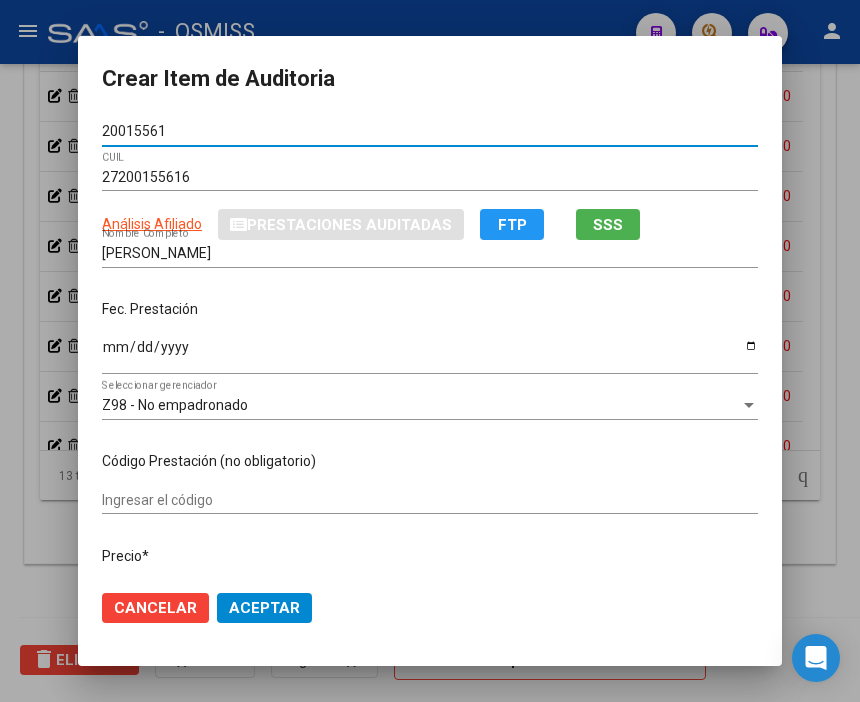 click on "Ingresar la fecha" at bounding box center (430, 354) 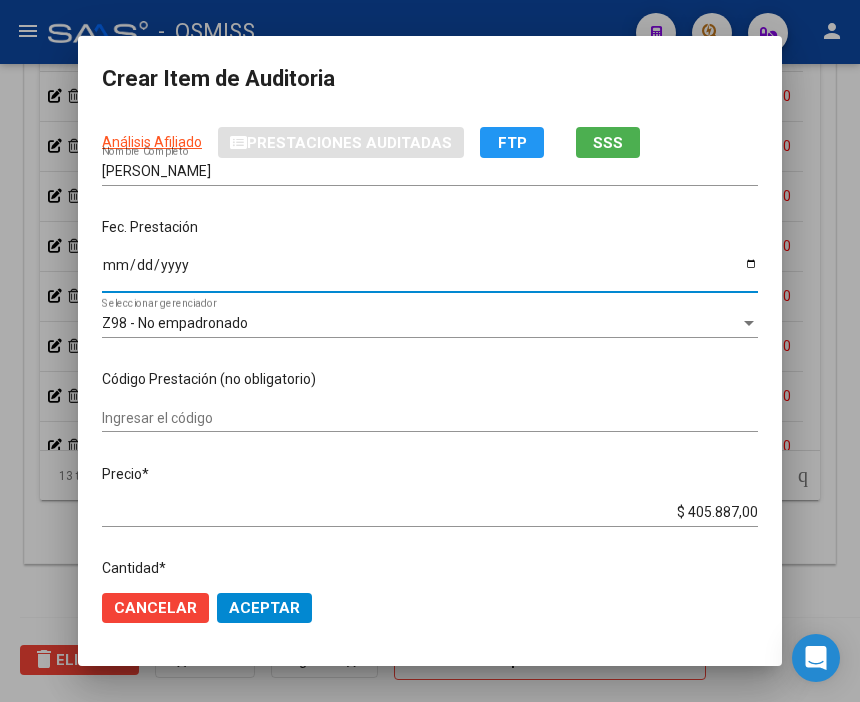 scroll, scrollTop: 222, scrollLeft: 0, axis: vertical 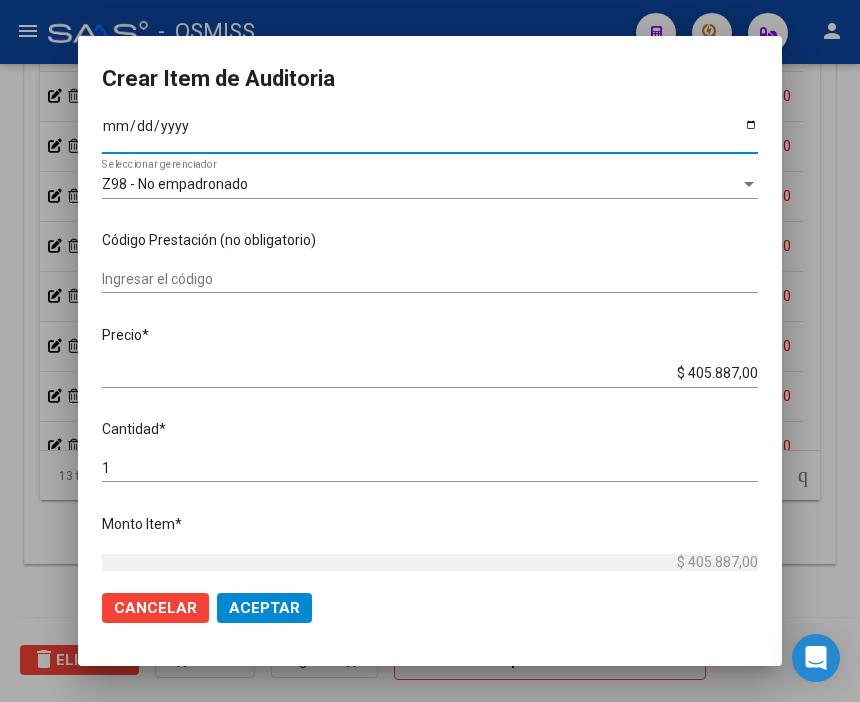 click on "[DATE]" at bounding box center (430, 133) 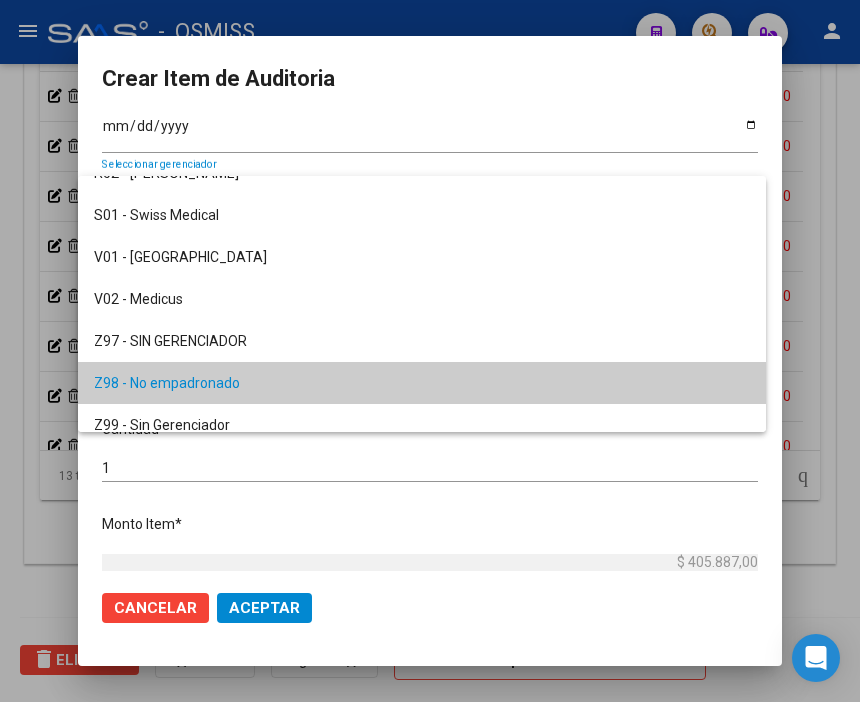 scroll, scrollTop: 457, scrollLeft: 0, axis: vertical 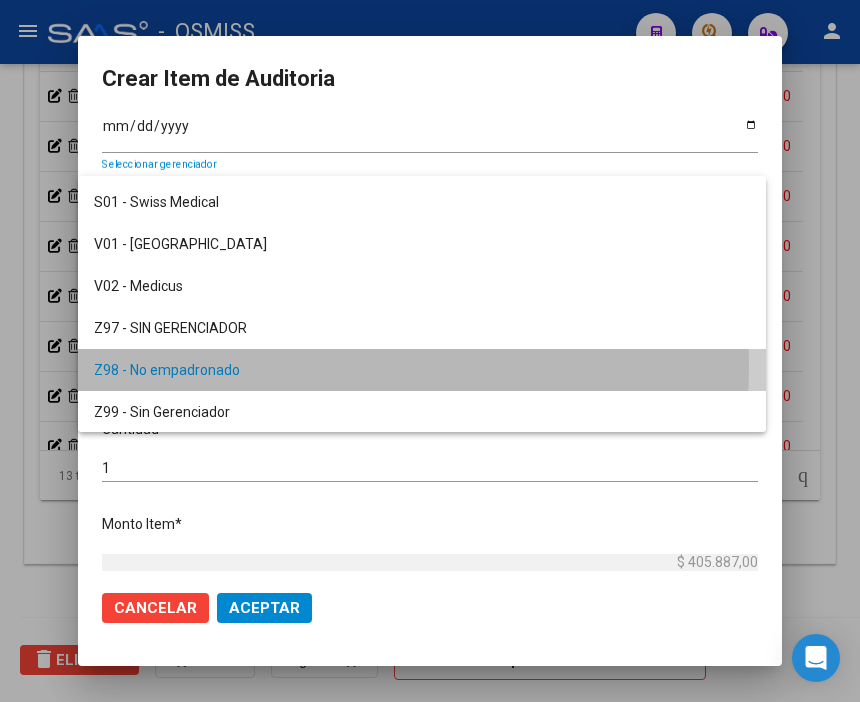 click on "Z98 - No empadronado" at bounding box center [422, 370] 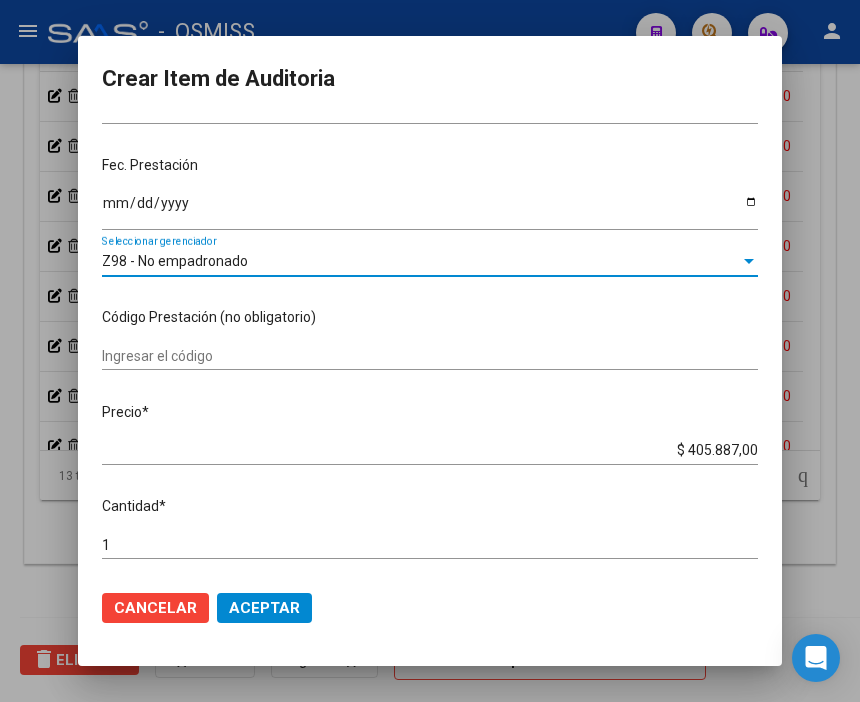 scroll, scrollTop: 110, scrollLeft: 0, axis: vertical 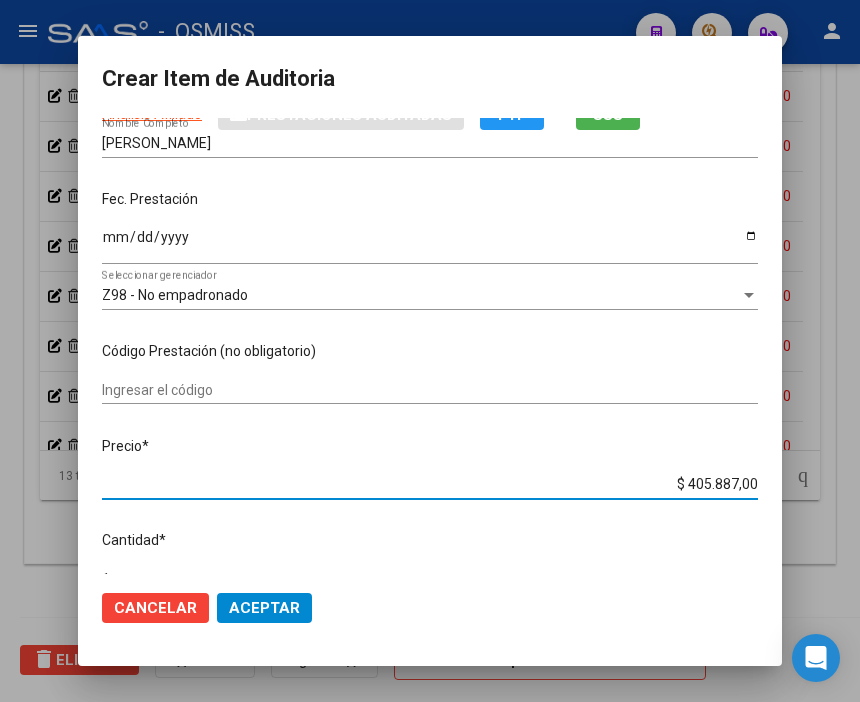 drag, startPoint x: 651, startPoint y: 477, endPoint x: 864, endPoint y: 514, distance: 216.18973 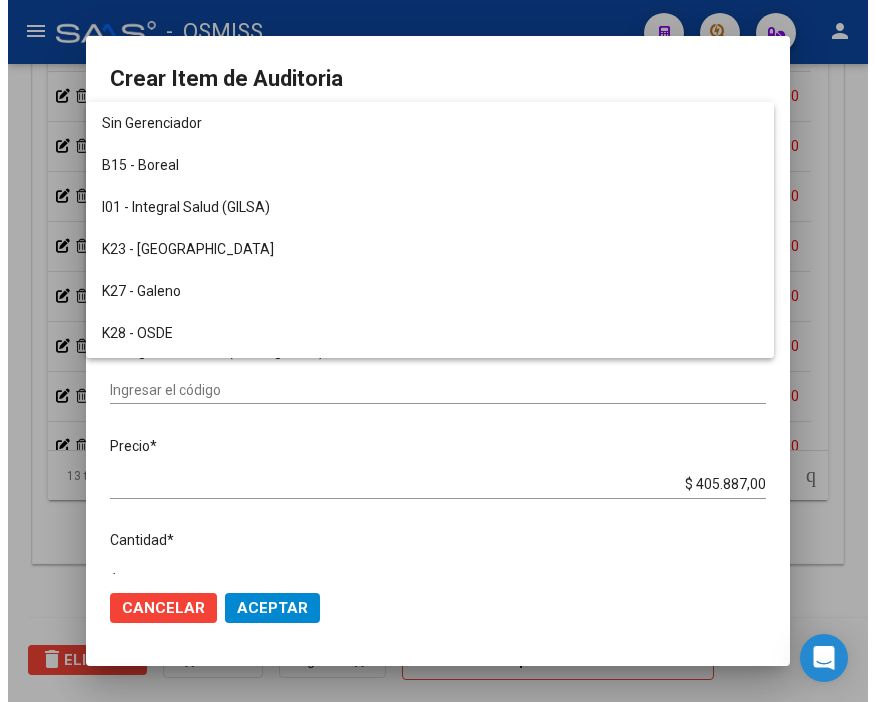 scroll, scrollTop: 457, scrollLeft: 0, axis: vertical 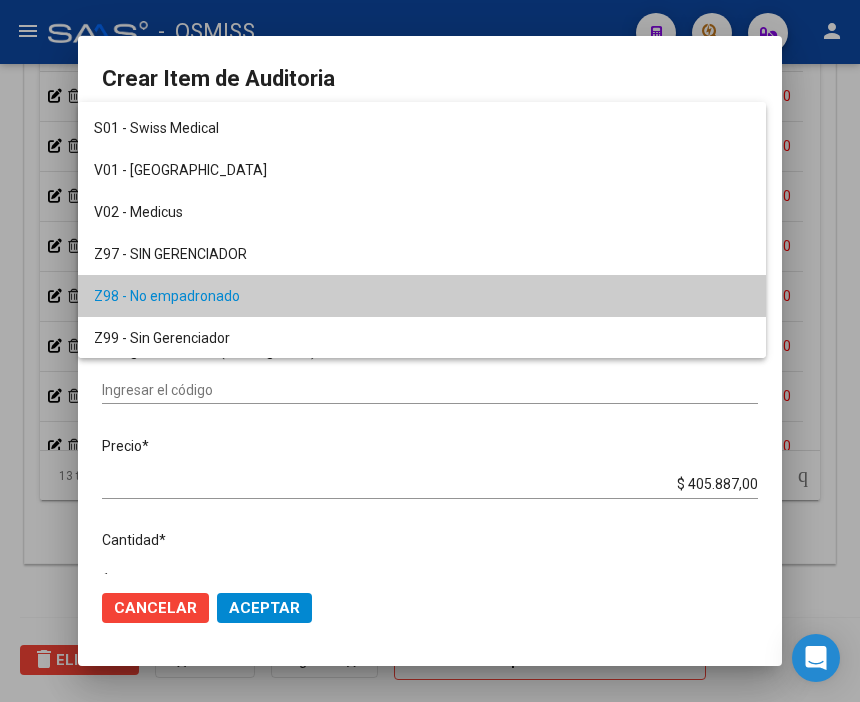 click at bounding box center [430, 351] 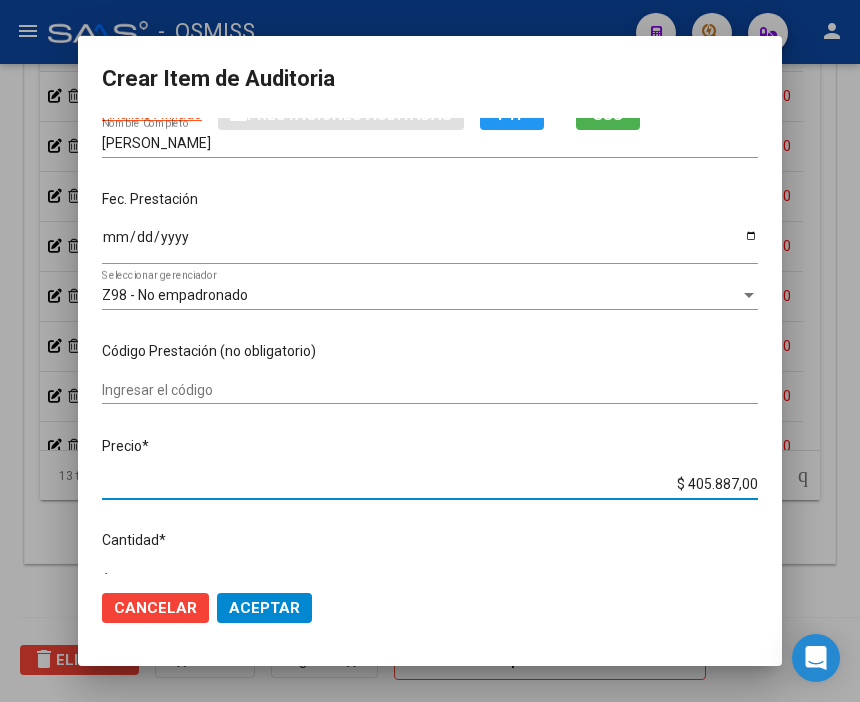 drag, startPoint x: 655, startPoint y: 482, endPoint x: 801, endPoint y: 475, distance: 146.16771 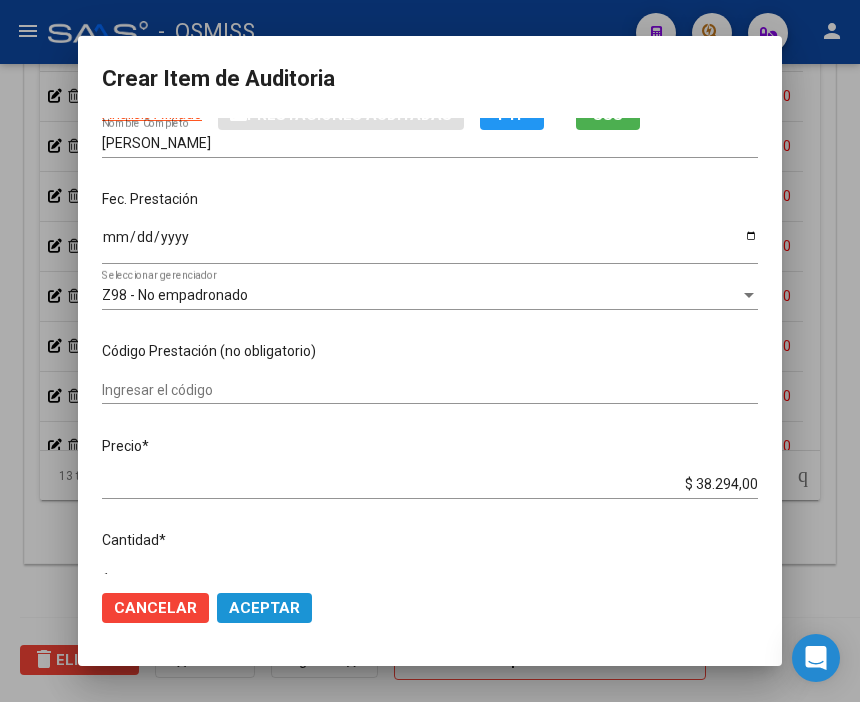 click on "Aceptar" 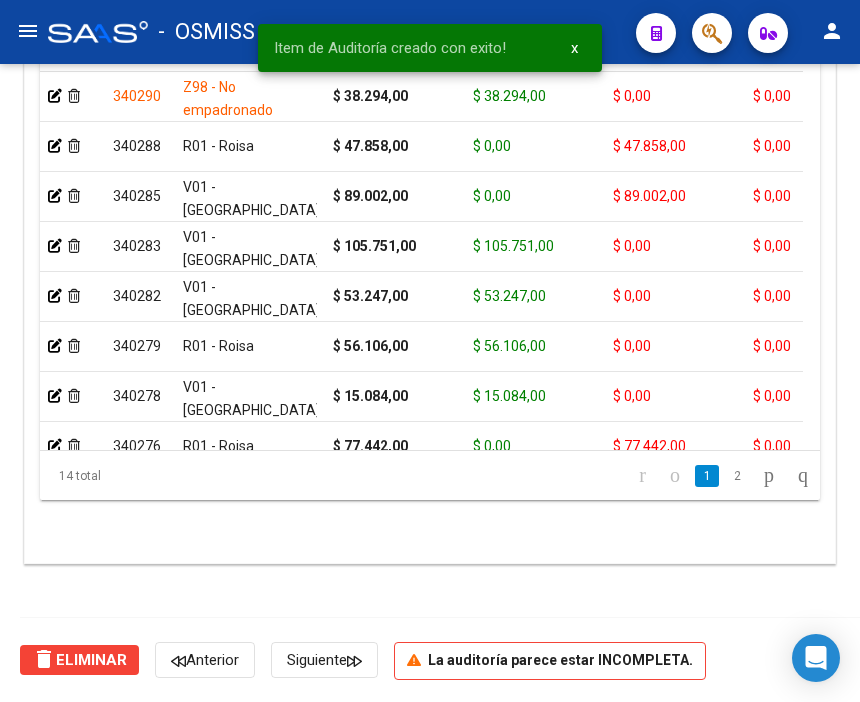 scroll, scrollTop: 1555, scrollLeft: 0, axis: vertical 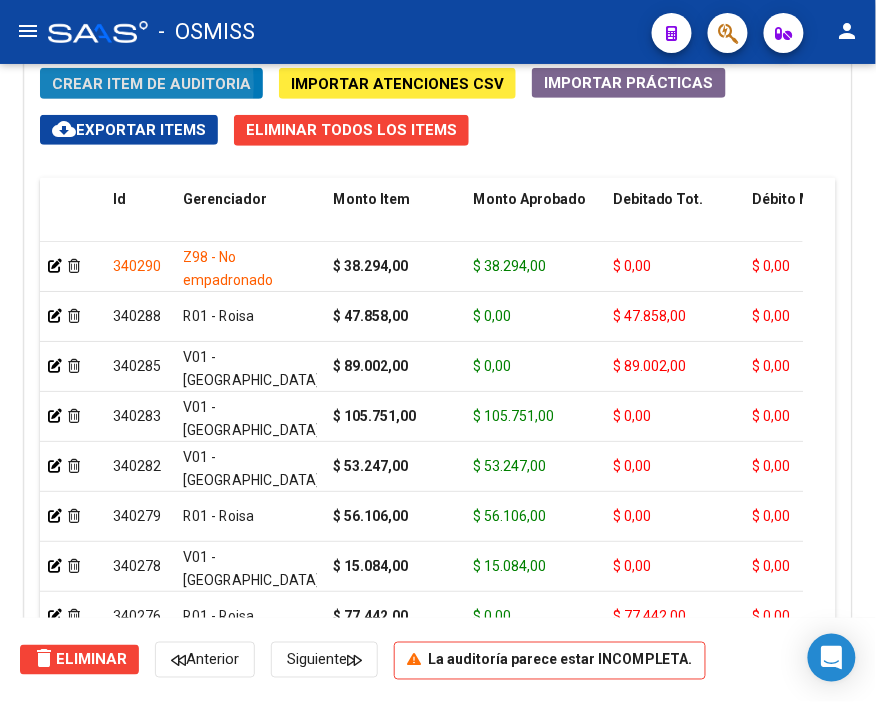 click on "Crear Item de Auditoria" 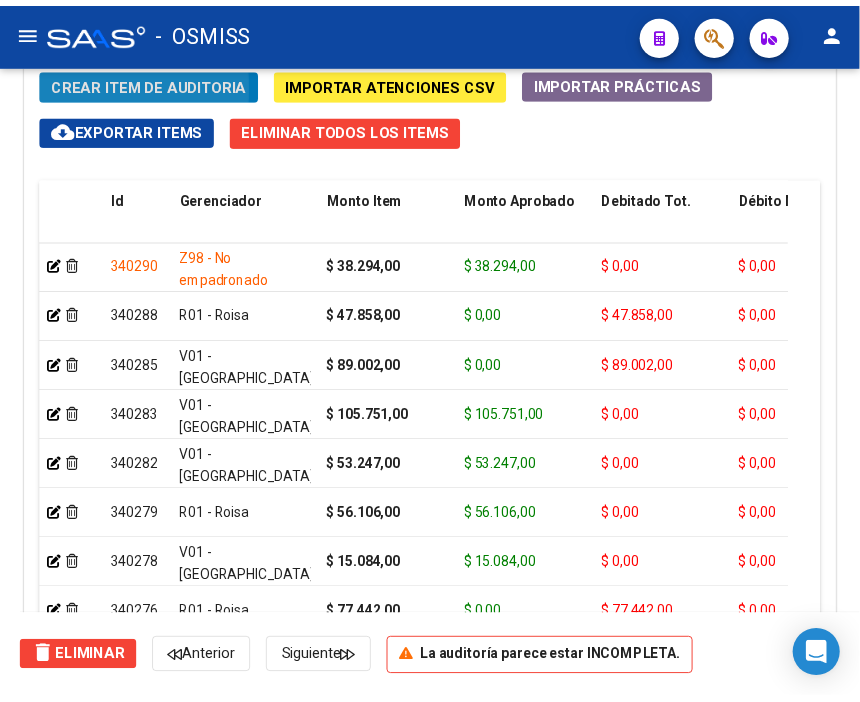 scroll, scrollTop: 1883, scrollLeft: 0, axis: vertical 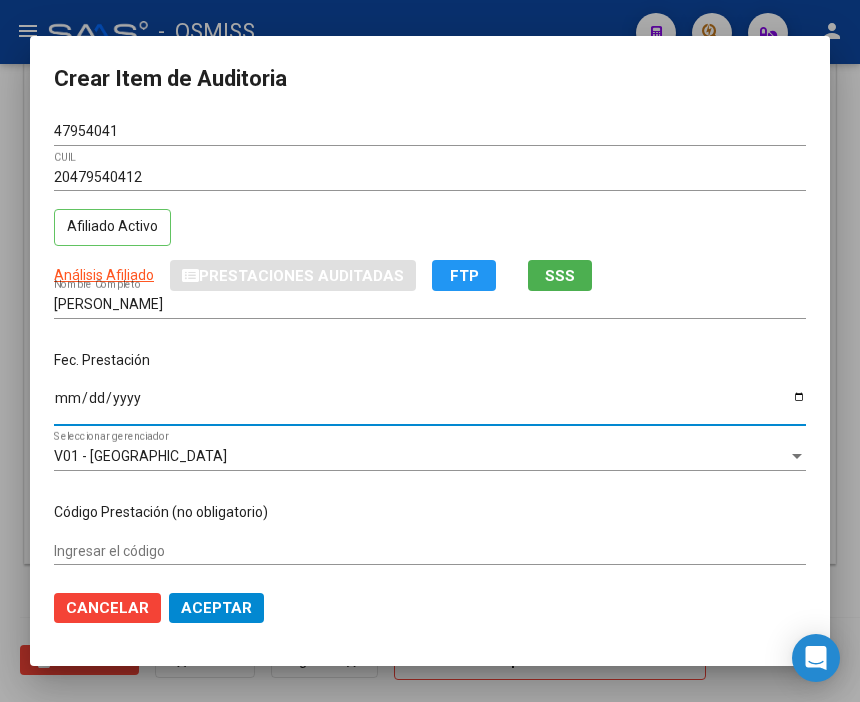 click on "Ingresar la fecha" at bounding box center [430, 405] 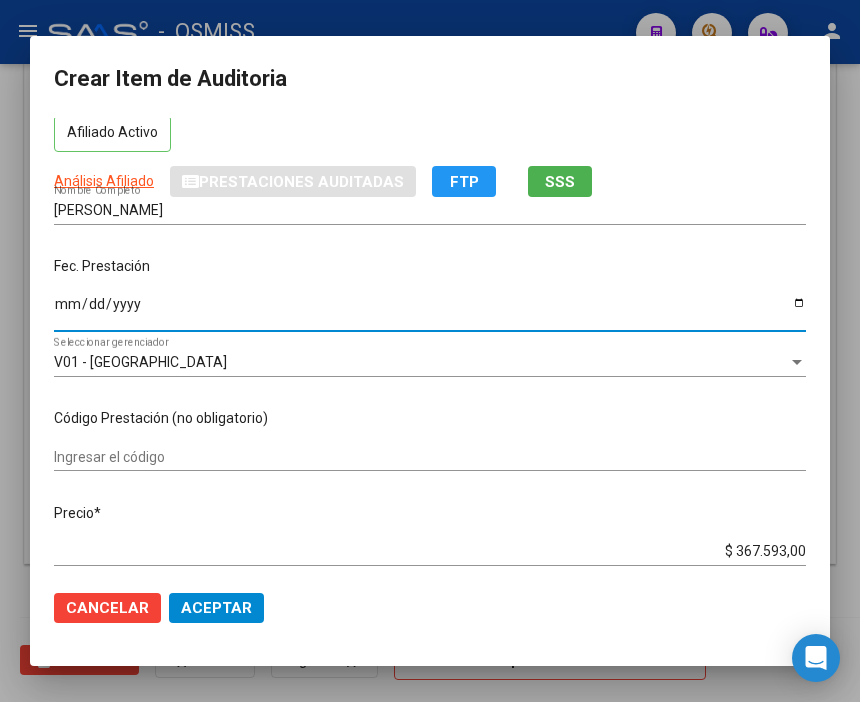 scroll, scrollTop: 222, scrollLeft: 0, axis: vertical 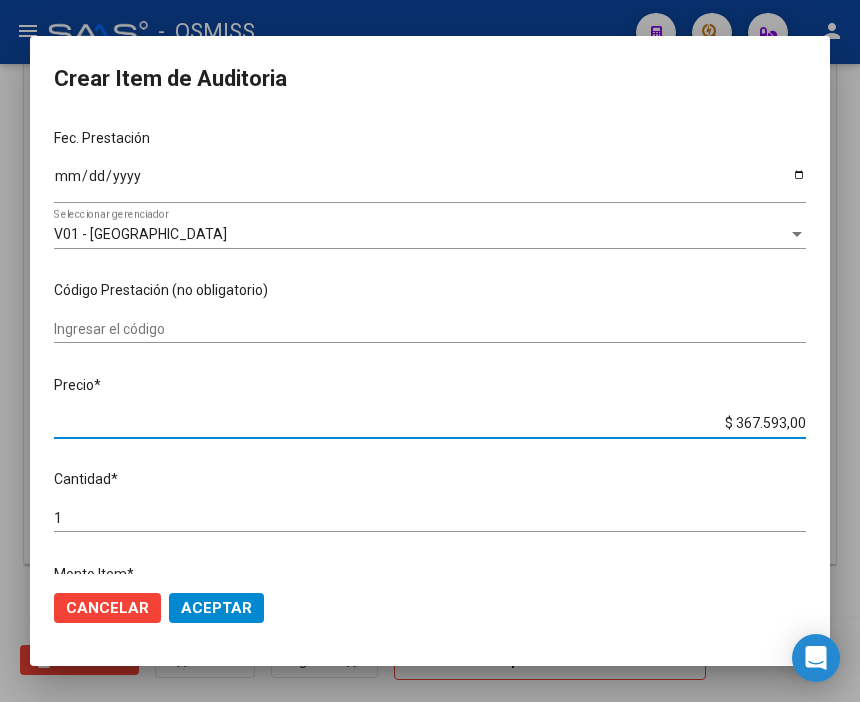 click on "$ 367.593,00" at bounding box center [430, 423] 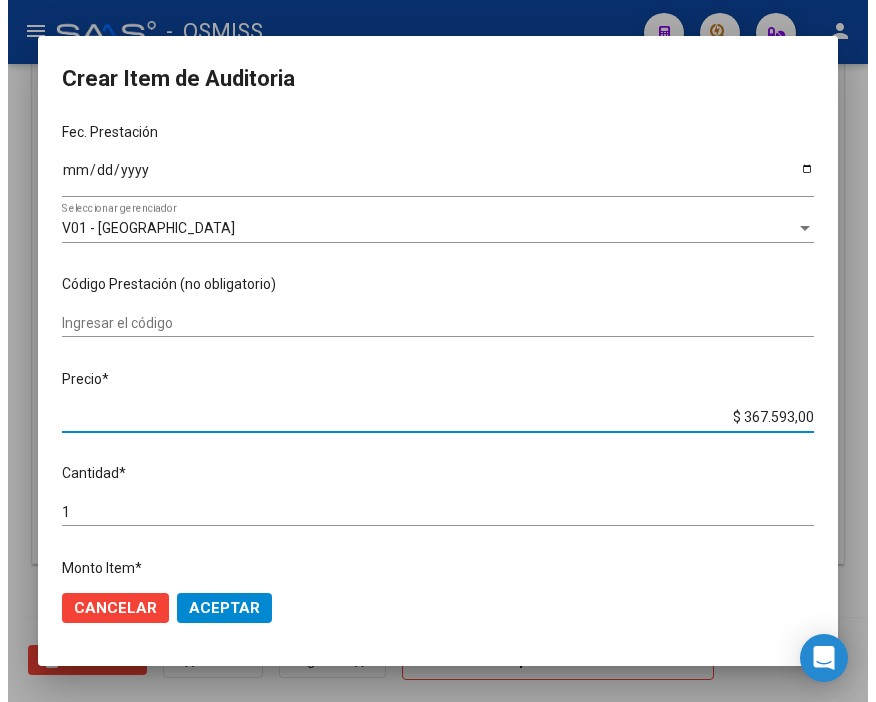 scroll, scrollTop: 333, scrollLeft: 0, axis: vertical 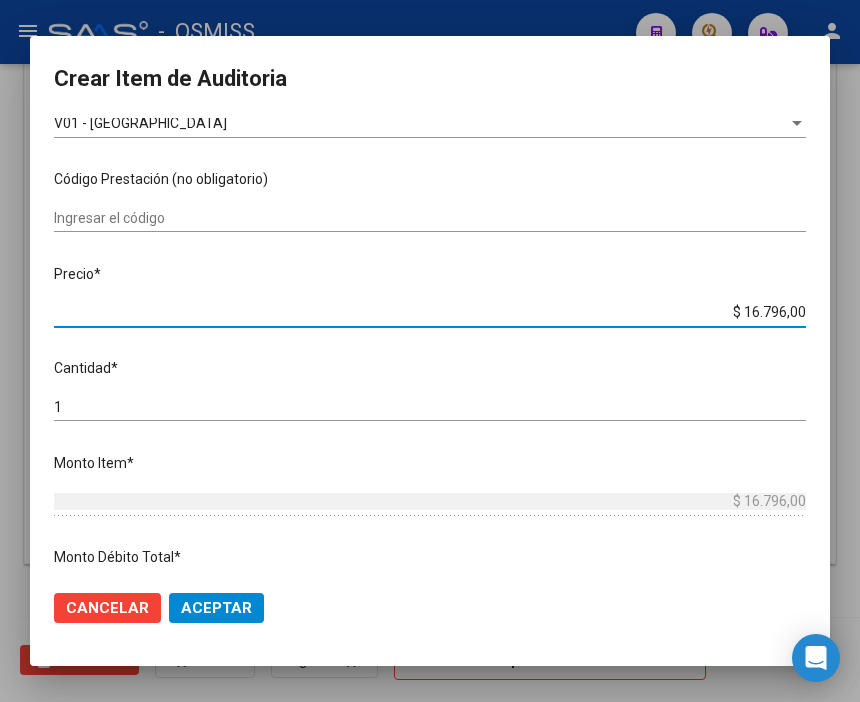 click on "Aceptar" 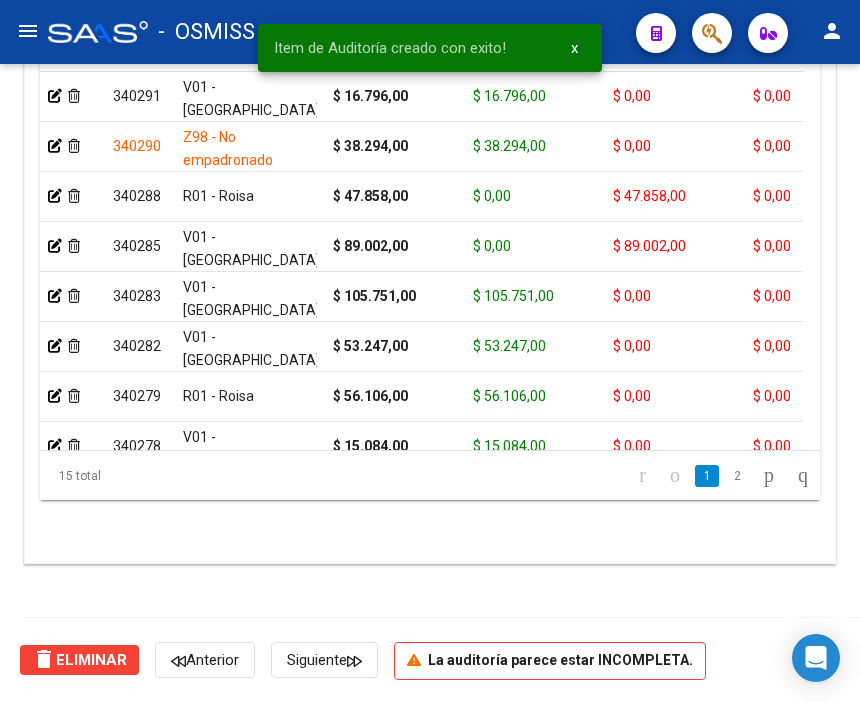 scroll, scrollTop: 1555, scrollLeft: 0, axis: vertical 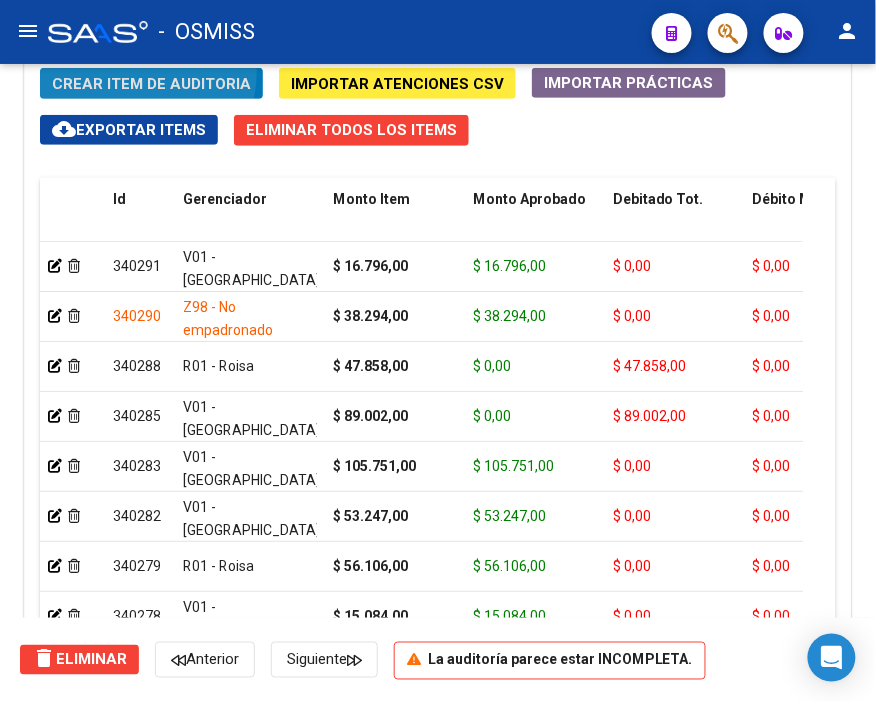 click on "Crear Item de Auditoria" 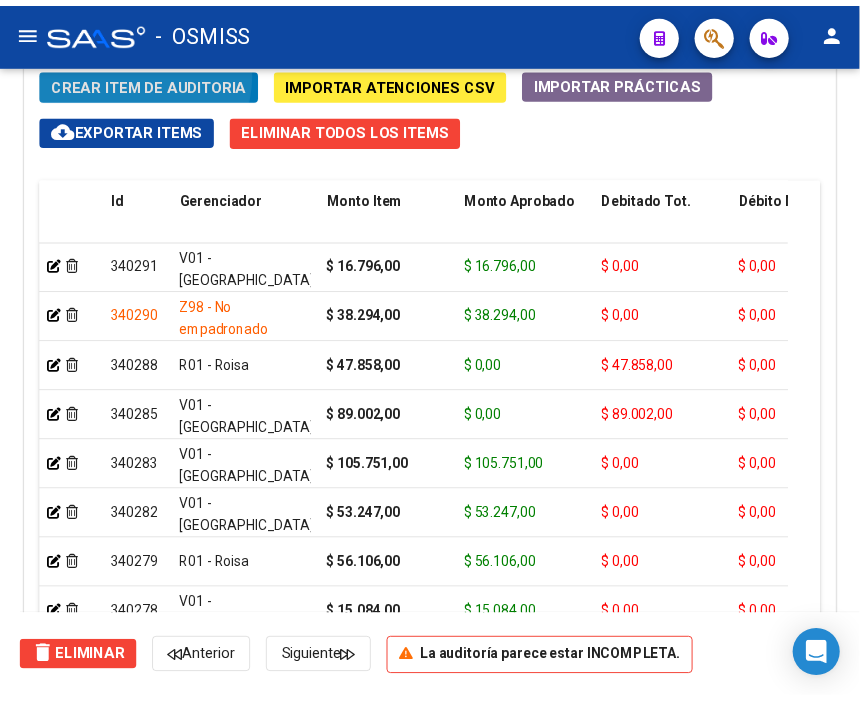 scroll, scrollTop: 1883, scrollLeft: 0, axis: vertical 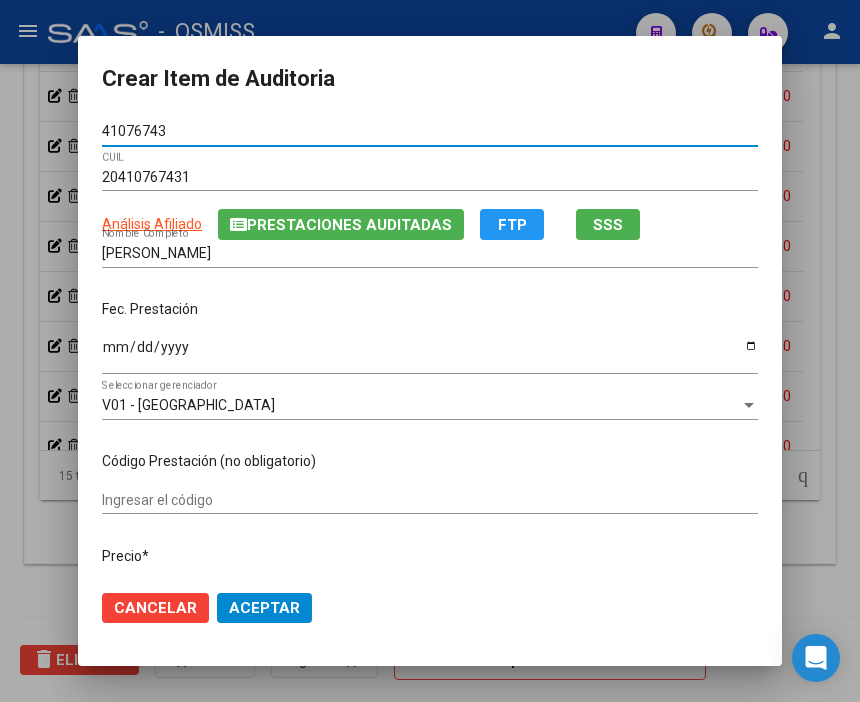 click on "Ingresar la fecha" at bounding box center (430, 354) 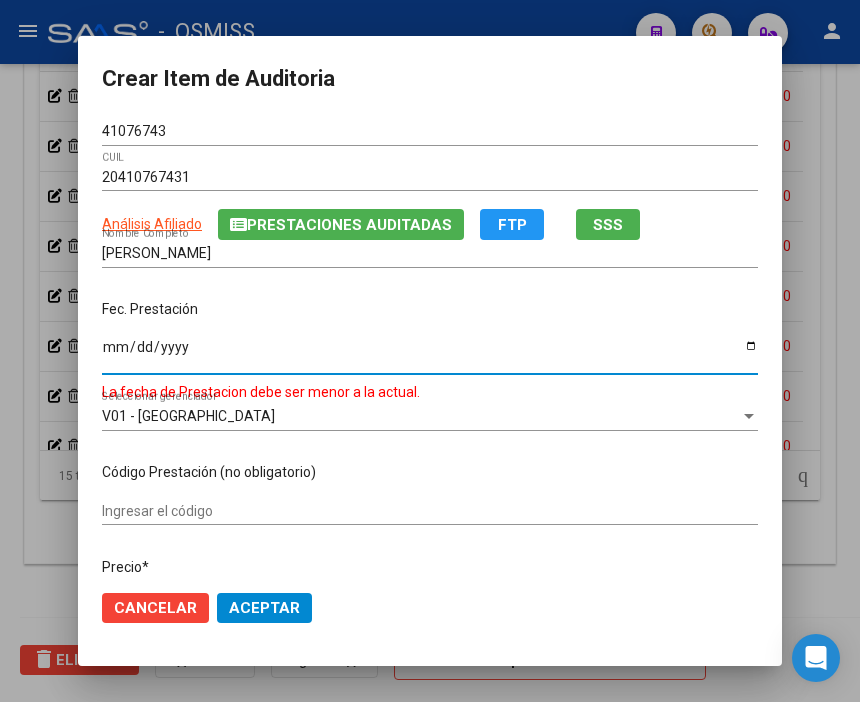 click on "[DATE]" at bounding box center [430, 354] 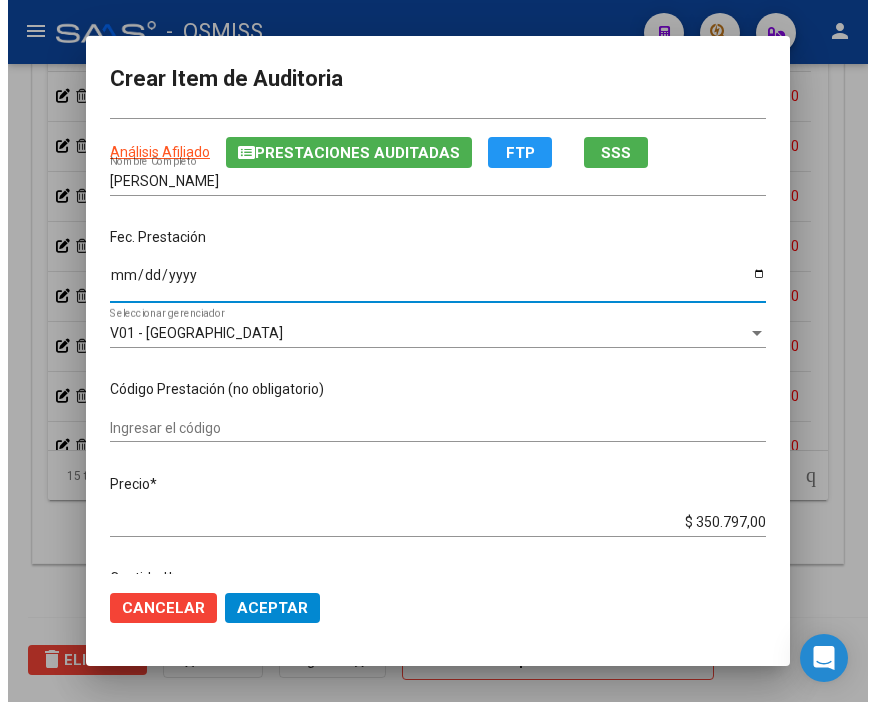 scroll, scrollTop: 111, scrollLeft: 0, axis: vertical 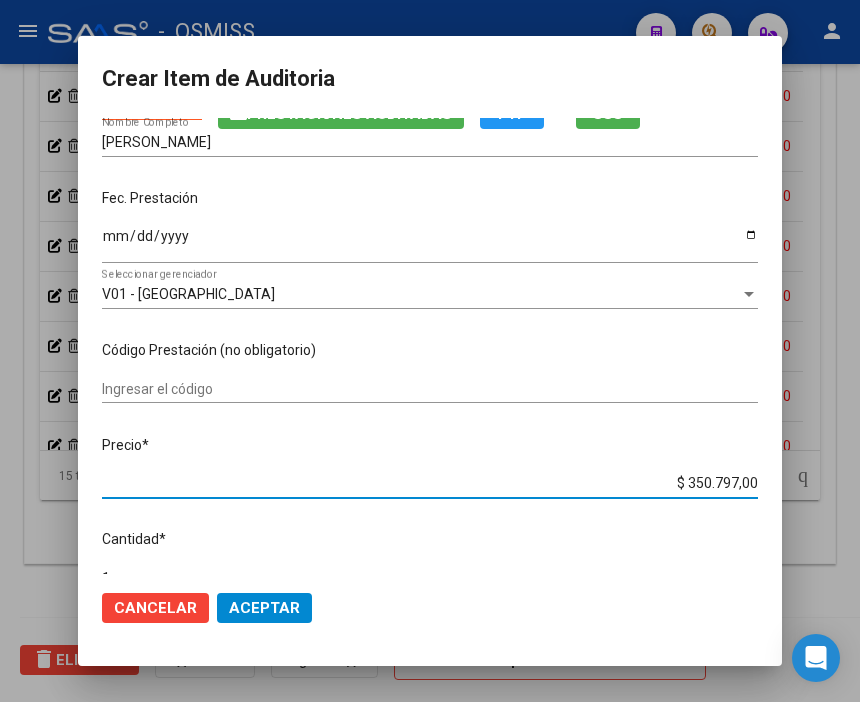 drag, startPoint x: 645, startPoint y: 484, endPoint x: 864, endPoint y: 485, distance: 219.00229 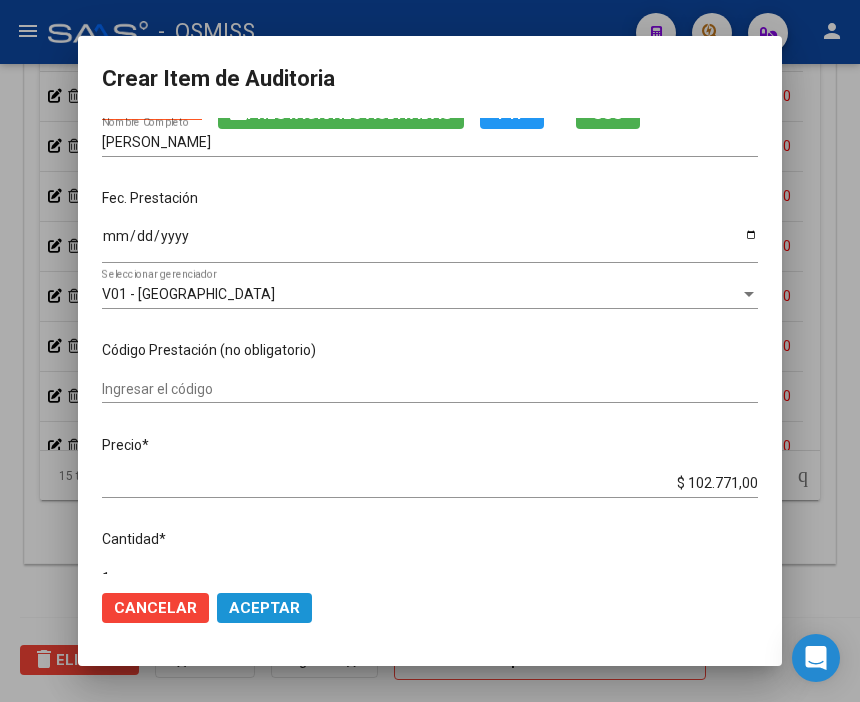 click on "Aceptar" 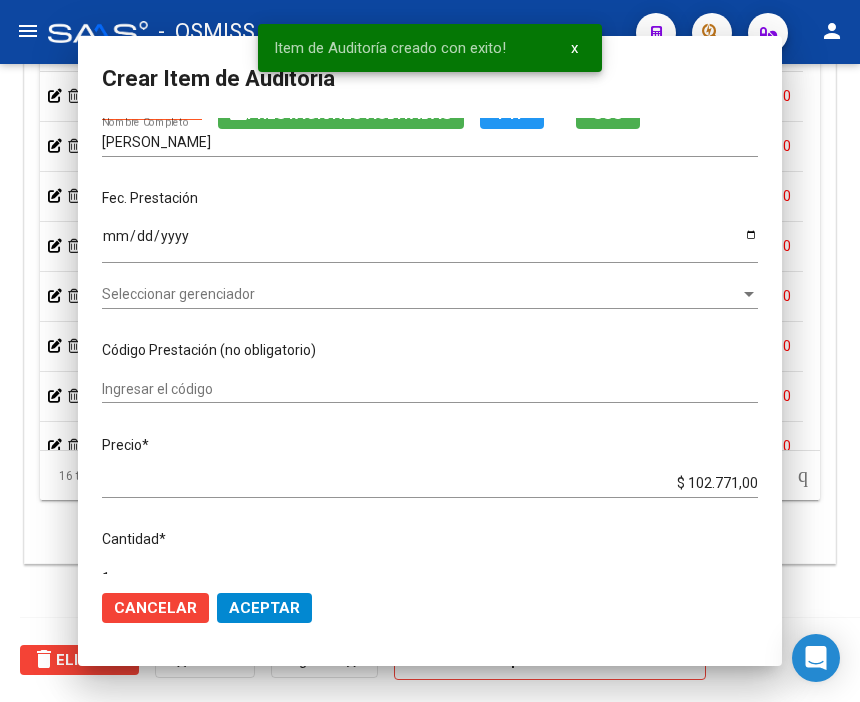 scroll, scrollTop: 1555, scrollLeft: 0, axis: vertical 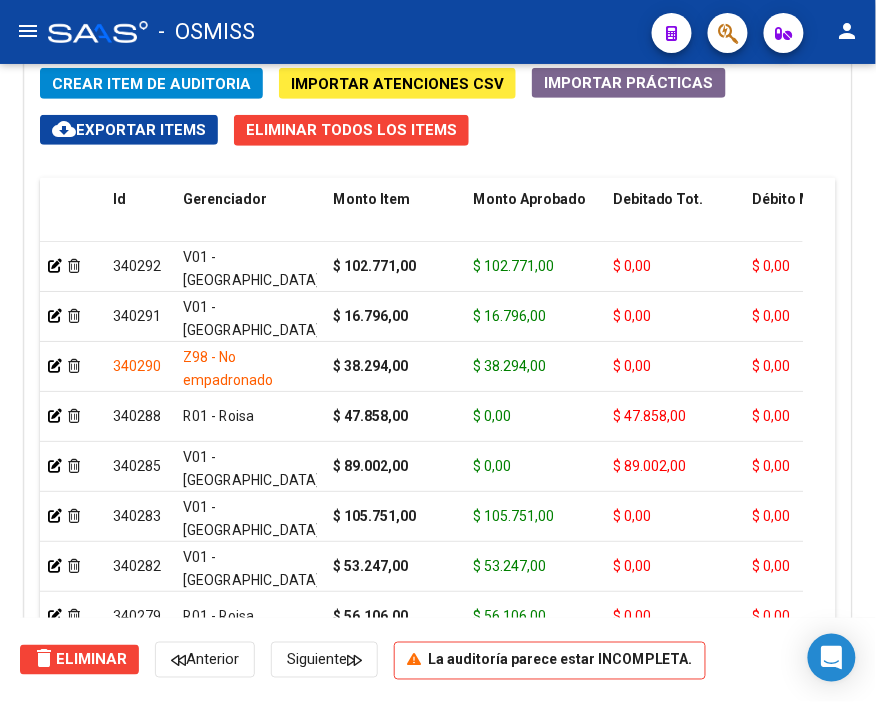 click on "Crear Item de Auditoria" 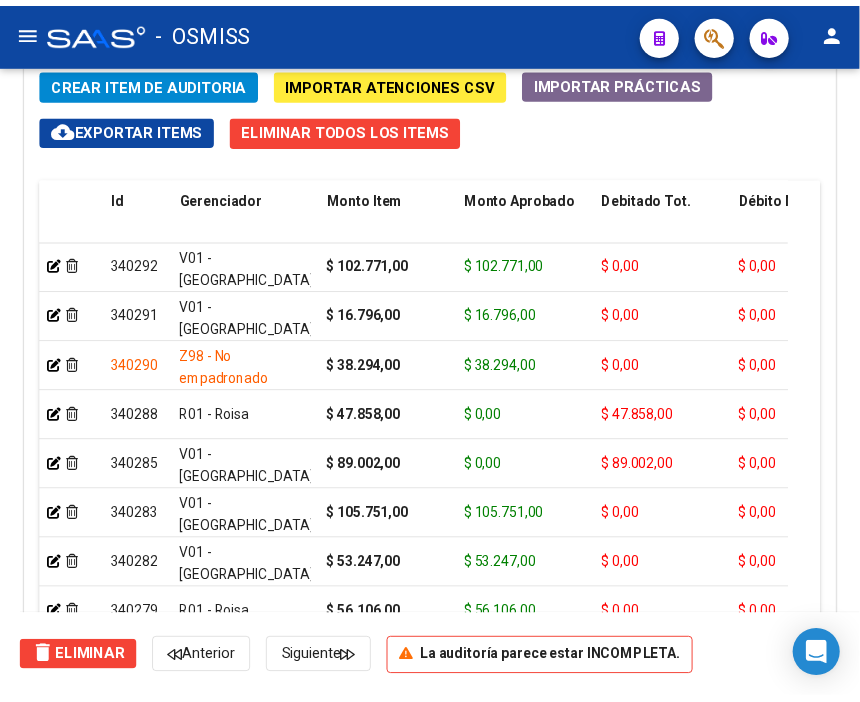scroll, scrollTop: 1883, scrollLeft: 0, axis: vertical 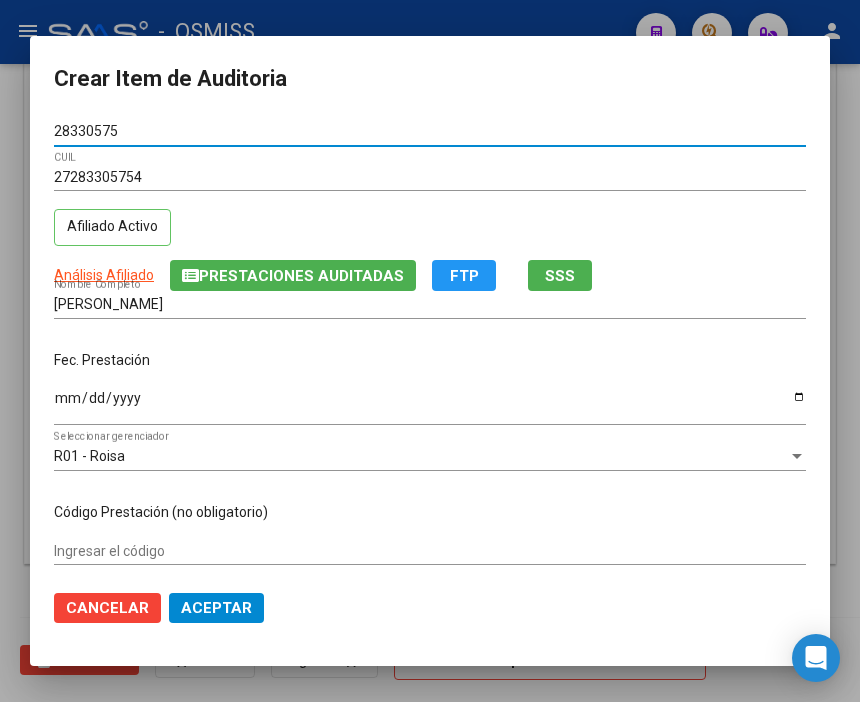 click on "Ingresar la fecha" at bounding box center (430, 405) 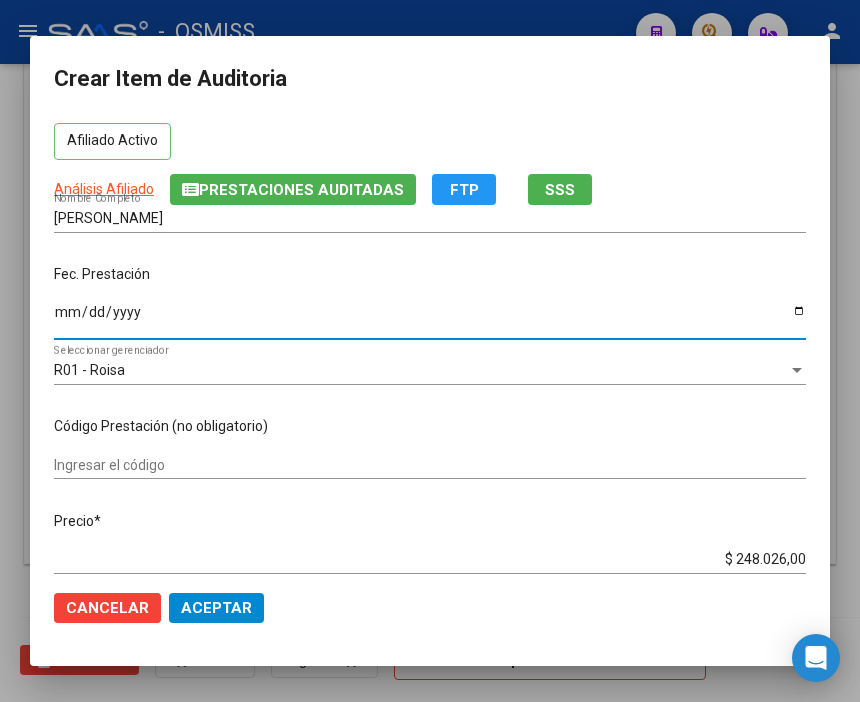 scroll, scrollTop: 222, scrollLeft: 0, axis: vertical 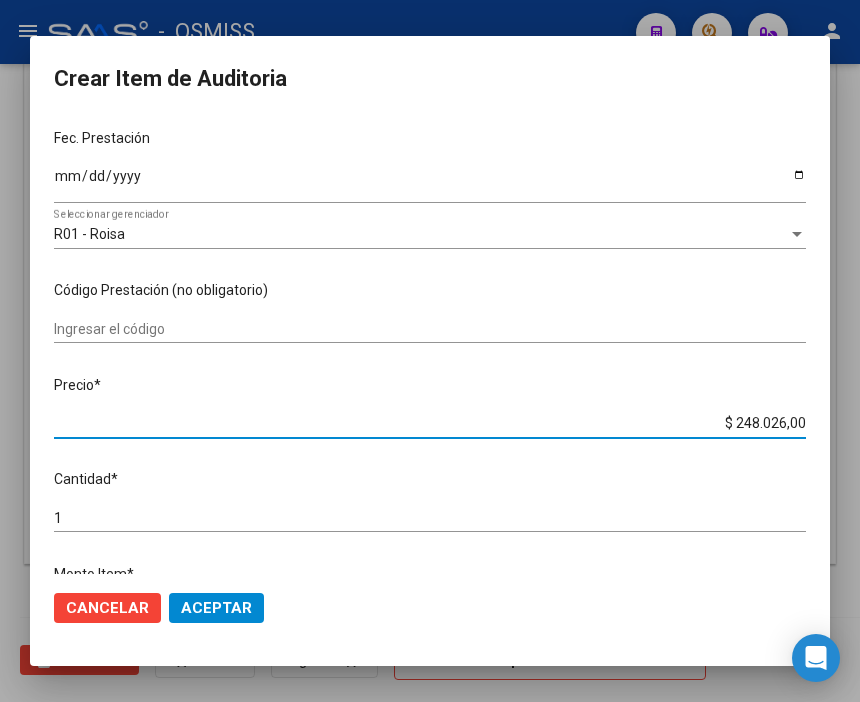 drag, startPoint x: 660, startPoint y: 420, endPoint x: 864, endPoint y: 410, distance: 204.24495 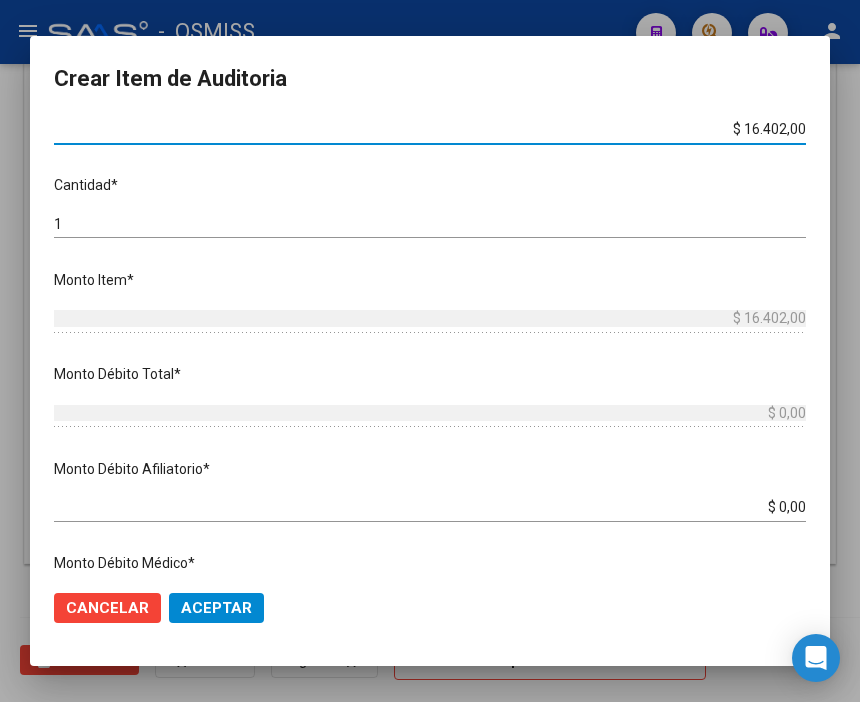scroll, scrollTop: 555, scrollLeft: 0, axis: vertical 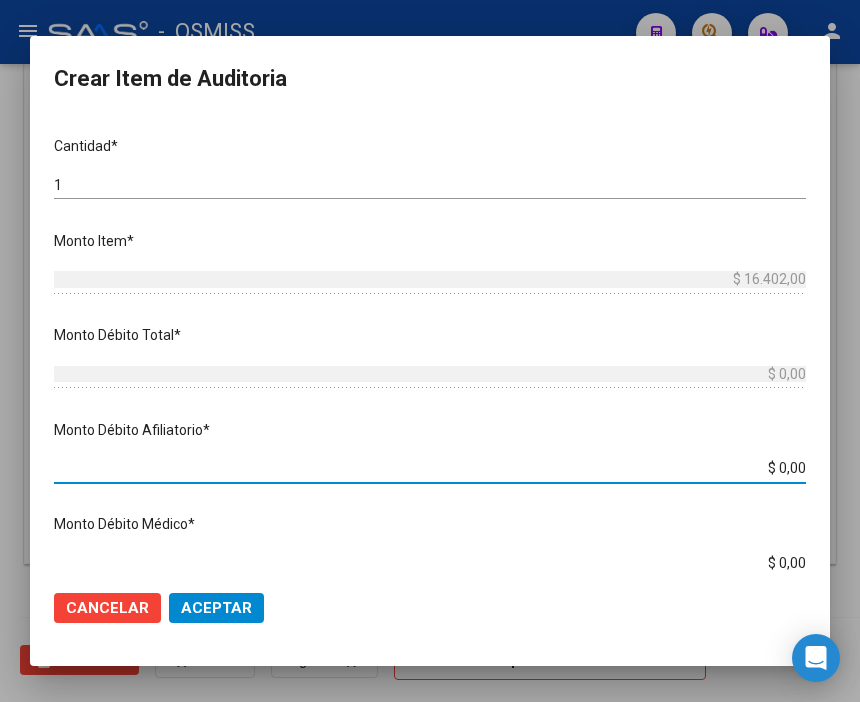 drag, startPoint x: 728, startPoint y: 465, endPoint x: 864, endPoint y: 466, distance: 136.00368 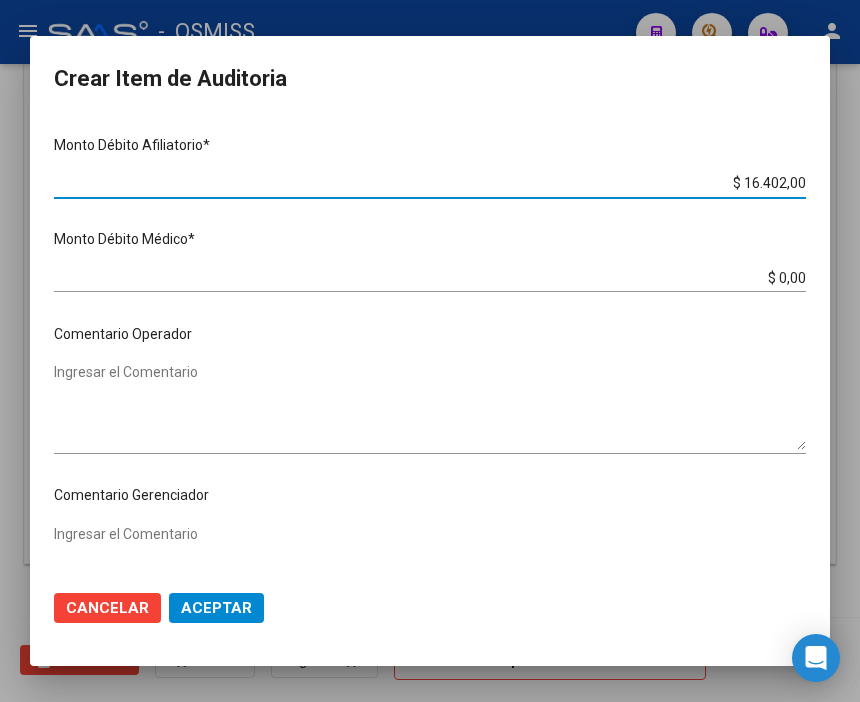 scroll, scrollTop: 888, scrollLeft: 0, axis: vertical 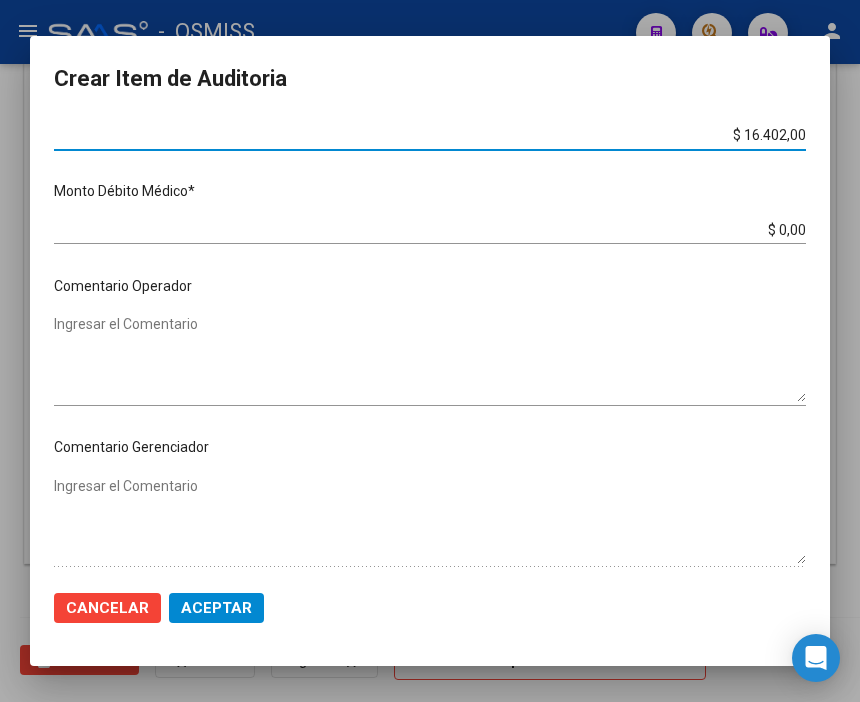 click on "Ingresar el Comentario" at bounding box center [430, 358] 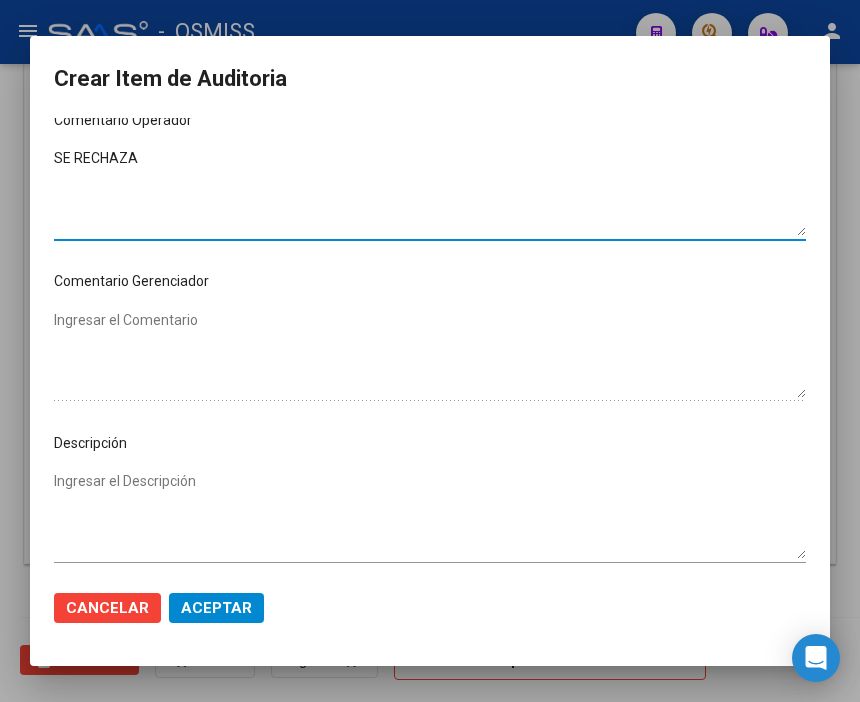 scroll, scrollTop: 1111, scrollLeft: 0, axis: vertical 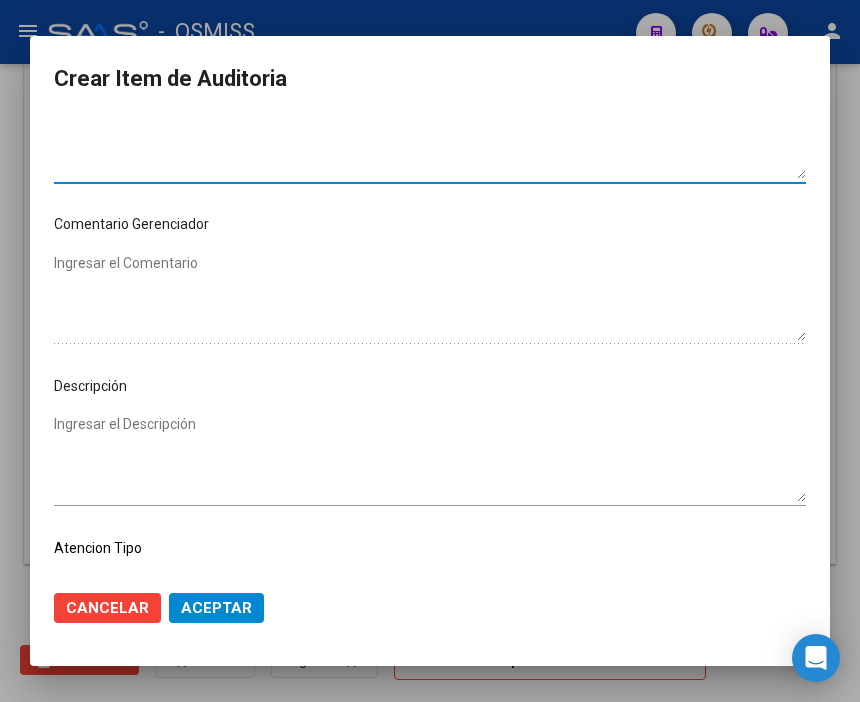 click on "Ingresar el Descripción" at bounding box center (430, 458) 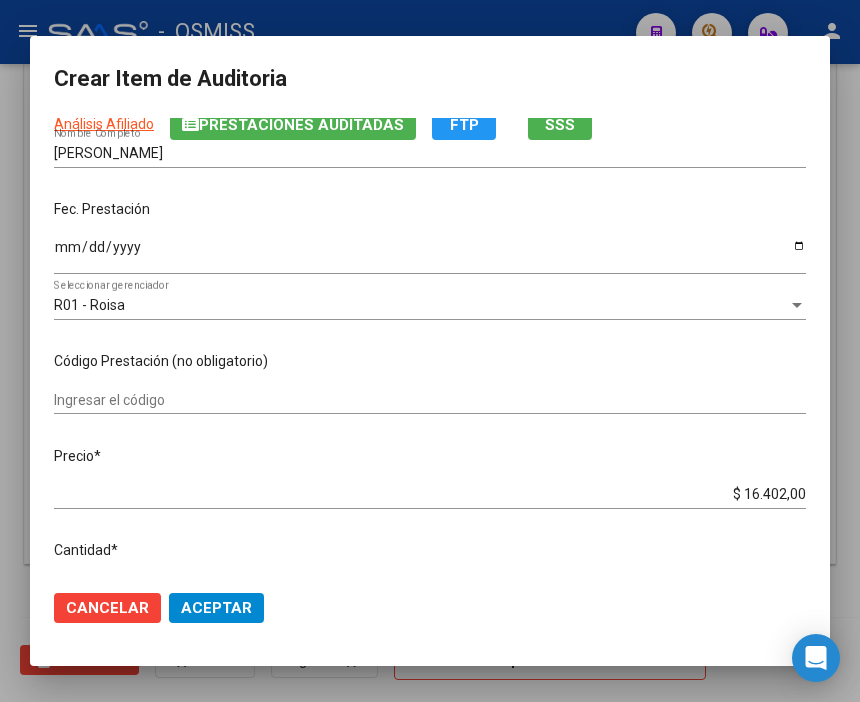 scroll, scrollTop: 111, scrollLeft: 0, axis: vertical 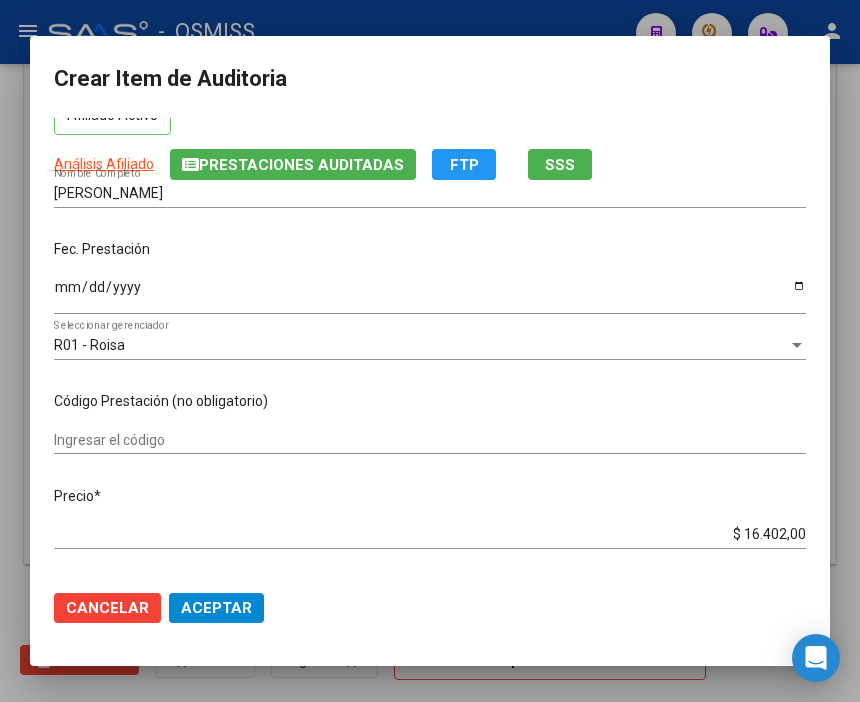 click on "Fec. Prestación" at bounding box center (430, 249) 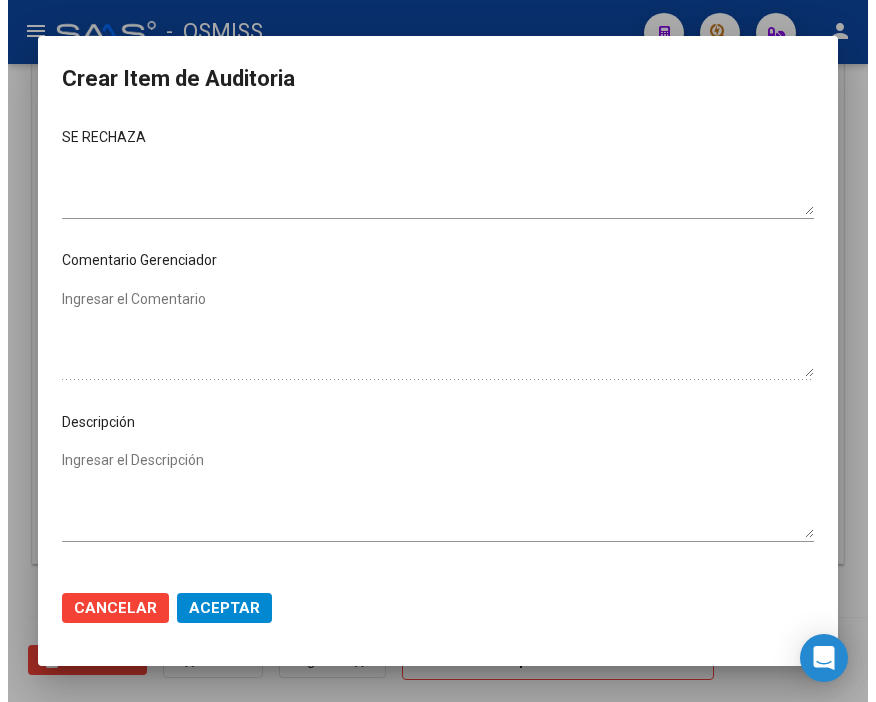 scroll, scrollTop: 1111, scrollLeft: 0, axis: vertical 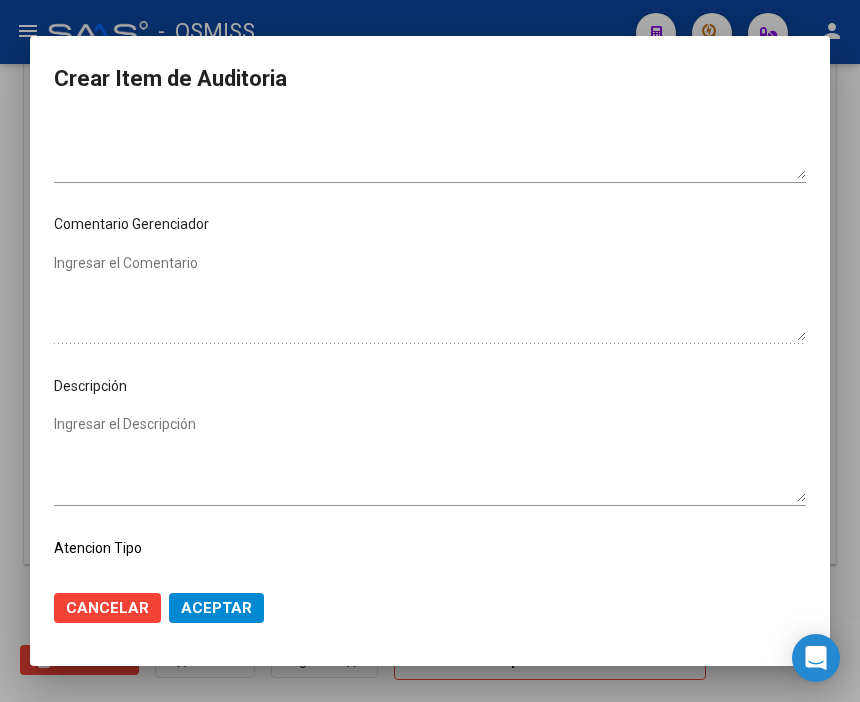 click on "Ingresar el Descripción" at bounding box center (430, 458) 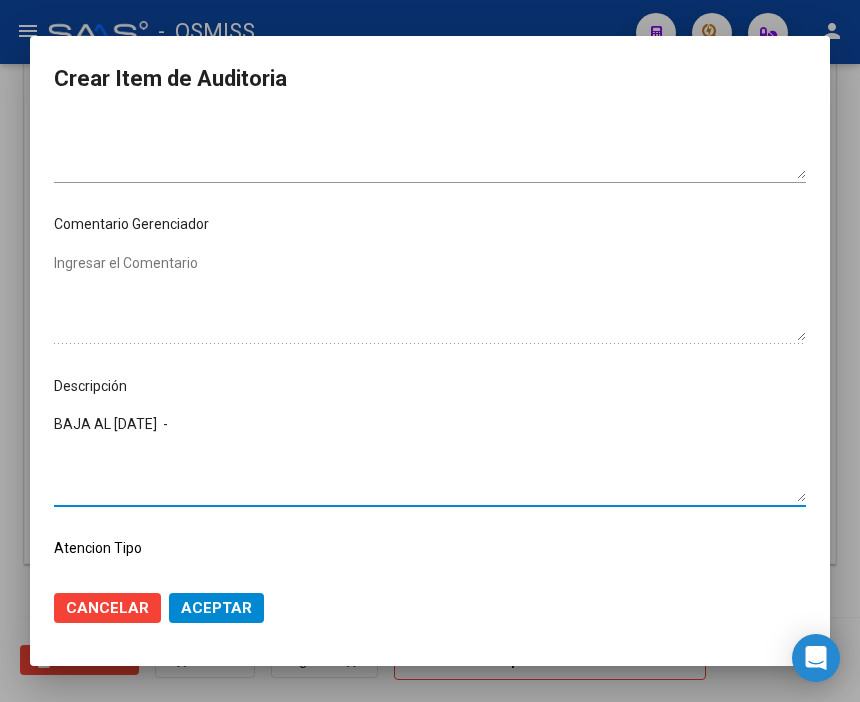 click on "BAJA AL [DATE]  -" at bounding box center (430, 458) 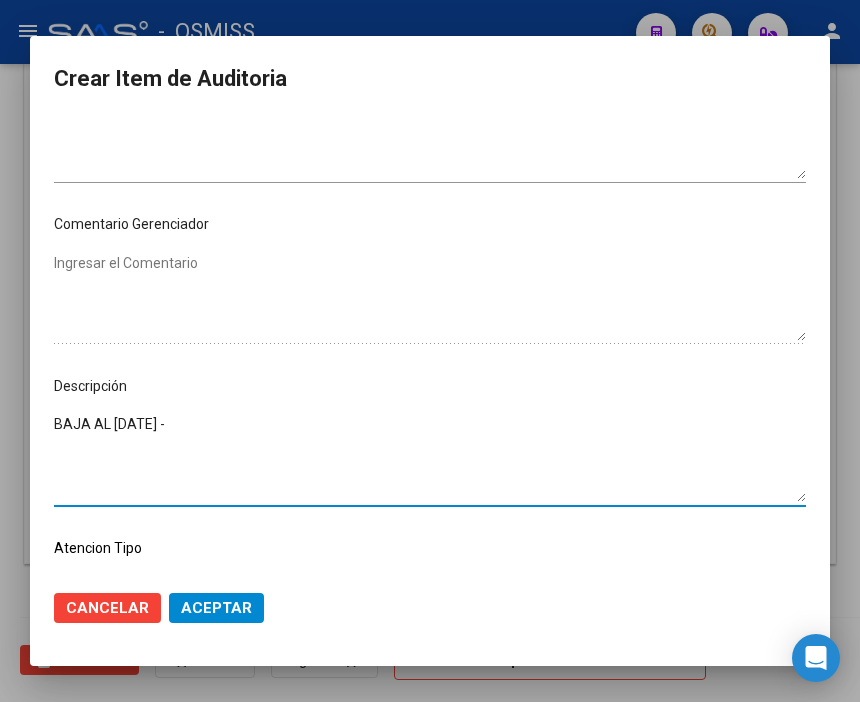 click on "BAJA AL [DATE] -" at bounding box center [430, 458] 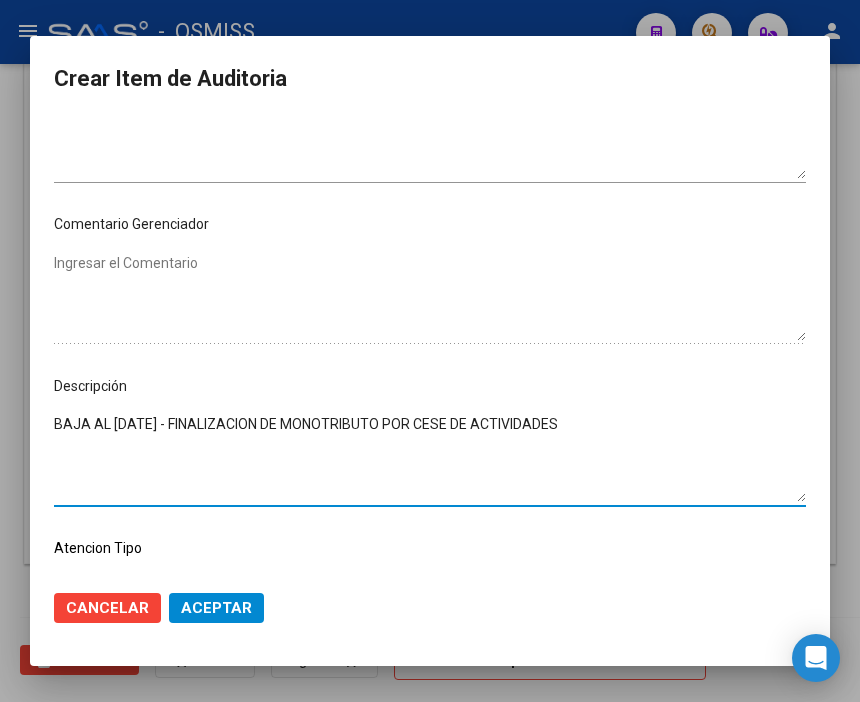 click on "Aceptar" 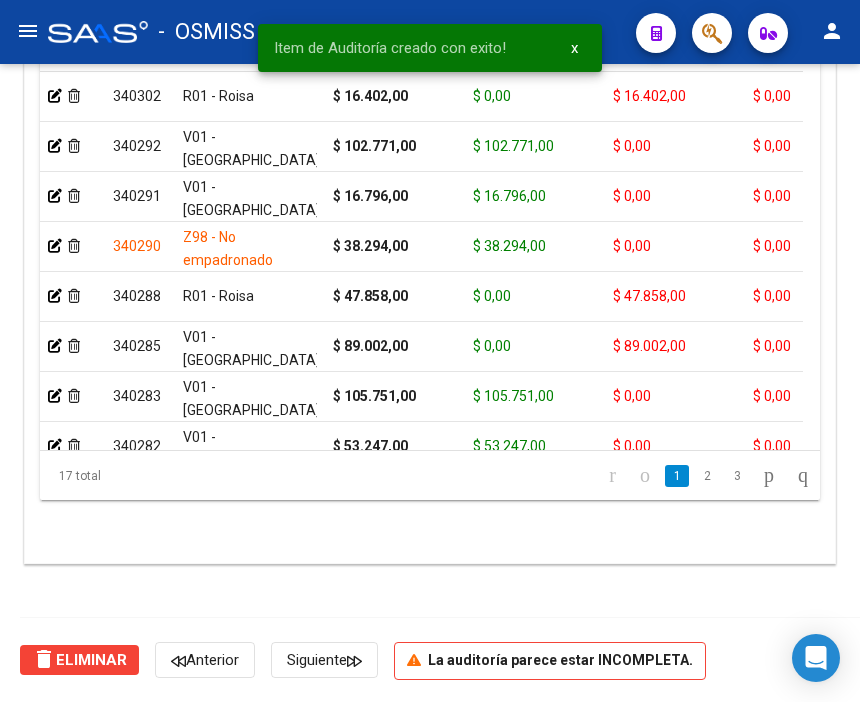 scroll, scrollTop: 1555, scrollLeft: 0, axis: vertical 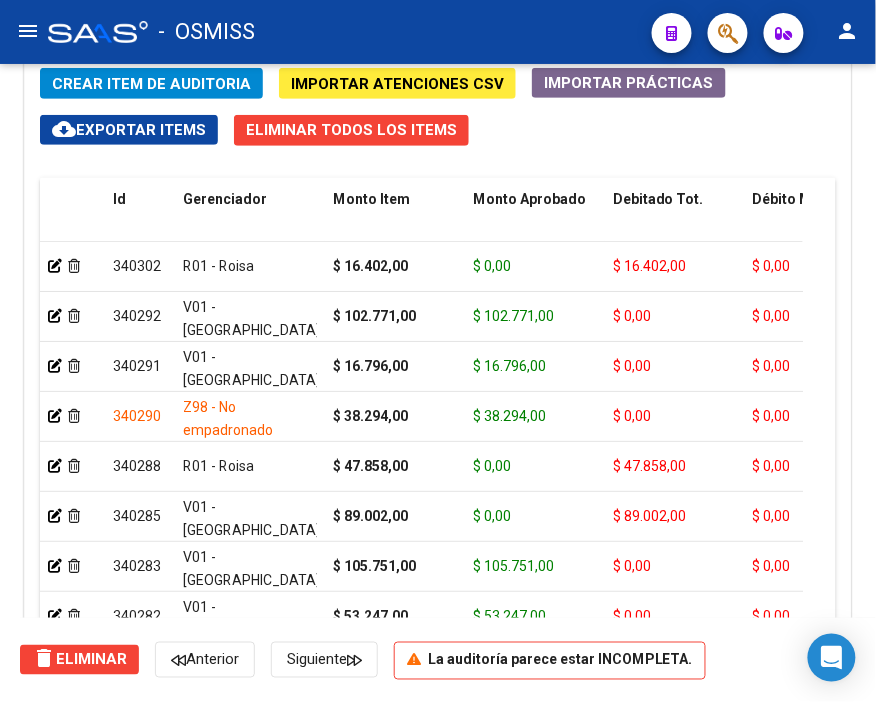 click on "menu -   OSMISS  person" 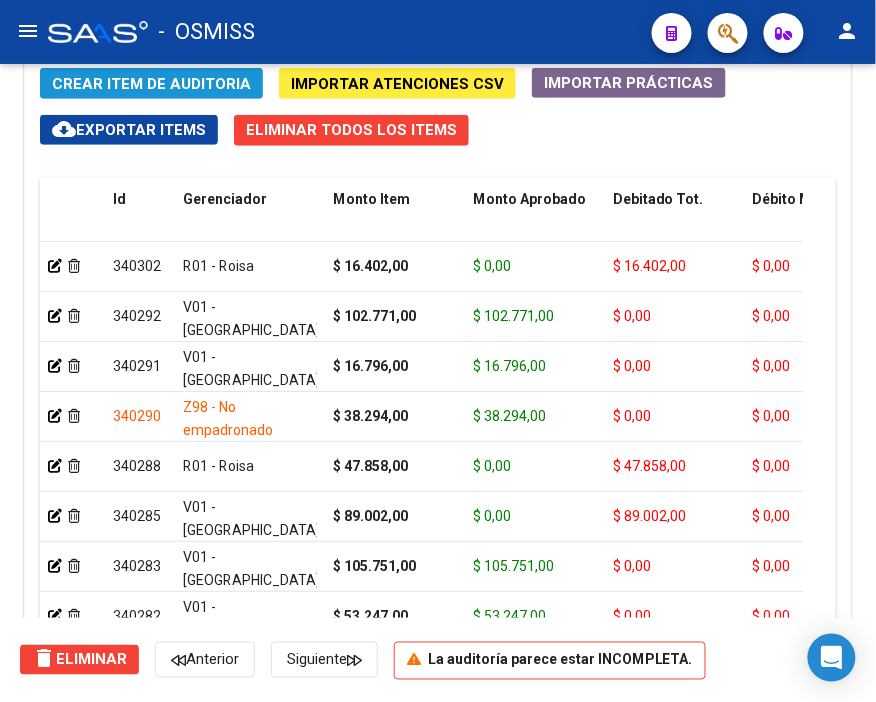 click on "Crear Item de Auditoria" 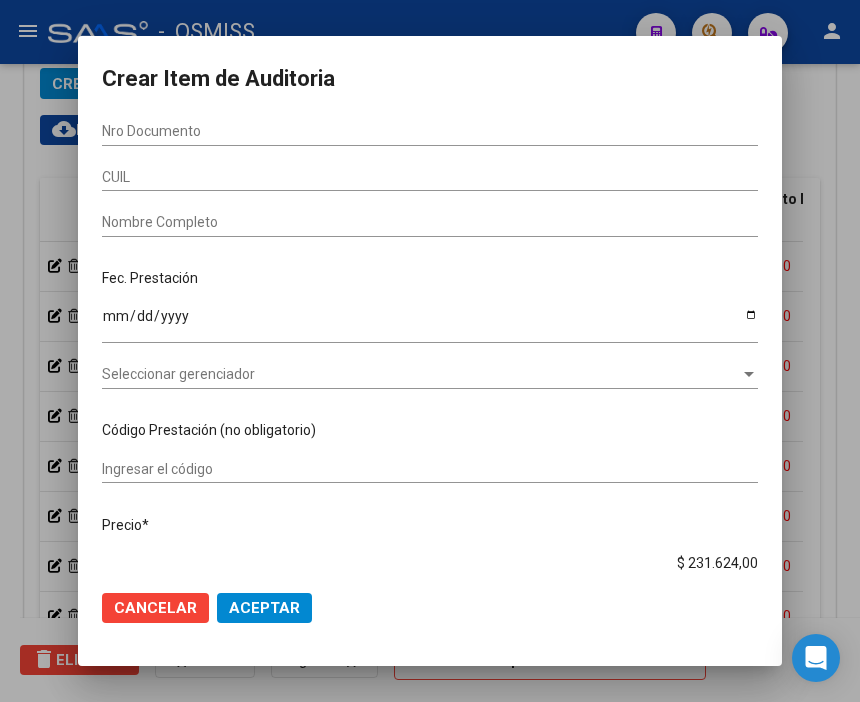 scroll, scrollTop: 1883, scrollLeft: 0, axis: vertical 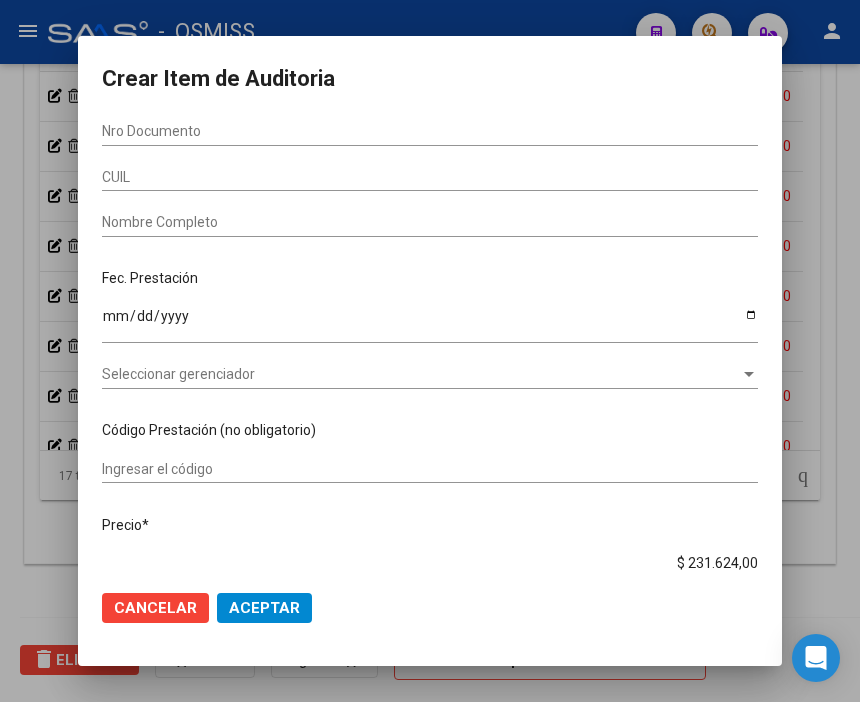 click on "Nro Documento" at bounding box center (430, 132) 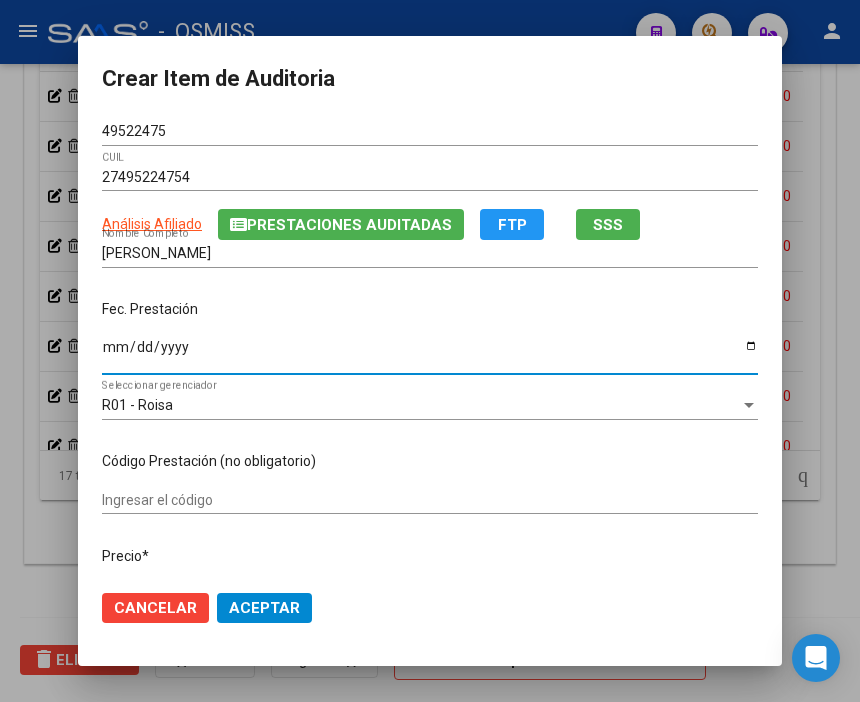 click on "Ingresar la fecha" at bounding box center [430, 354] 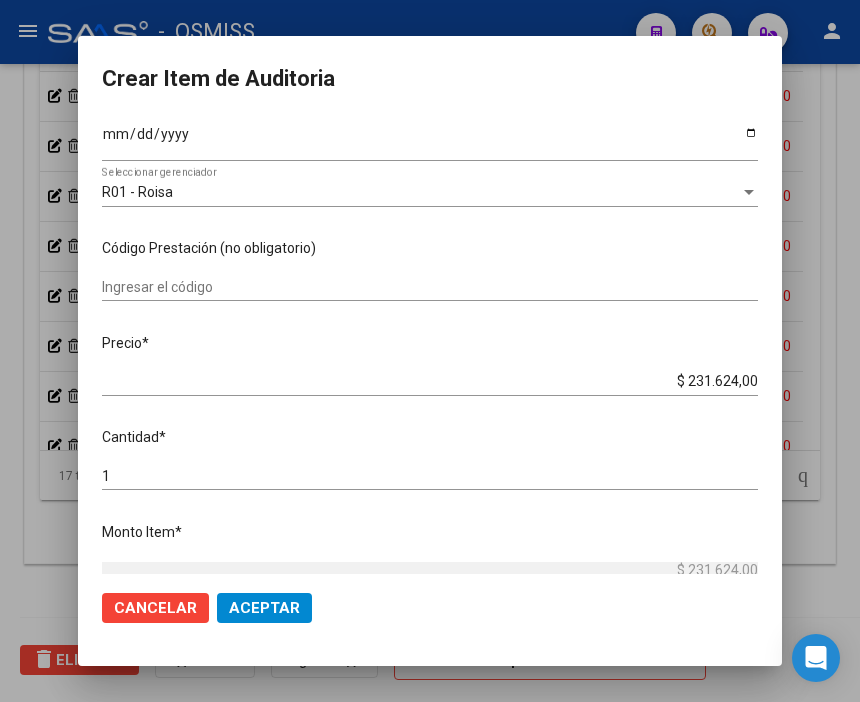 scroll, scrollTop: 222, scrollLeft: 0, axis: vertical 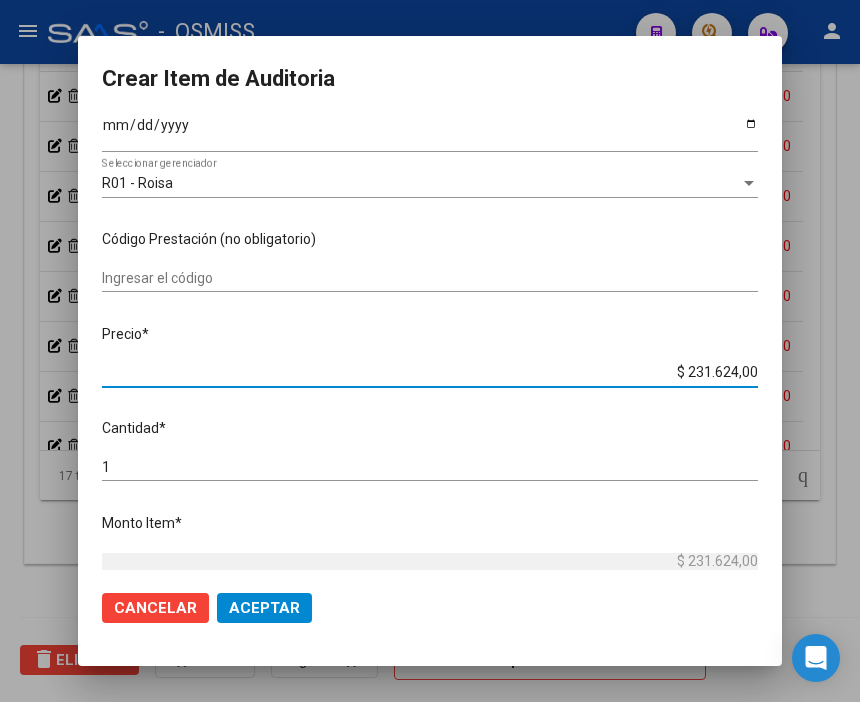drag, startPoint x: 658, startPoint y: 374, endPoint x: 831, endPoint y: 375, distance: 173.00288 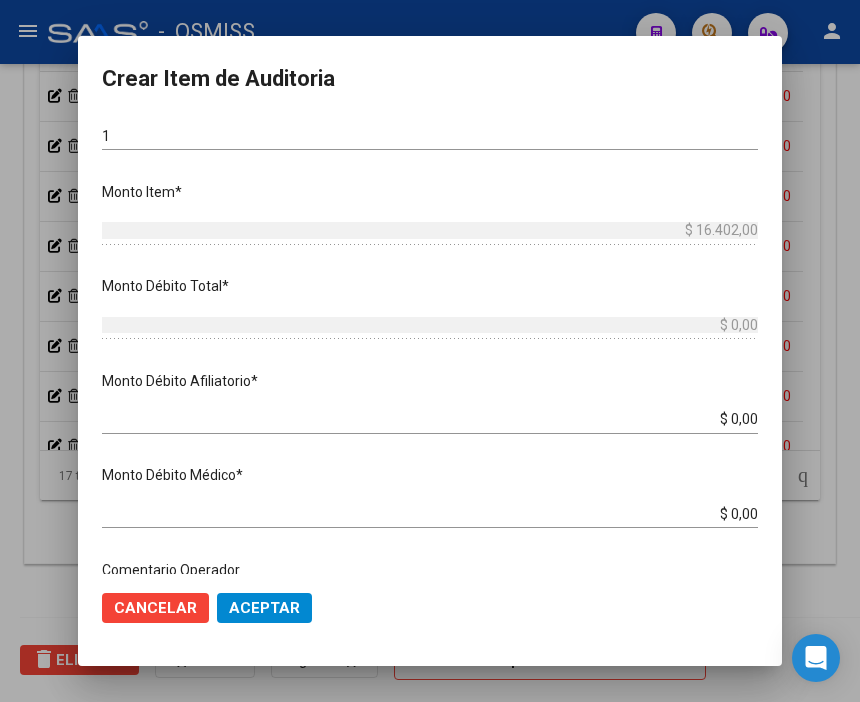 scroll, scrollTop: 555, scrollLeft: 0, axis: vertical 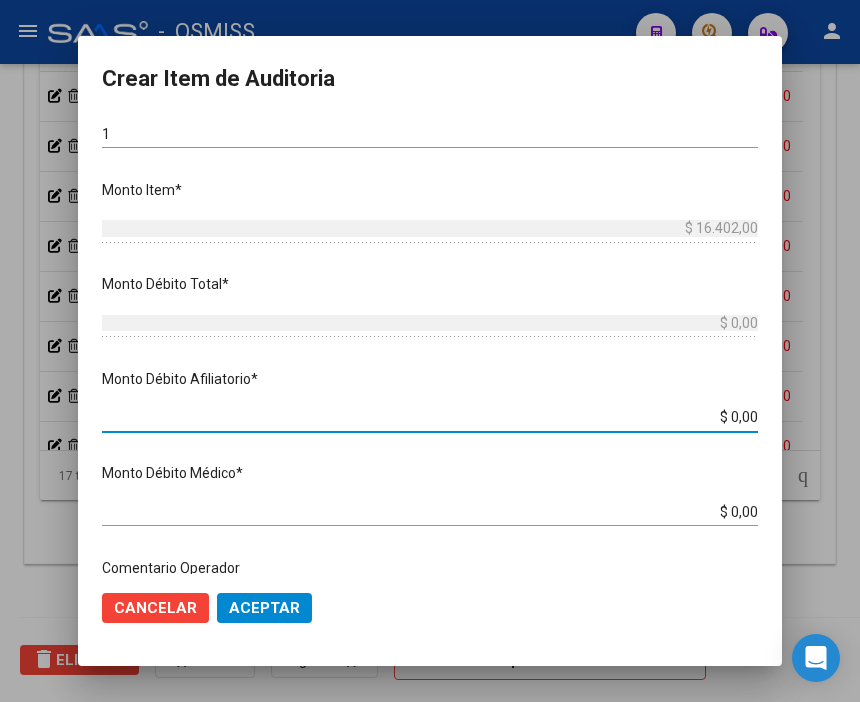 drag, startPoint x: 651, startPoint y: 416, endPoint x: 864, endPoint y: 427, distance: 213.28384 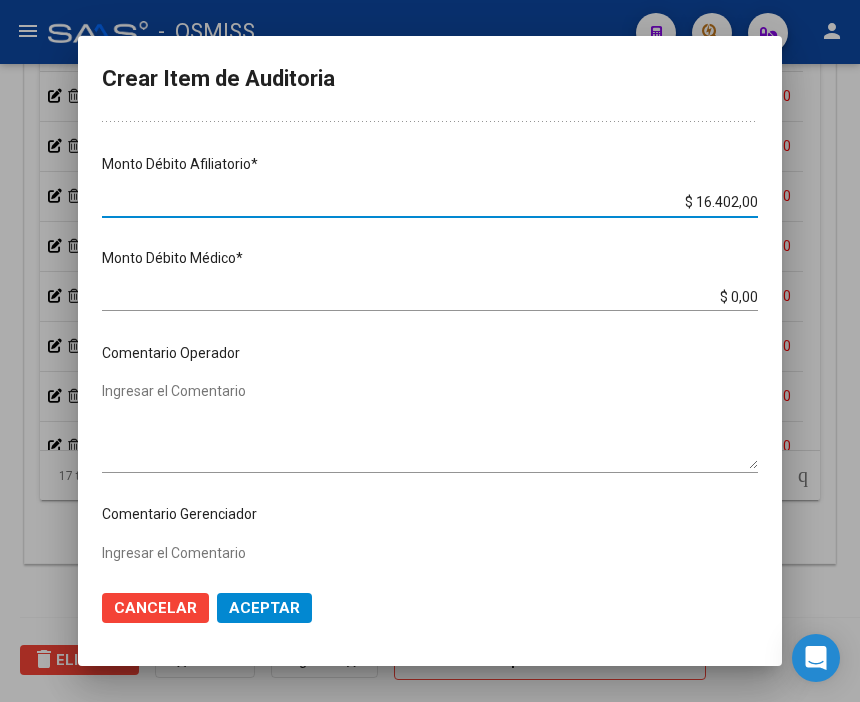 scroll, scrollTop: 777, scrollLeft: 0, axis: vertical 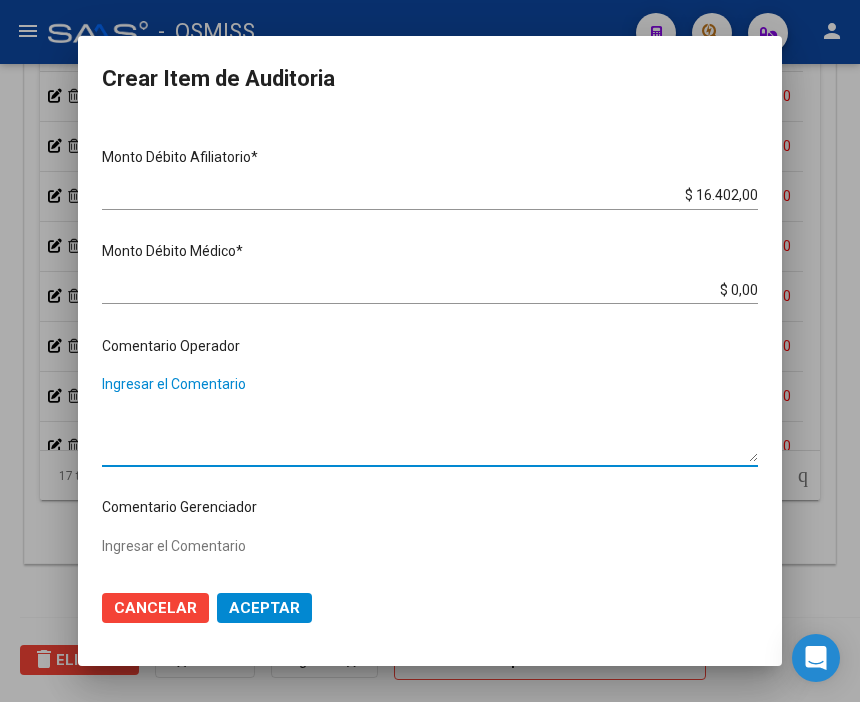 click on "Ingresar el Comentario" at bounding box center (430, 418) 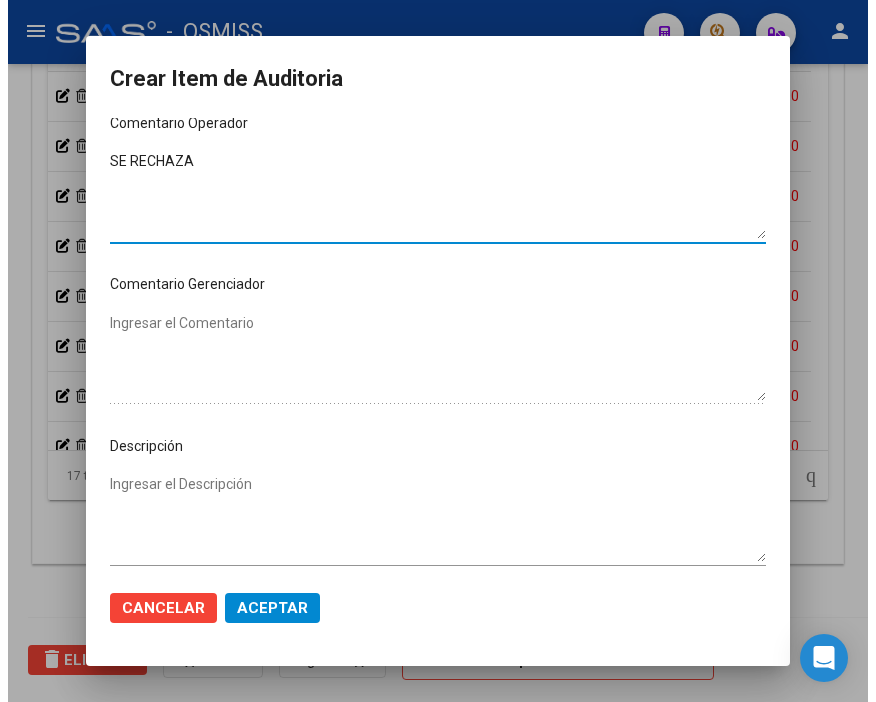 scroll, scrollTop: 1111, scrollLeft: 0, axis: vertical 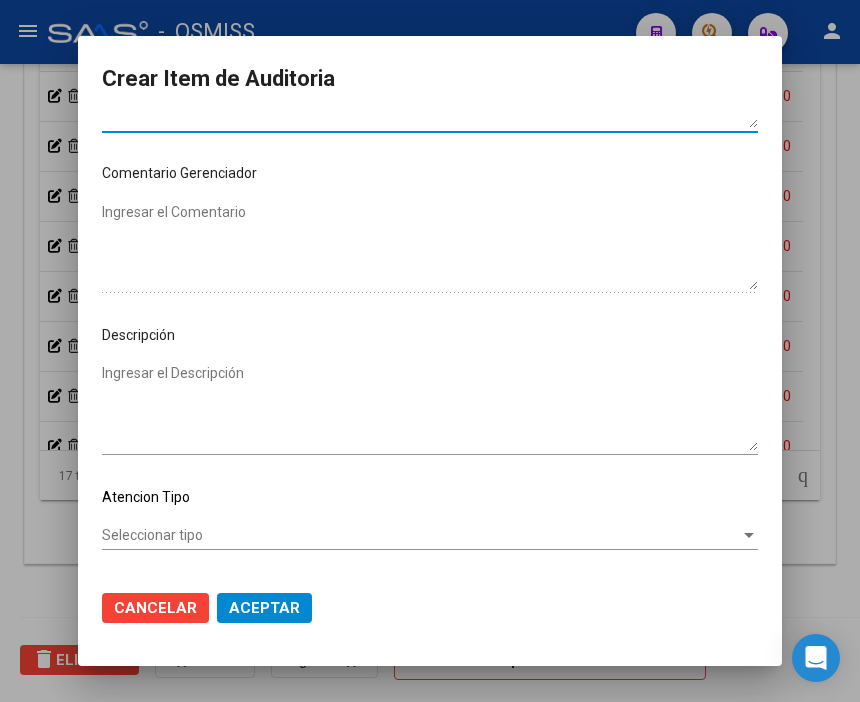 click on "Ingresar el Descripción" at bounding box center (430, 407) 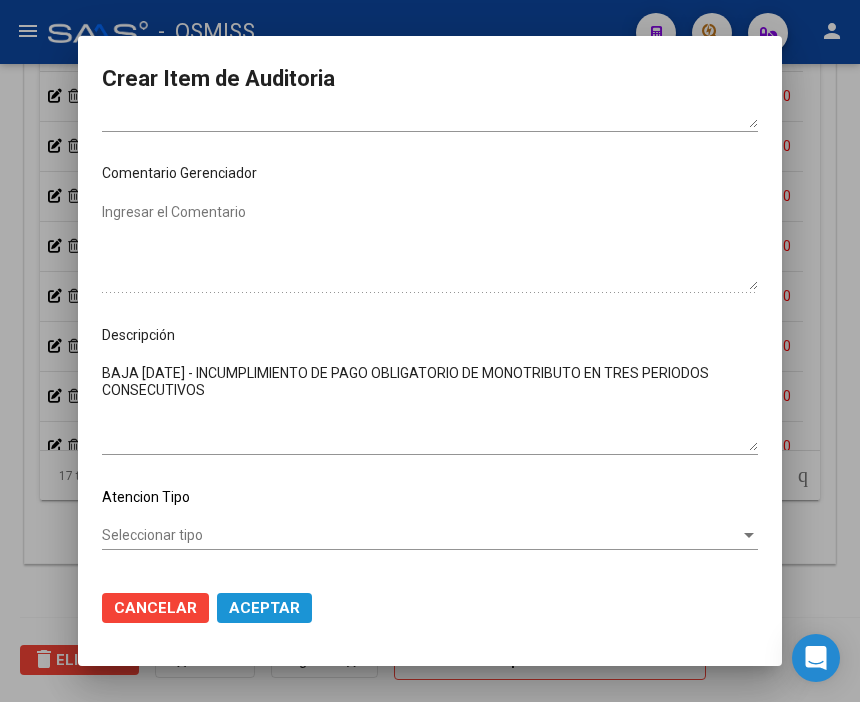 click on "Aceptar" 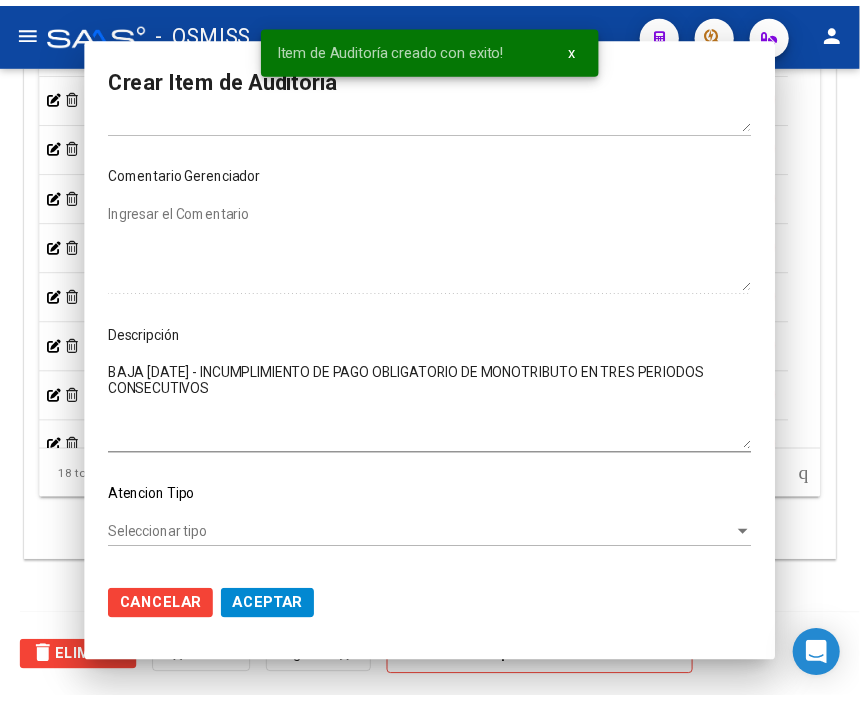 scroll, scrollTop: 1555, scrollLeft: 0, axis: vertical 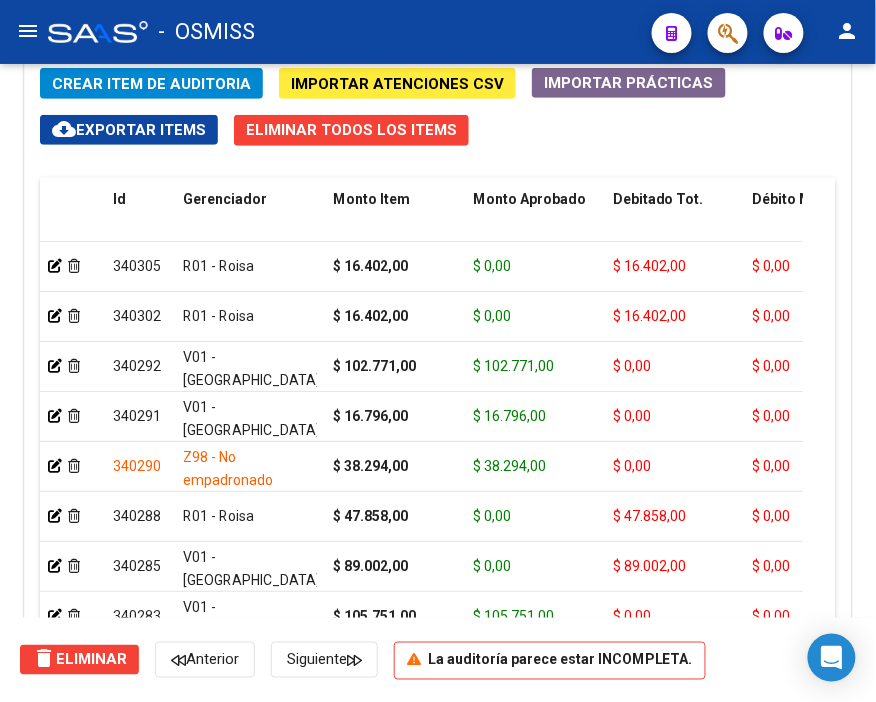click on "Crear Item de Auditoria" 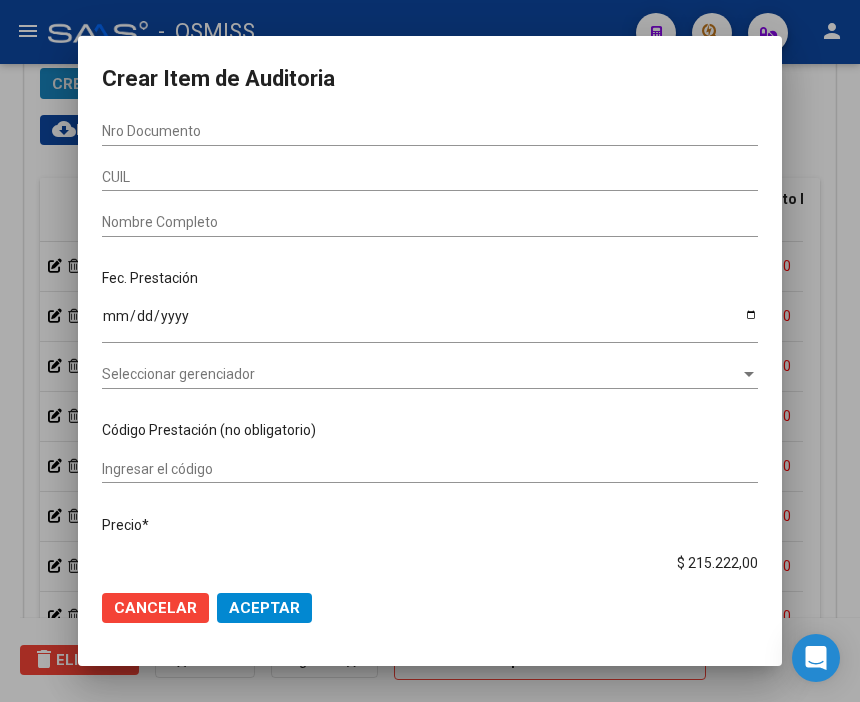 scroll, scrollTop: 1883, scrollLeft: 0, axis: vertical 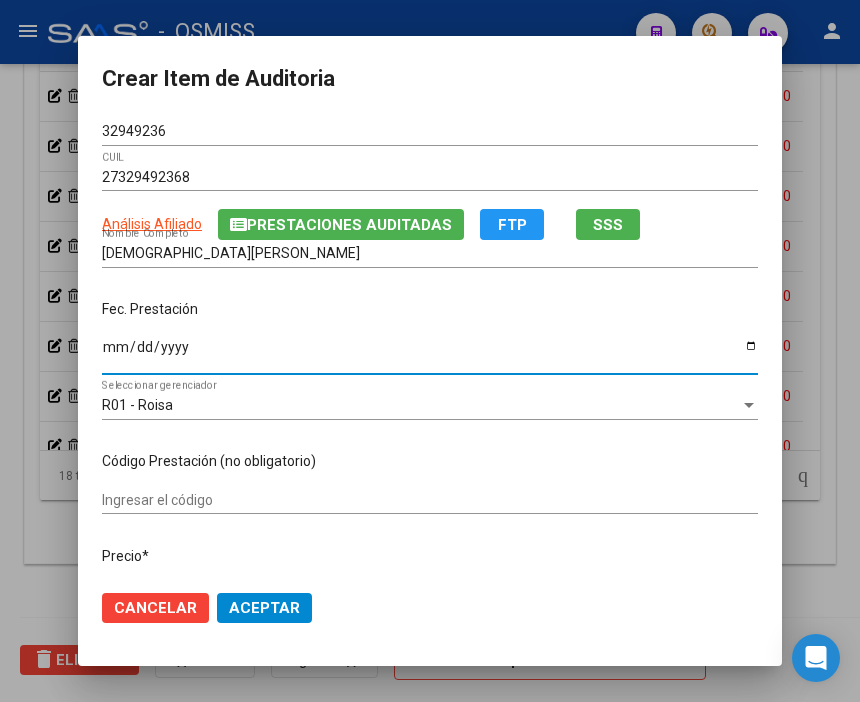 click on "Ingresar la fecha" at bounding box center [430, 354] 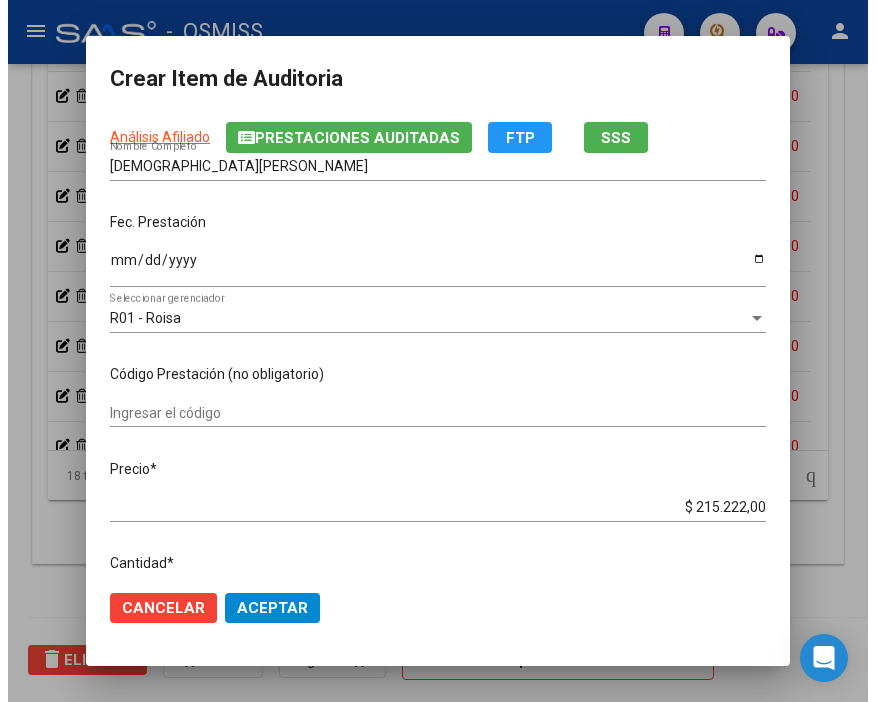 scroll, scrollTop: 111, scrollLeft: 0, axis: vertical 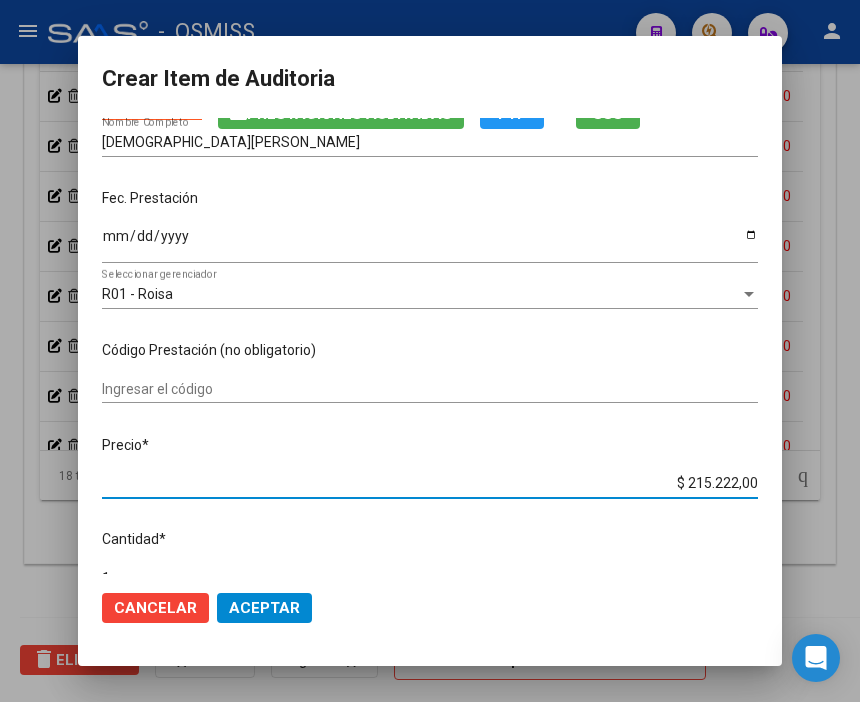 drag, startPoint x: 643, startPoint y: 487, endPoint x: 864, endPoint y: 507, distance: 221.90314 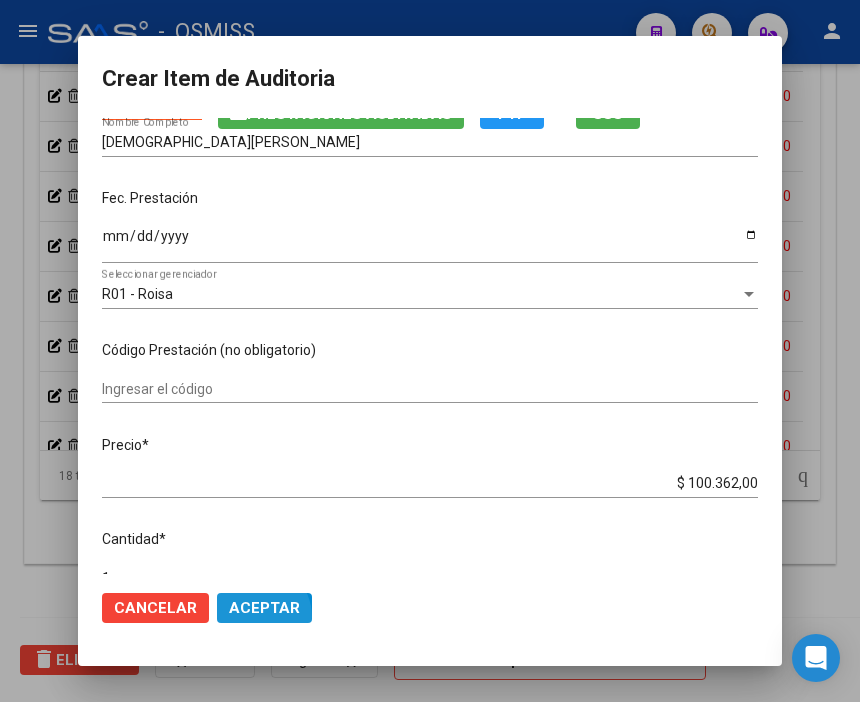 click on "Aceptar" 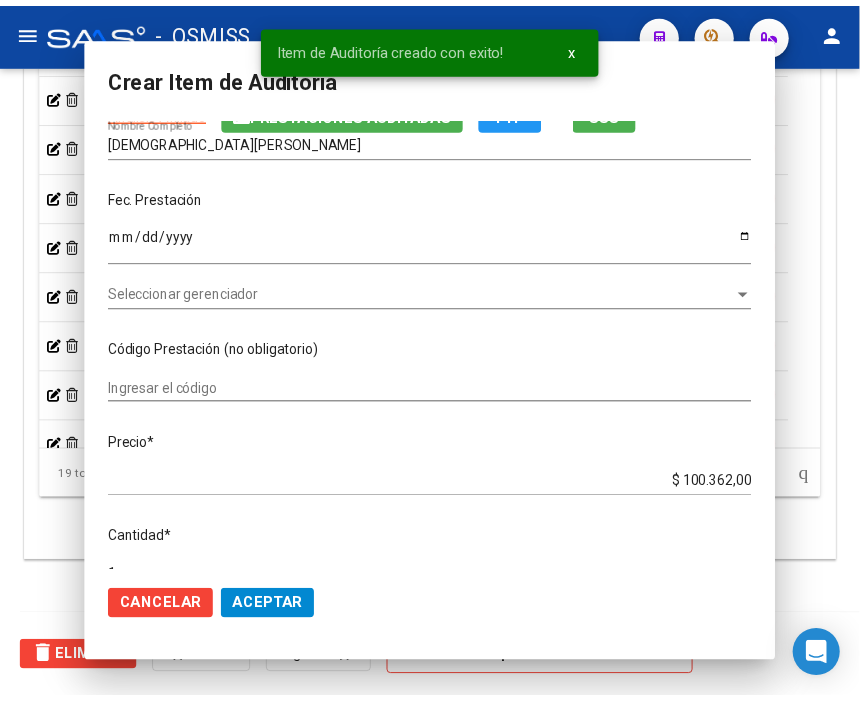 scroll, scrollTop: 1555, scrollLeft: 0, axis: vertical 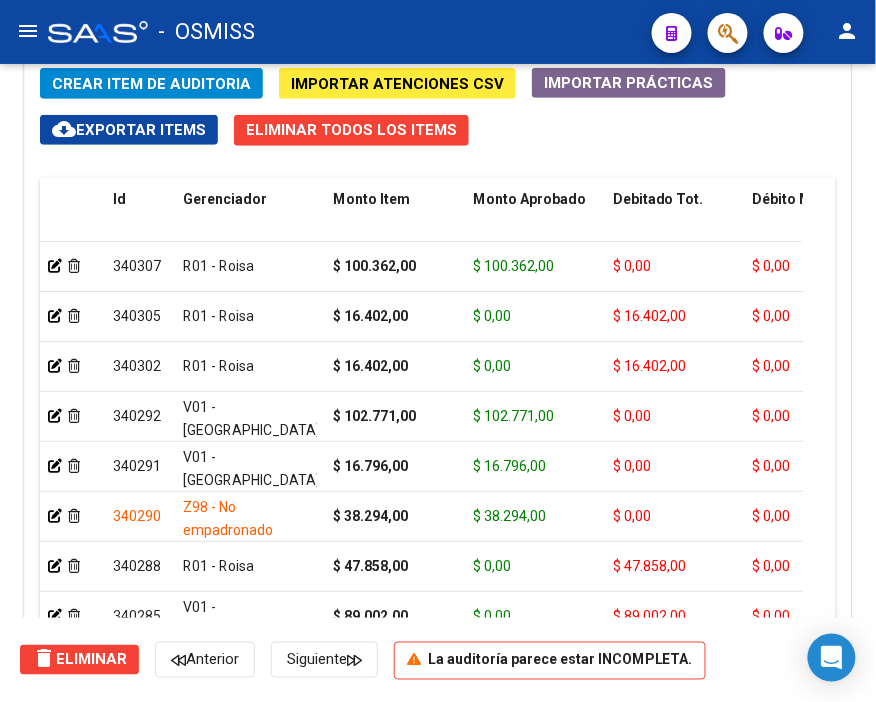 click on "Crear Item de Auditoria" 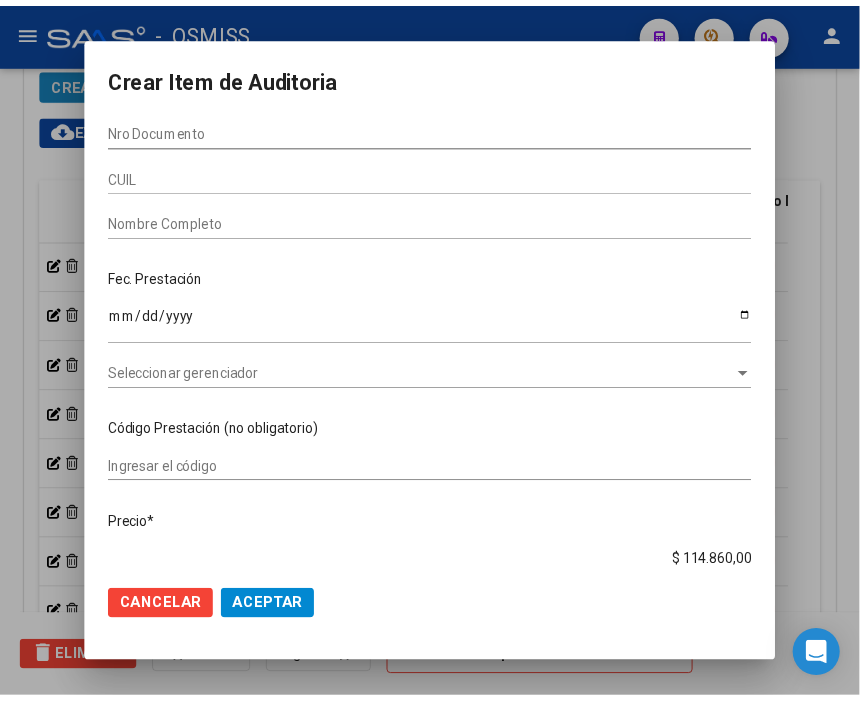 scroll, scrollTop: 1883, scrollLeft: 0, axis: vertical 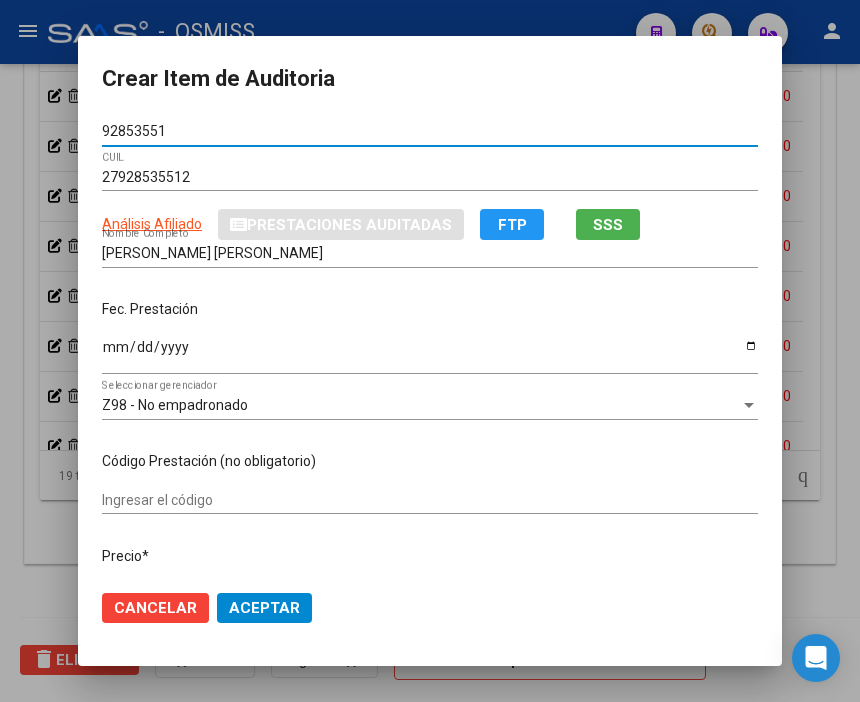 click on "Ingresar la fecha" at bounding box center (430, 354) 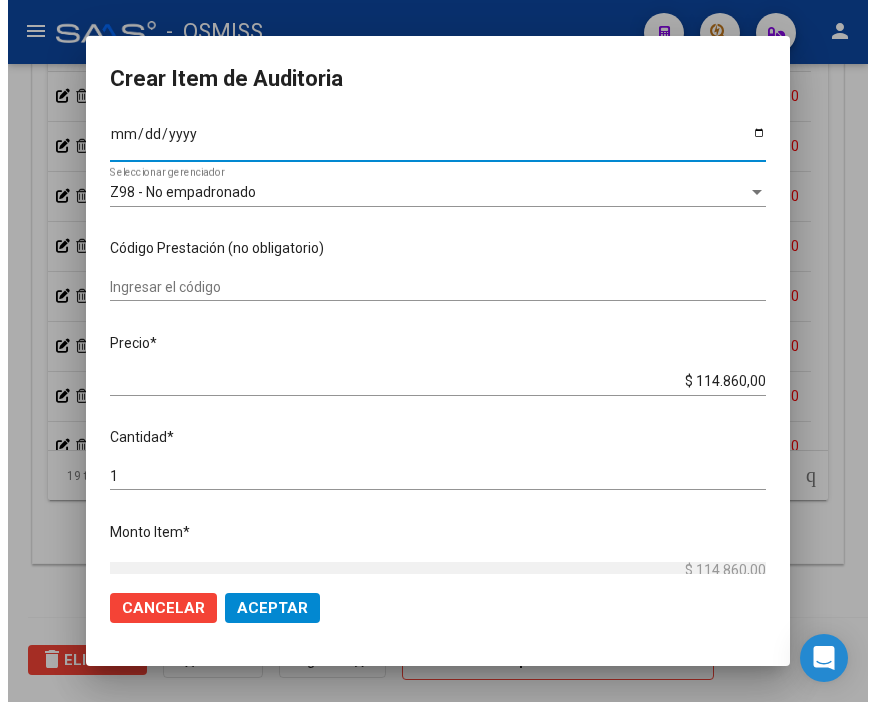 scroll, scrollTop: 222, scrollLeft: 0, axis: vertical 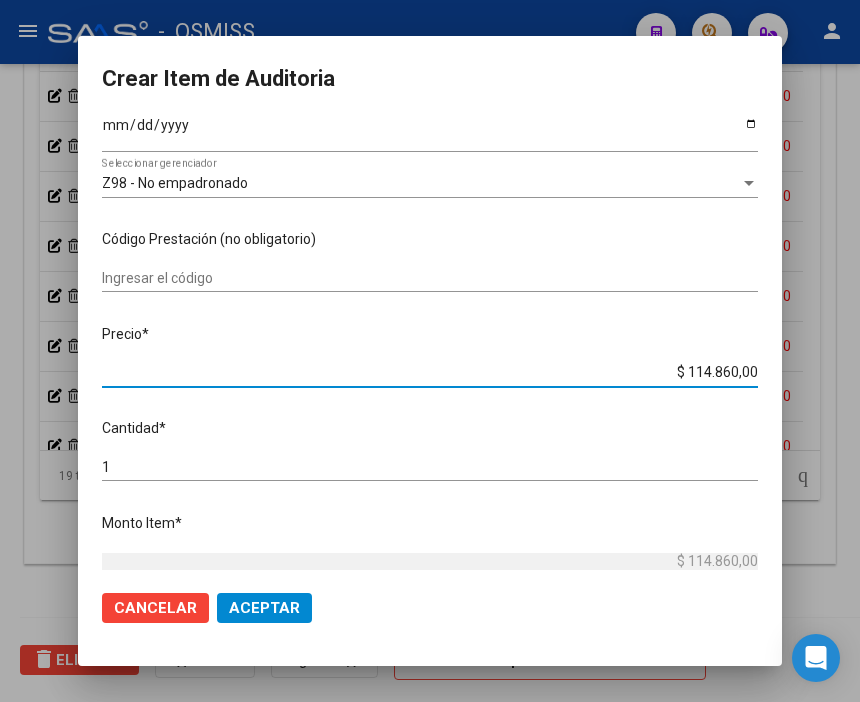 drag, startPoint x: 630, startPoint y: 374, endPoint x: 864, endPoint y: 377, distance: 234.01923 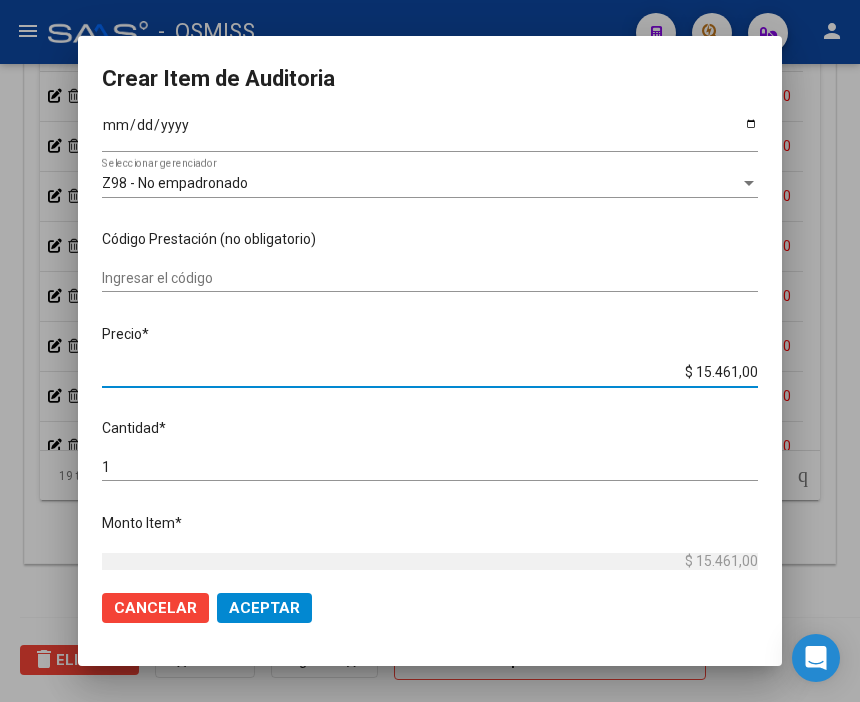 click on "Aceptar" 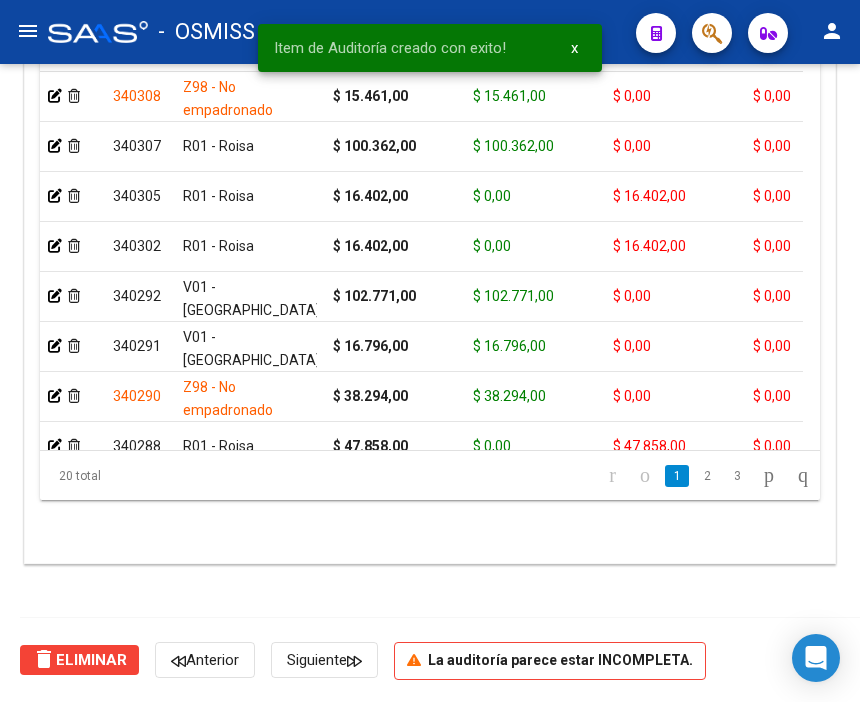 scroll, scrollTop: 1555, scrollLeft: 0, axis: vertical 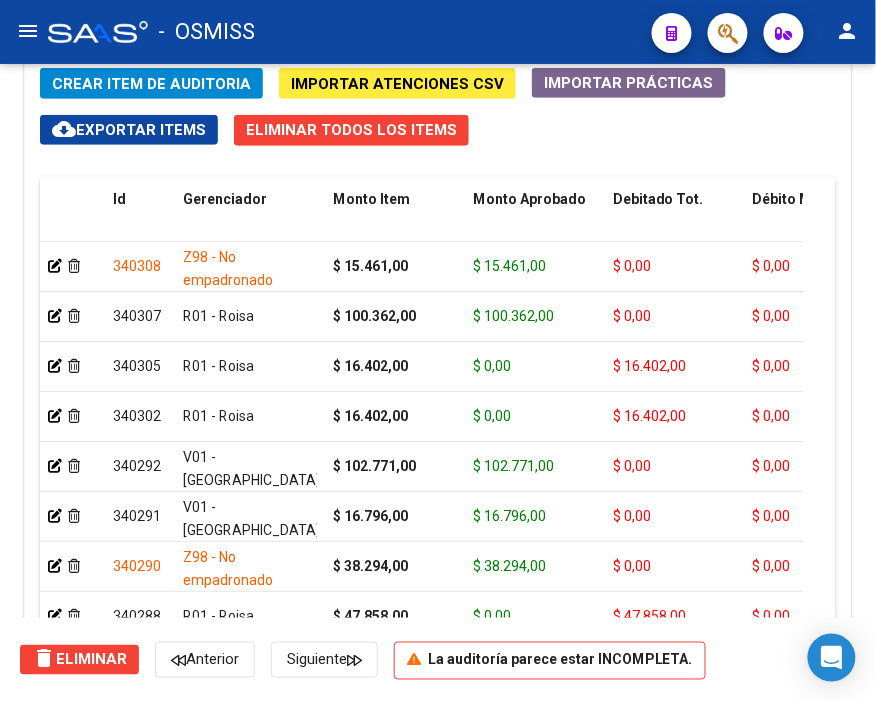 click on "Crear Item de Auditoria" 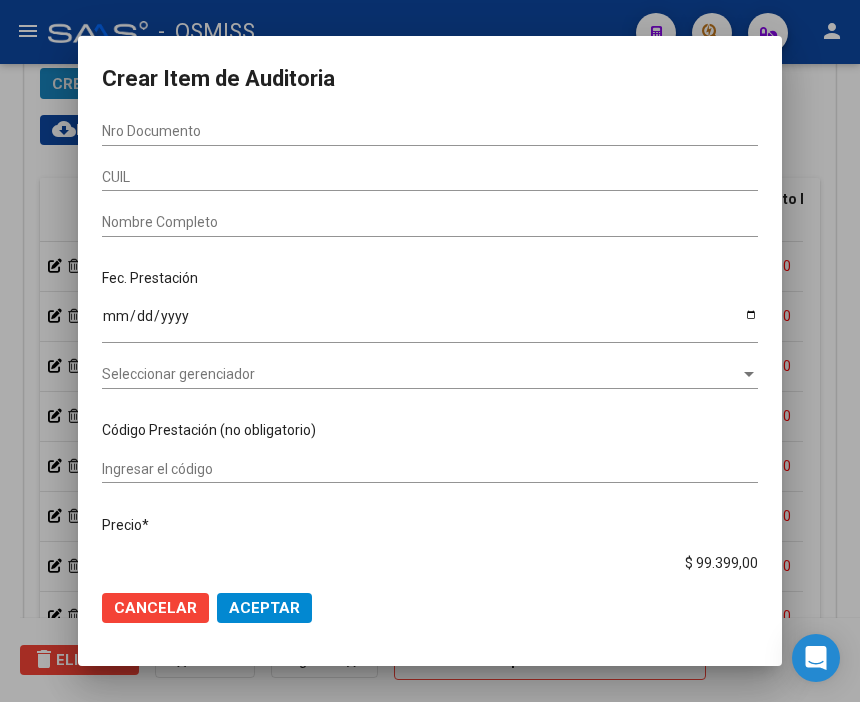 scroll, scrollTop: 1883, scrollLeft: 0, axis: vertical 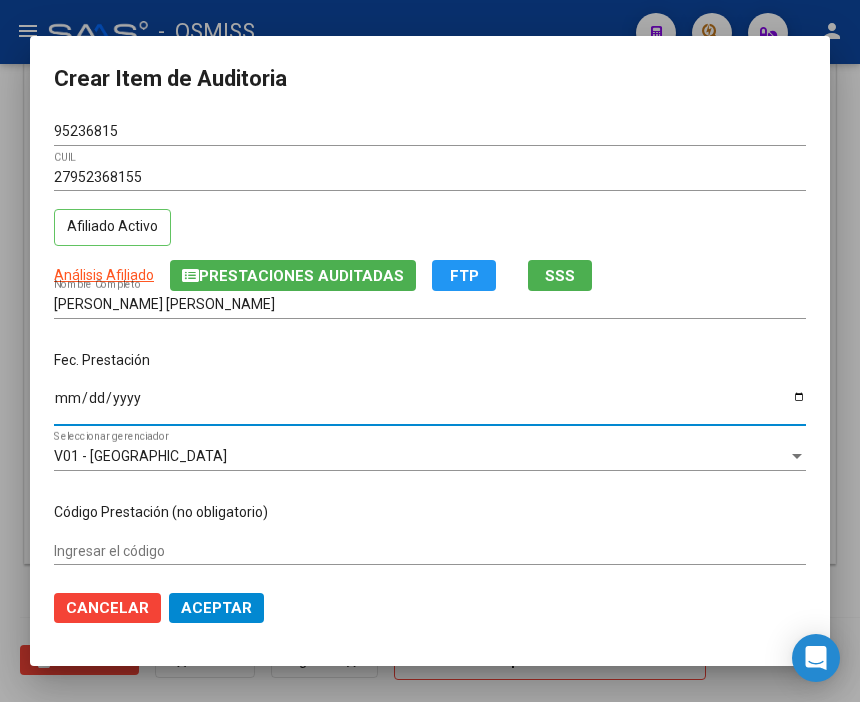 click on "Ingresar la fecha" at bounding box center (430, 405) 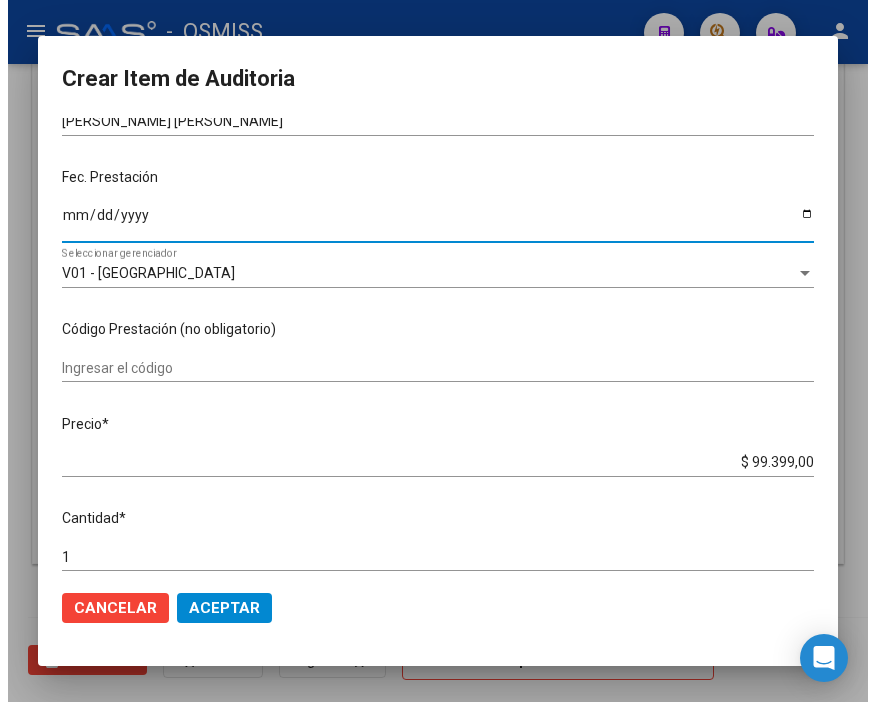 scroll, scrollTop: 222, scrollLeft: 0, axis: vertical 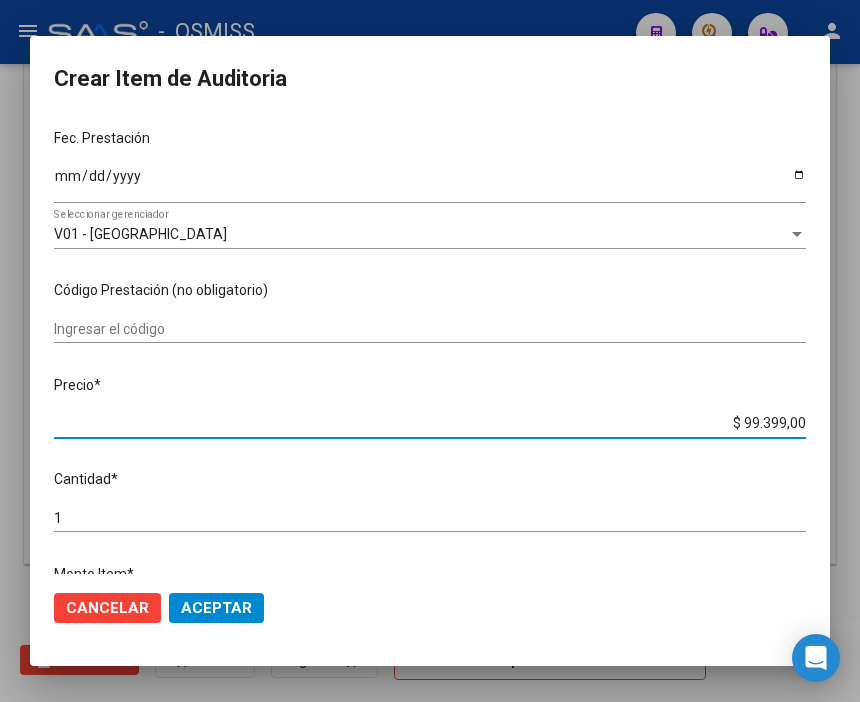 drag, startPoint x: 682, startPoint y: 425, endPoint x: 864, endPoint y: 422, distance: 182.02472 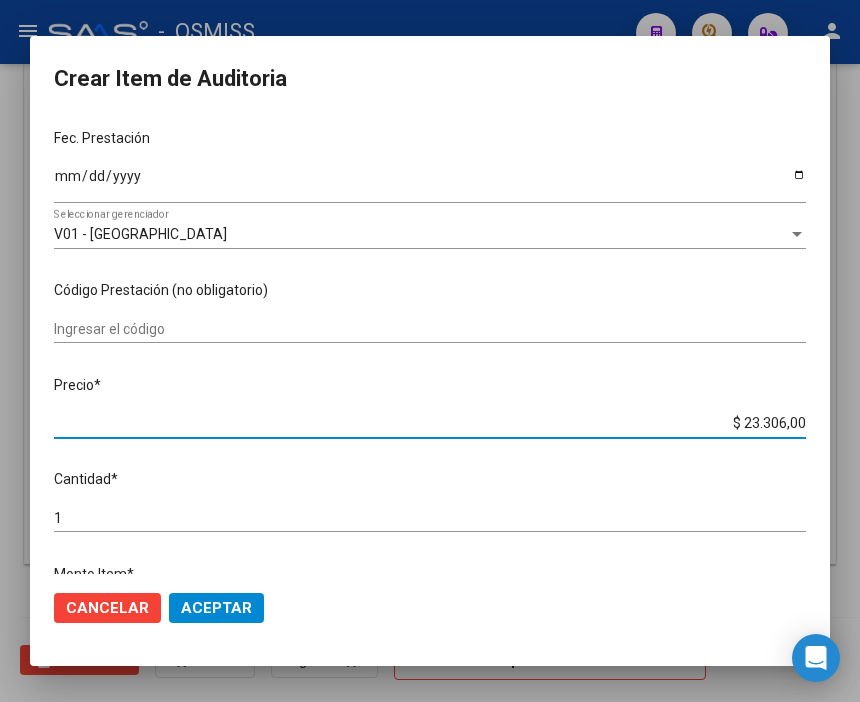 click on "Aceptar" 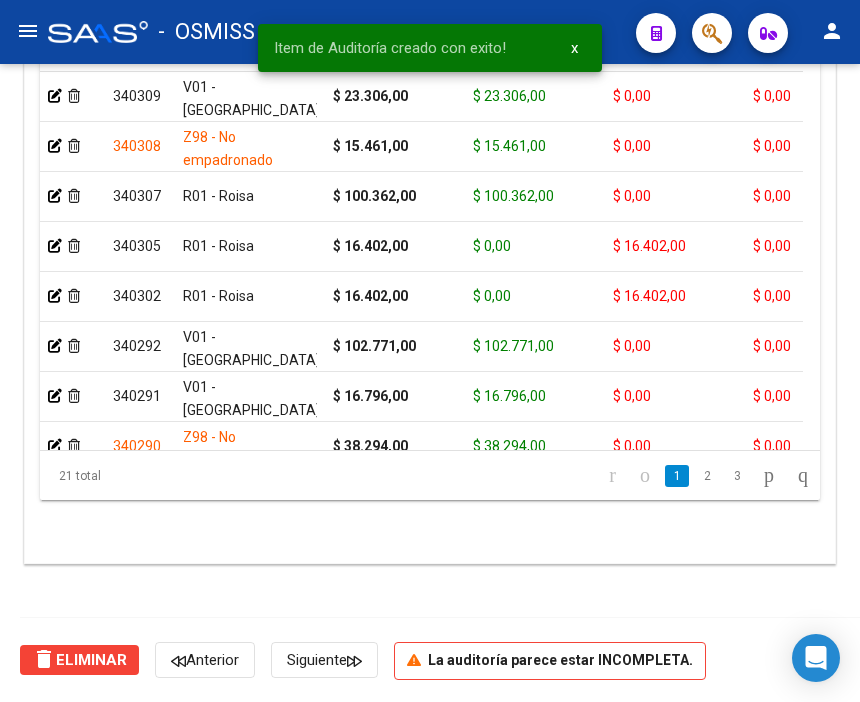 scroll, scrollTop: 1555, scrollLeft: 0, axis: vertical 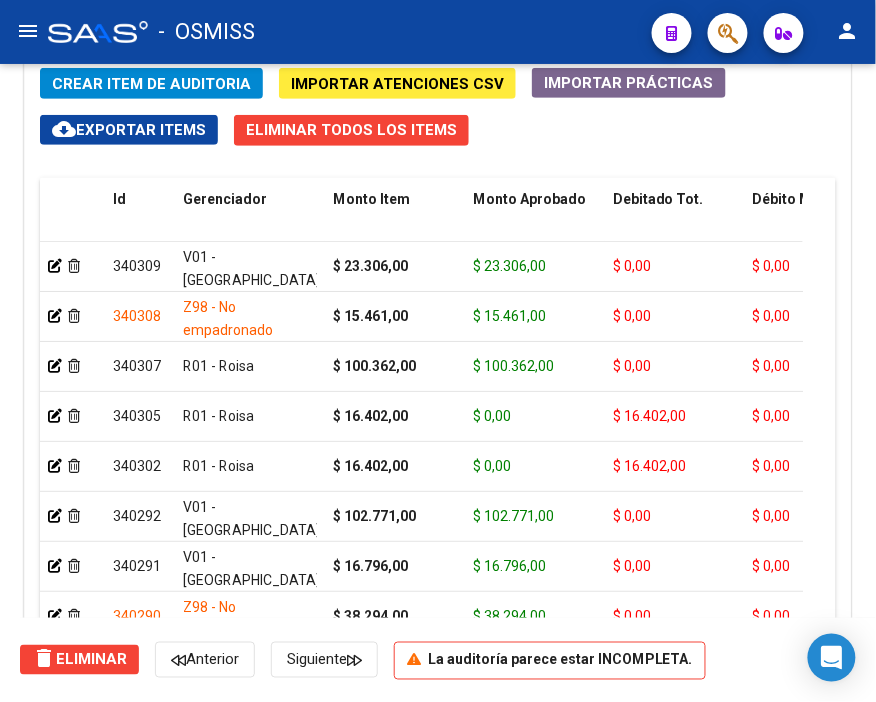 click on "Crear Item de Auditoria" 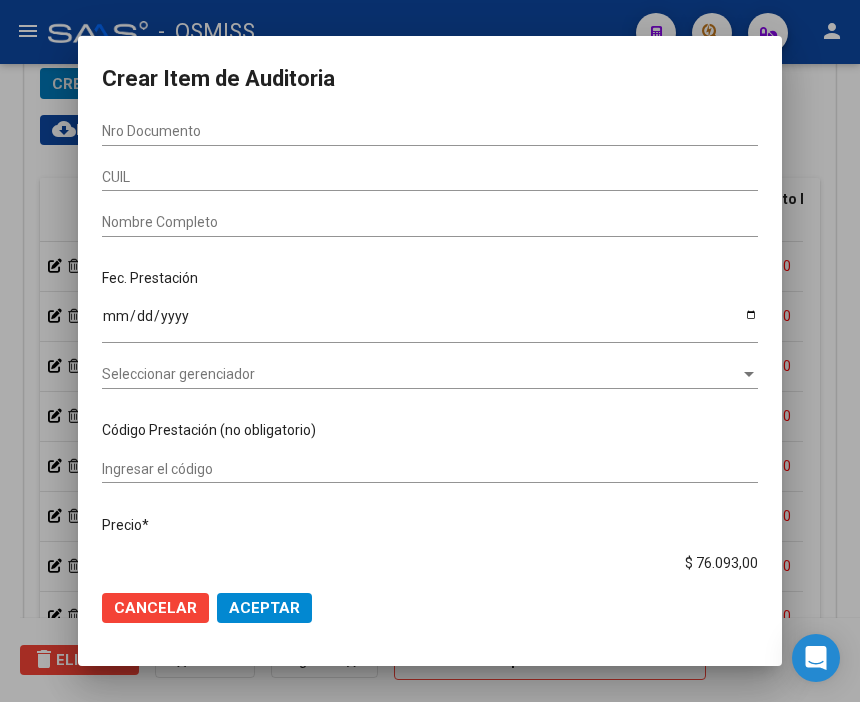 scroll, scrollTop: 1883, scrollLeft: 0, axis: vertical 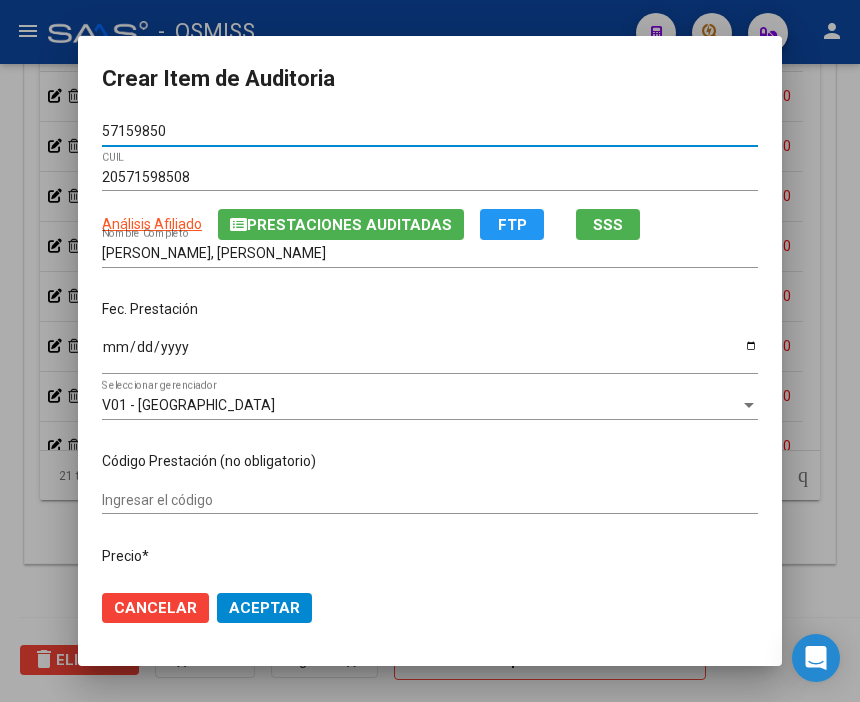 click on "Ingresar la fecha" at bounding box center (430, 354) 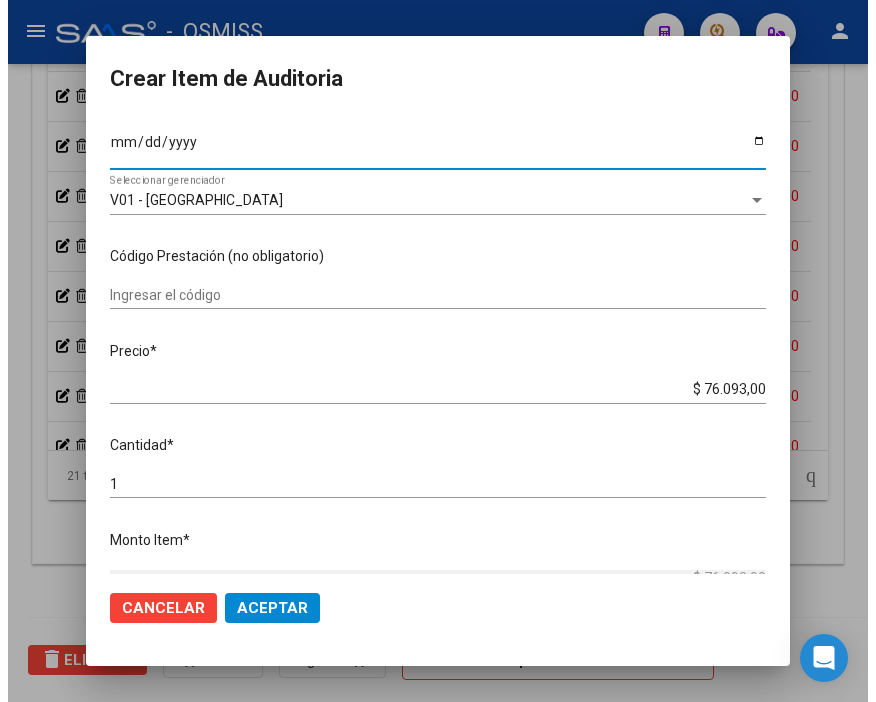 scroll, scrollTop: 222, scrollLeft: 0, axis: vertical 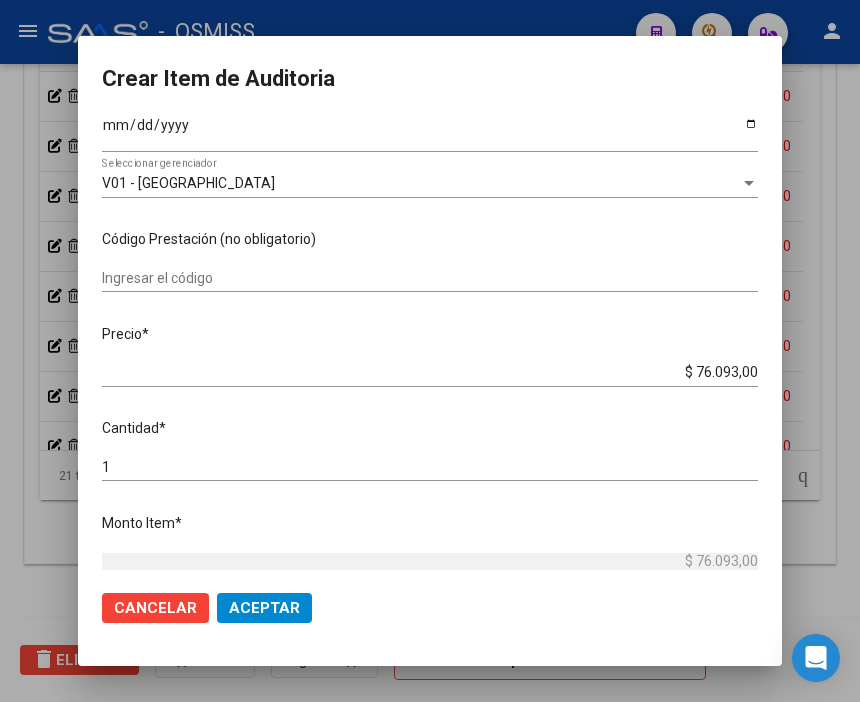 drag, startPoint x: 615, startPoint y: 362, endPoint x: 836, endPoint y: 370, distance: 221.14474 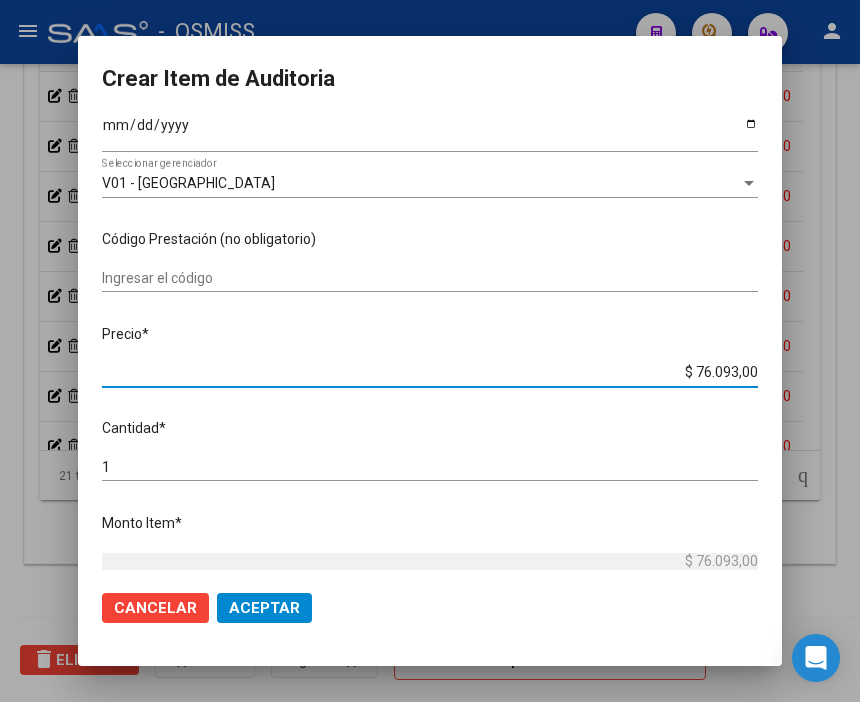 drag, startPoint x: 653, startPoint y: 377, endPoint x: 774, endPoint y: 371, distance: 121.14867 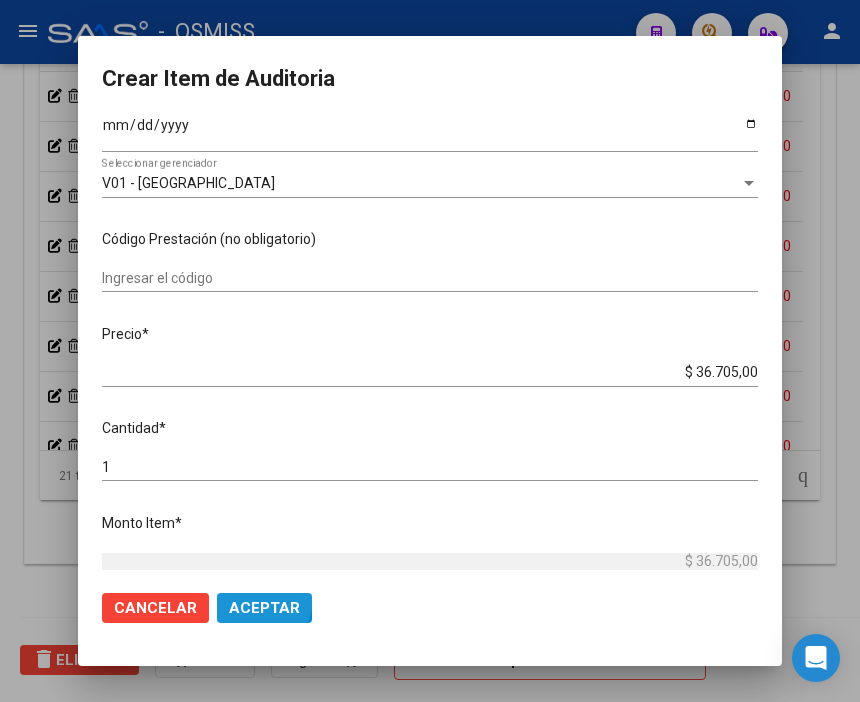 click on "Aceptar" 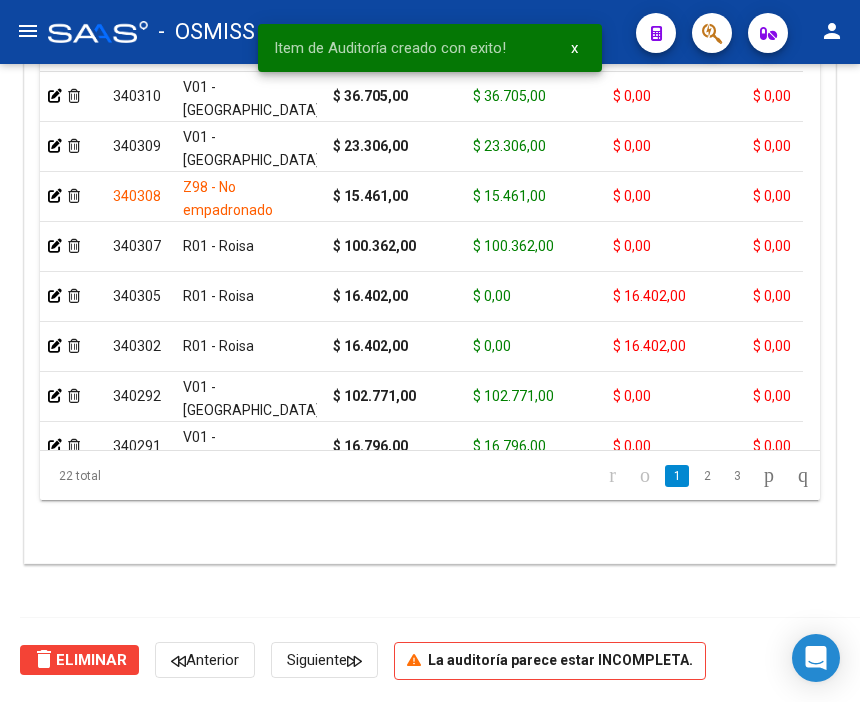 scroll, scrollTop: 1555, scrollLeft: 0, axis: vertical 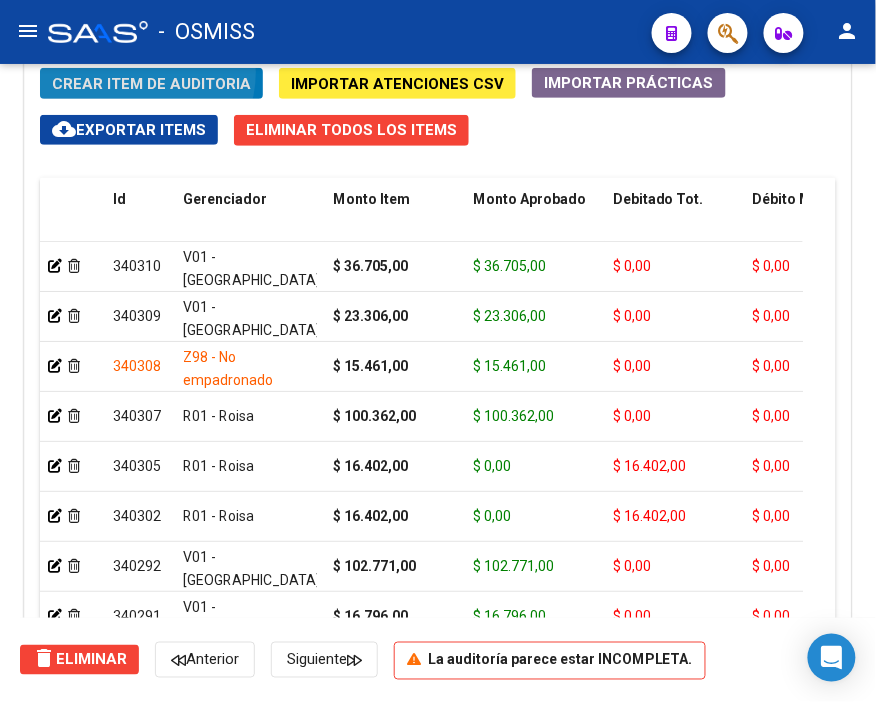 click on "Crear Item de Auditoria" 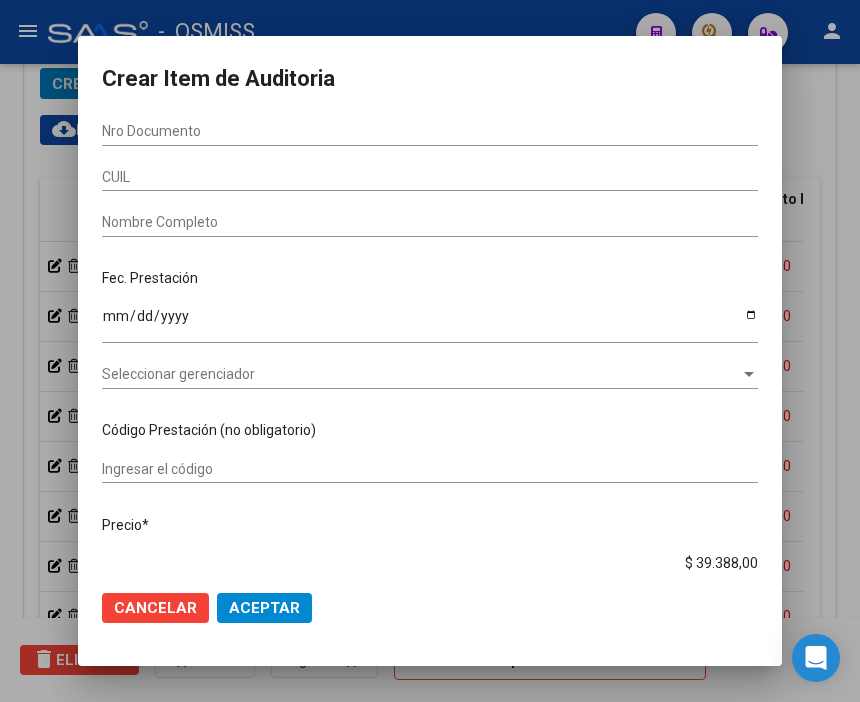 scroll, scrollTop: 1883, scrollLeft: 0, axis: vertical 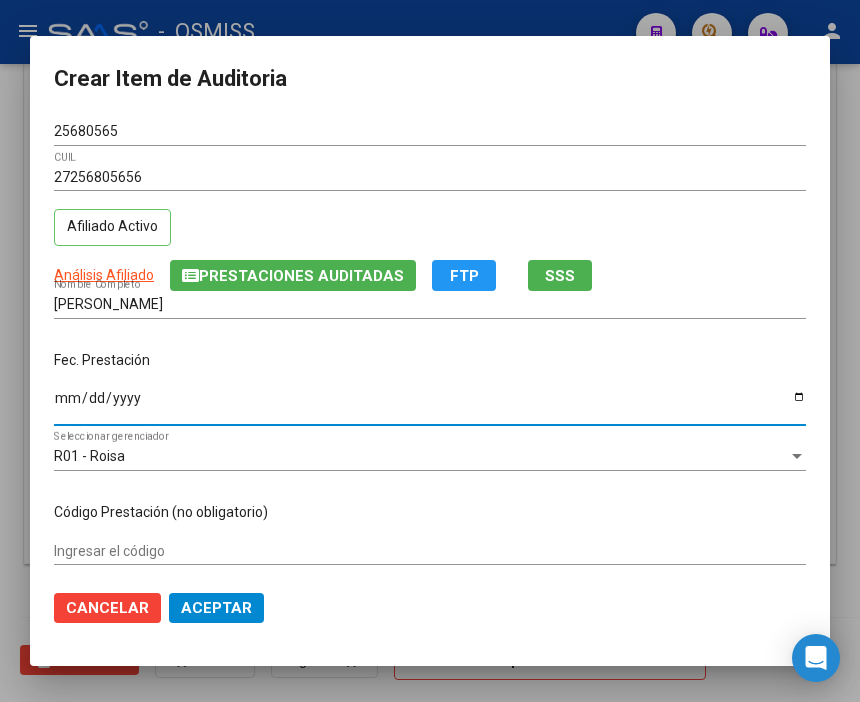 click on "Ingresar la fecha" at bounding box center (430, 405) 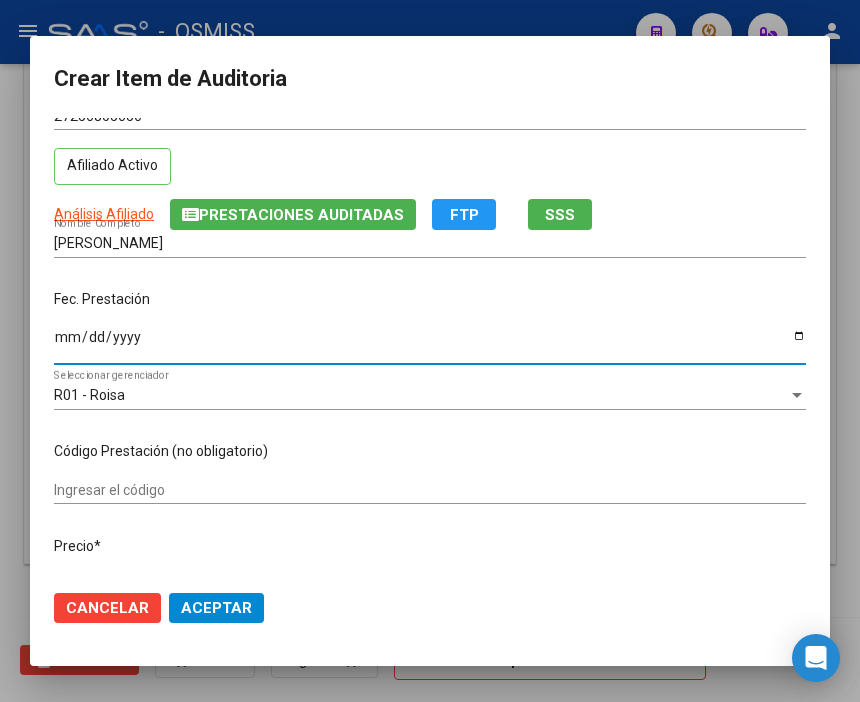 scroll, scrollTop: 222, scrollLeft: 0, axis: vertical 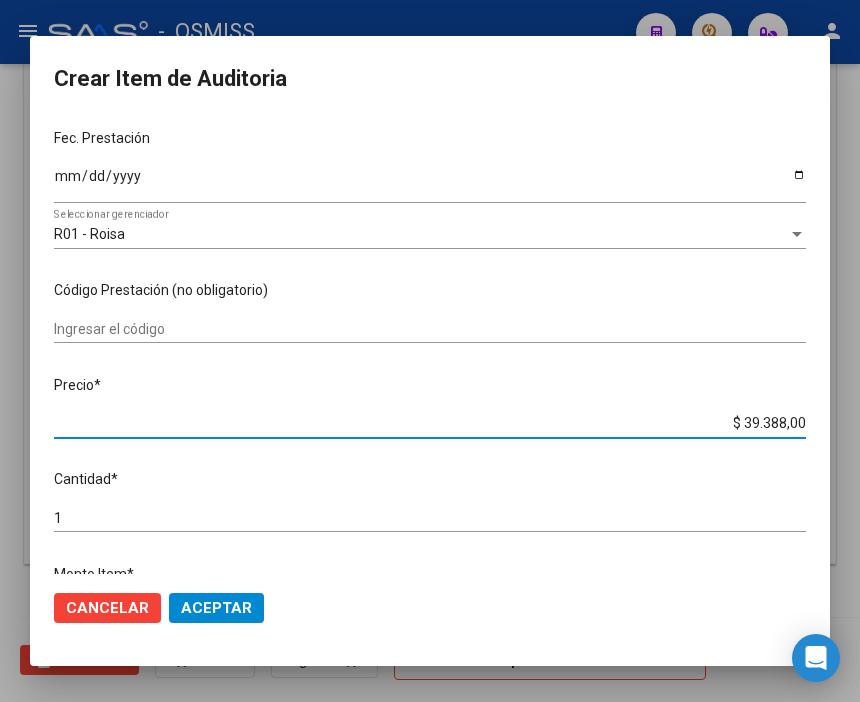 drag, startPoint x: 705, startPoint y: 422, endPoint x: 864, endPoint y: 422, distance: 159 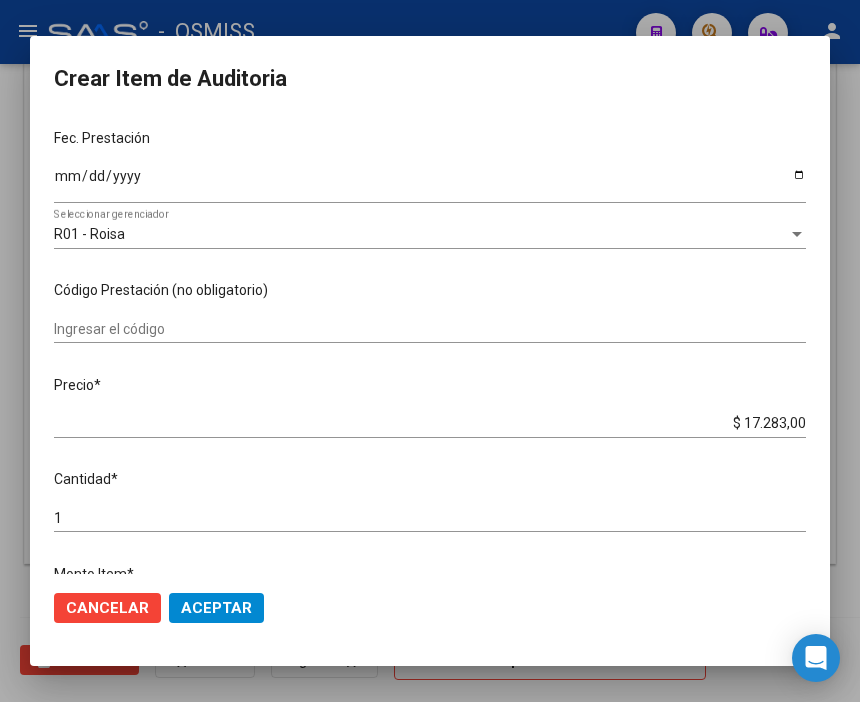 click on "Código Prestación (no obligatorio)" at bounding box center [430, 290] 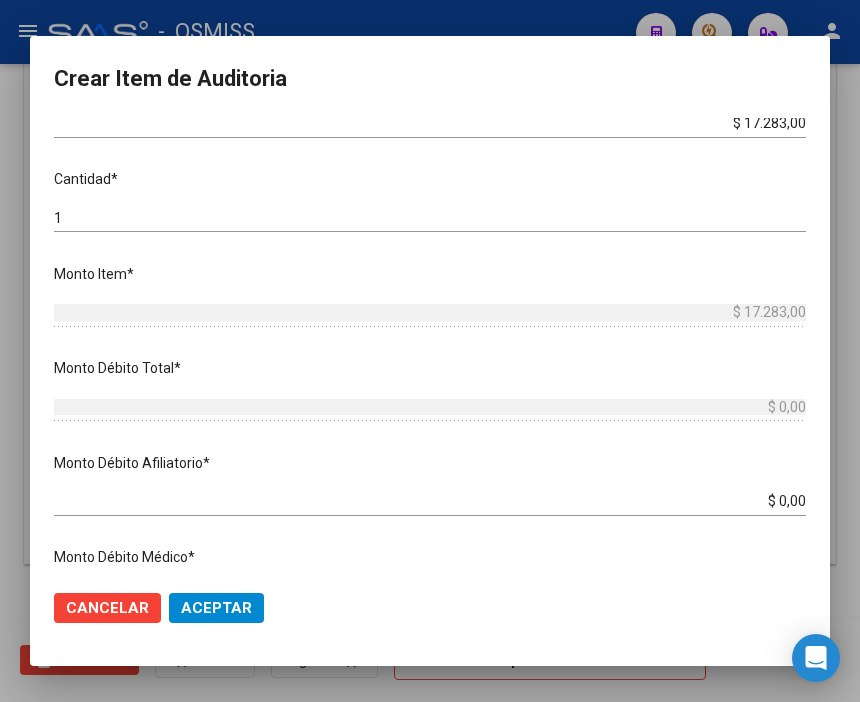scroll, scrollTop: 555, scrollLeft: 0, axis: vertical 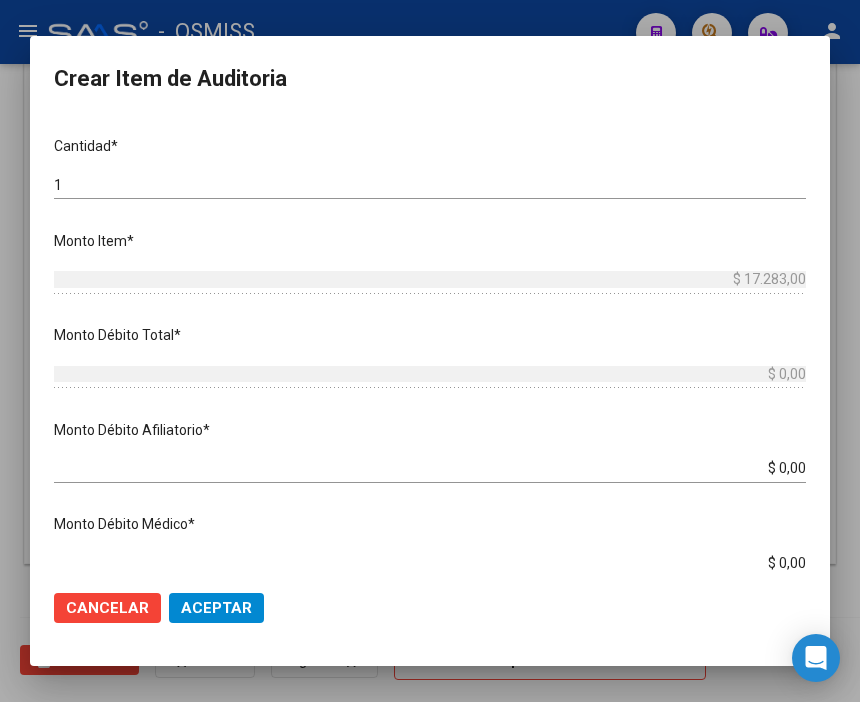 drag, startPoint x: 761, startPoint y: 477, endPoint x: 851, endPoint y: 475, distance: 90.02222 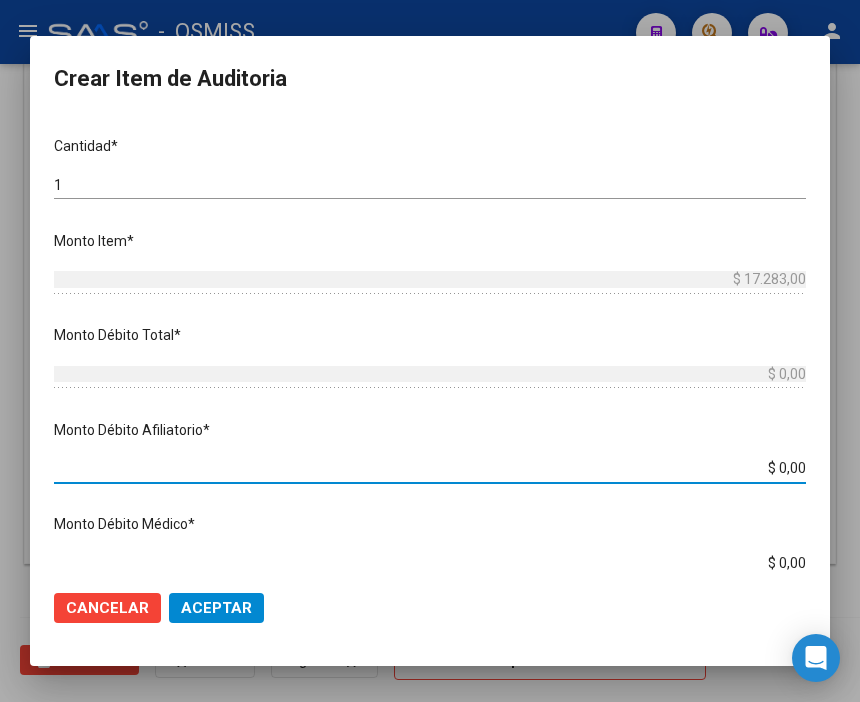 drag, startPoint x: 721, startPoint y: 474, endPoint x: 804, endPoint y: 463, distance: 83.725746 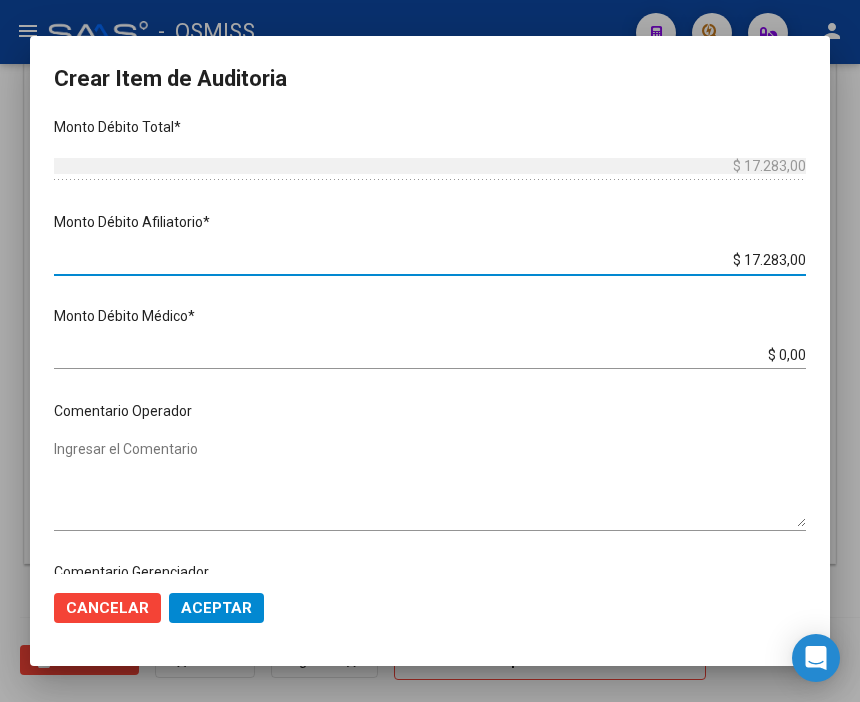 scroll, scrollTop: 888, scrollLeft: 0, axis: vertical 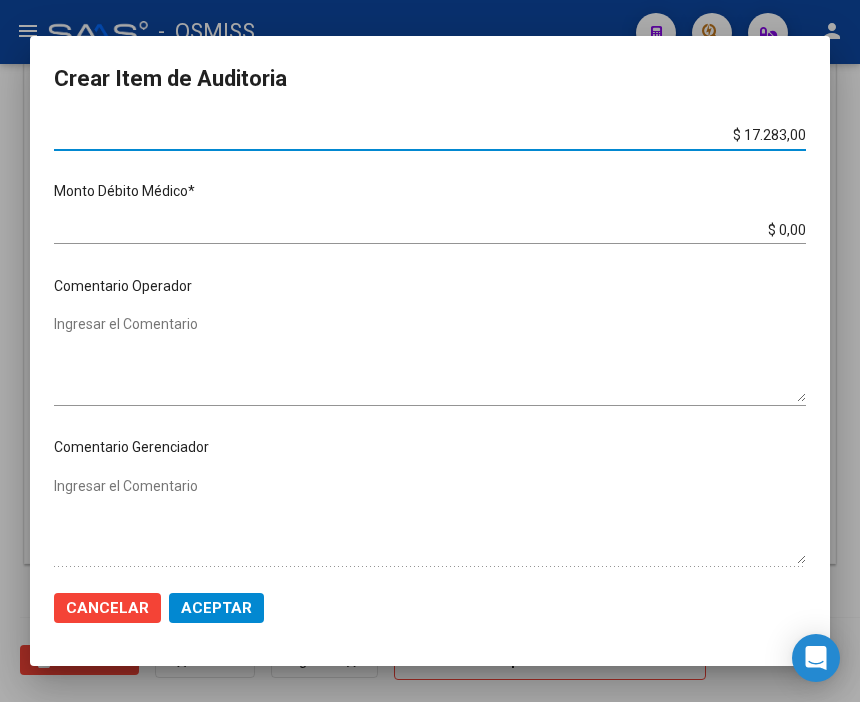 click on "Ingresar el Comentario" at bounding box center [430, 358] 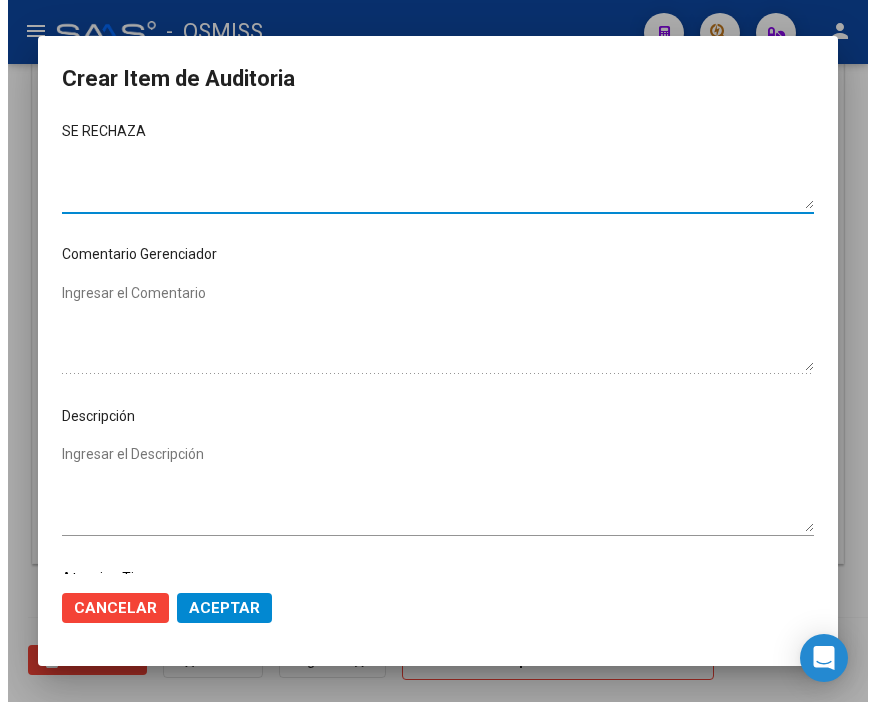 scroll, scrollTop: 1111, scrollLeft: 0, axis: vertical 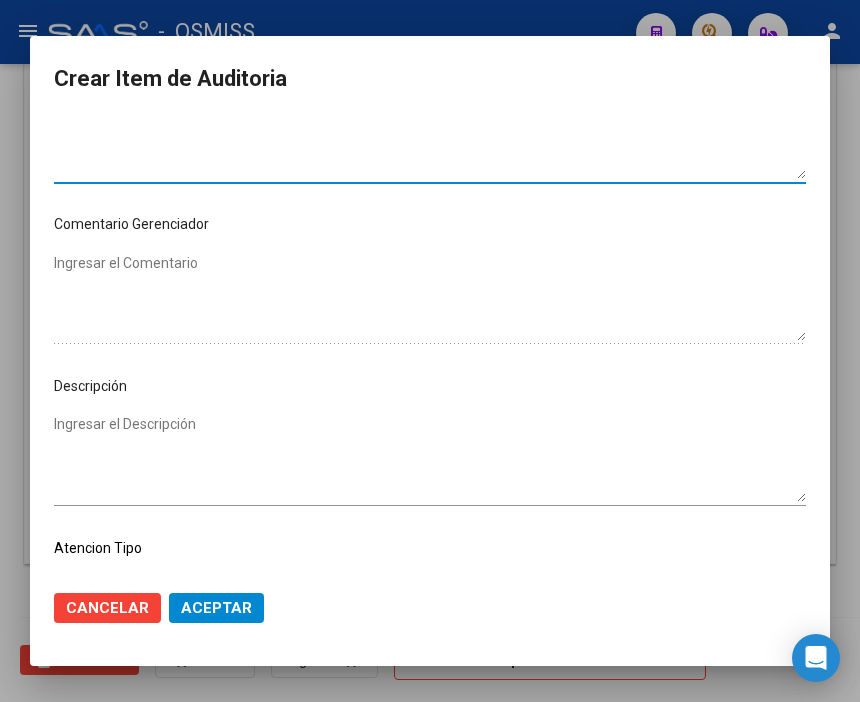 click on "Ingresar el Descripción" at bounding box center (430, 458) 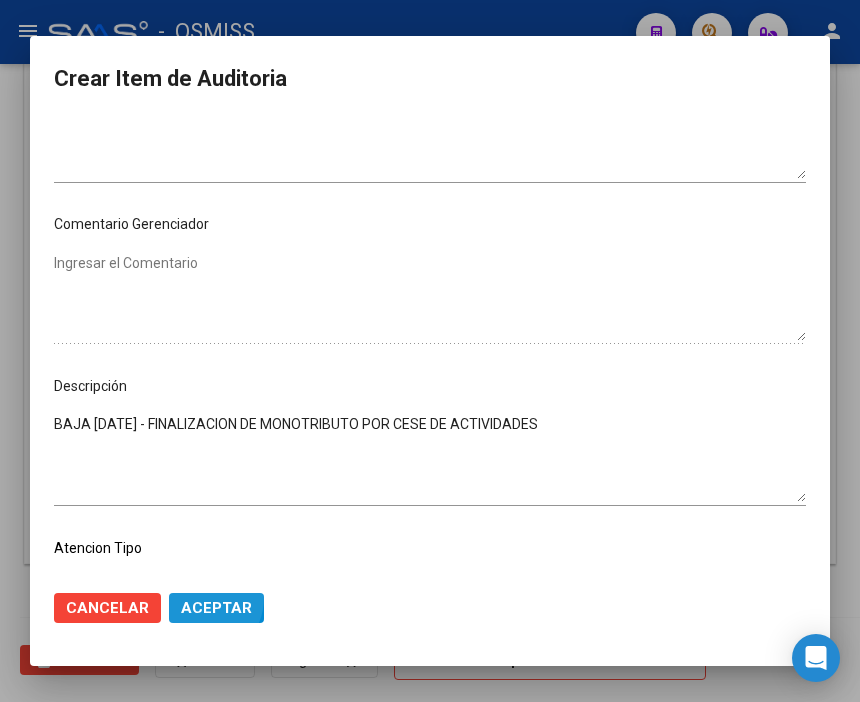 click on "Aceptar" 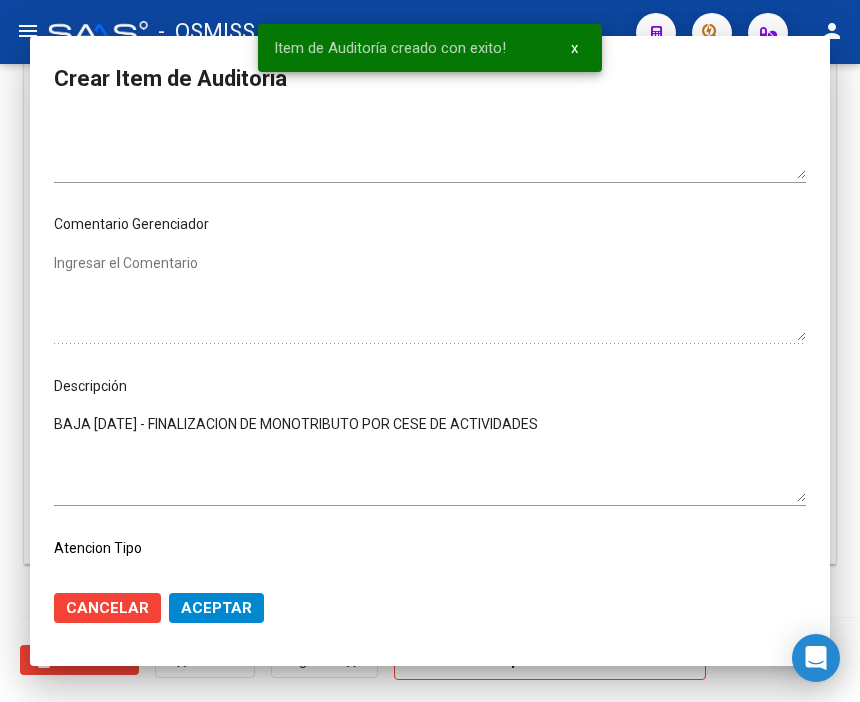 scroll, scrollTop: 1555, scrollLeft: 0, axis: vertical 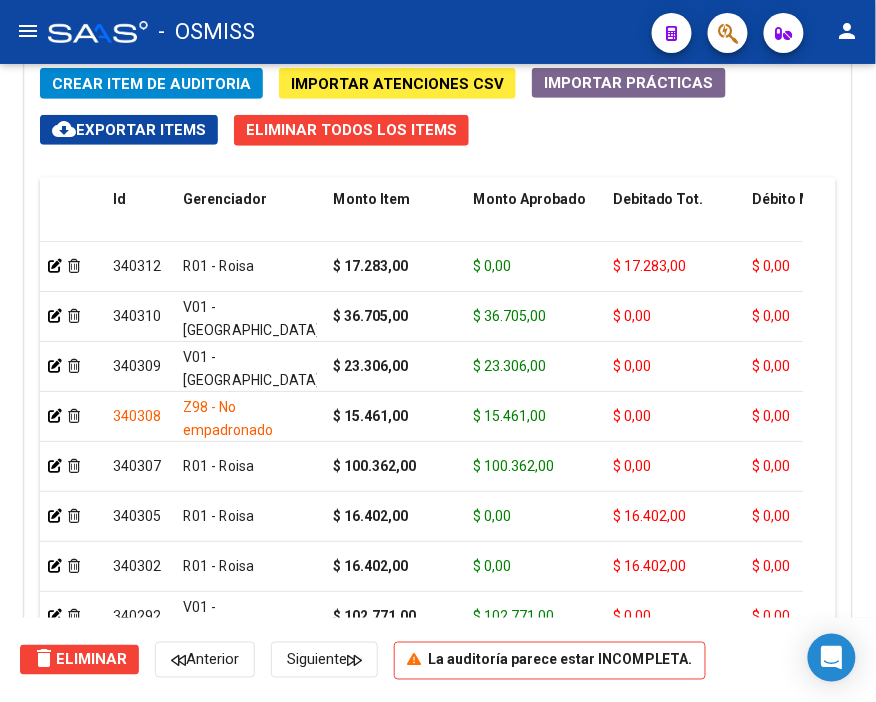 click on "Crear Item de Auditoria" 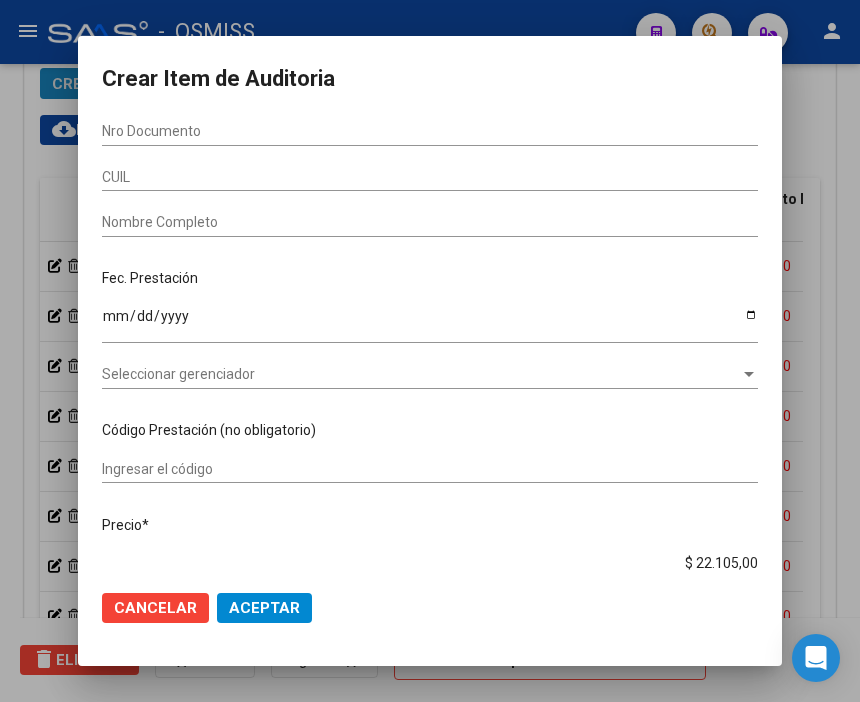 scroll, scrollTop: 1883, scrollLeft: 0, axis: vertical 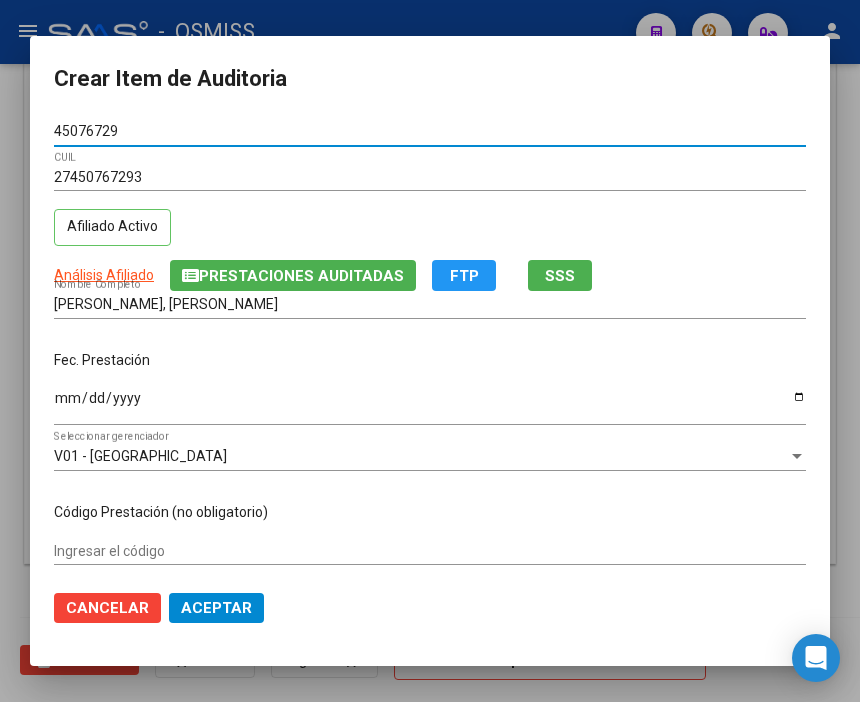 click on "Ingresar la fecha" at bounding box center [430, 405] 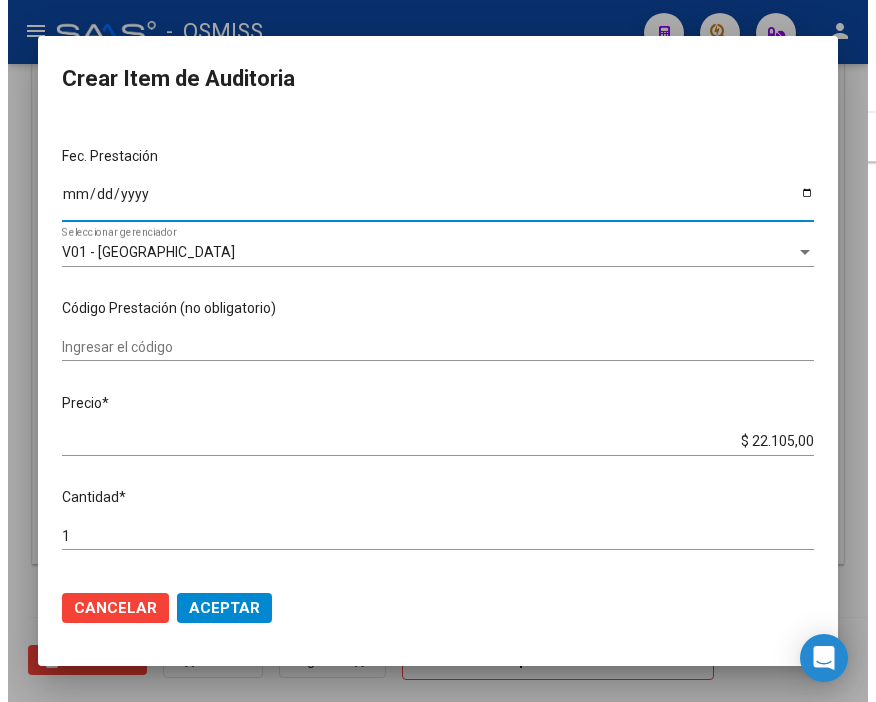 scroll, scrollTop: 222, scrollLeft: 0, axis: vertical 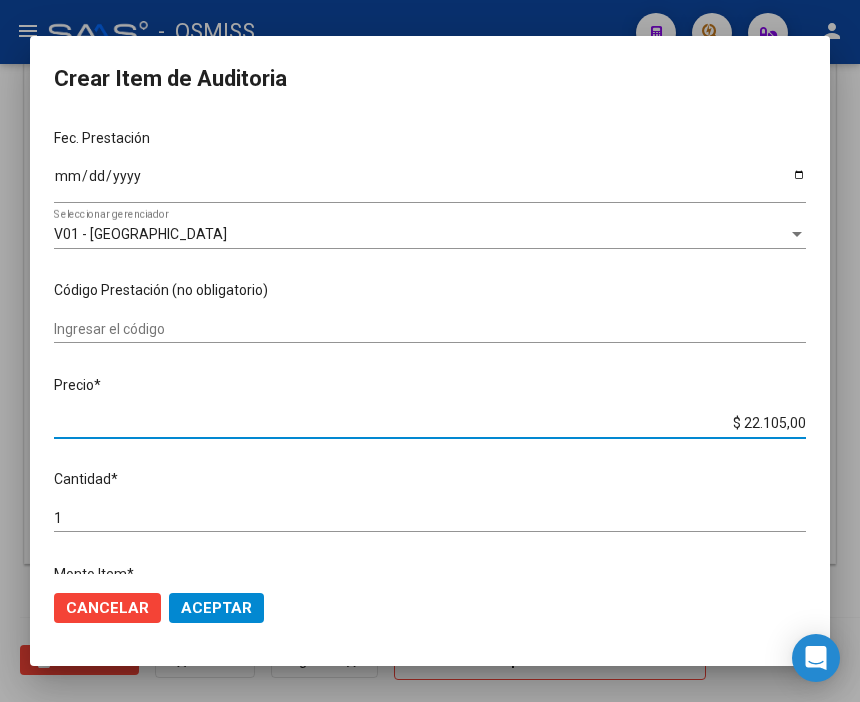 click on "$ 22.105,00" at bounding box center (430, 423) 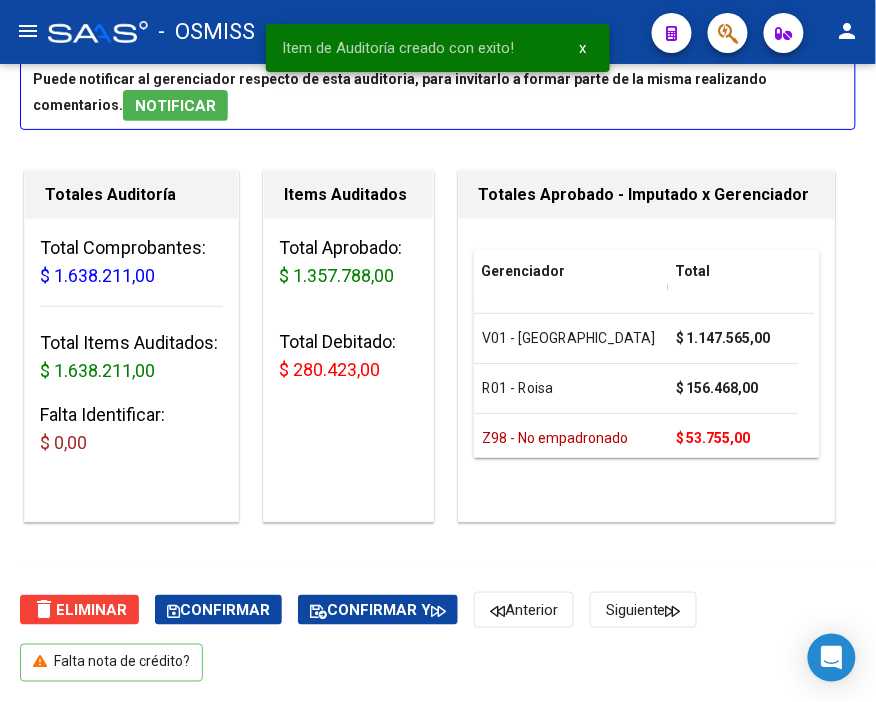 scroll, scrollTop: 0, scrollLeft: 0, axis: both 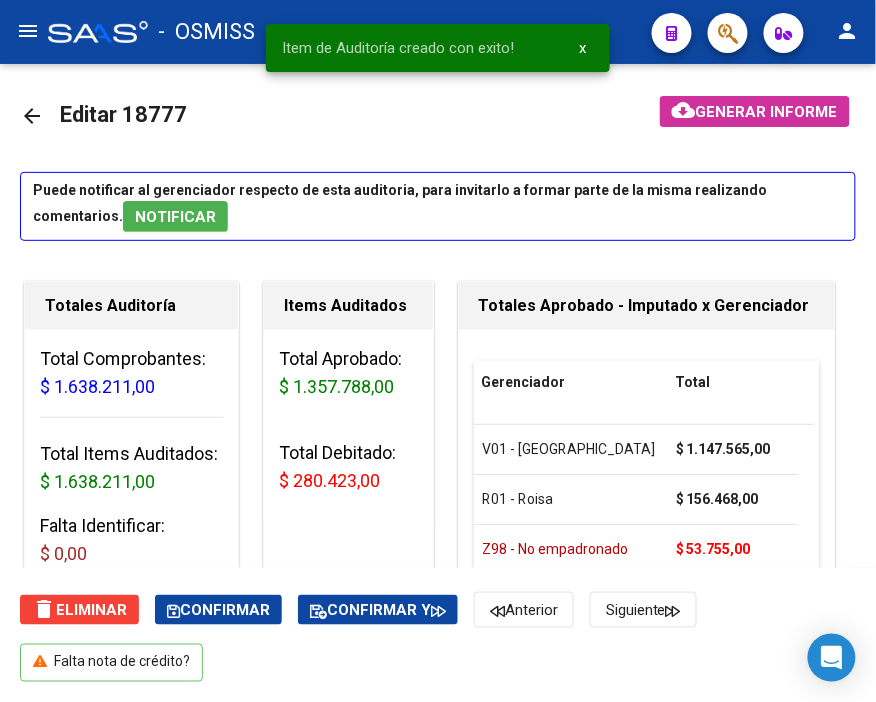 click on "cloud_download  Generar informe" 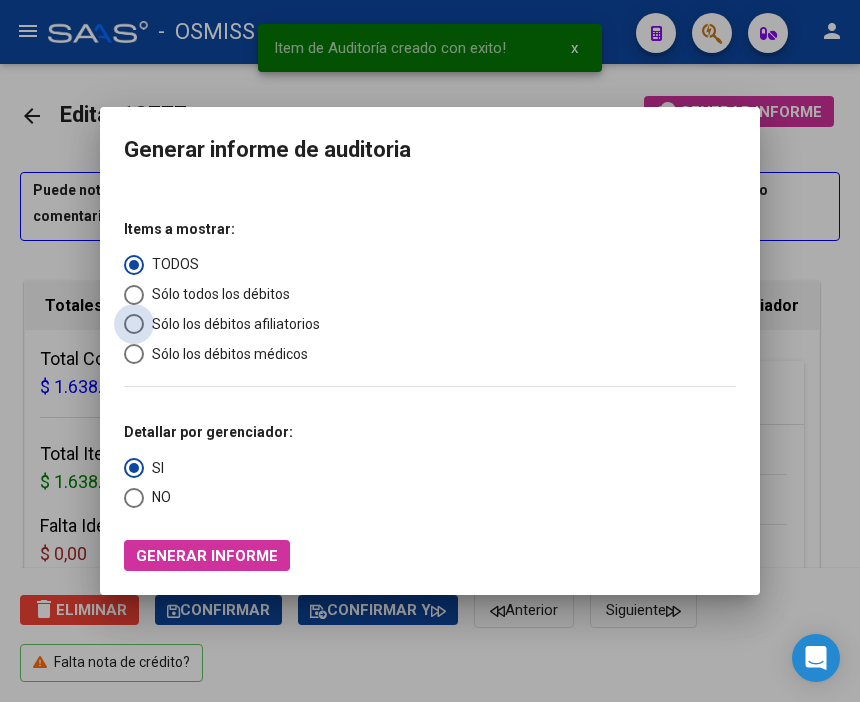 click on "Sólo los débitos afiliatorios" at bounding box center [232, 324] 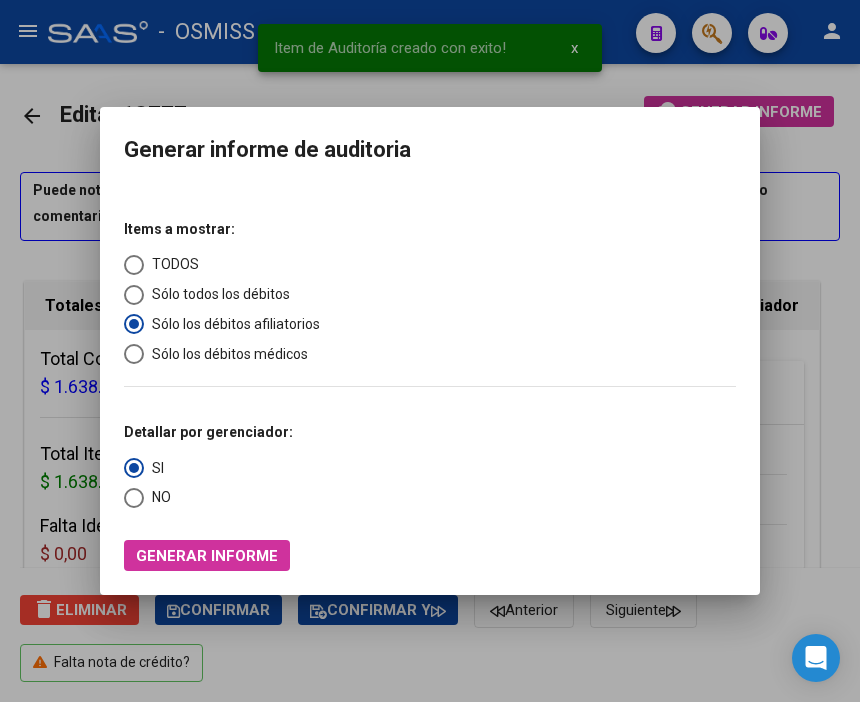 click on "Detallar por gerenciador:   SI   NO" at bounding box center (208, 458) 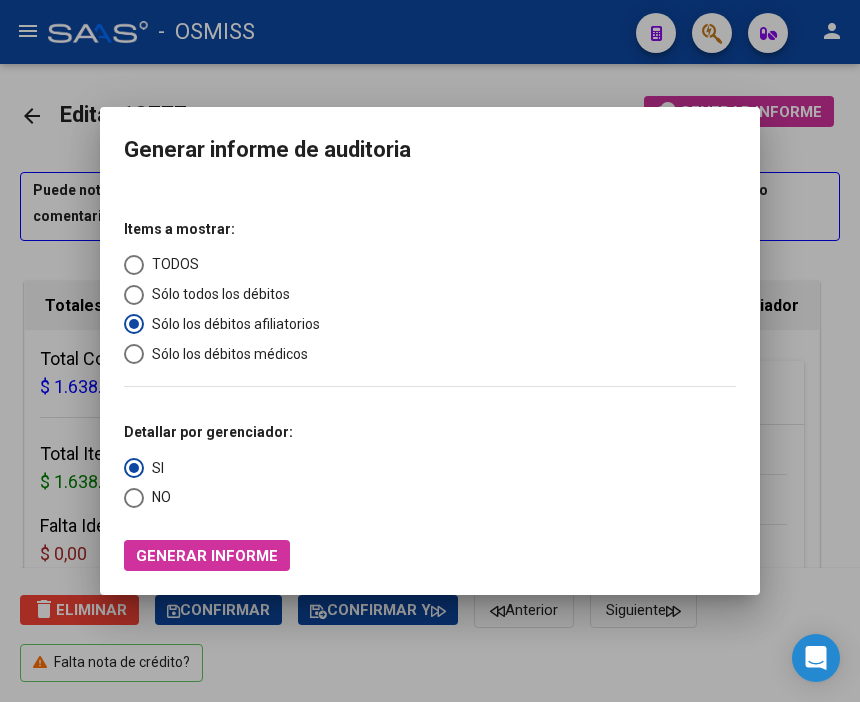 click on "NO" at bounding box center (157, 497) 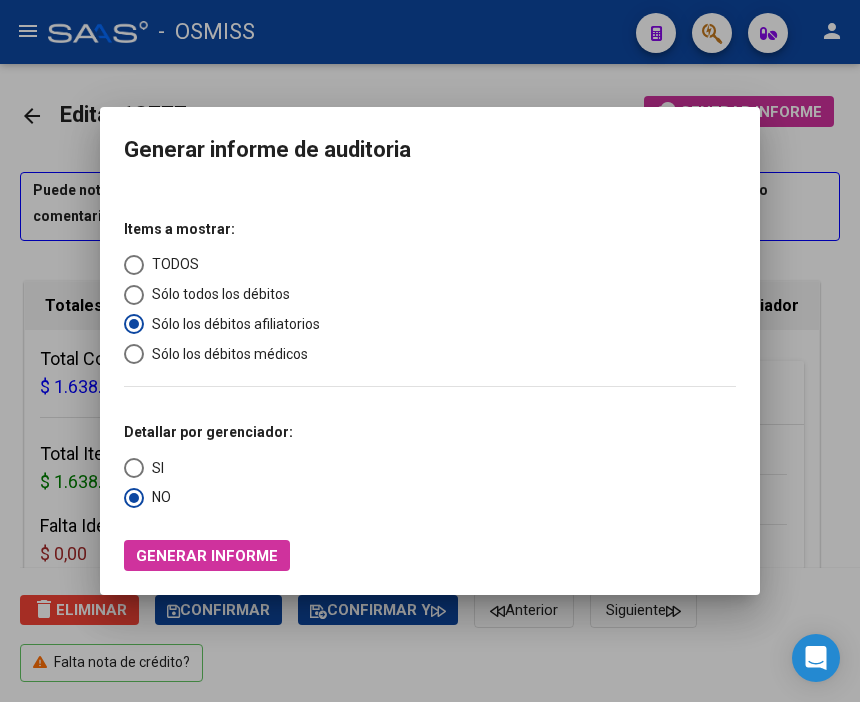 click on "Generar informe" at bounding box center [207, 555] 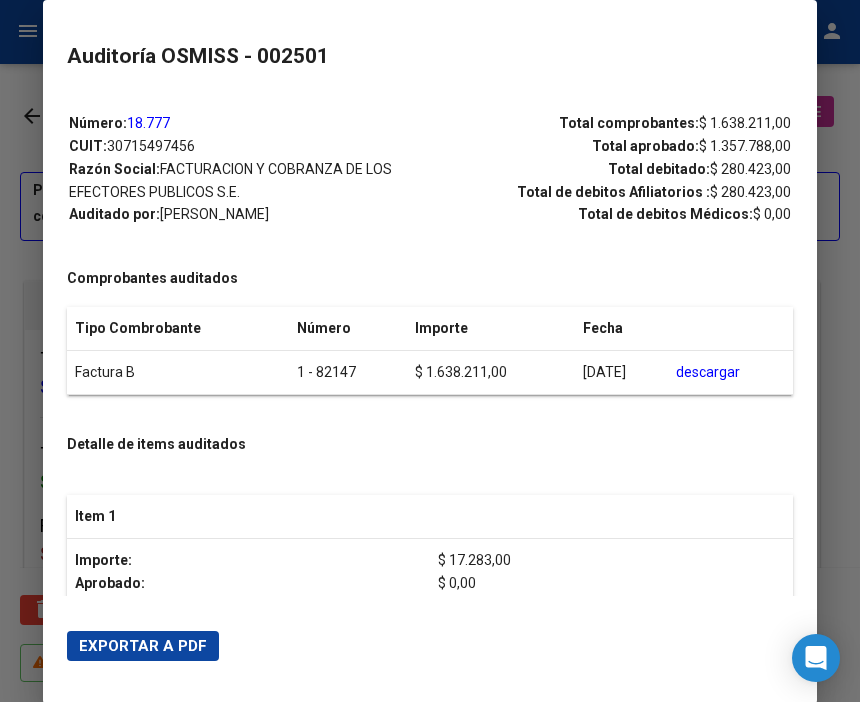 click on "Exportar a PDF" at bounding box center [143, 646] 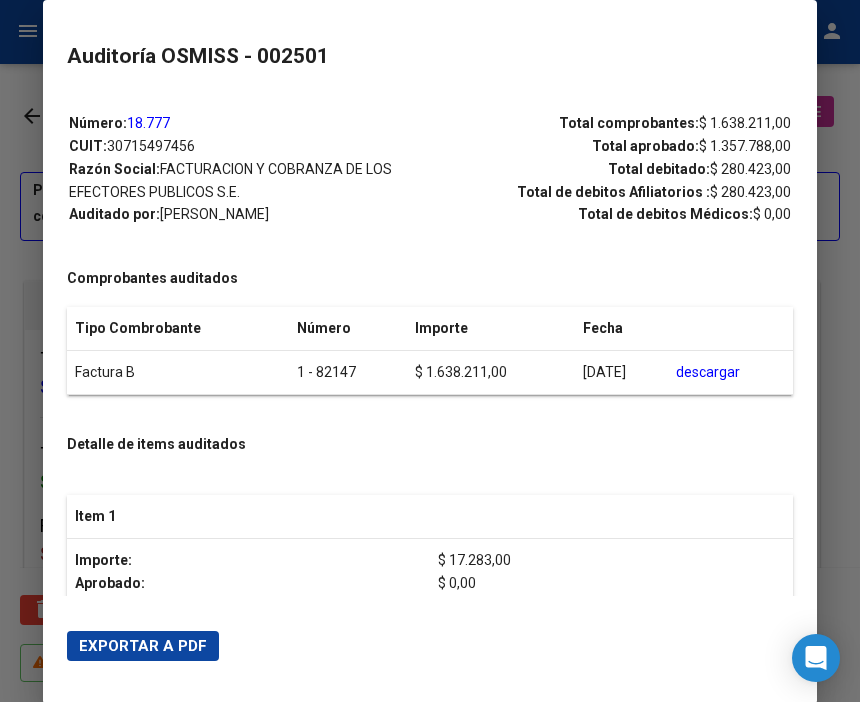 click at bounding box center [430, 351] 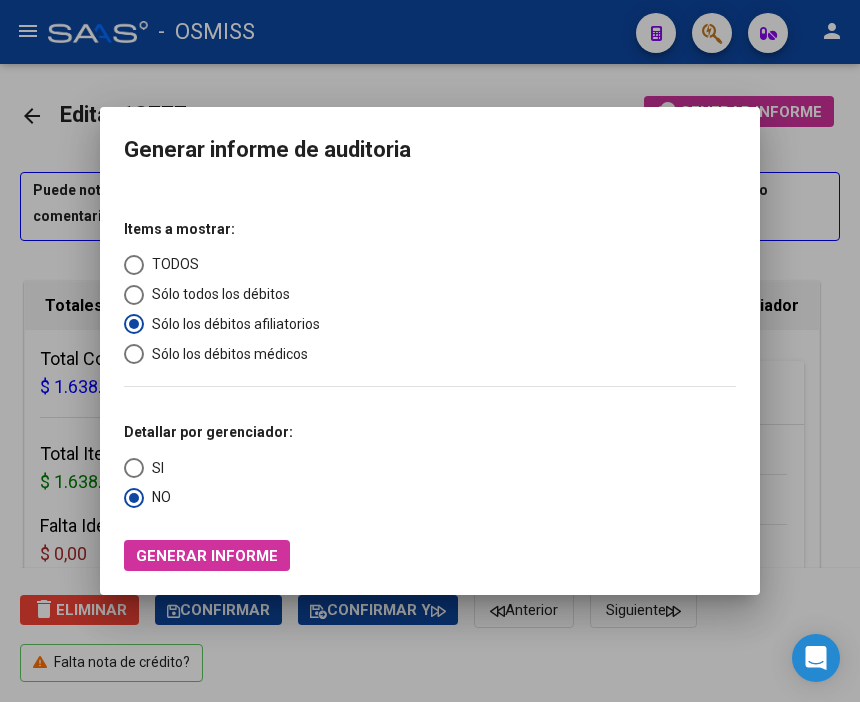click at bounding box center [430, 351] 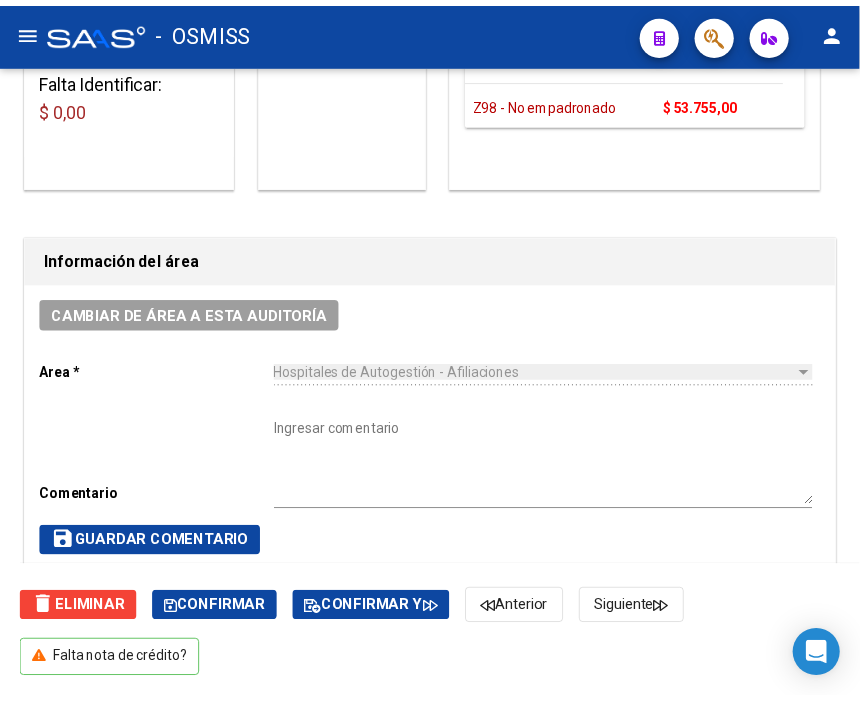 scroll, scrollTop: 444, scrollLeft: 0, axis: vertical 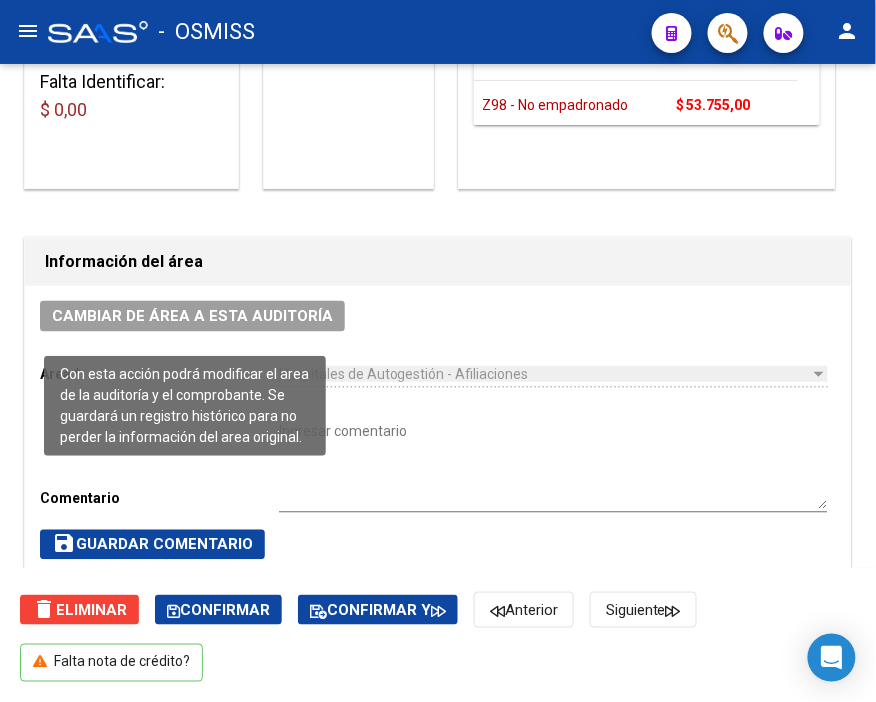 click on "Cambiar de área a esta auditoría" 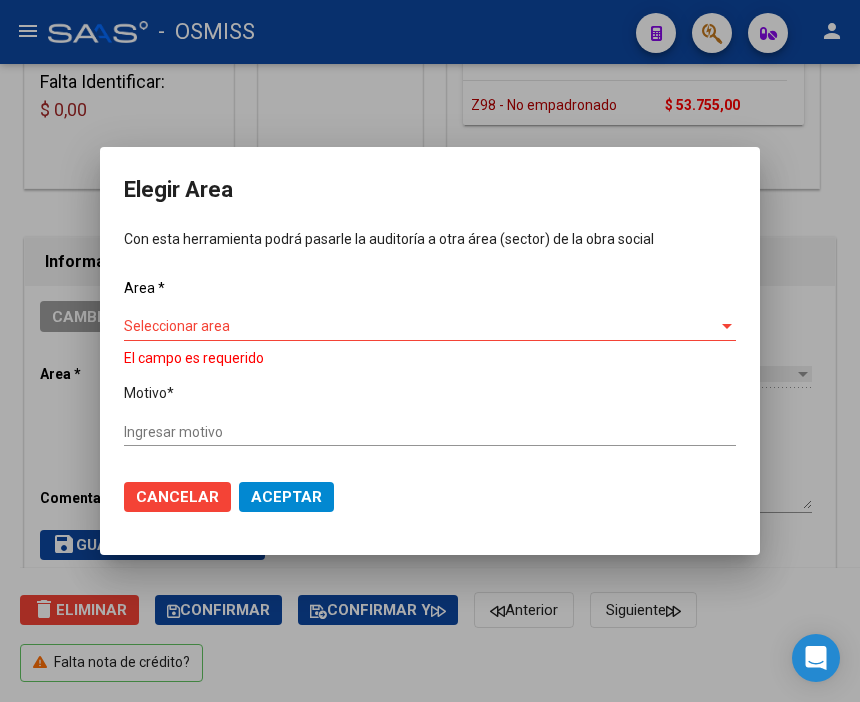 click on "Seleccionar area Seleccionar area" at bounding box center [430, 327] 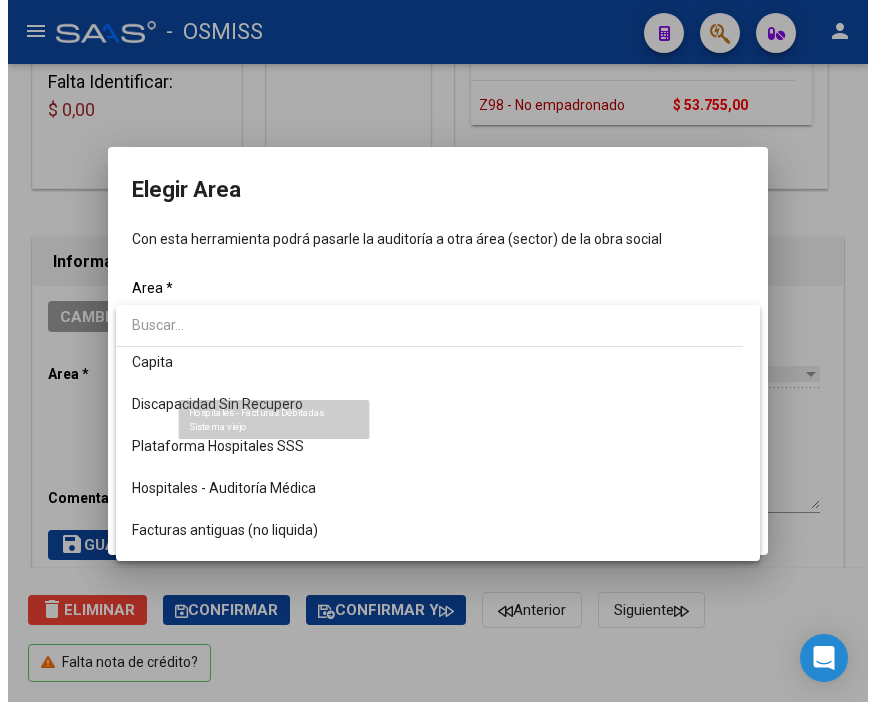 scroll, scrollTop: 222, scrollLeft: 0, axis: vertical 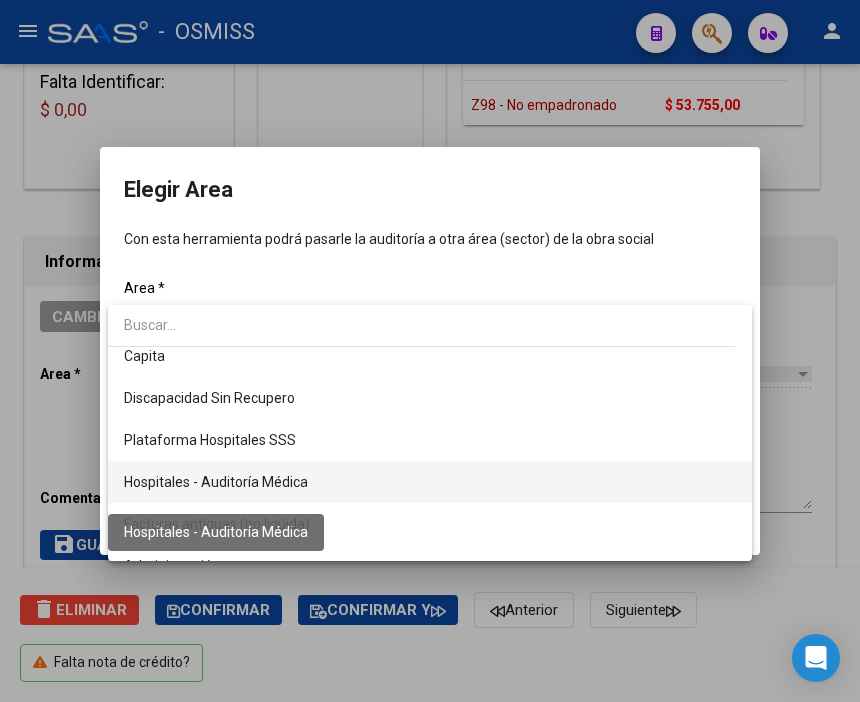 click on "Hospitales - Auditoría Médica" at bounding box center (216, 482) 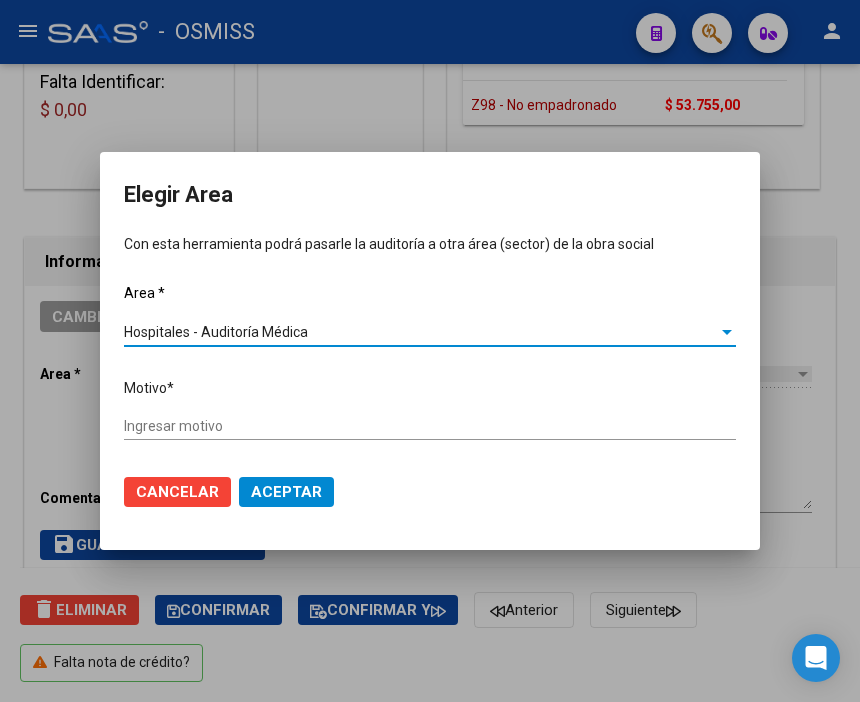 click on "Ingresar motivo" at bounding box center (430, 426) 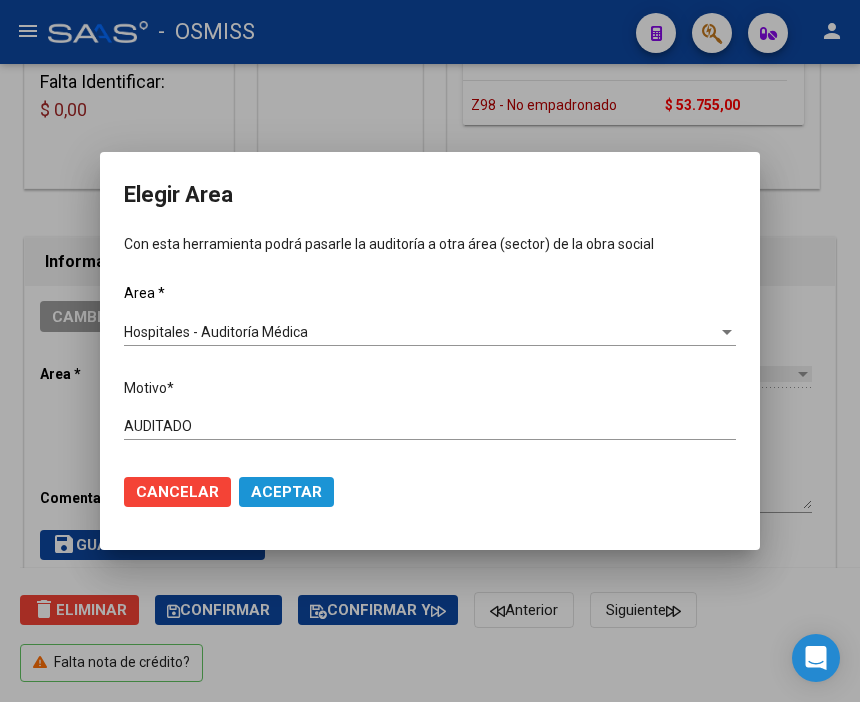click on "Aceptar" at bounding box center [286, 492] 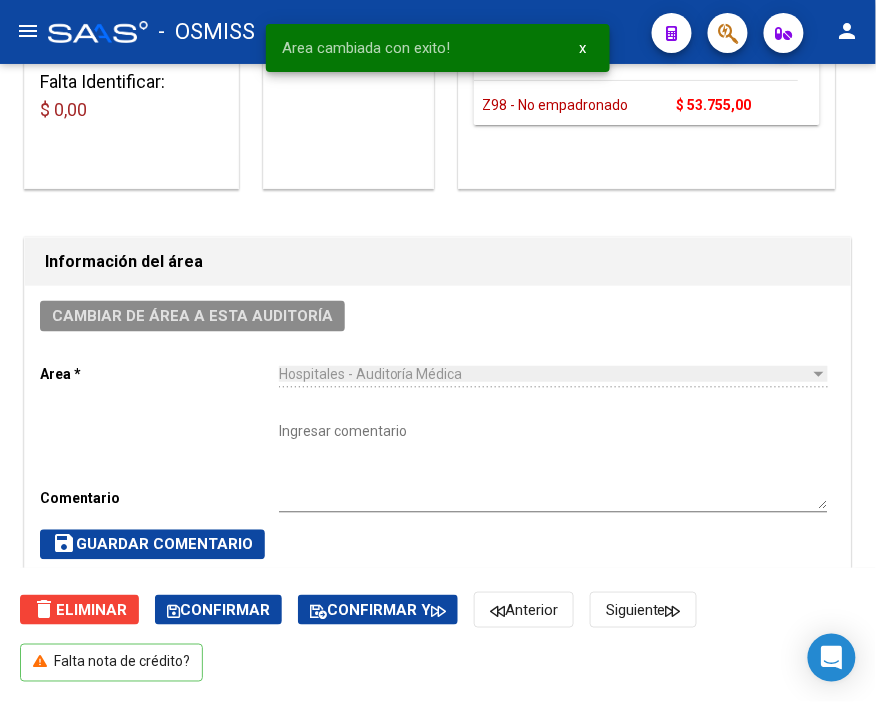 scroll, scrollTop: 0, scrollLeft: 0, axis: both 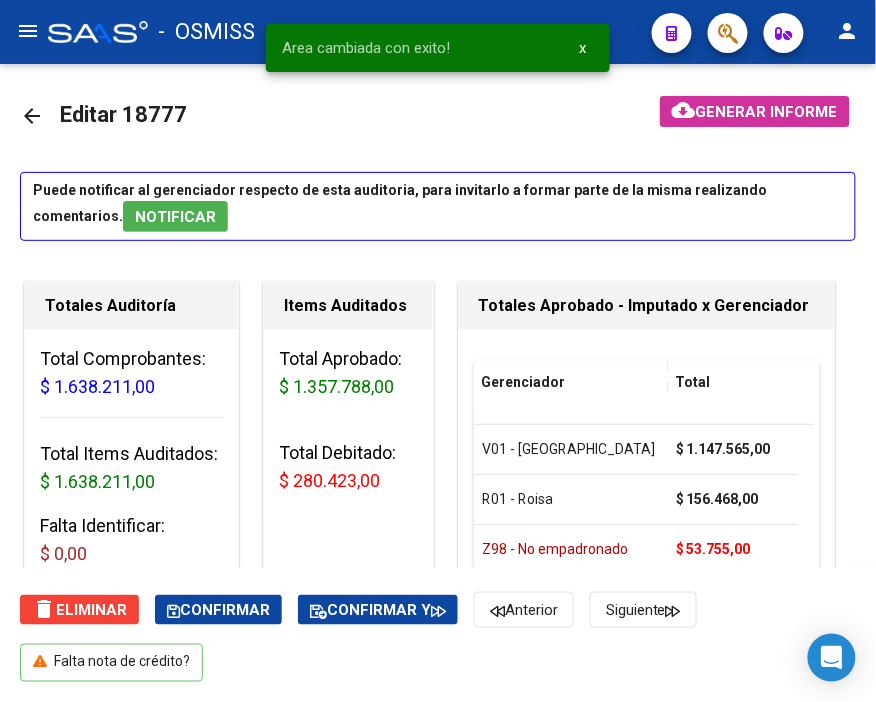 click on "arrow_back" 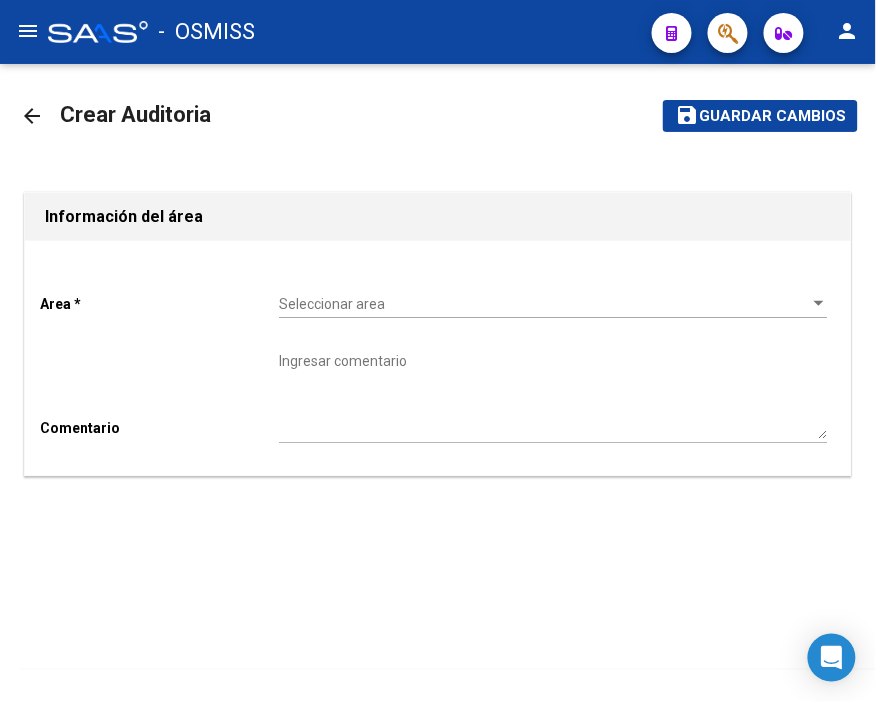 click on "Seleccionar area Seleccionar area" 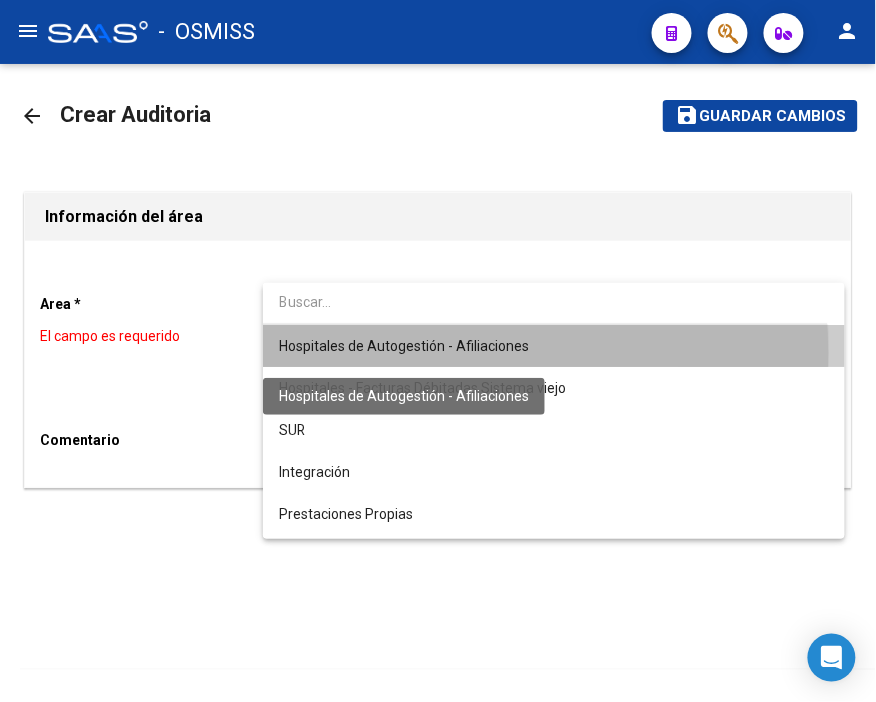 click on "Hospitales de Autogestión - Afiliaciones" at bounding box center [404, 346] 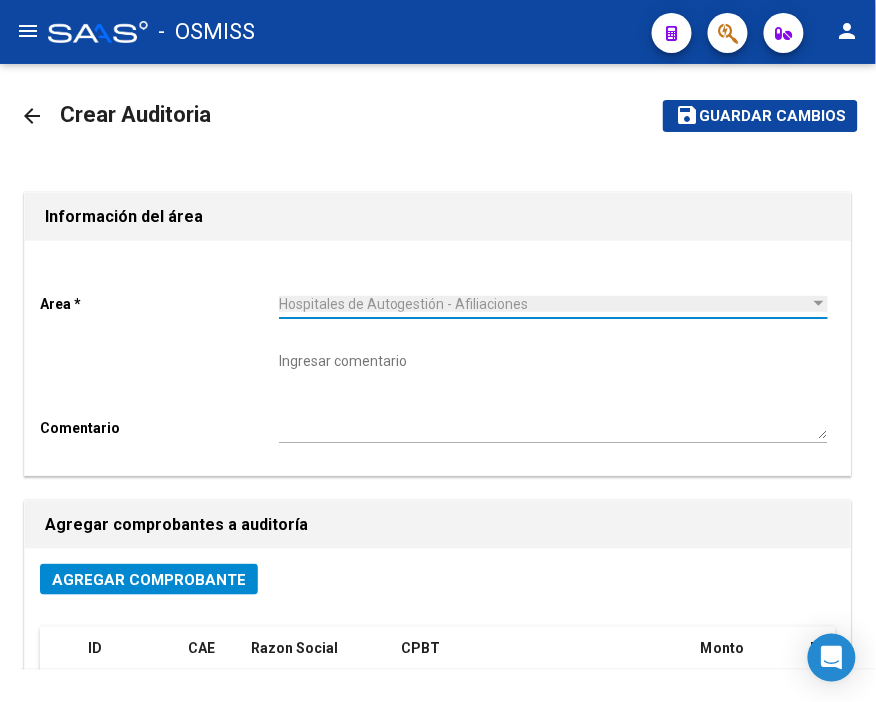 click on "Agregar Comprobante" 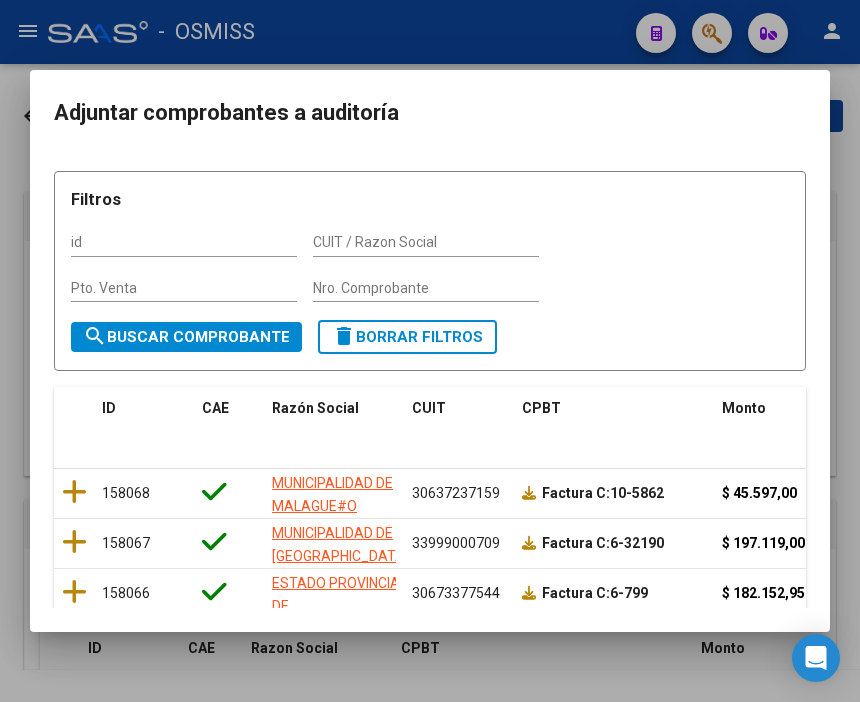 click on "Nro. Comprobante" at bounding box center (426, 288) 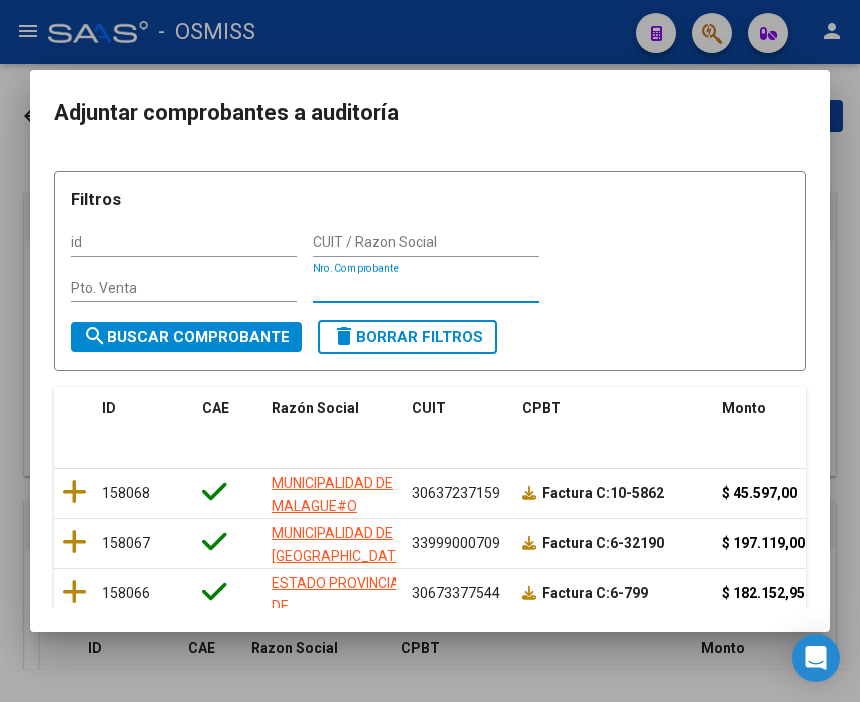 click on "Nro. Comprobante" at bounding box center (426, 288) 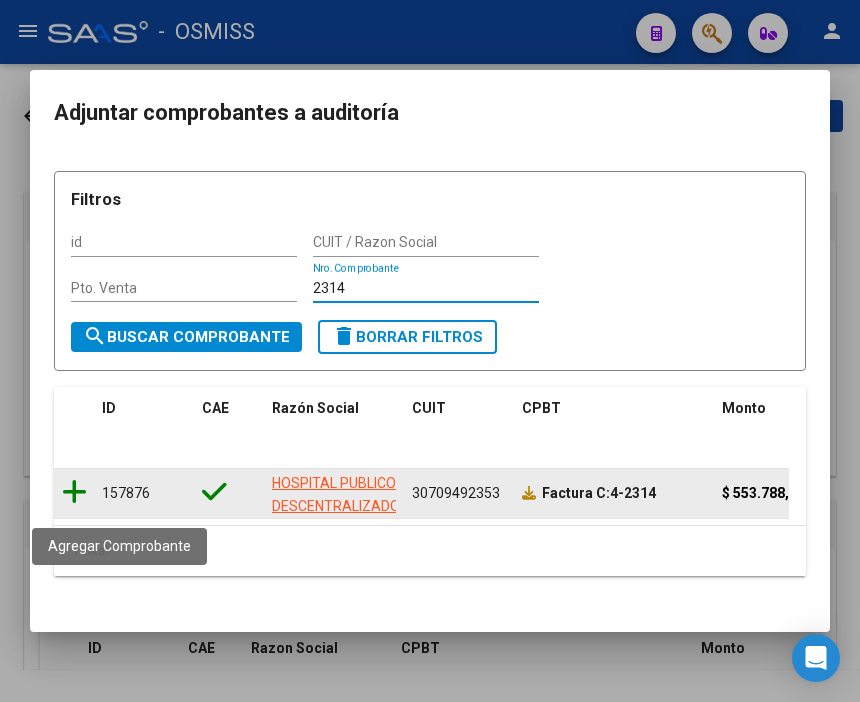 click 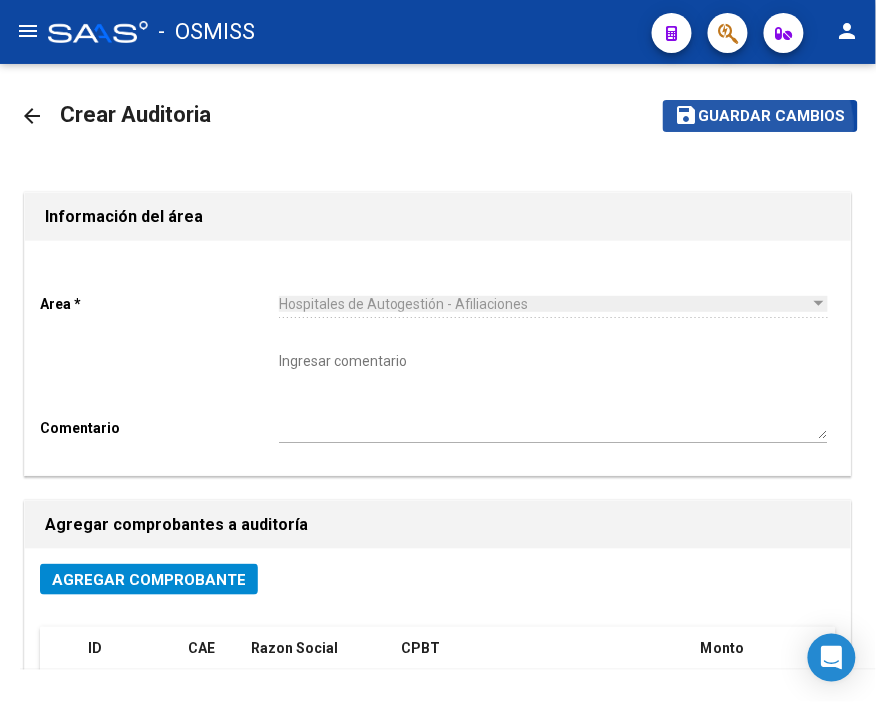 click on "save Guardar cambios" 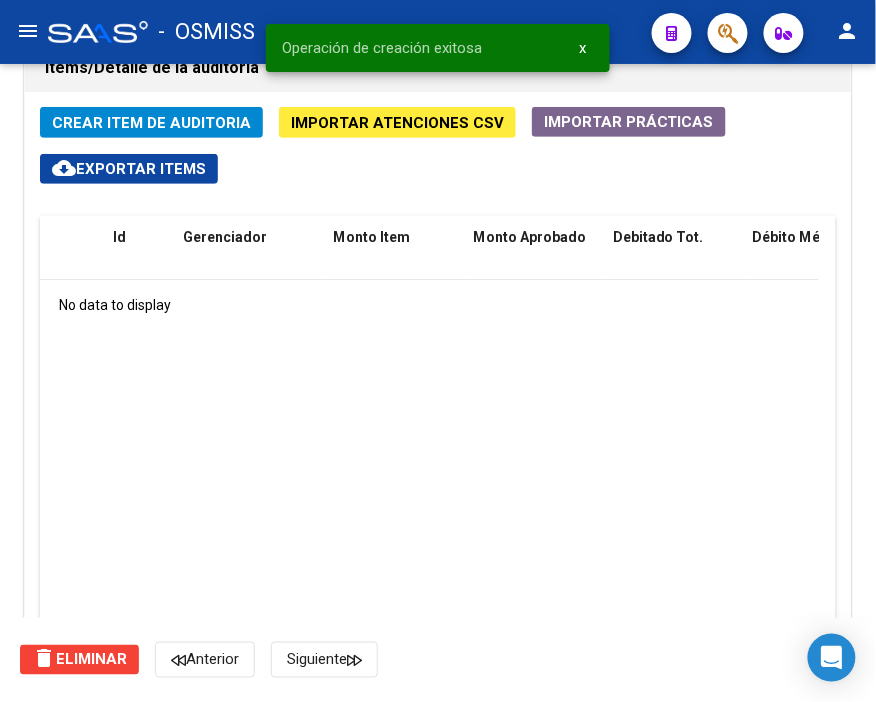 scroll, scrollTop: 1444, scrollLeft: 0, axis: vertical 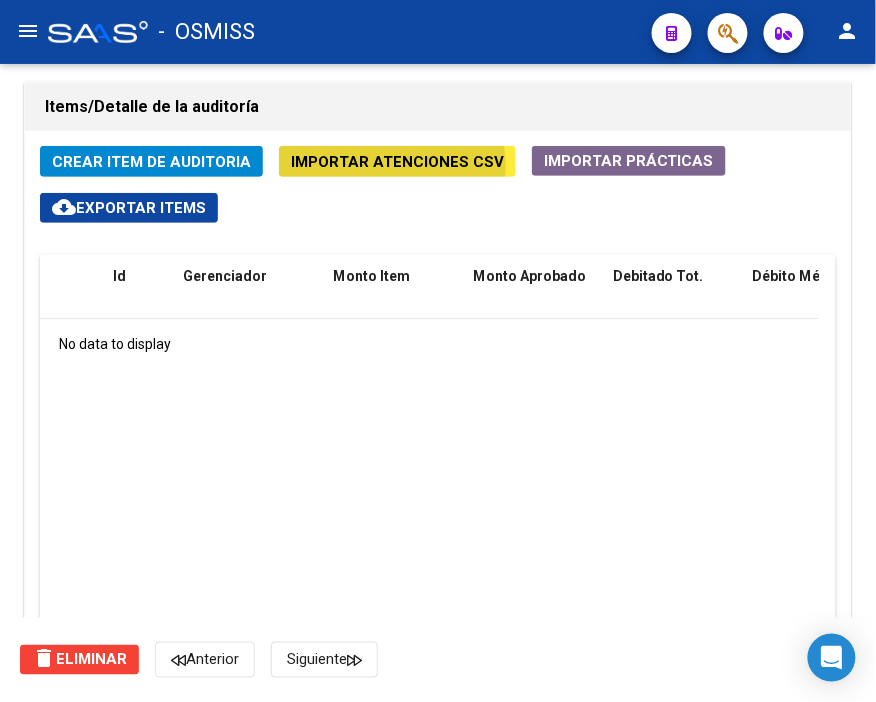 click on "Importar Atenciones CSV" 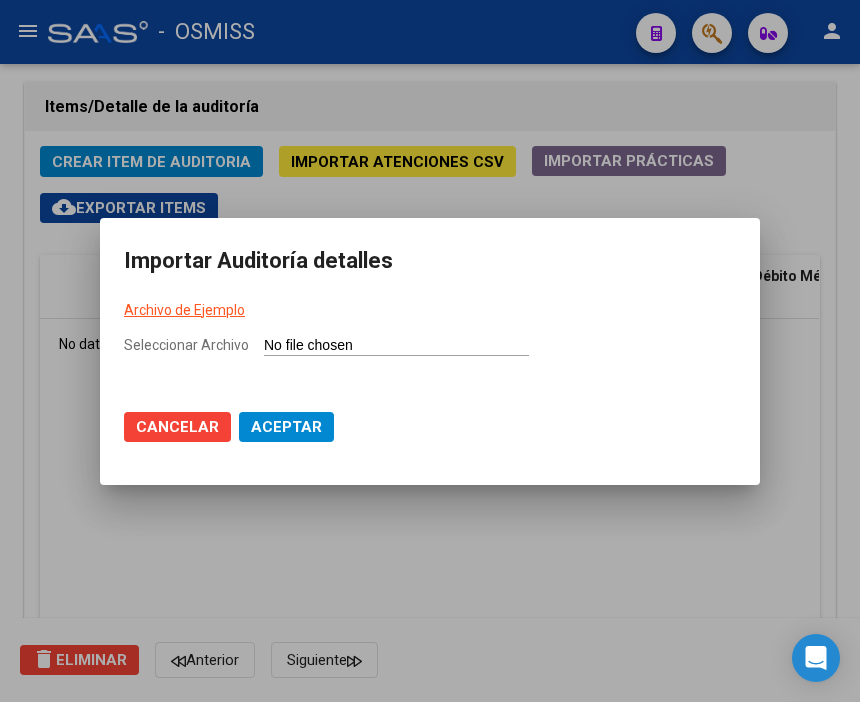 click on "Archivo de Ejemplo" at bounding box center [184, 310] 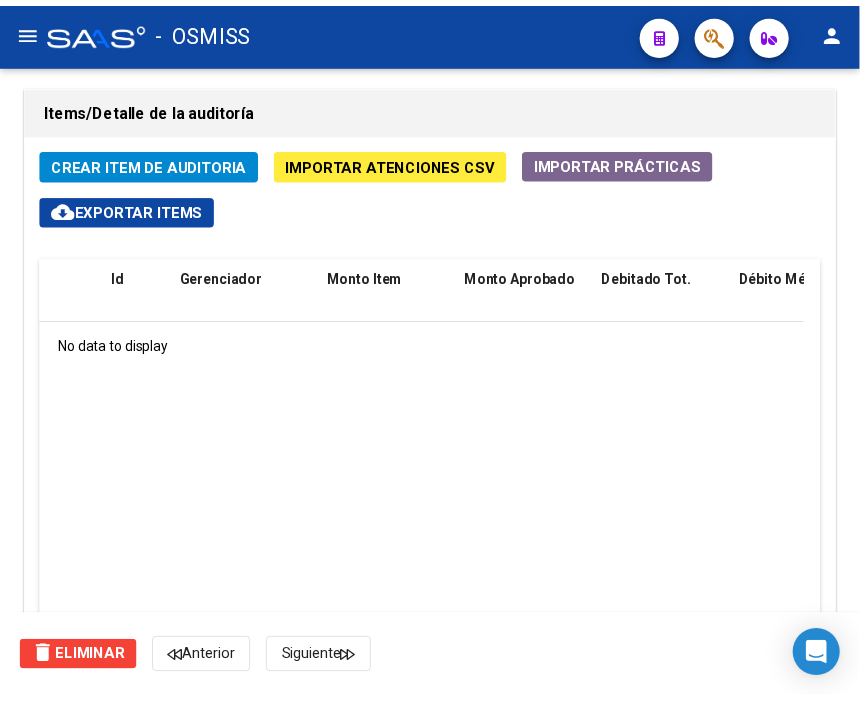 scroll, scrollTop: 1444, scrollLeft: 0, axis: vertical 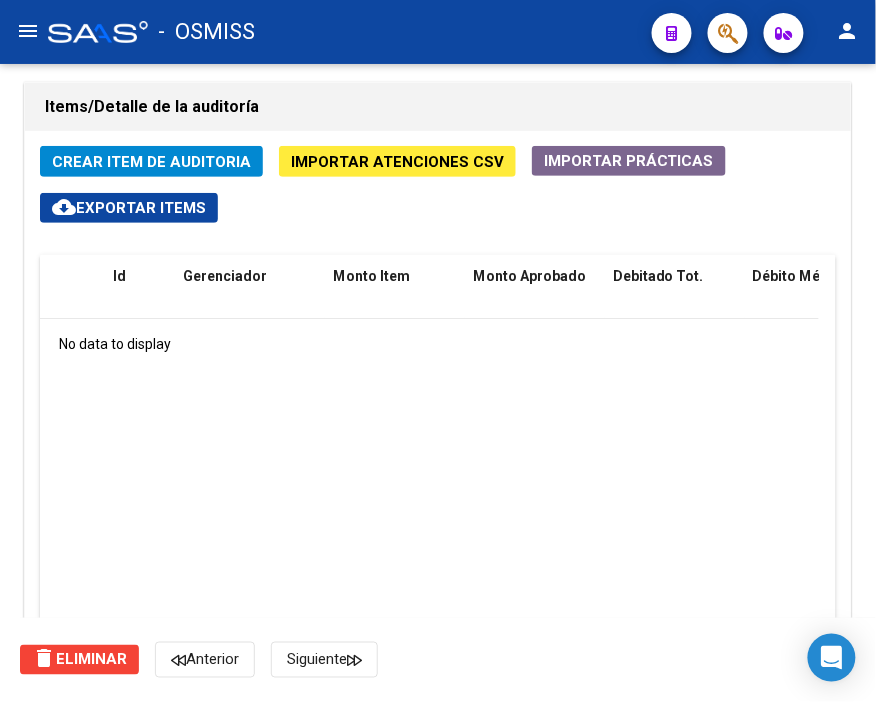 click on "delete  Eliminar
[PERSON_NAME]" 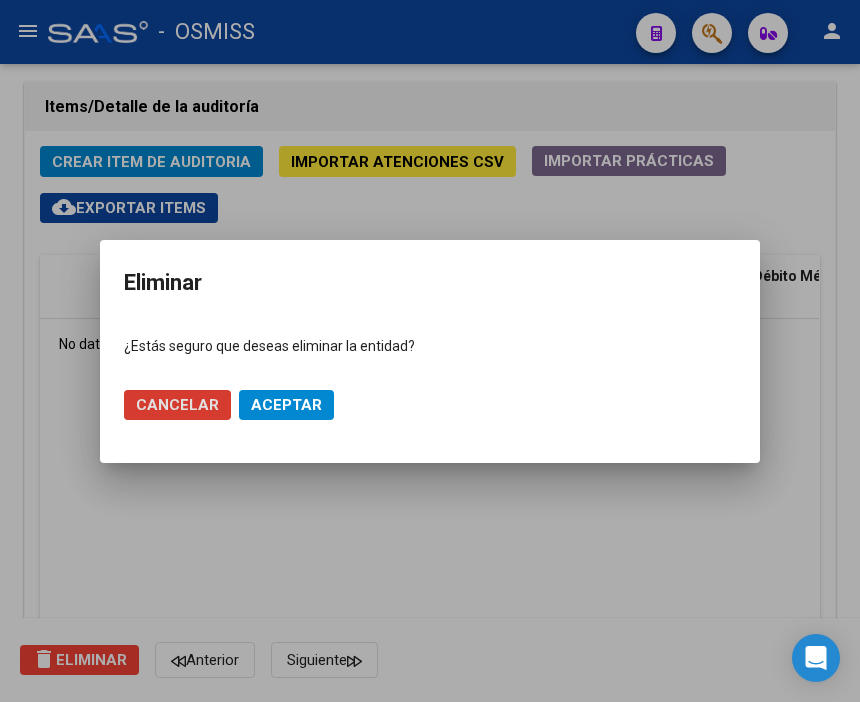 click on "Aceptar" 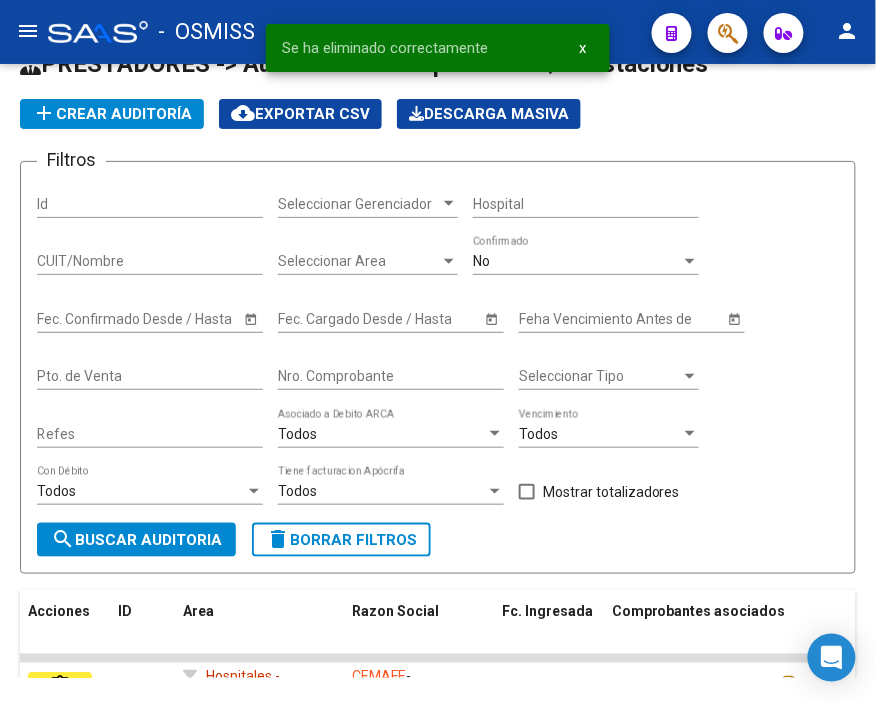 scroll, scrollTop: 0, scrollLeft: 0, axis: both 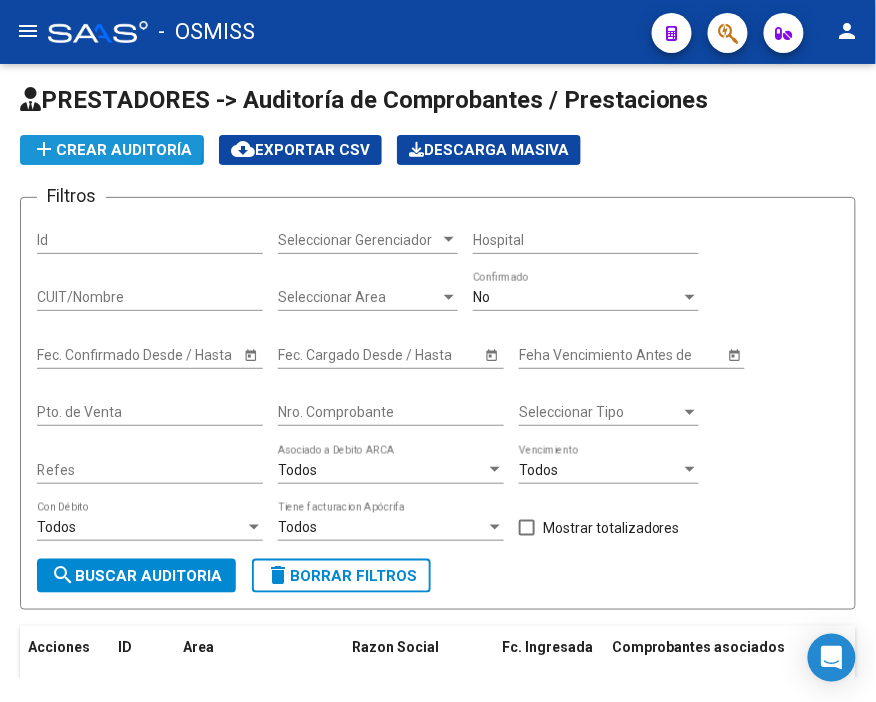 click on "add  Crear Auditoría" 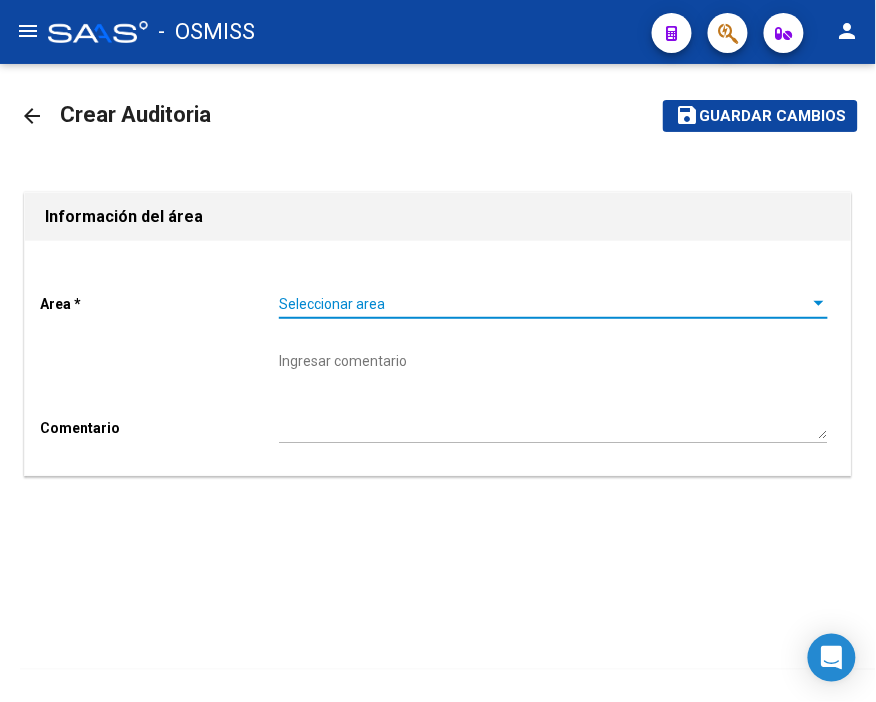 click on "Seleccionar area" at bounding box center [544, 304] 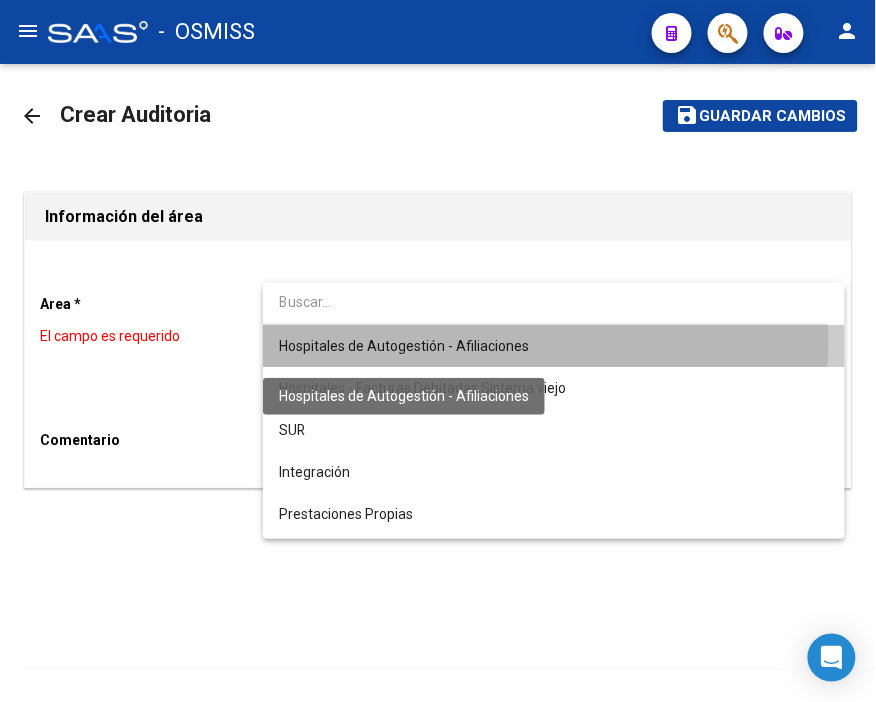 click on "Hospitales de Autogestión - Afiliaciones" at bounding box center [404, 346] 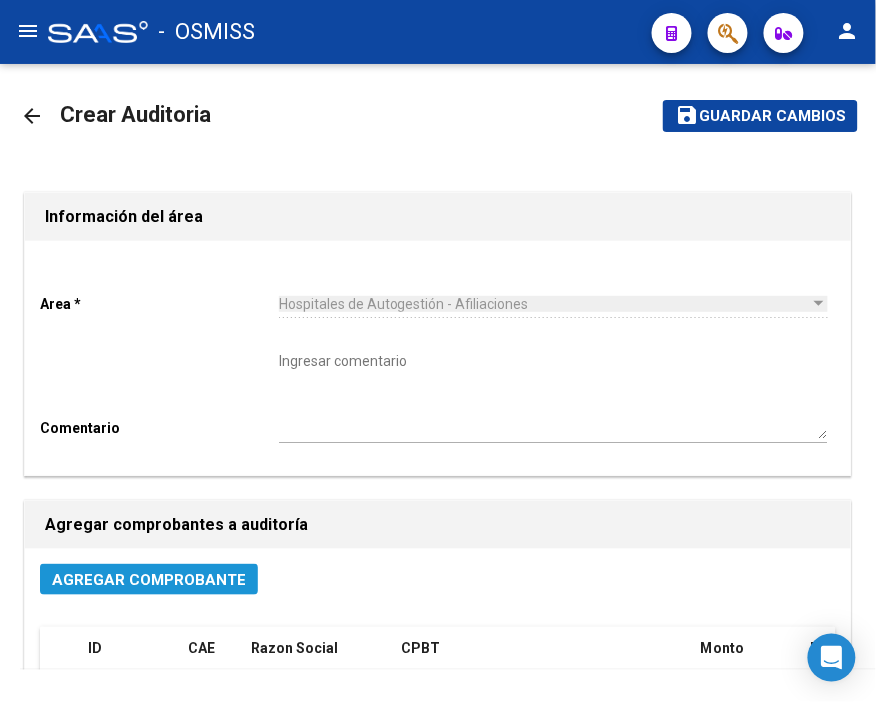 click on "Agregar Comprobante" 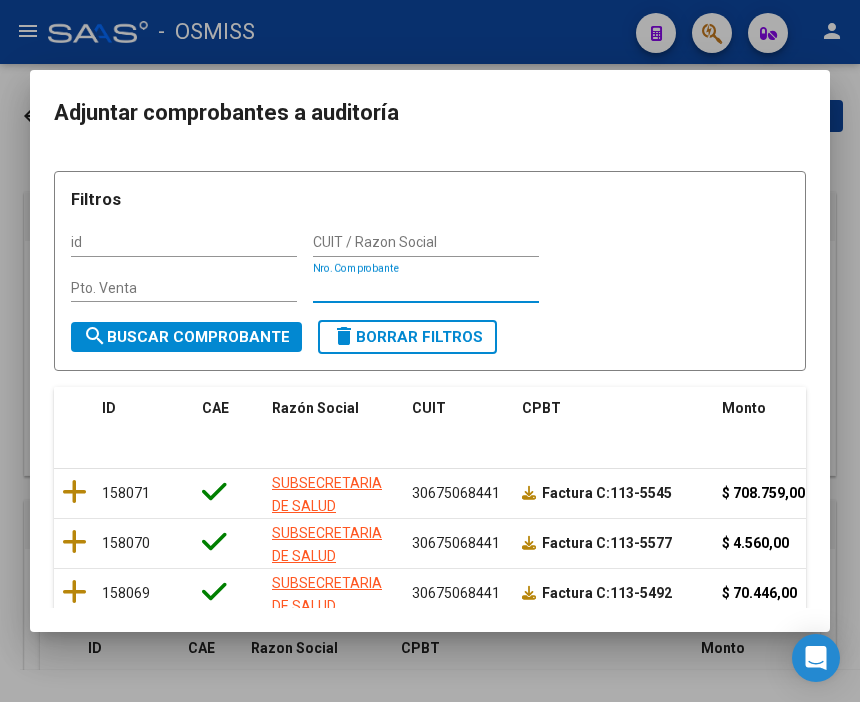 click on "Nro. Comprobante" at bounding box center [426, 288] 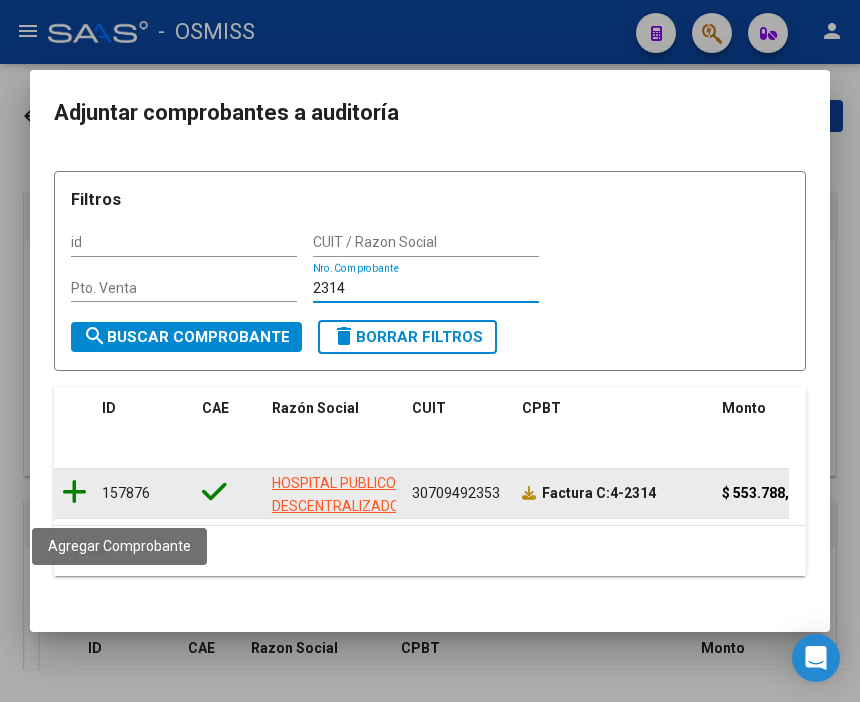 type on "2314" 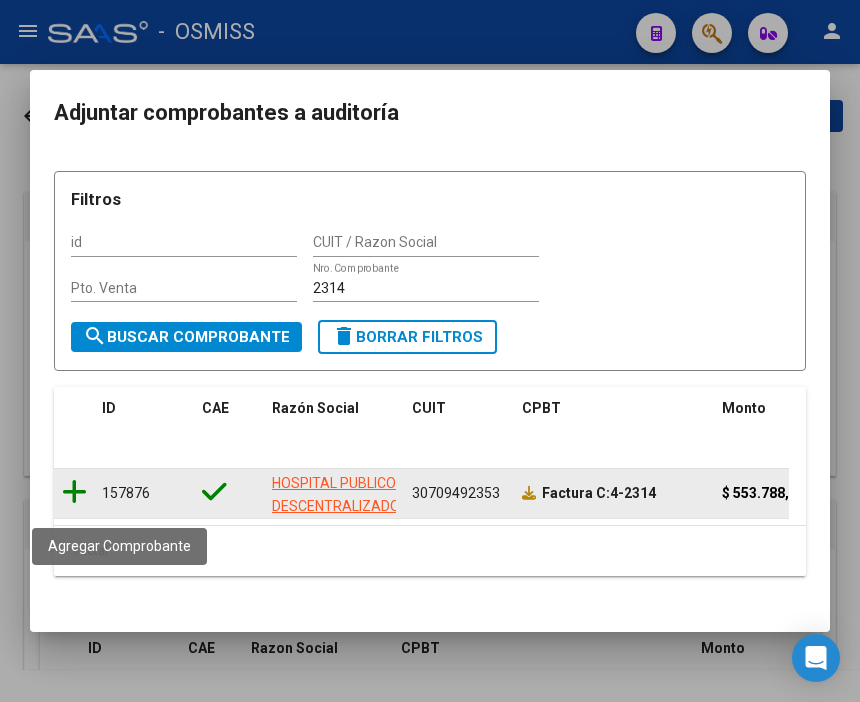 click 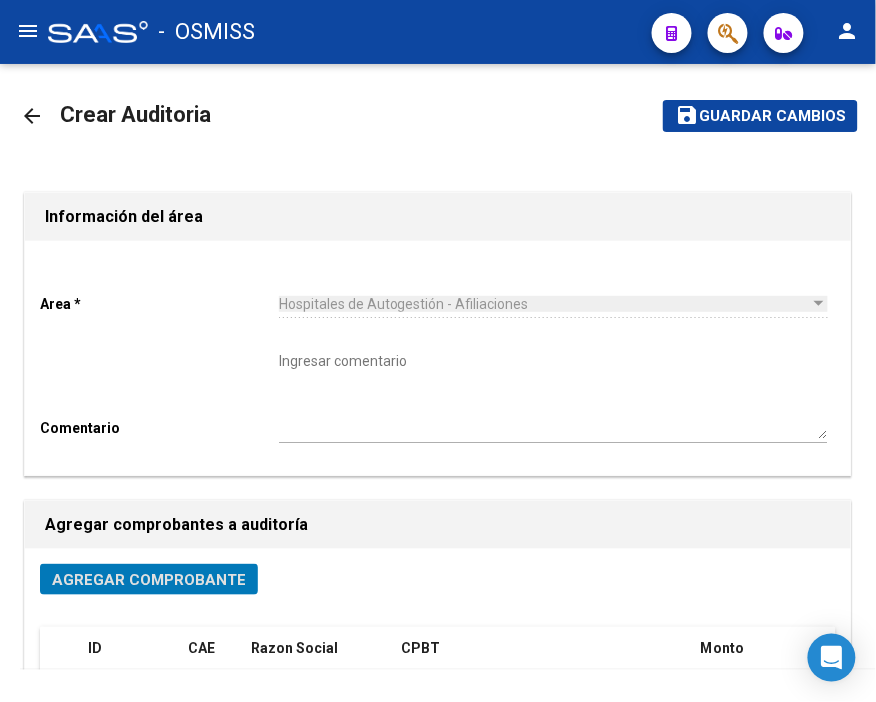 click on "Guardar cambios" 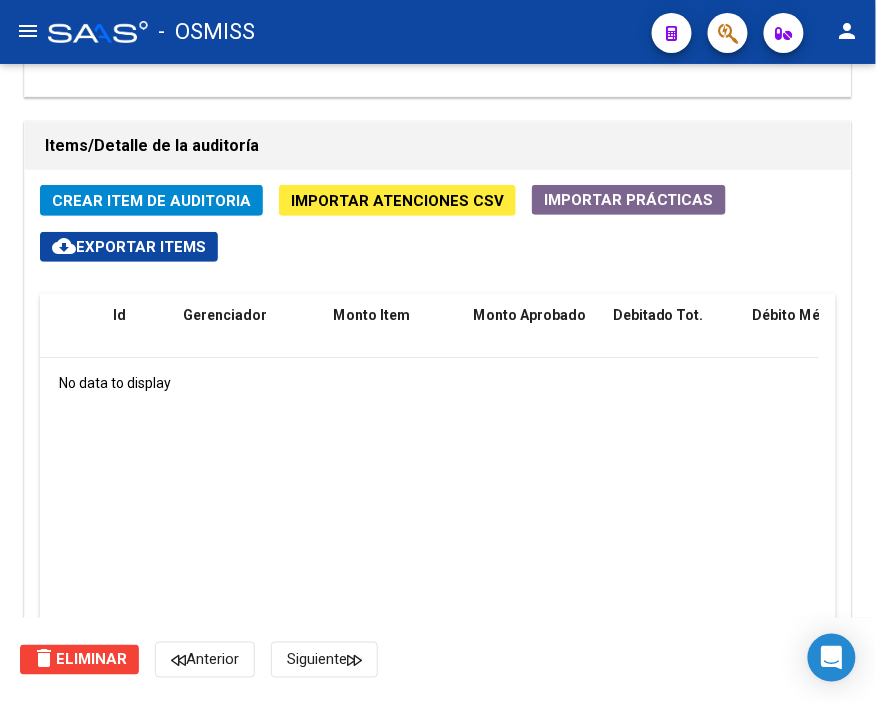 scroll, scrollTop: 1444, scrollLeft: 0, axis: vertical 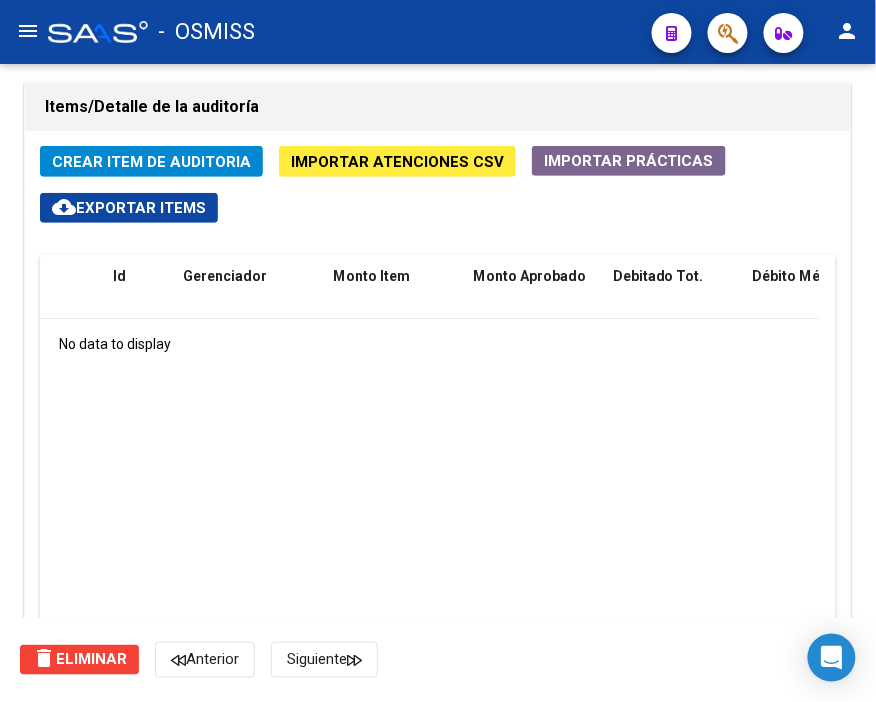 click on "Importar Atenciones CSV" 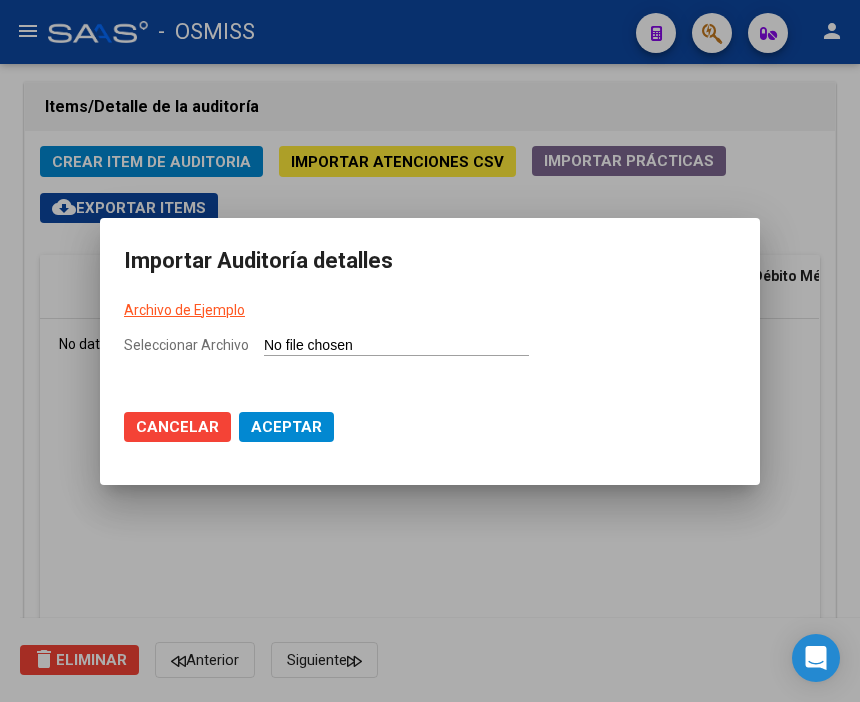 click on "Archivo de Ejemplo" at bounding box center [184, 310] 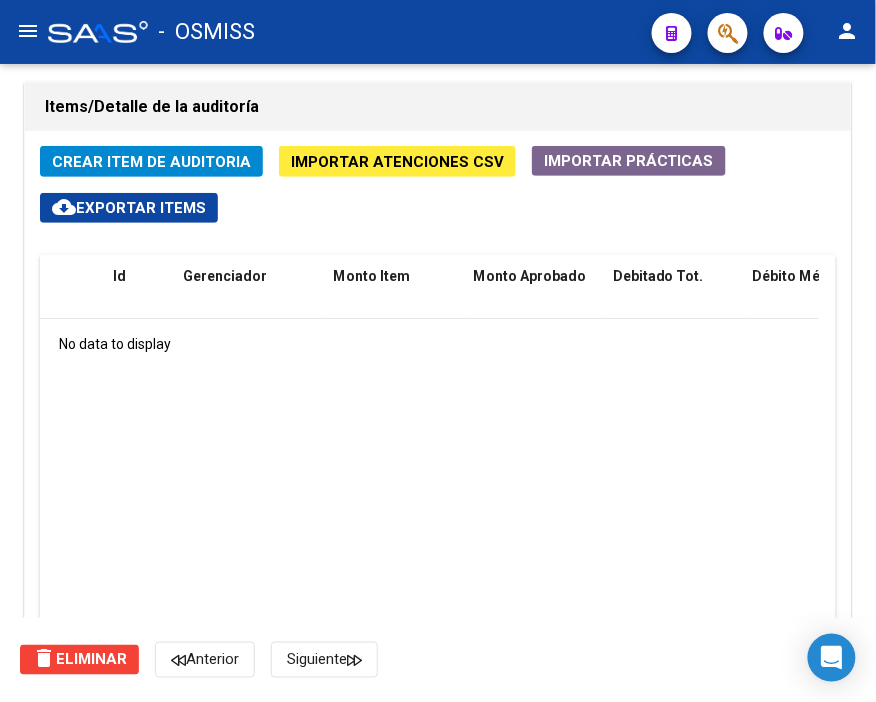 click on "No data to display" 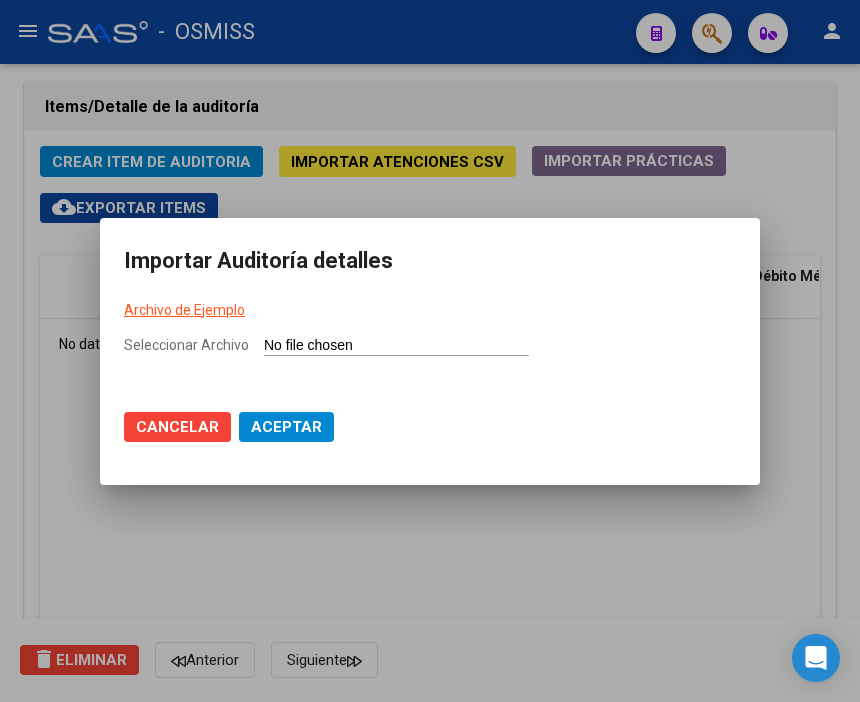 click on "Seleccionar Archivo" at bounding box center [396, 346] 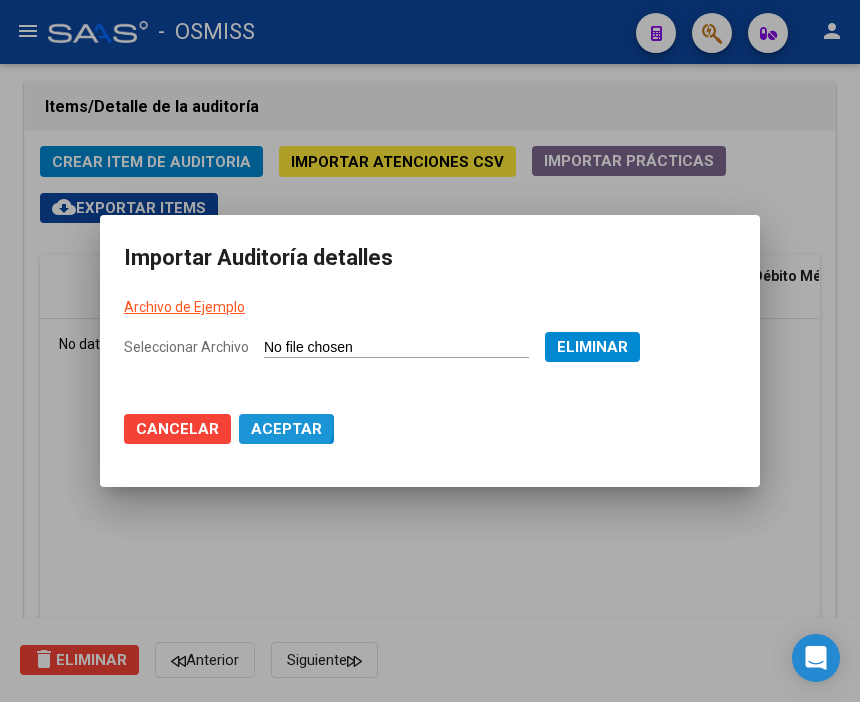 click on "Aceptar" 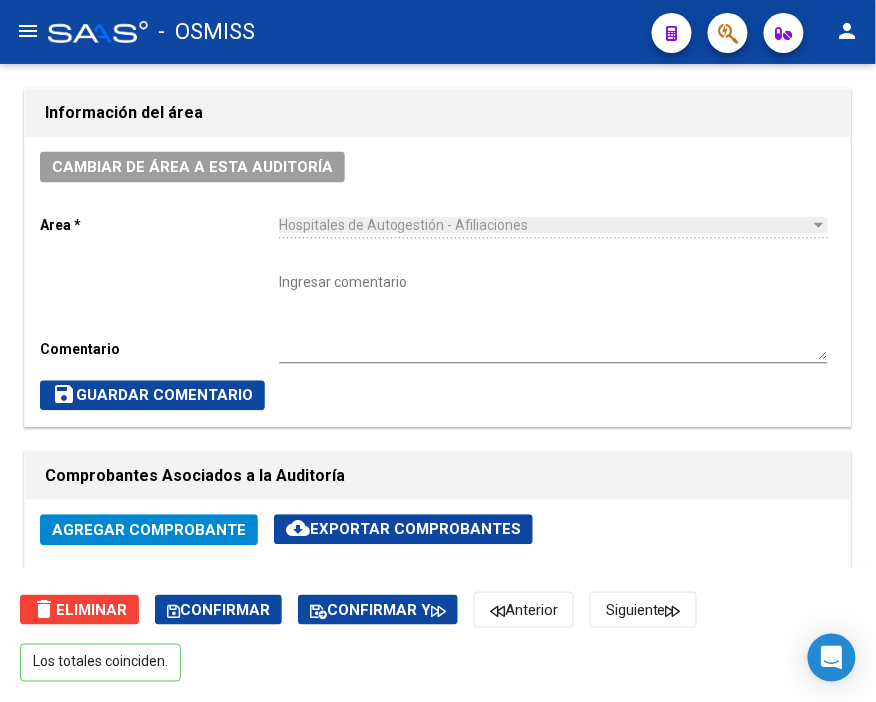 scroll, scrollTop: 555, scrollLeft: 0, axis: vertical 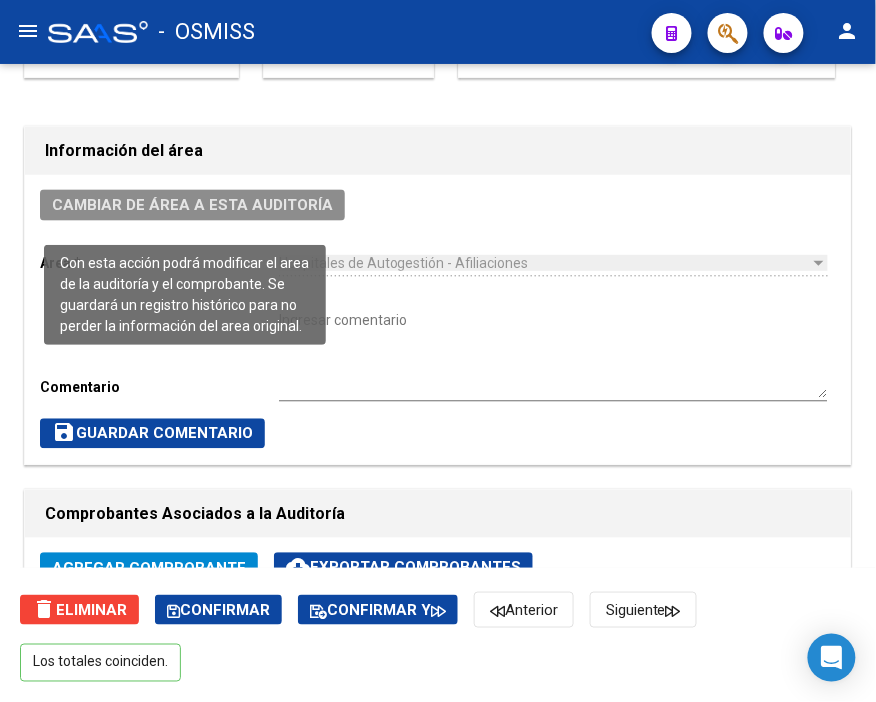 click on "Cambiar de área a esta auditoría" 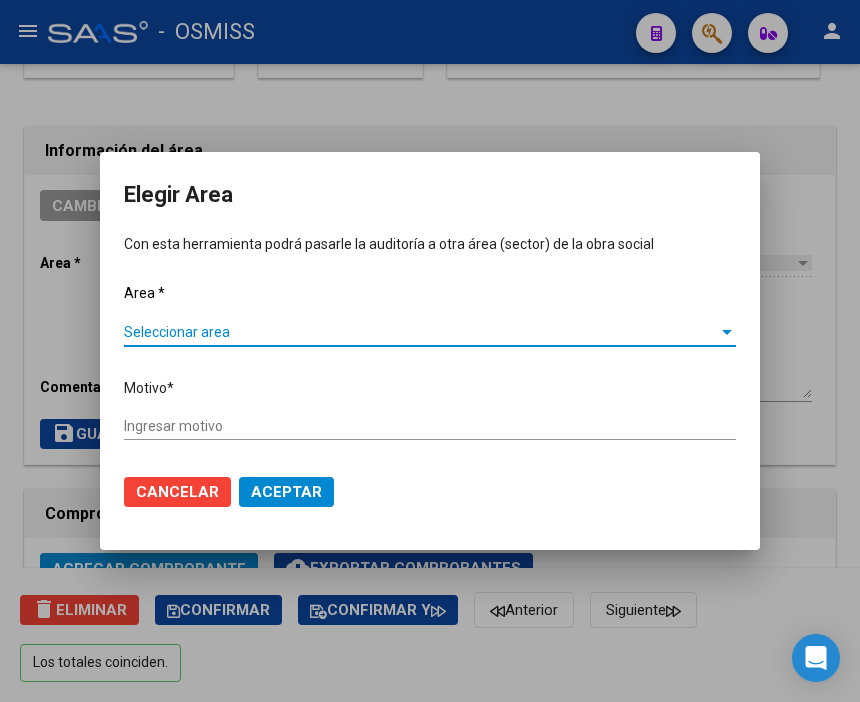 click at bounding box center [430, 351] 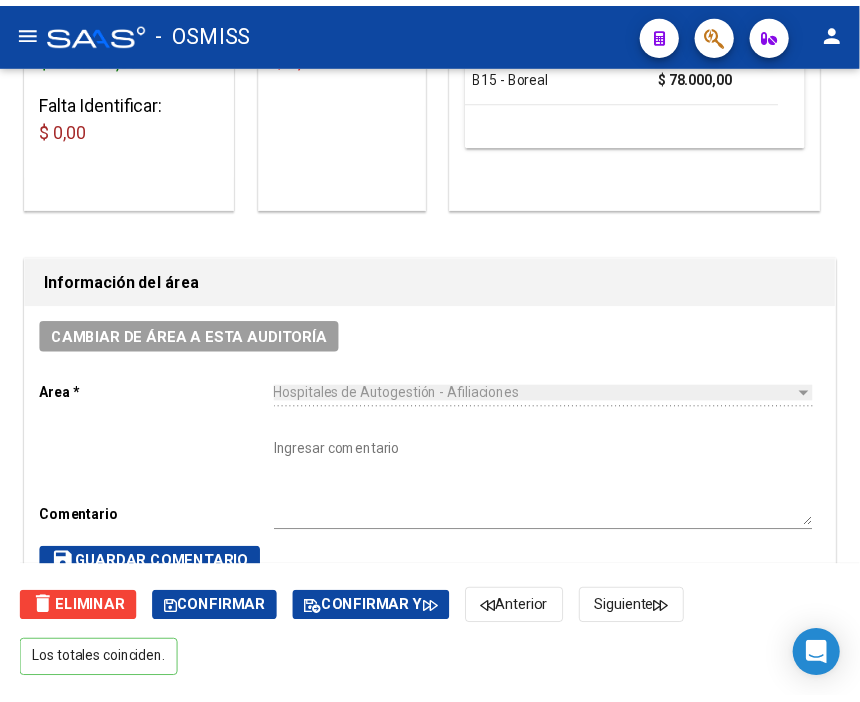 scroll, scrollTop: 451, scrollLeft: 0, axis: vertical 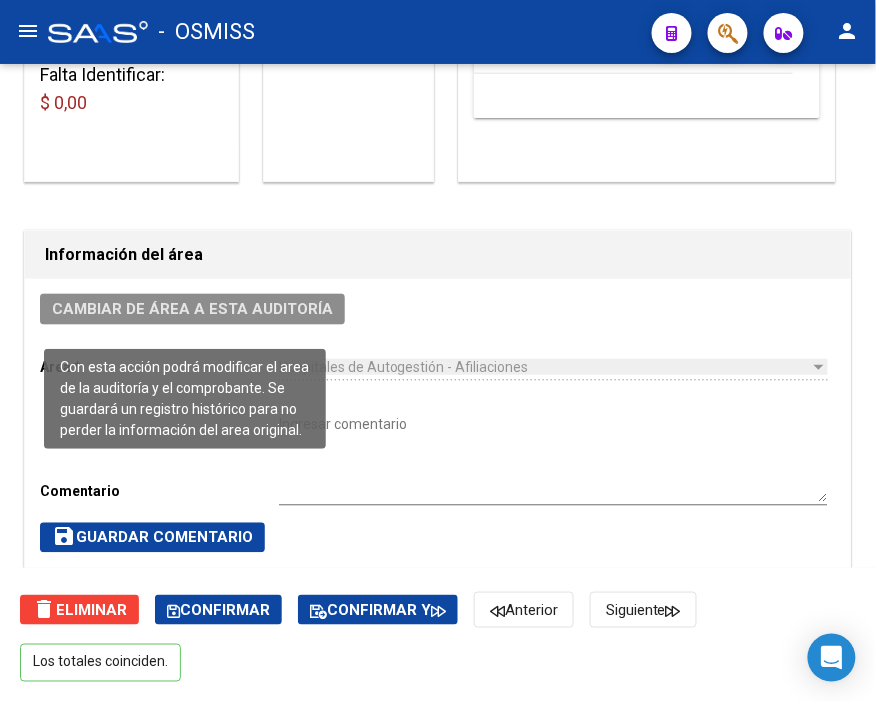 click on "Cambiar de área a esta auditoría" 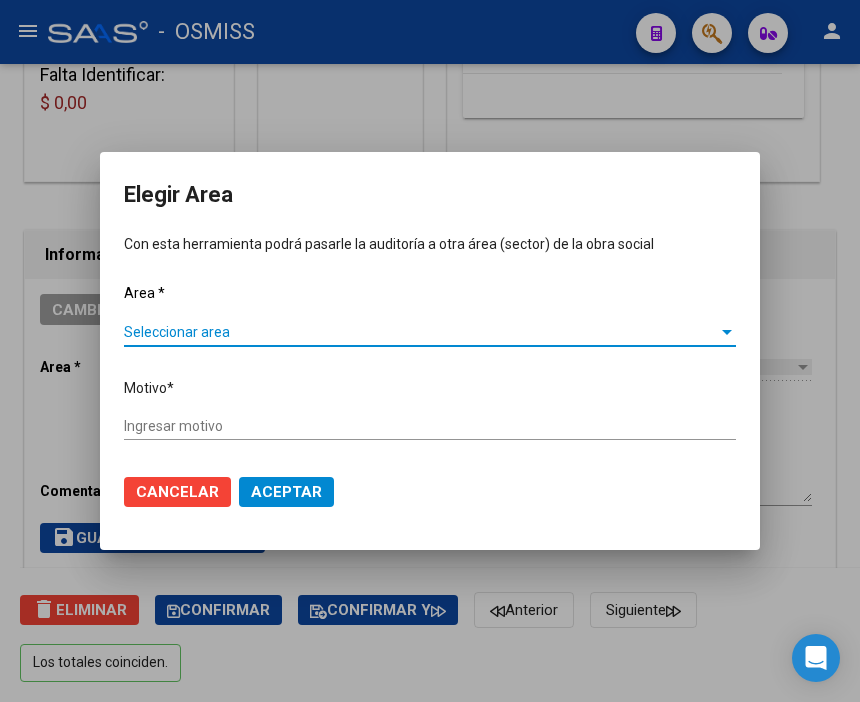 click on "Seleccionar area" at bounding box center (421, 332) 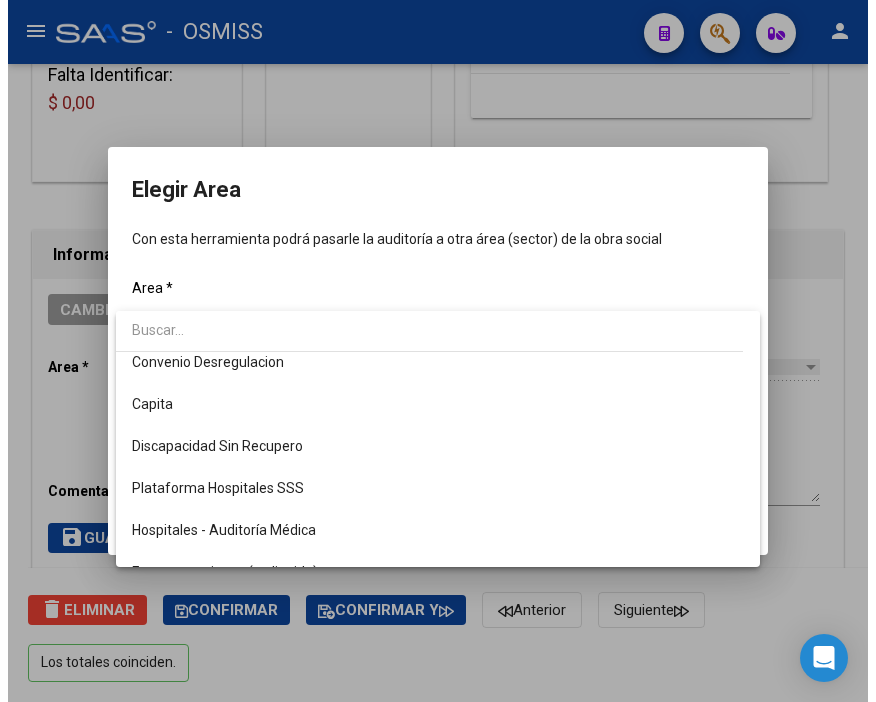 scroll, scrollTop: 222, scrollLeft: 0, axis: vertical 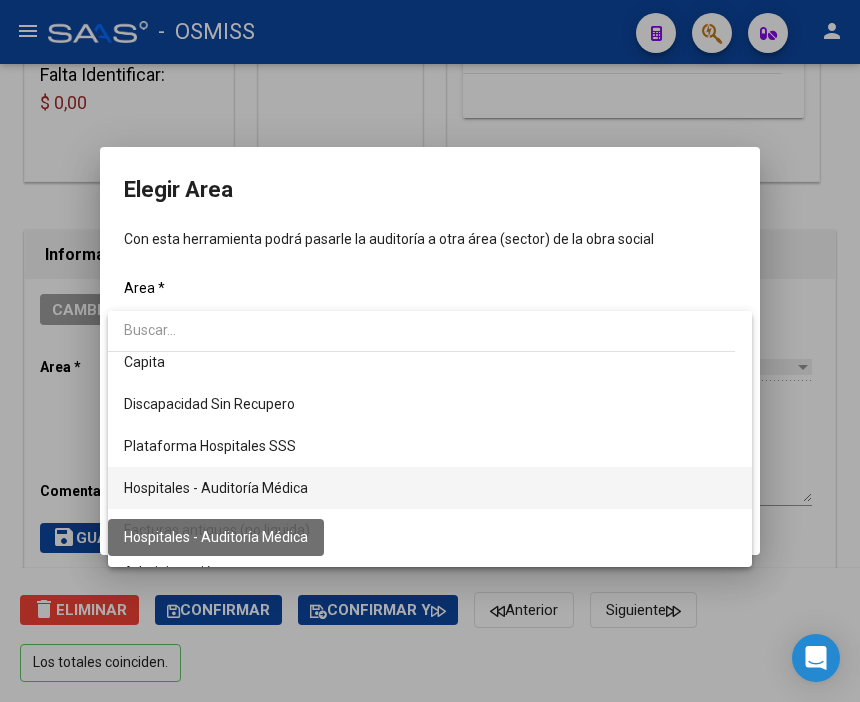 click on "Hospitales - Auditoría Médica" at bounding box center [216, 488] 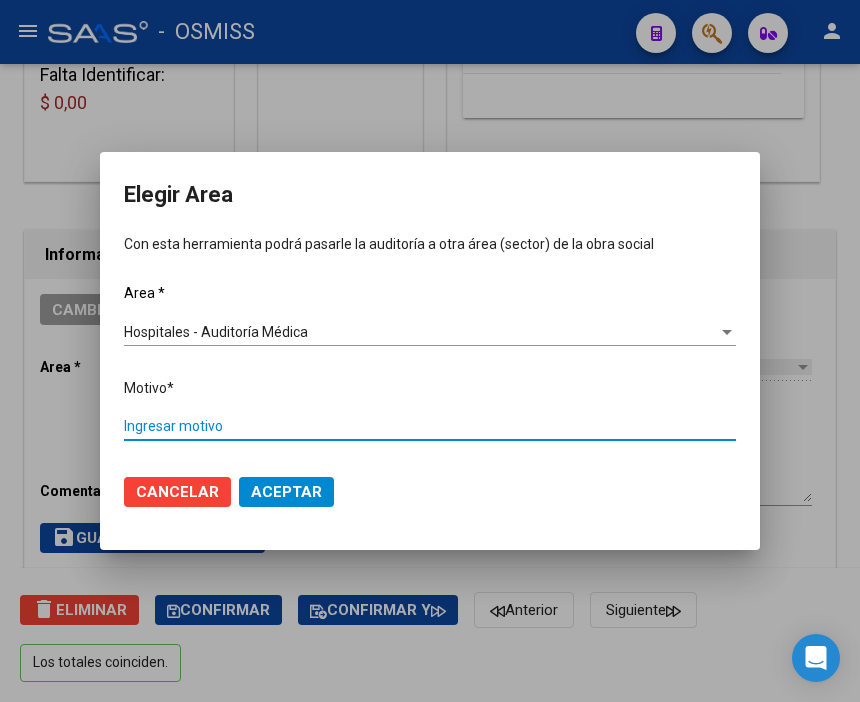 click on "Ingresar motivo" at bounding box center (430, 426) 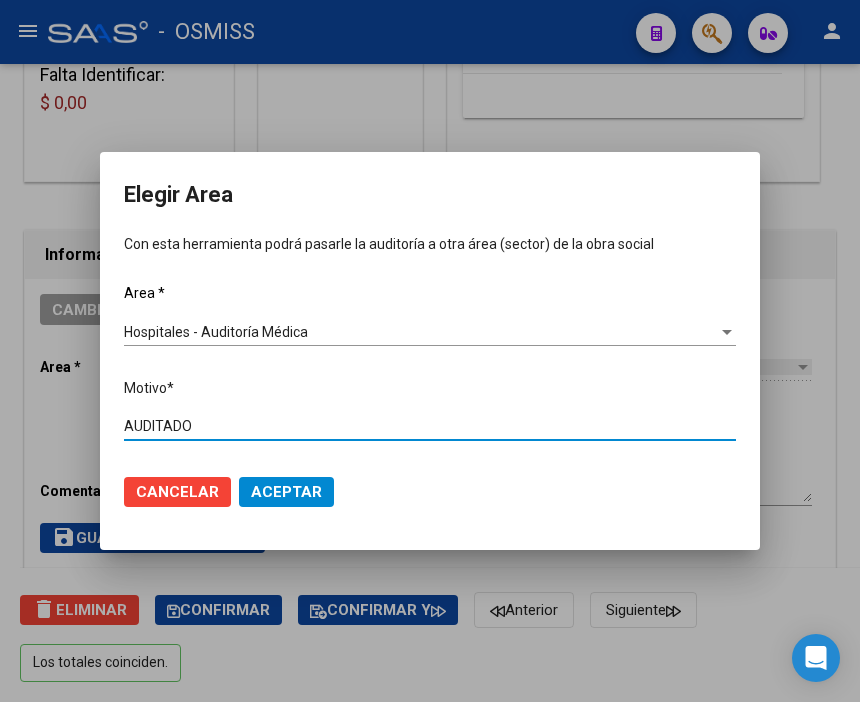 type on "AUDITADO" 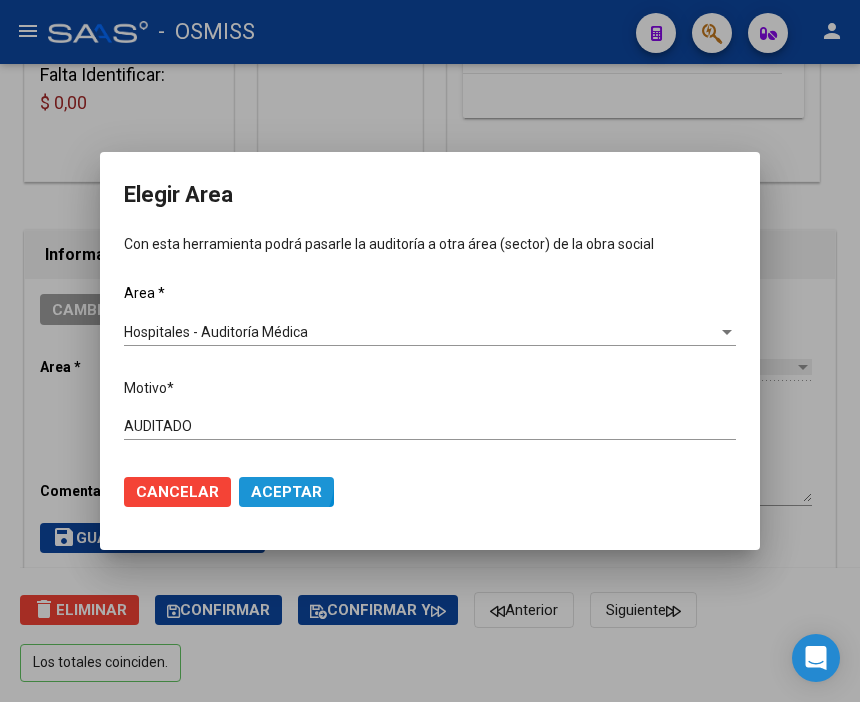 click on "Aceptar" at bounding box center [286, 492] 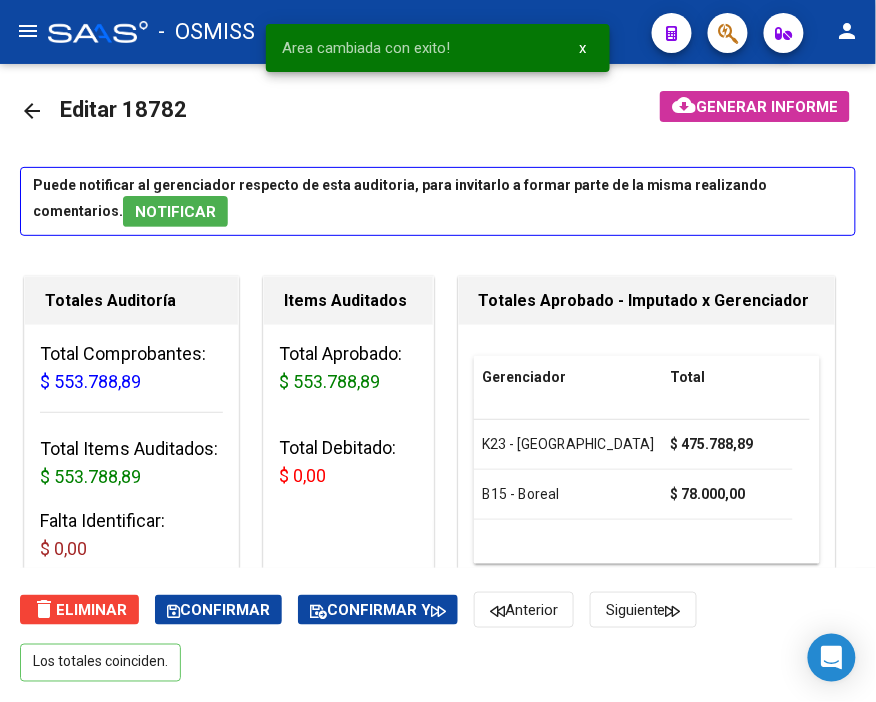 scroll, scrollTop: 0, scrollLeft: 0, axis: both 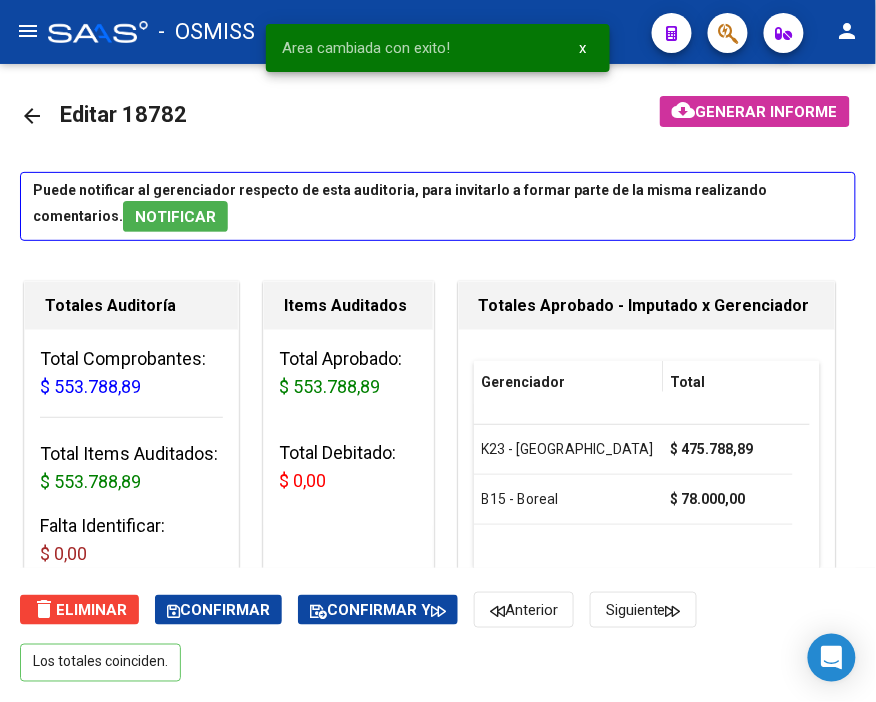 click on "arrow_back" 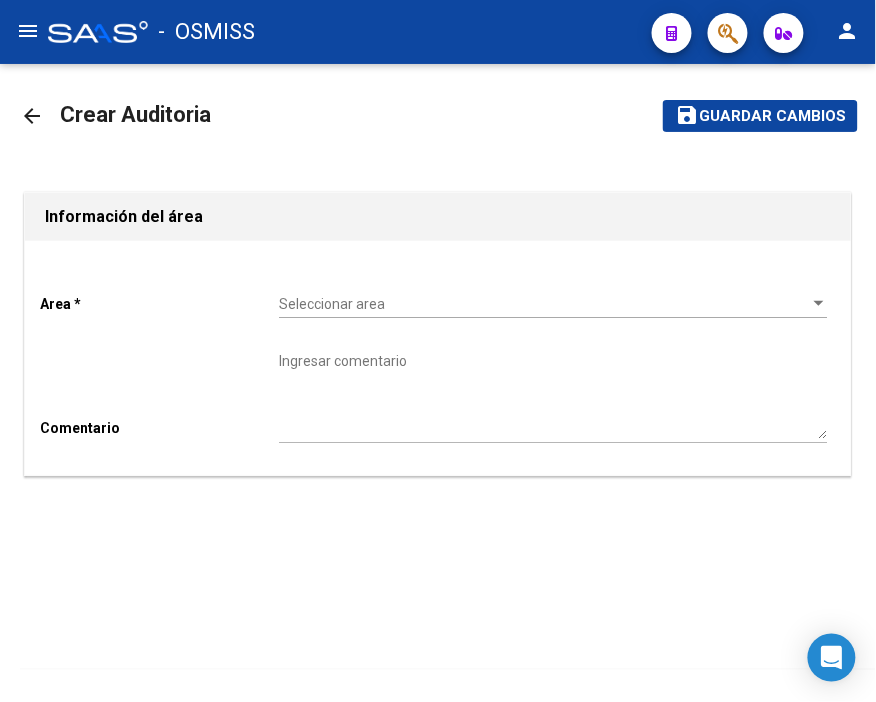 click on "Seleccionar area" at bounding box center (544, 304) 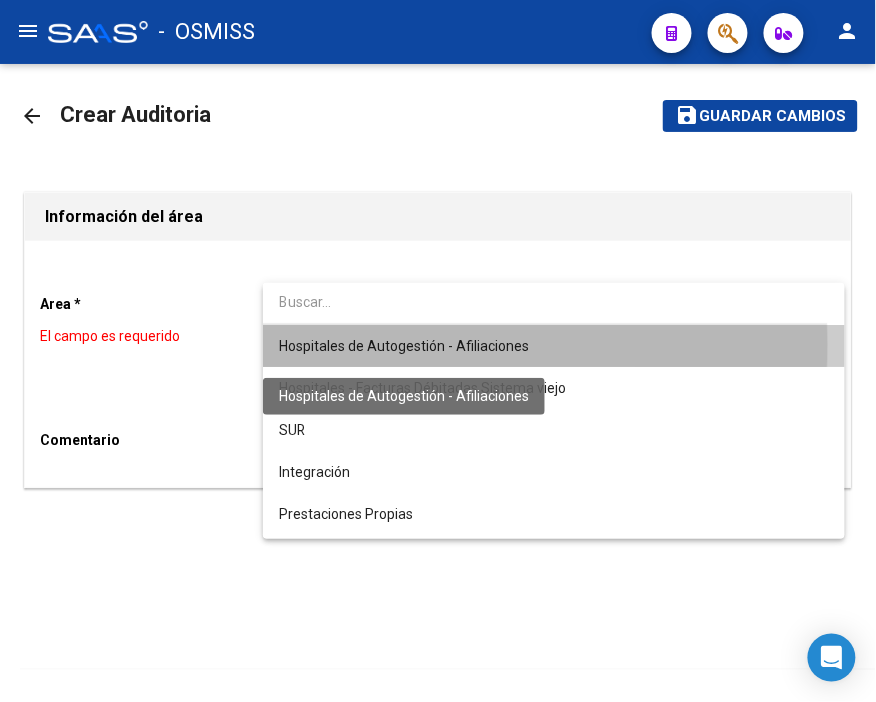 click on "Hospitales de Autogestión - Afiliaciones" at bounding box center [404, 346] 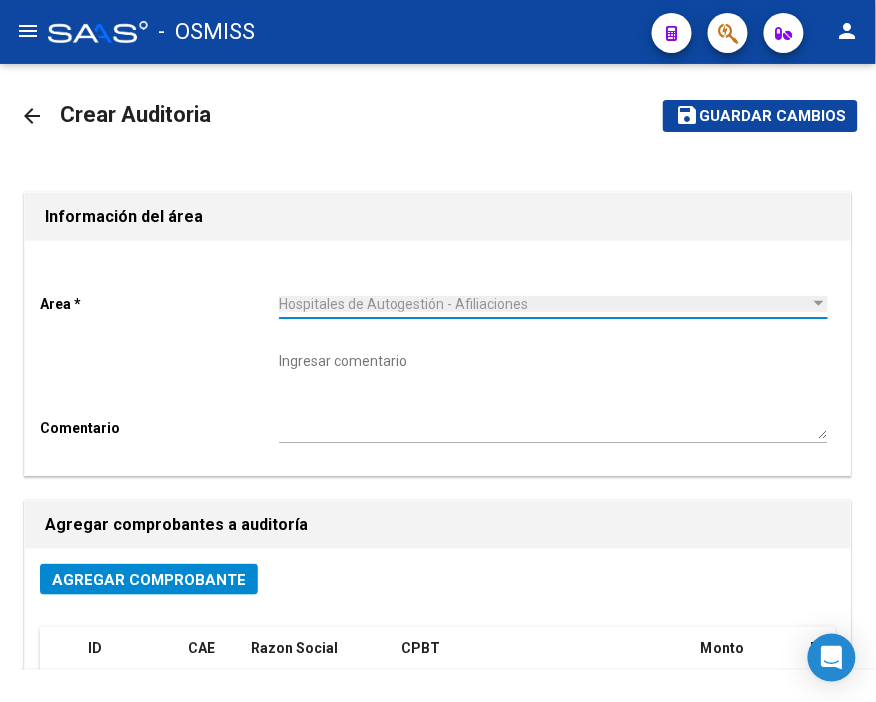 click on "Agregar Comprobante" 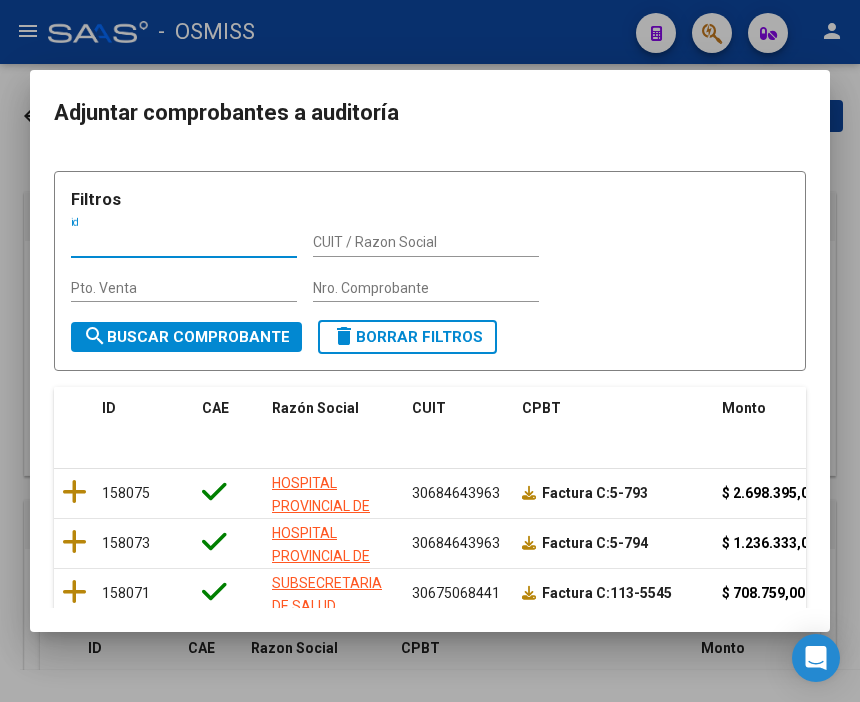 click on "Nro. Comprobante" at bounding box center (426, 288) 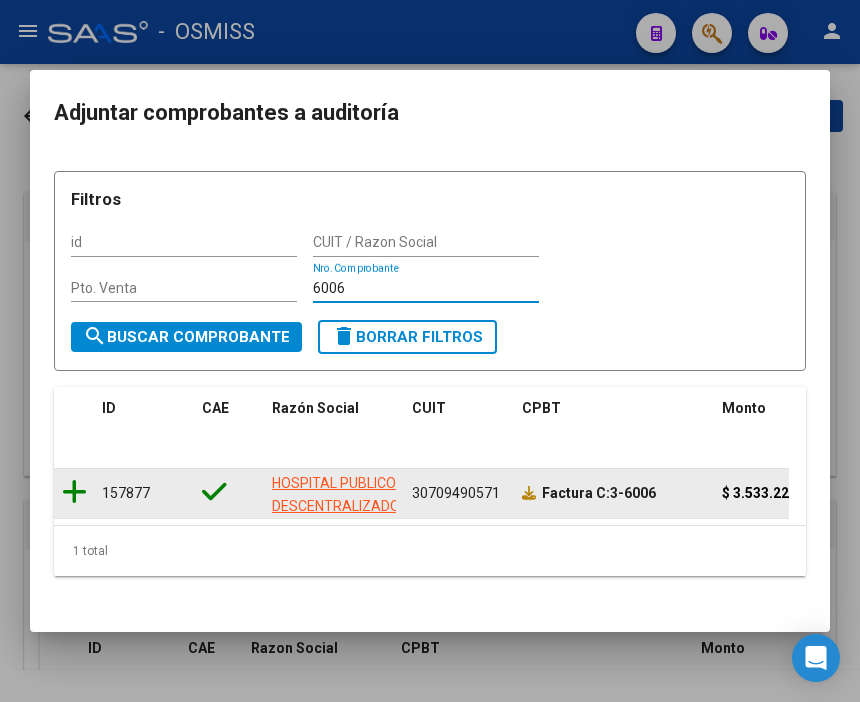 type on "6006" 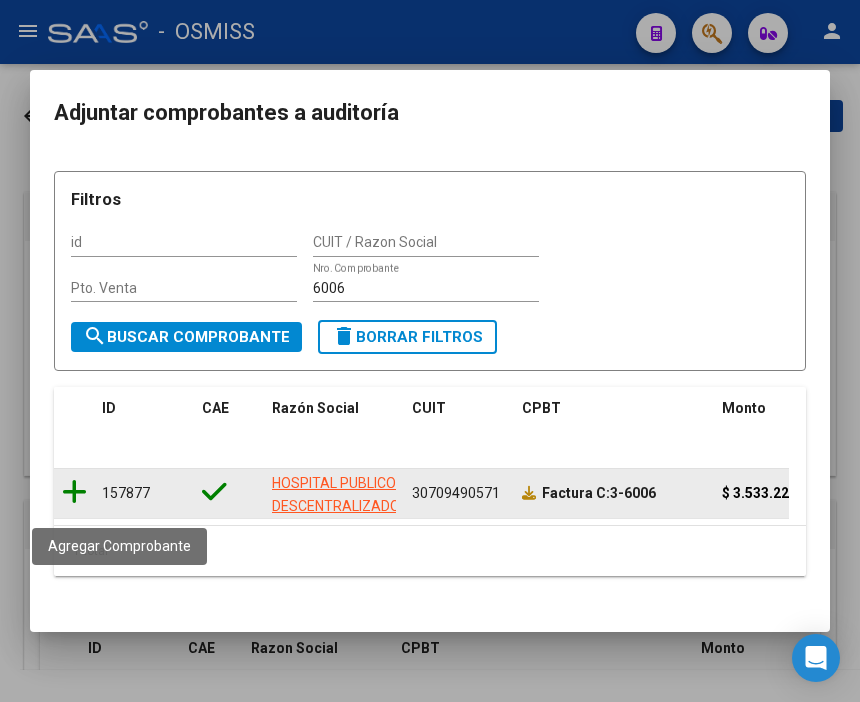 click 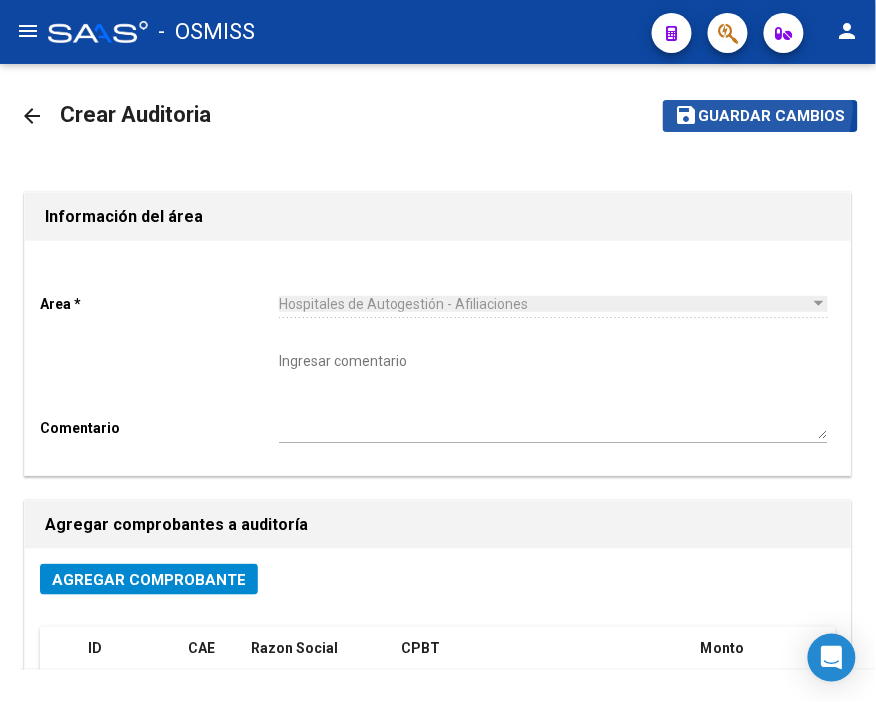 click on "Guardar cambios" 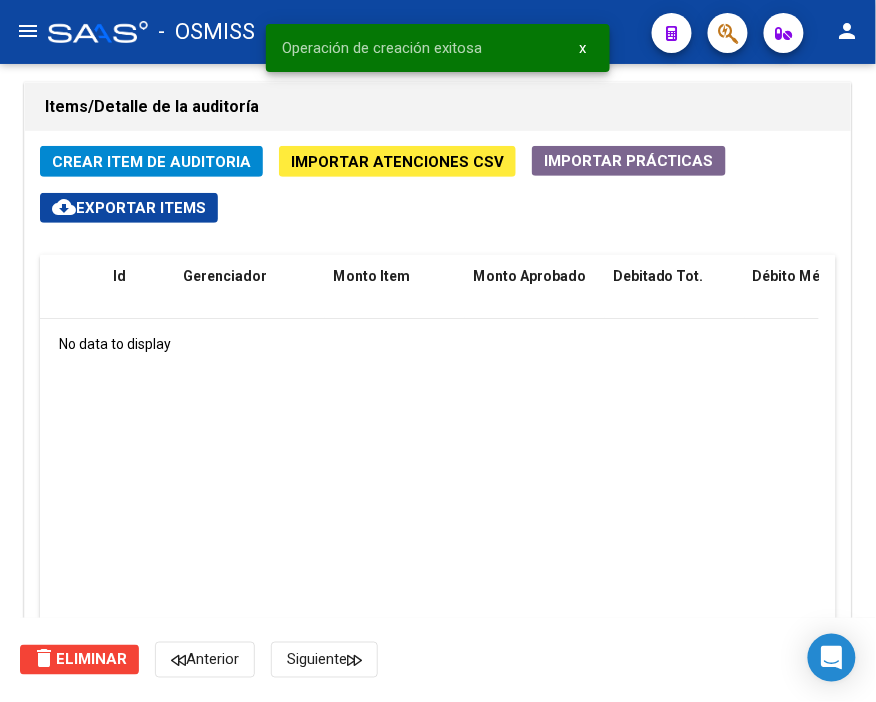 scroll, scrollTop: 1555, scrollLeft: 0, axis: vertical 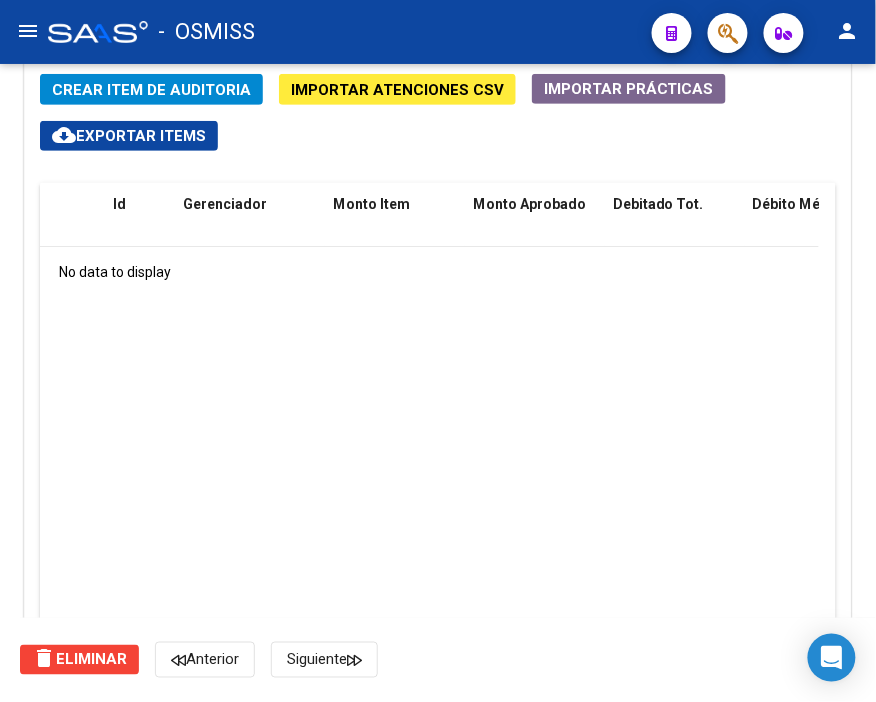 click on "Importar Atenciones CSV" 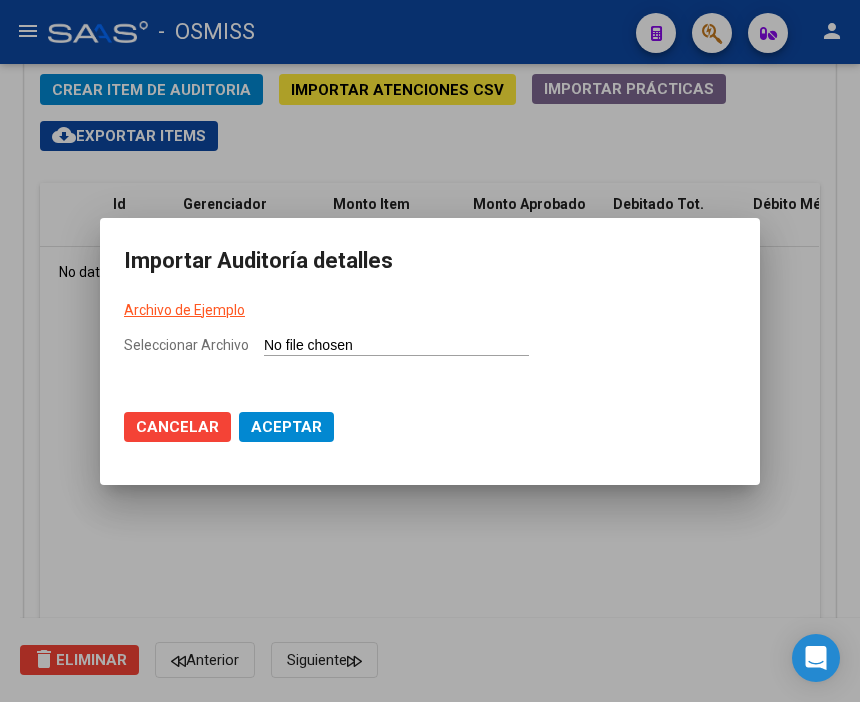 click at bounding box center (430, 351) 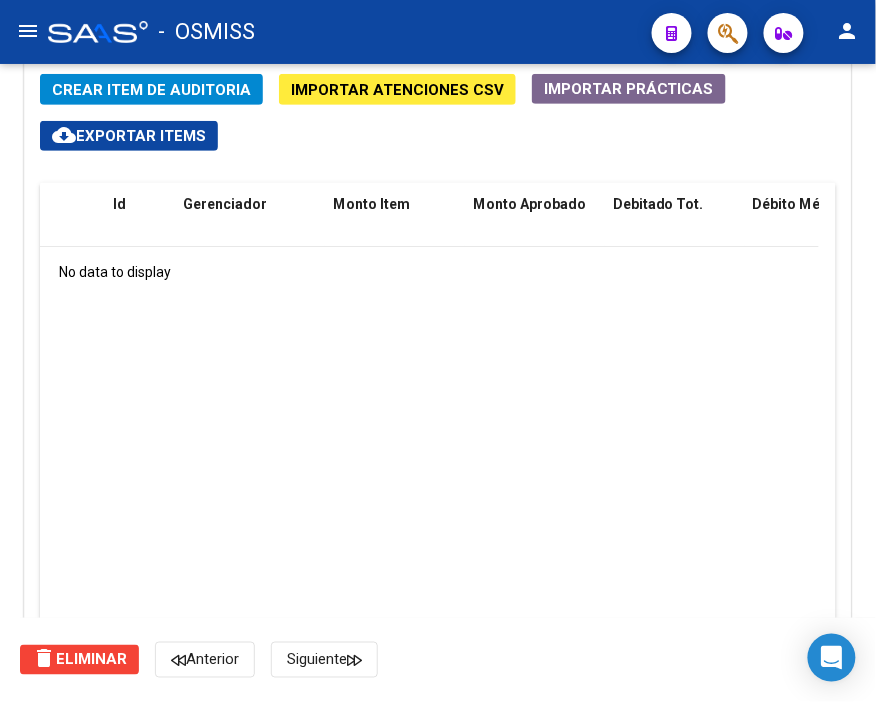 click on "Importar Atenciones CSV" 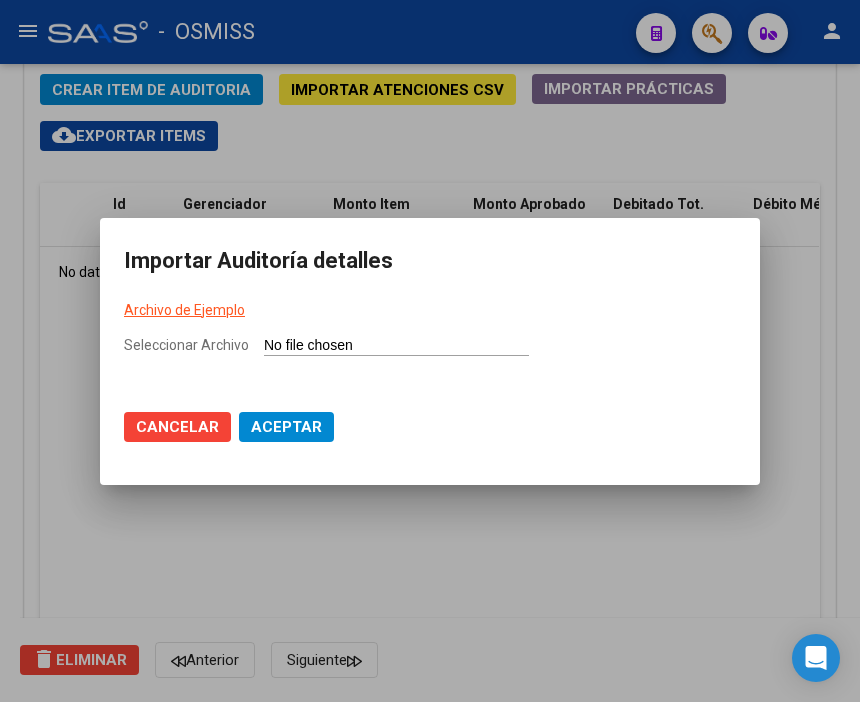 click on "Seleccionar Archivo" at bounding box center (396, 346) 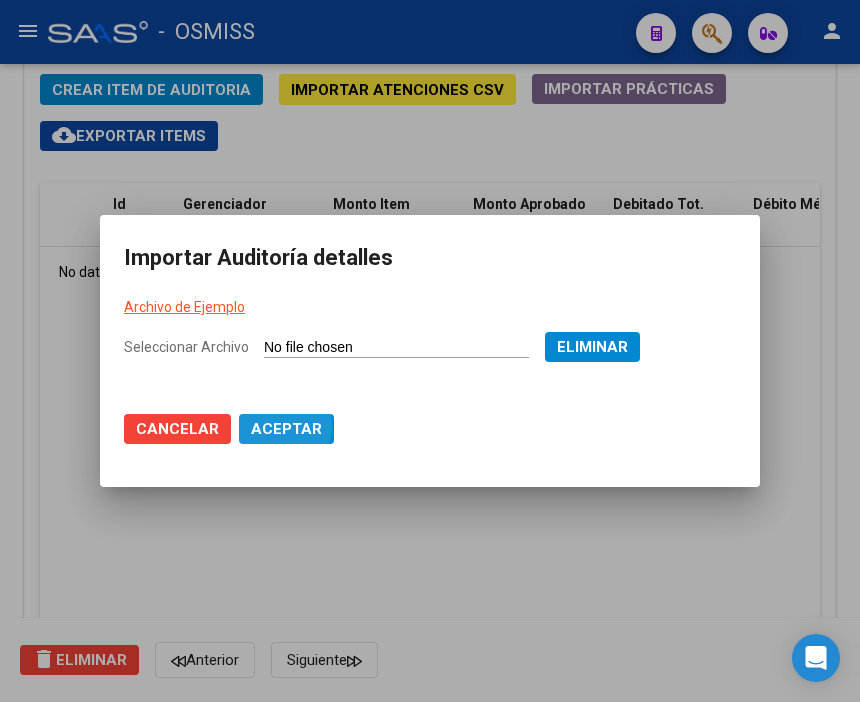 click on "Aceptar" 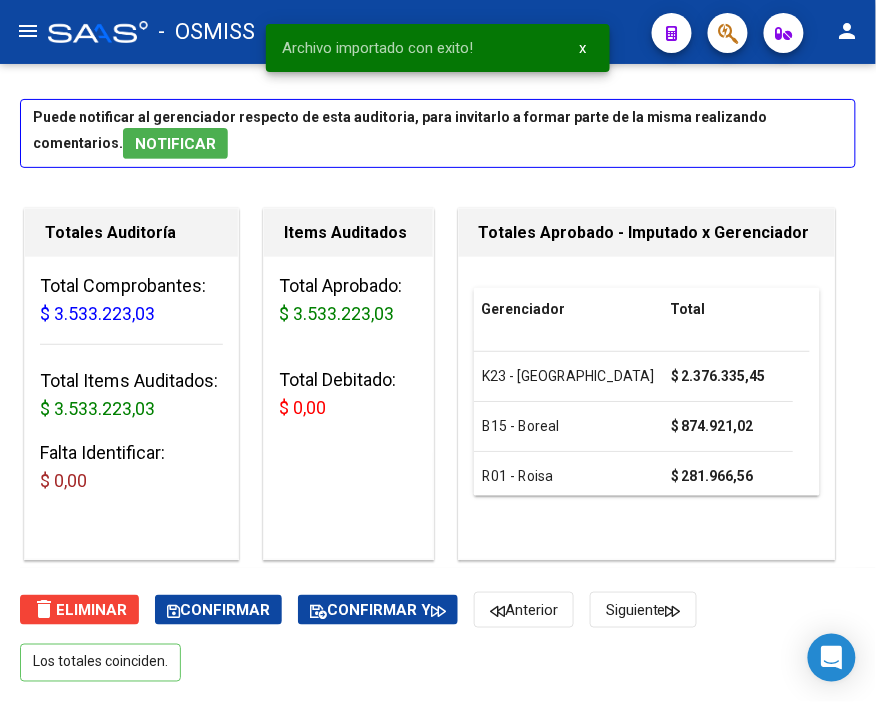 scroll, scrollTop: 111, scrollLeft: 0, axis: vertical 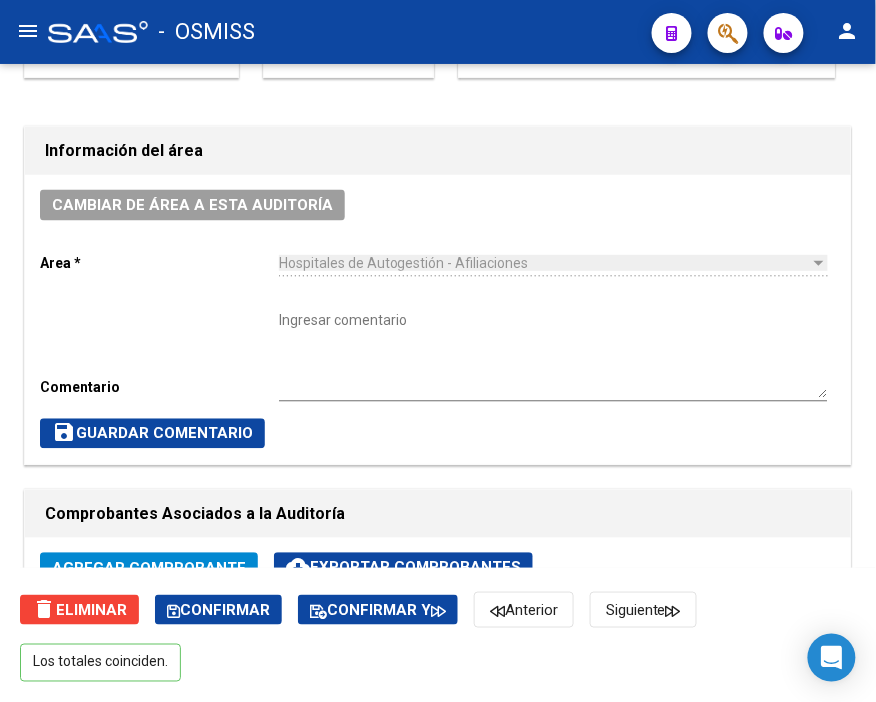 click on "Cambiar de área a esta auditoría" 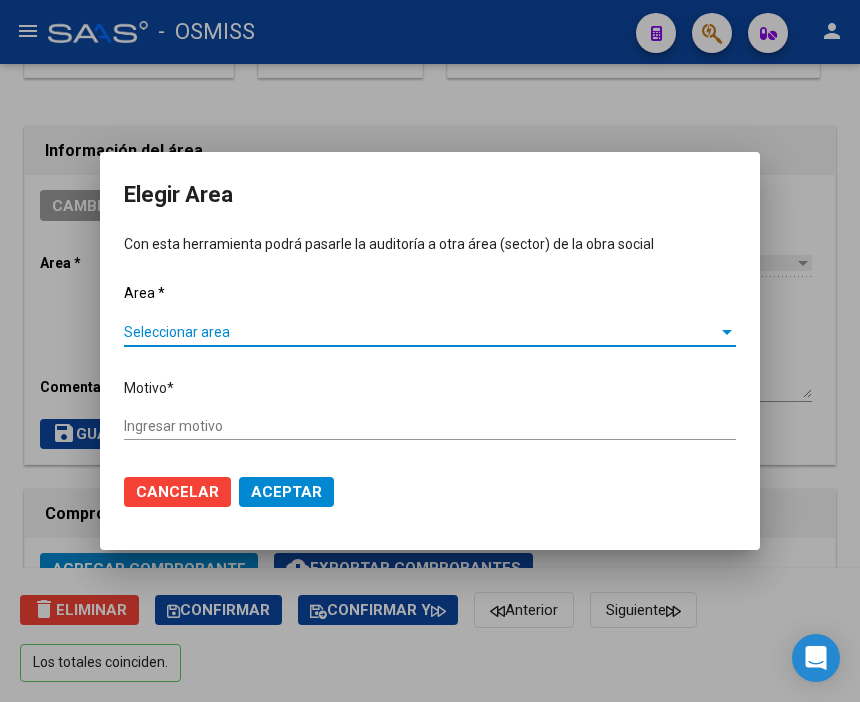 click on "Seleccionar area" at bounding box center (421, 332) 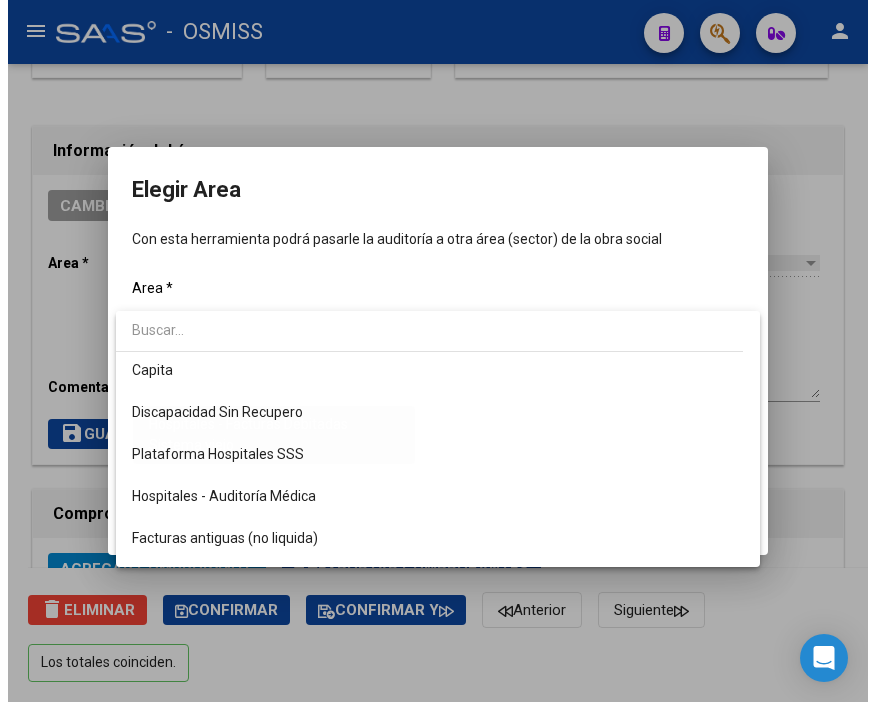 scroll, scrollTop: 222, scrollLeft: 0, axis: vertical 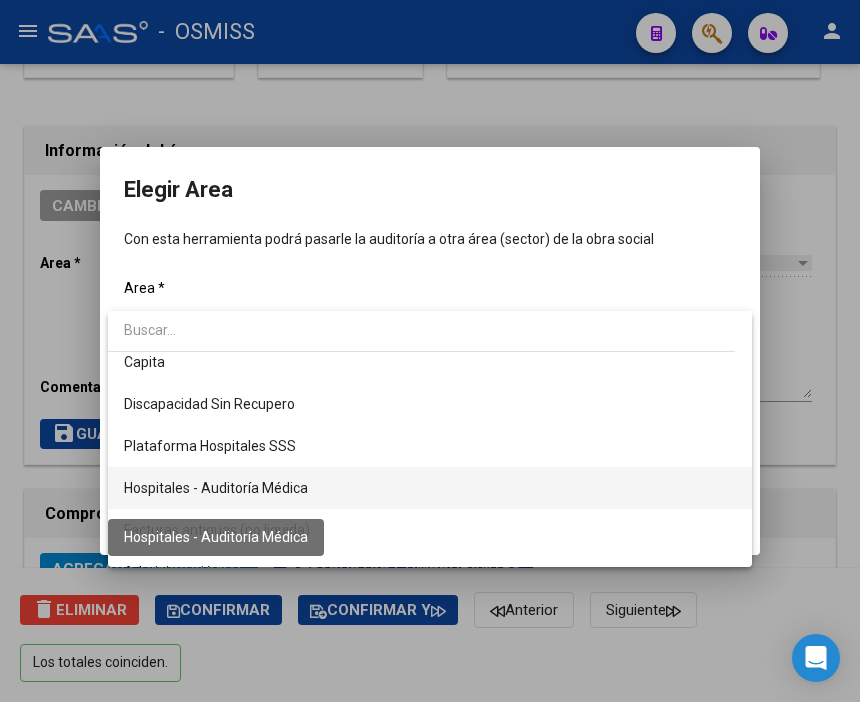 click on "Hospitales - Auditoría Médica" at bounding box center (216, 488) 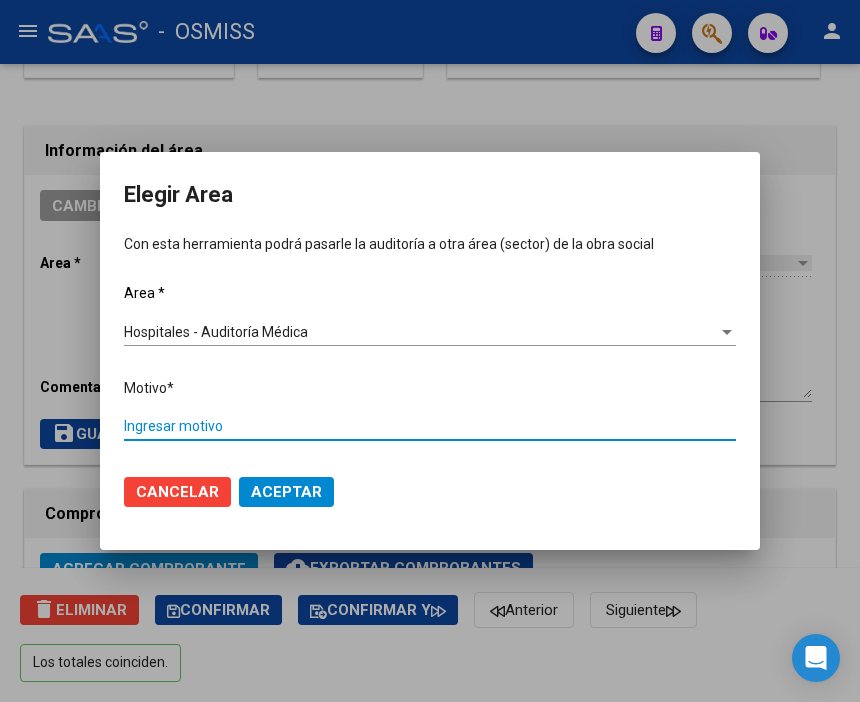 click on "Ingresar motivo" at bounding box center (430, 426) 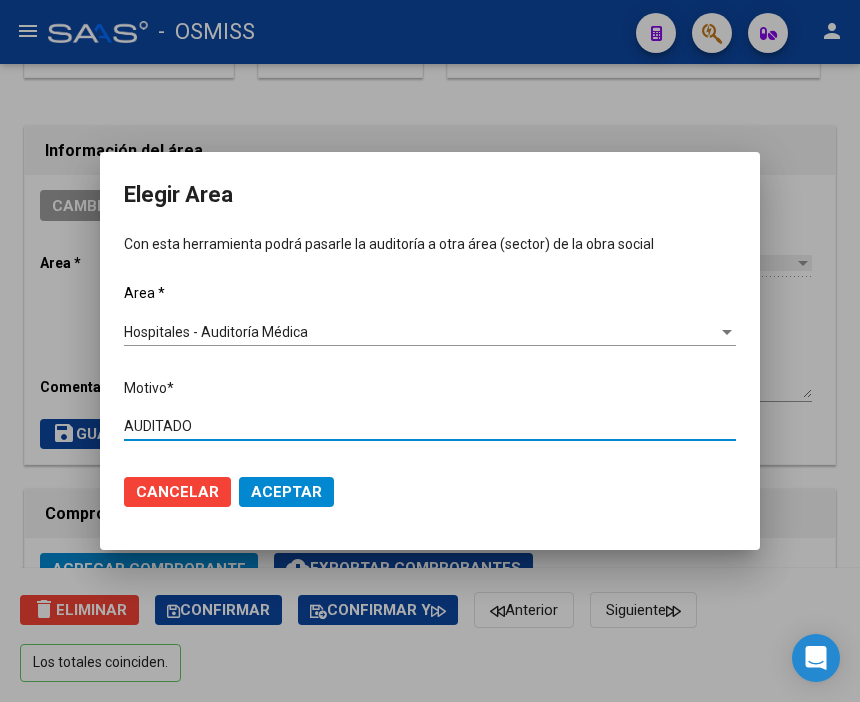 type on "AUDITADO" 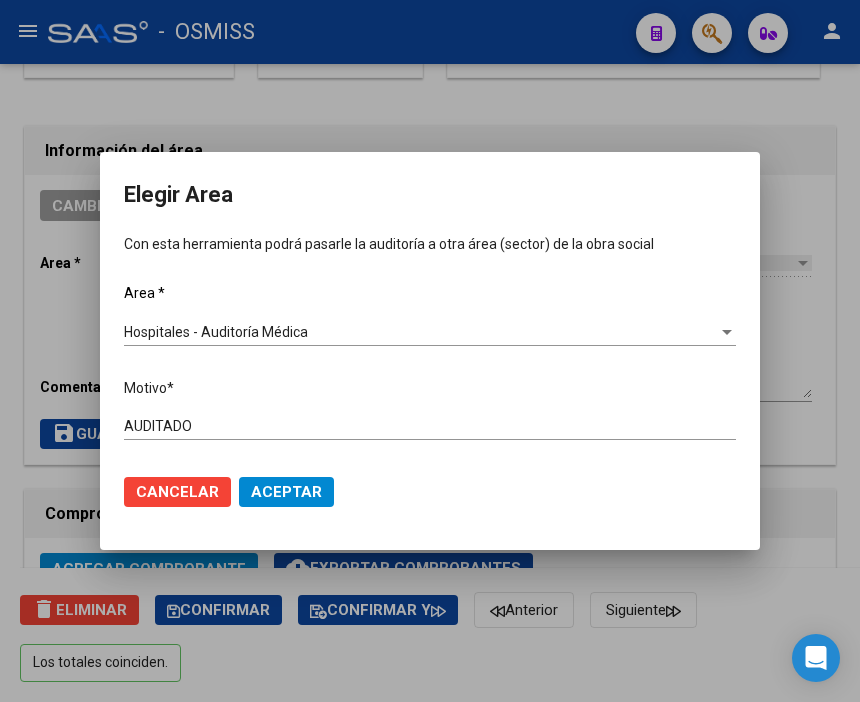 click on "Cancelar Aceptar" at bounding box center (430, 492) 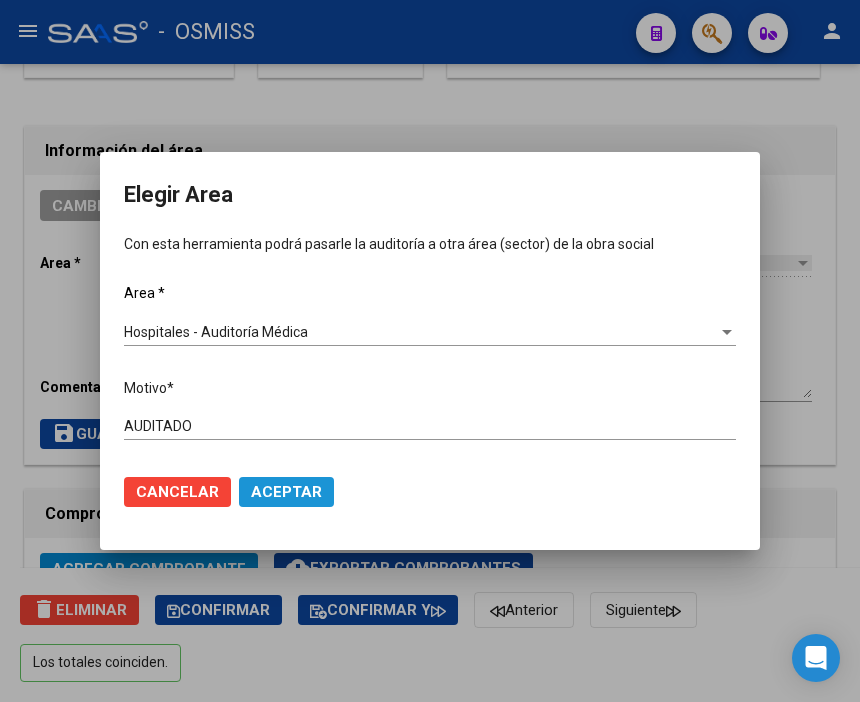 click on "Aceptar" at bounding box center (286, 492) 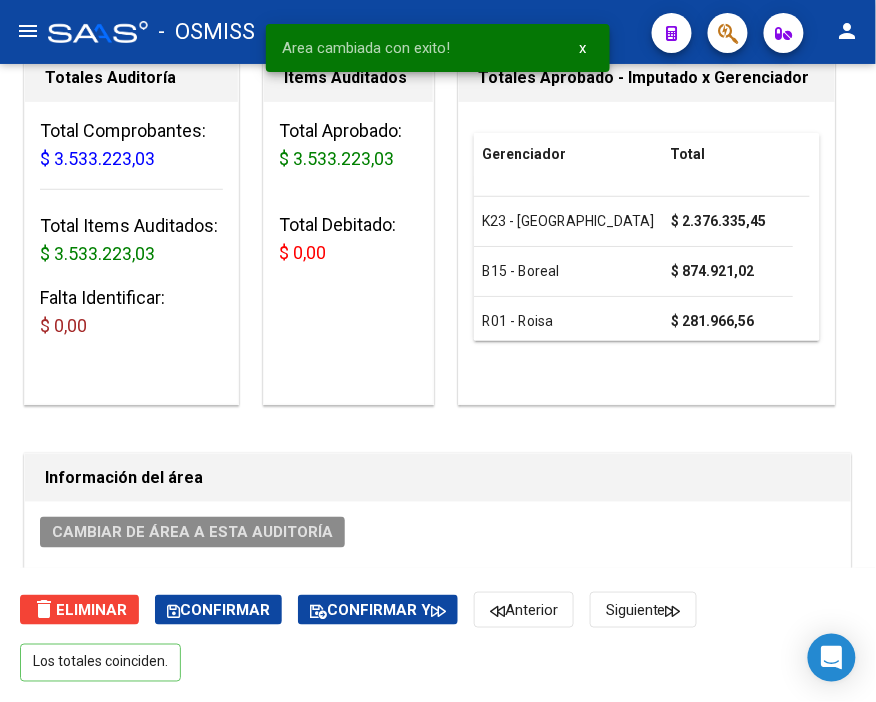 scroll, scrollTop: 0, scrollLeft: 0, axis: both 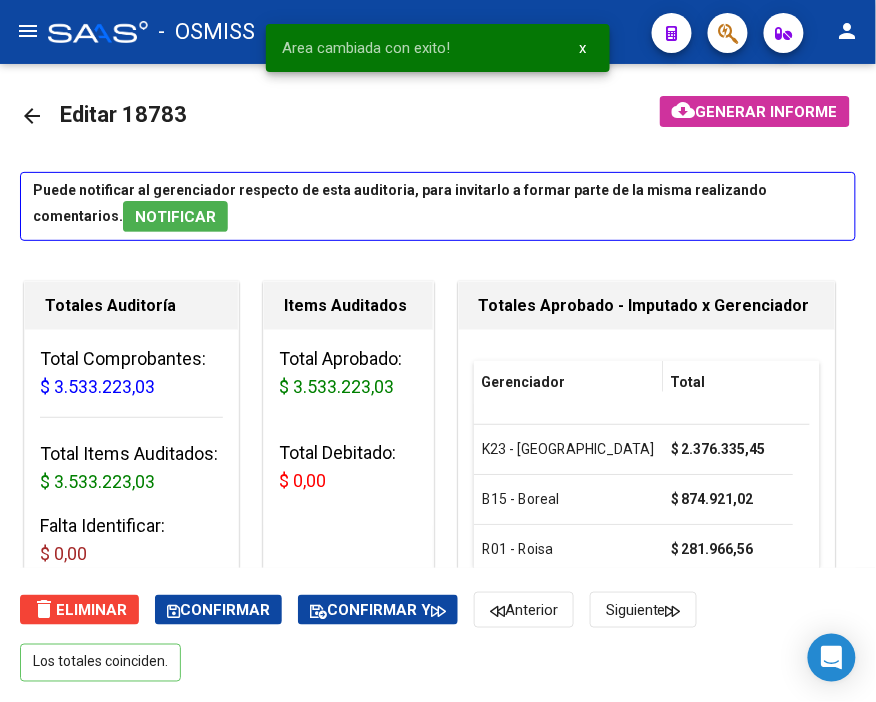 click on "arrow_back" 